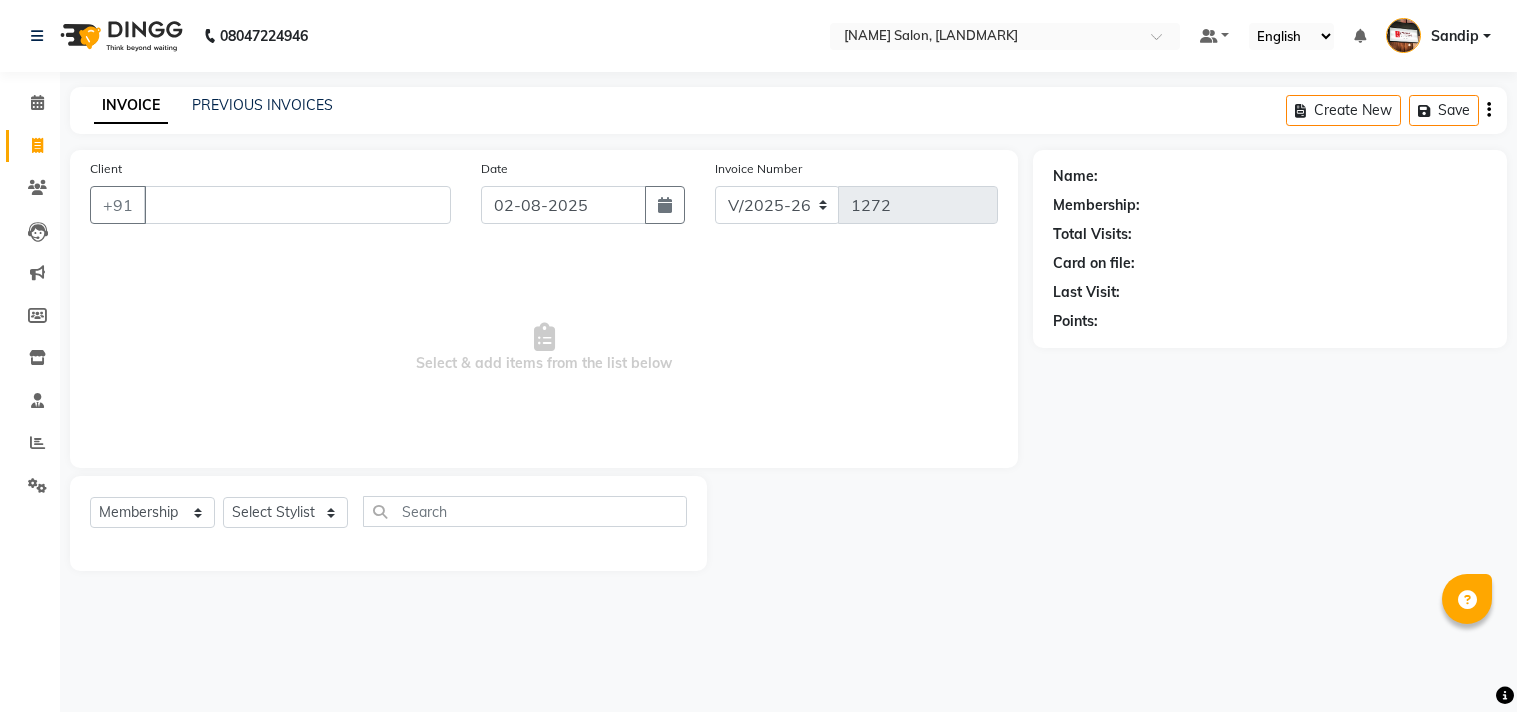 select on "556" 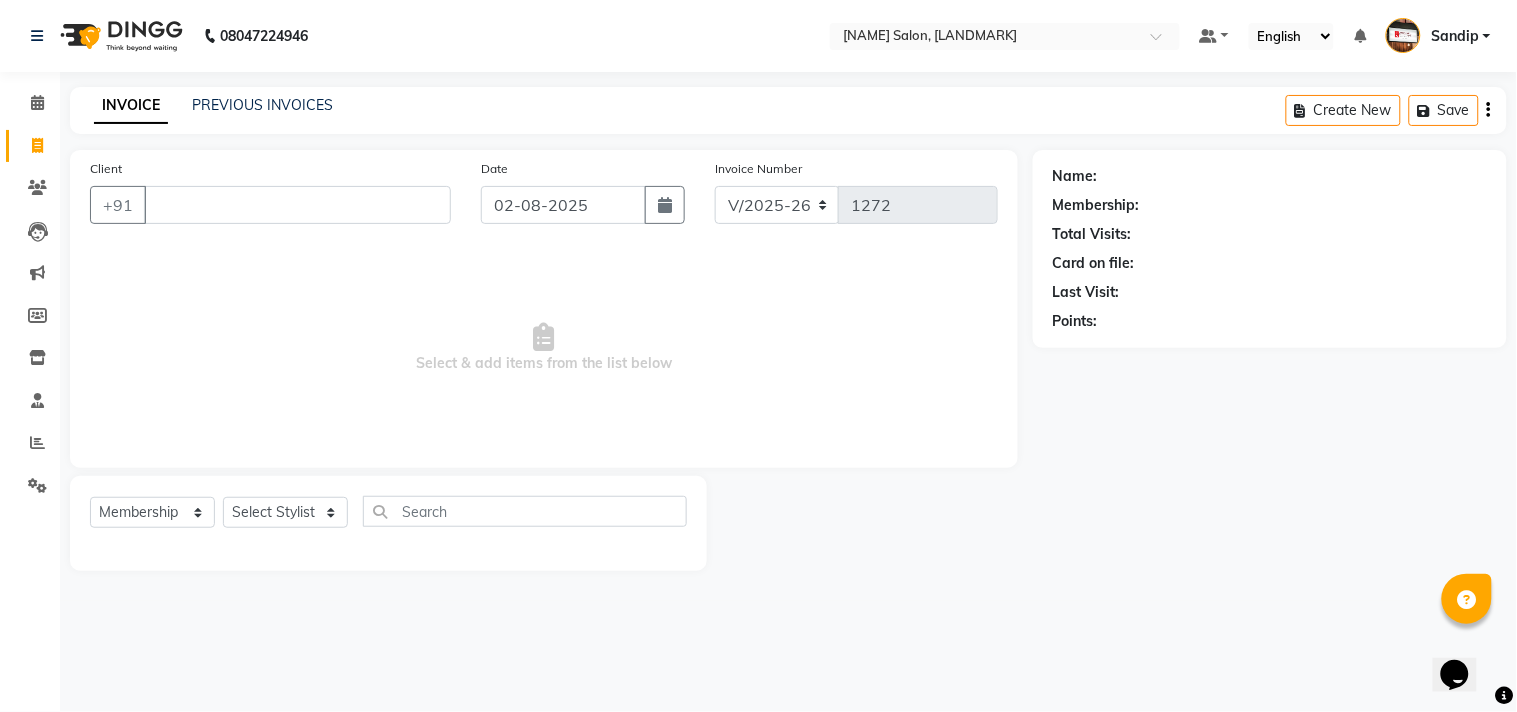 scroll, scrollTop: 0, scrollLeft: 0, axis: both 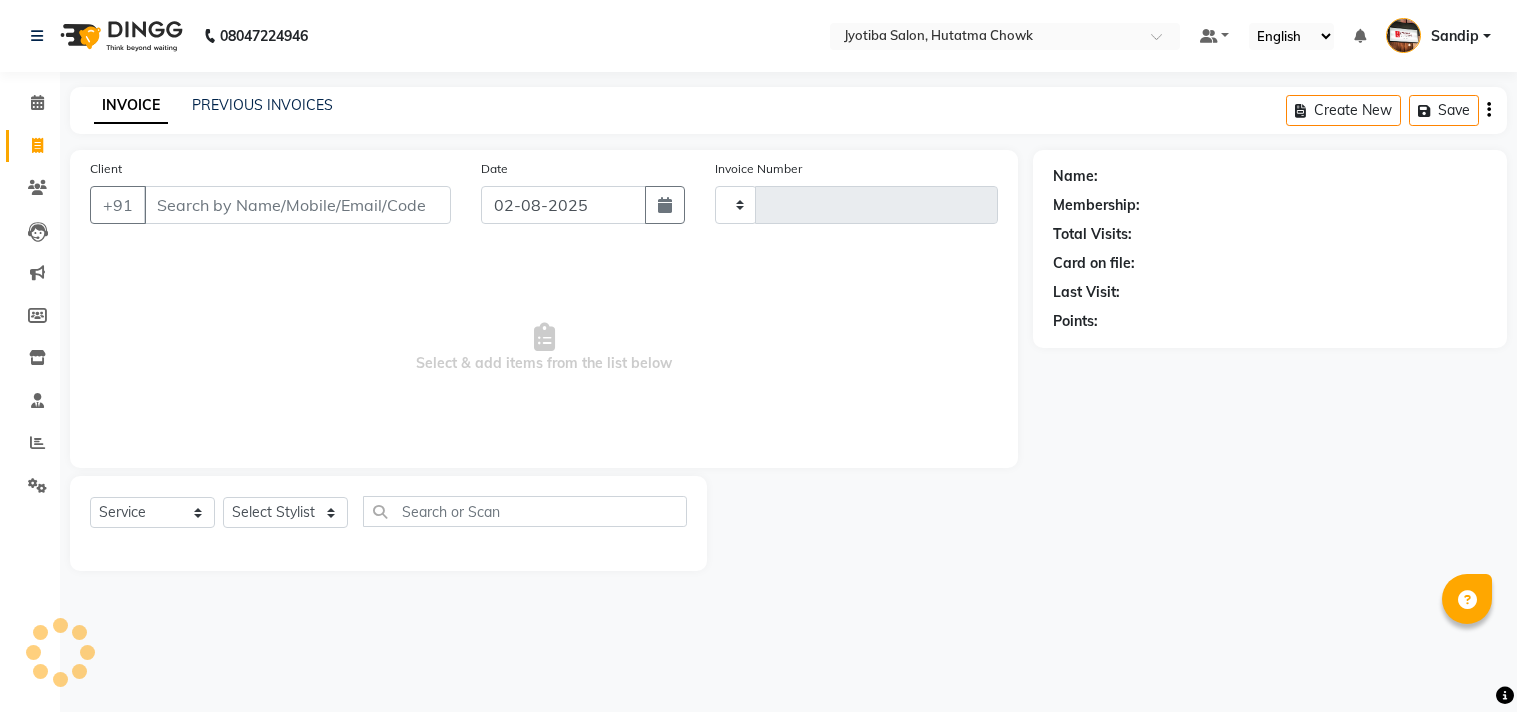 select on "service" 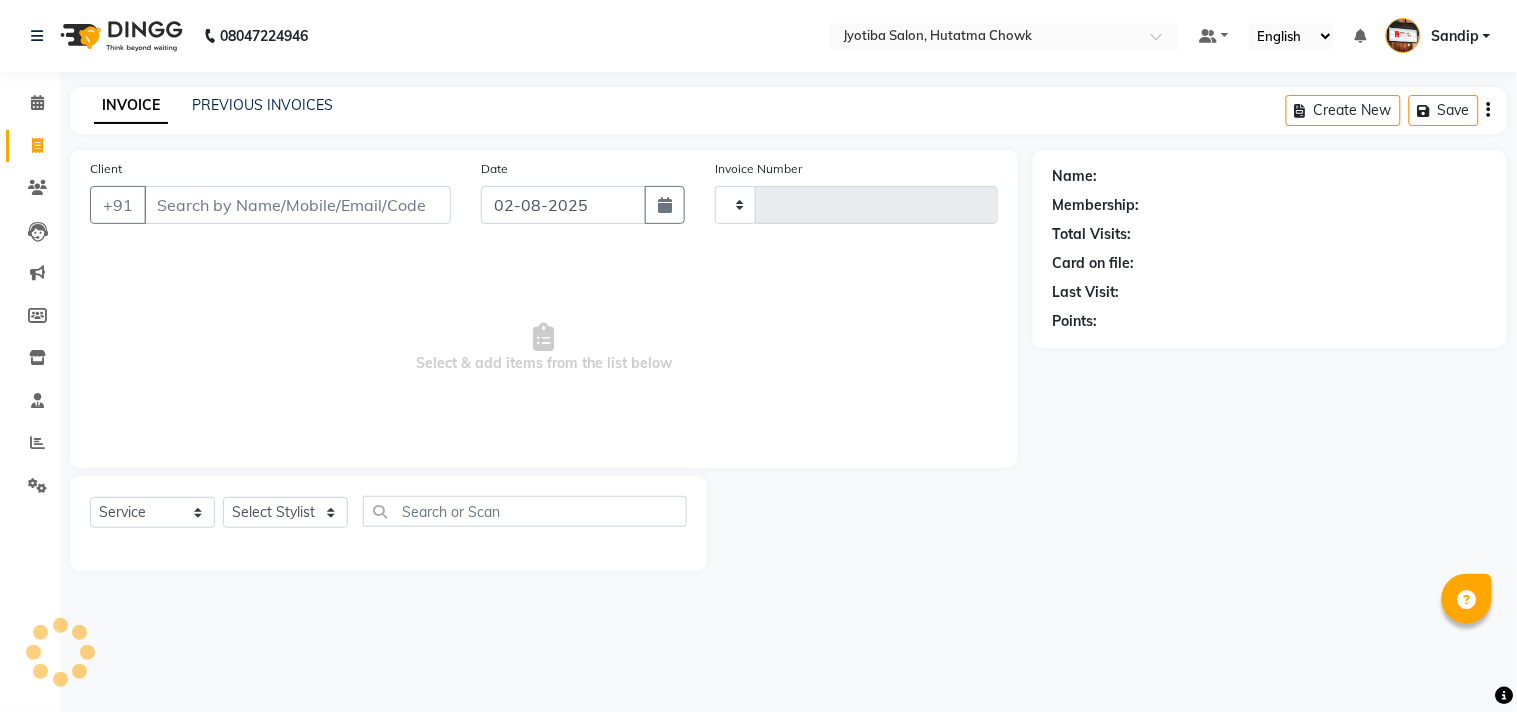 type on "1272" 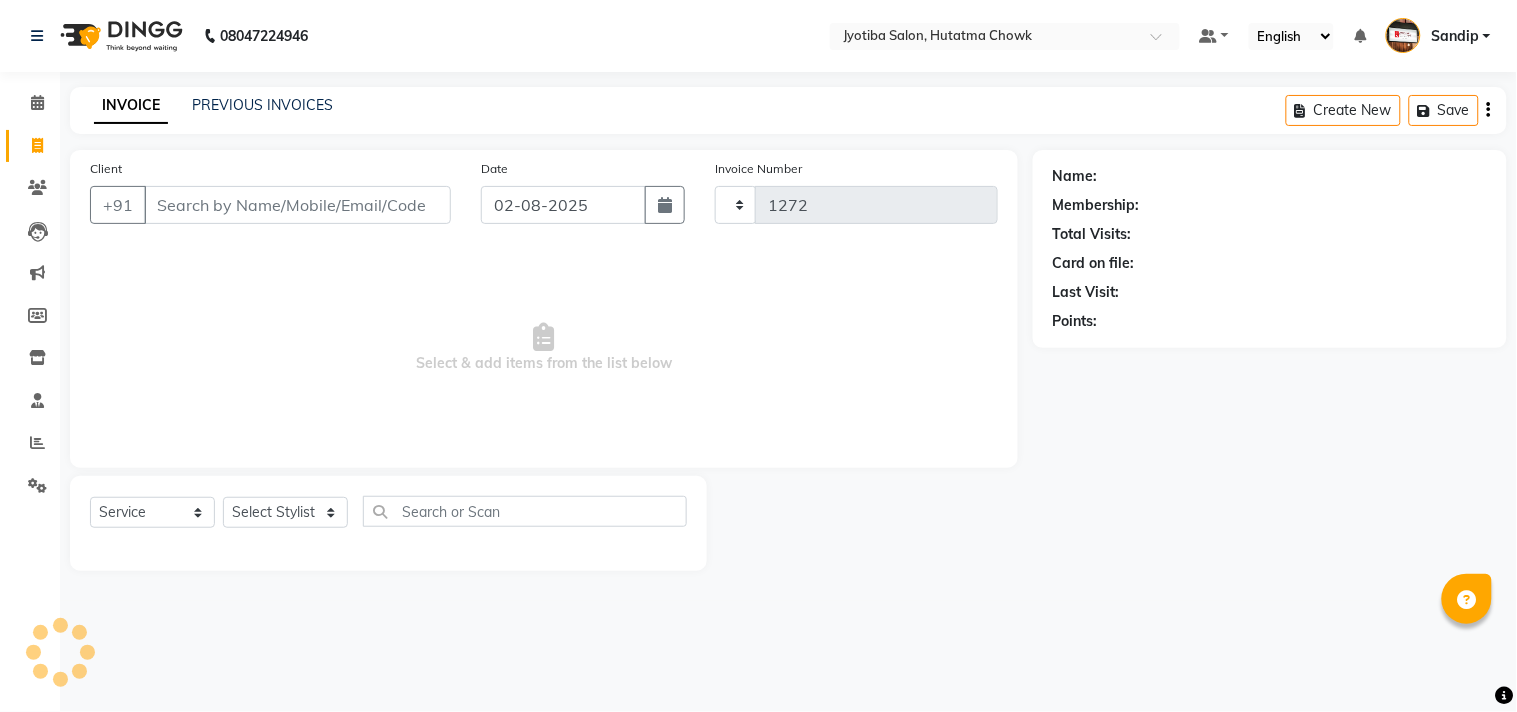 select on "556" 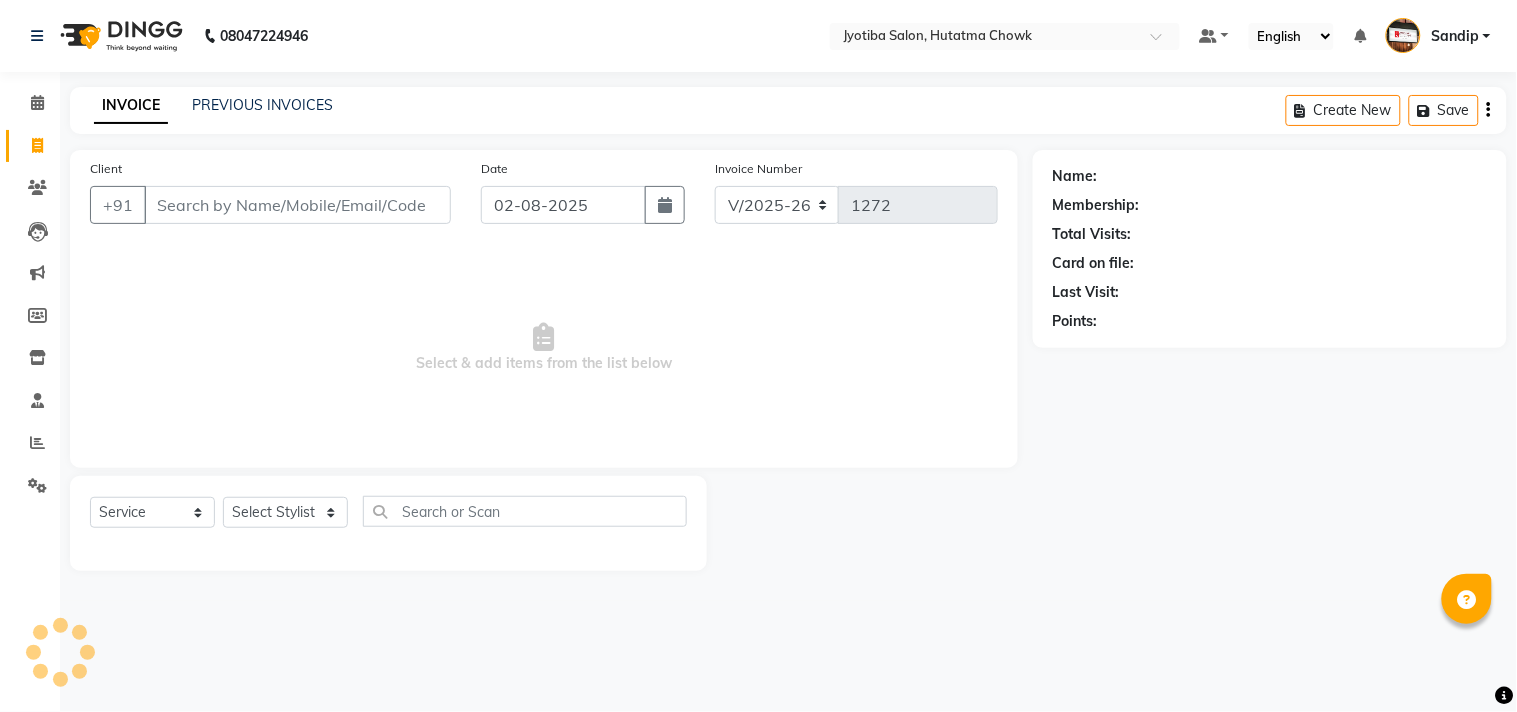 select on "membership" 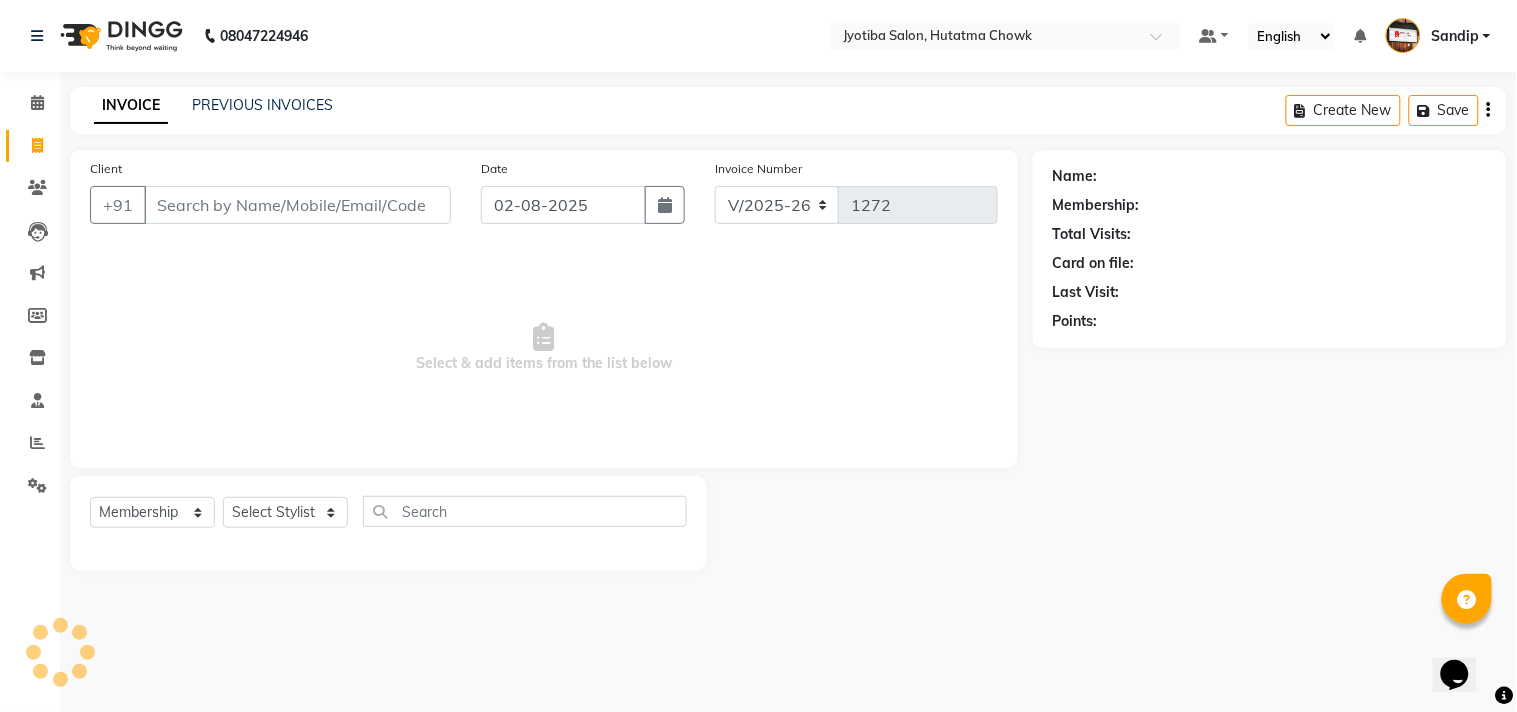 scroll, scrollTop: 0, scrollLeft: 0, axis: both 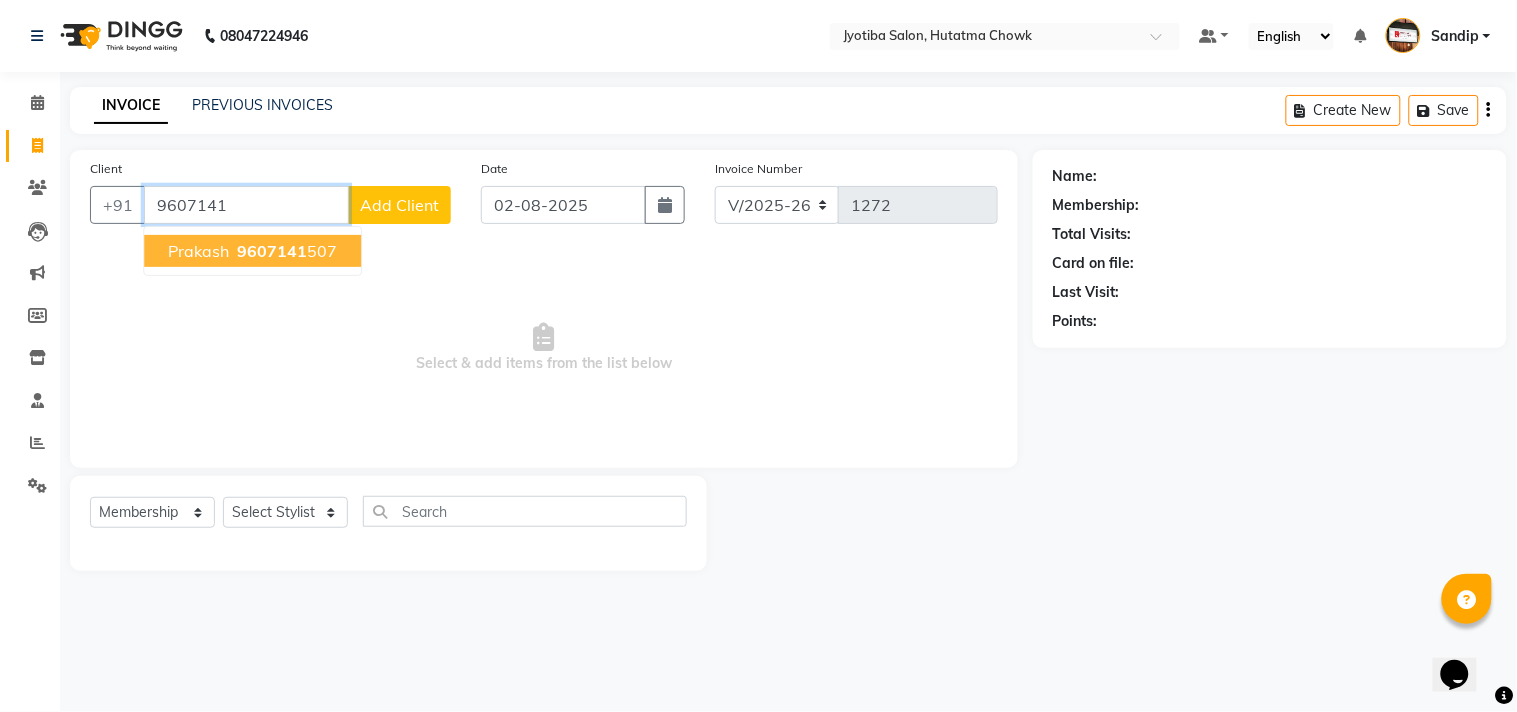 click on "prakash" at bounding box center [198, 251] 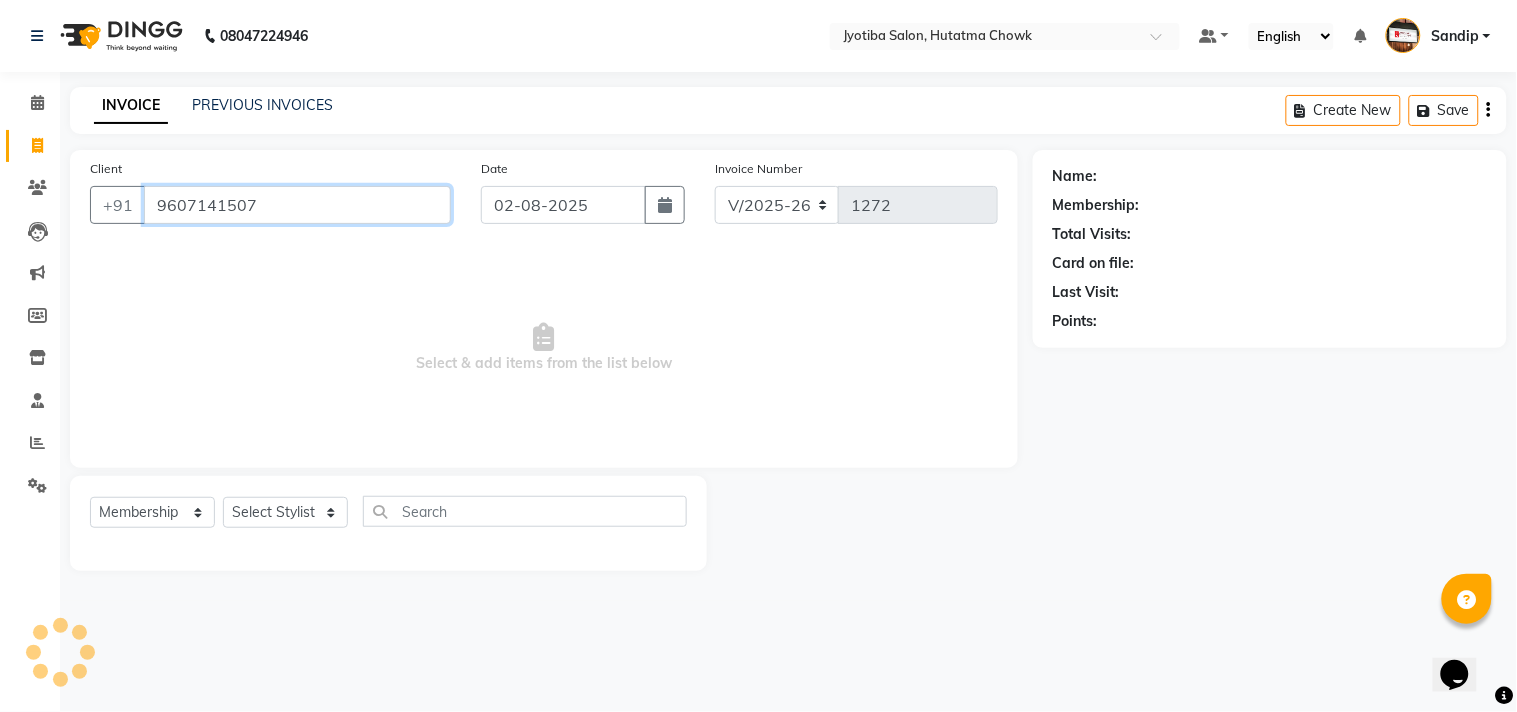 type on "9607141507" 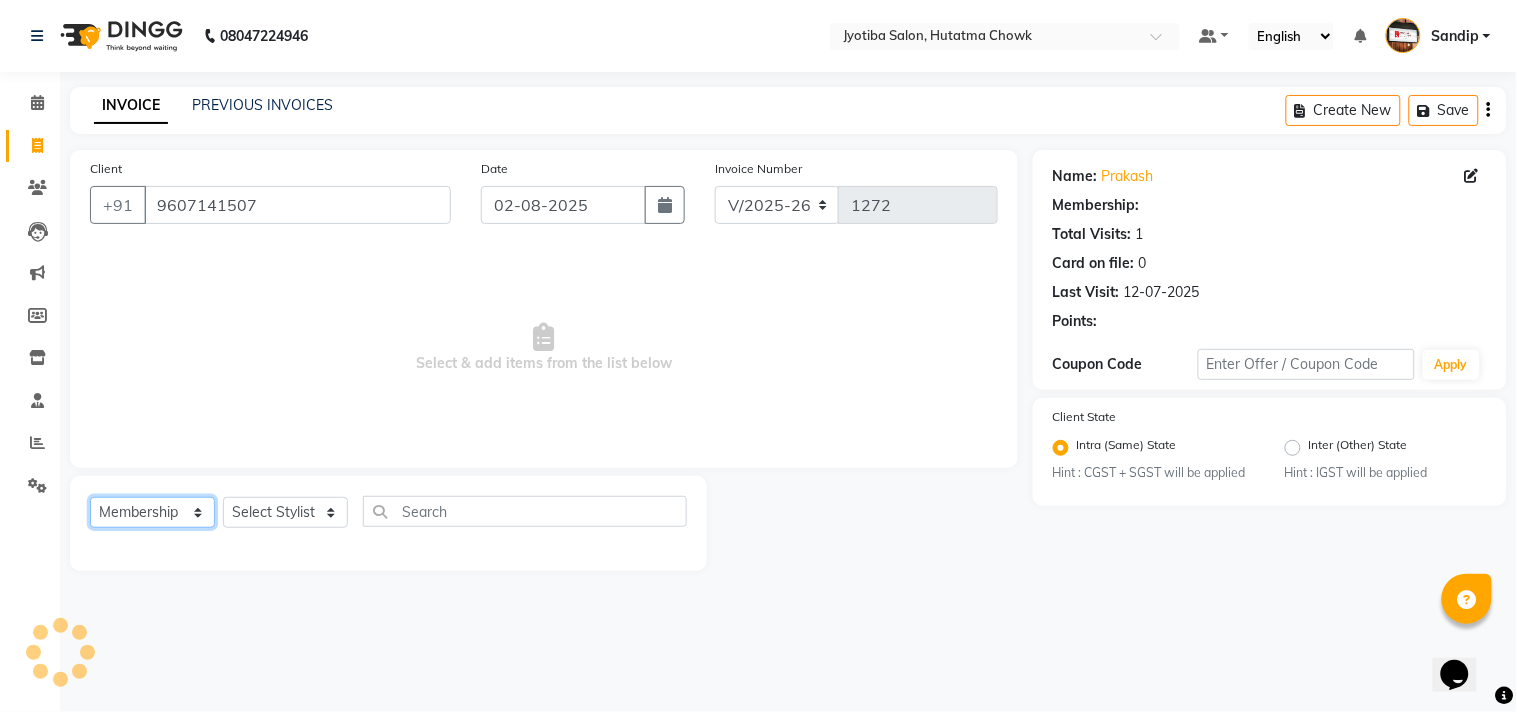 click on "Select  Service  Product  Membership  Package Voucher Prepaid Gift Card" 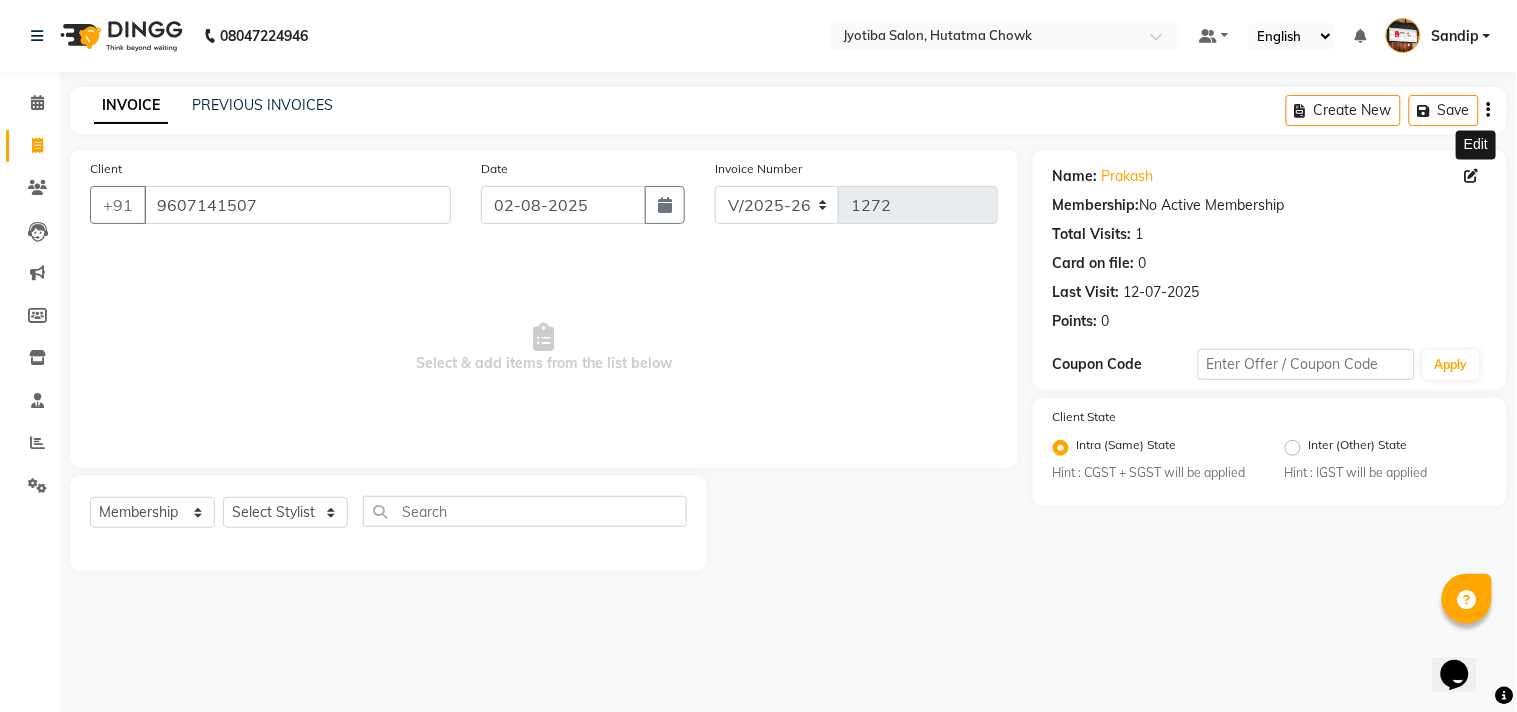 click 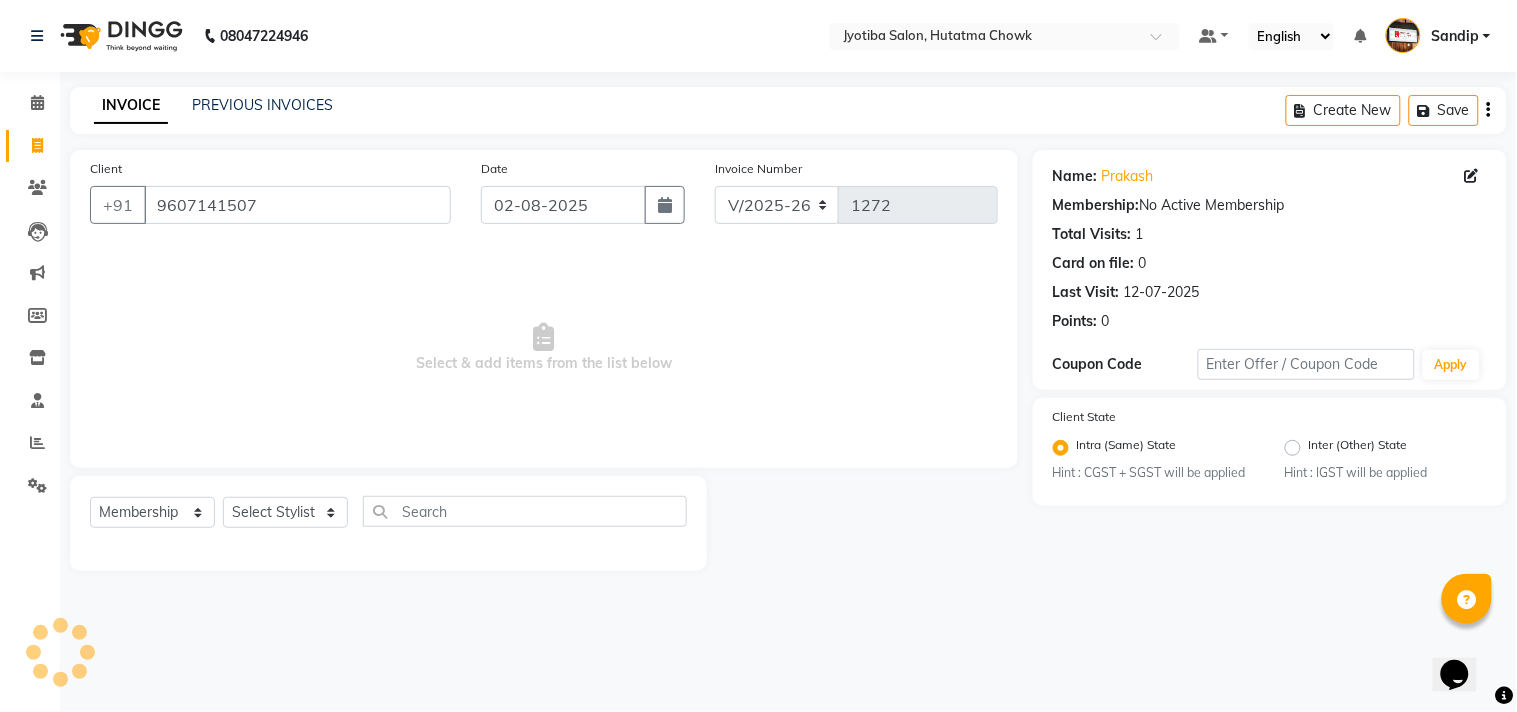 select on "22" 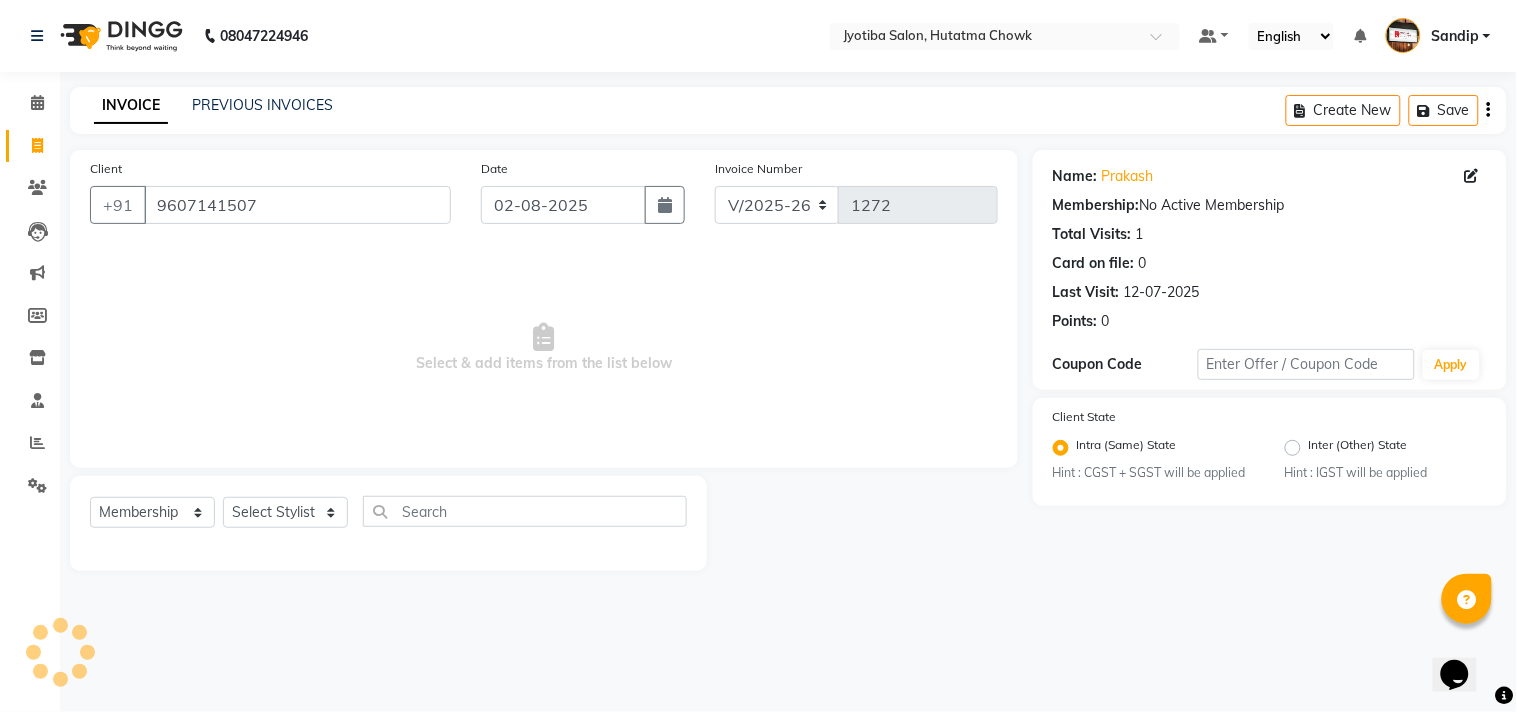 select on "male" 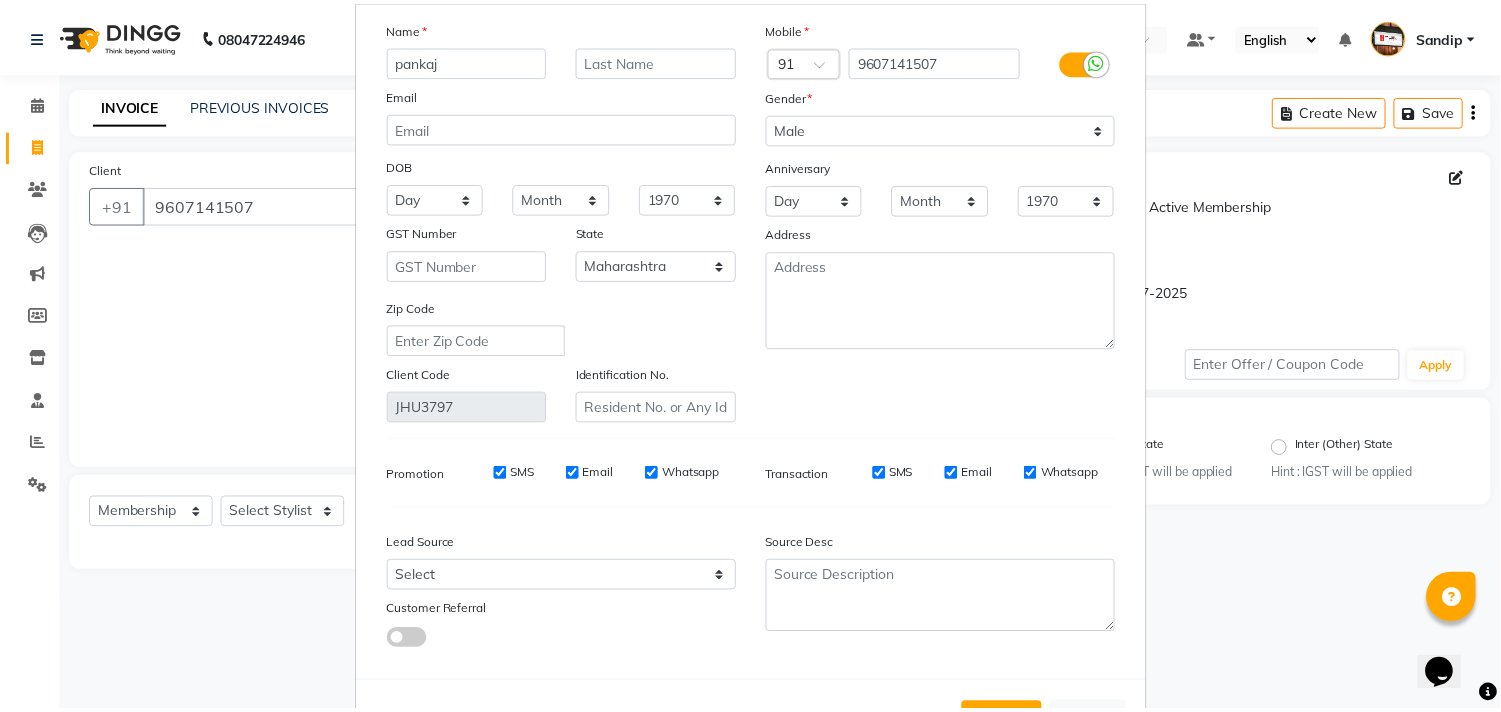 scroll, scrollTop: 177, scrollLeft: 0, axis: vertical 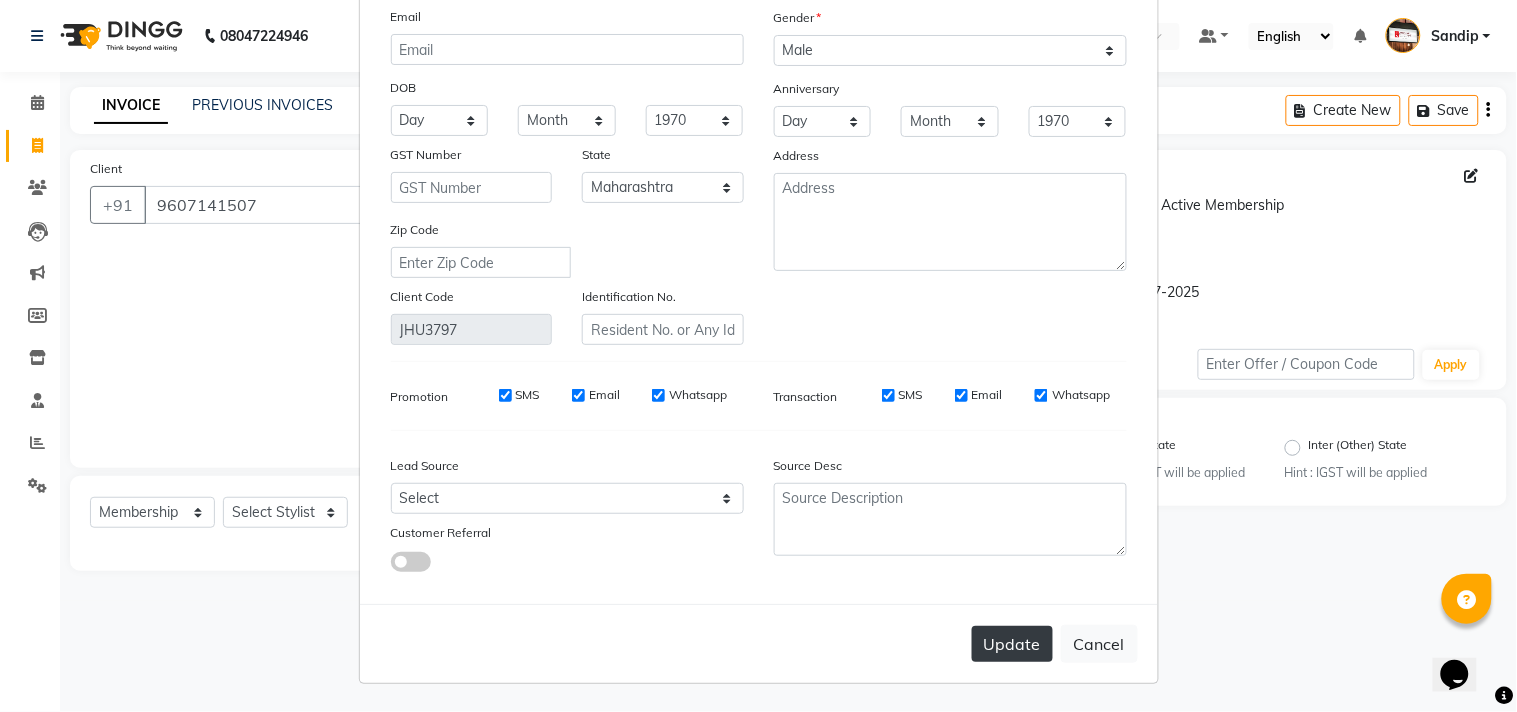 type on "pankaj" 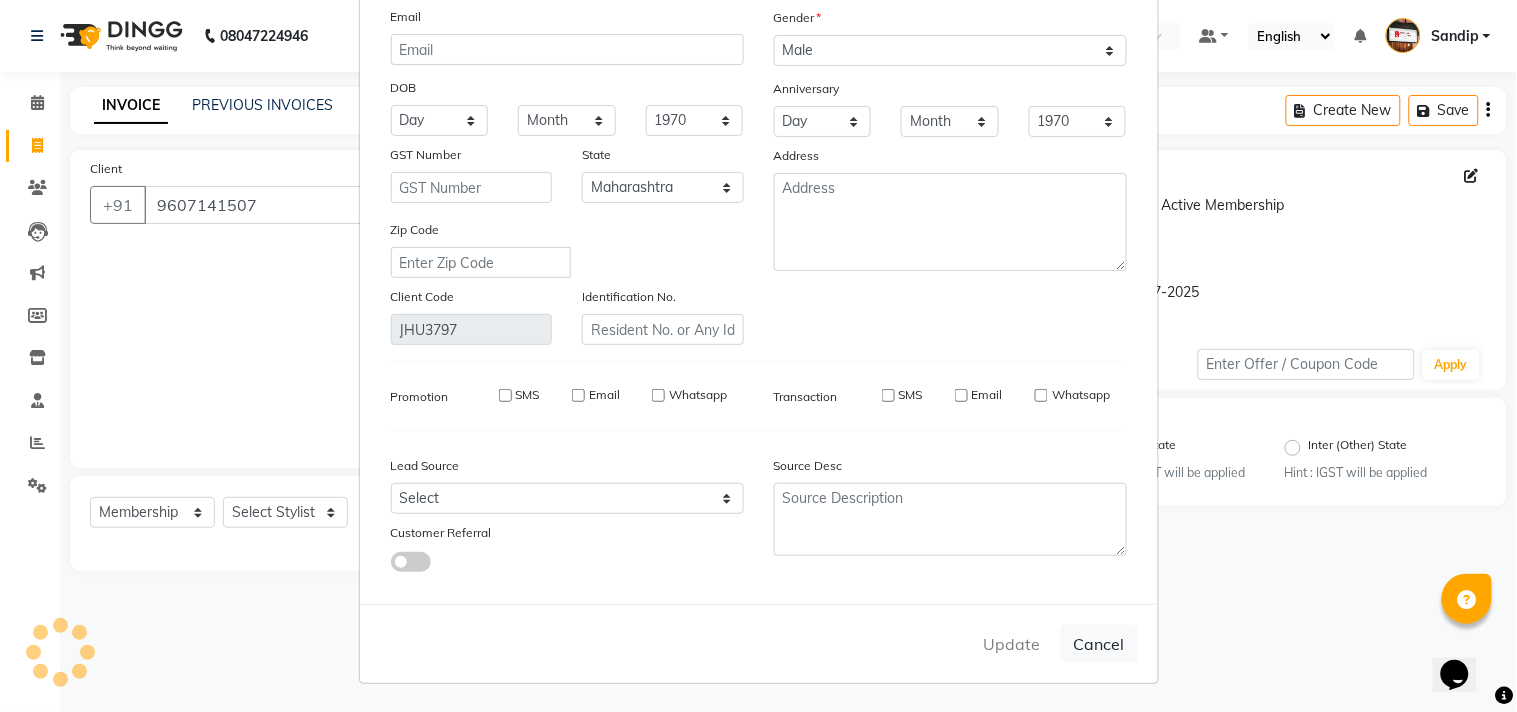 type 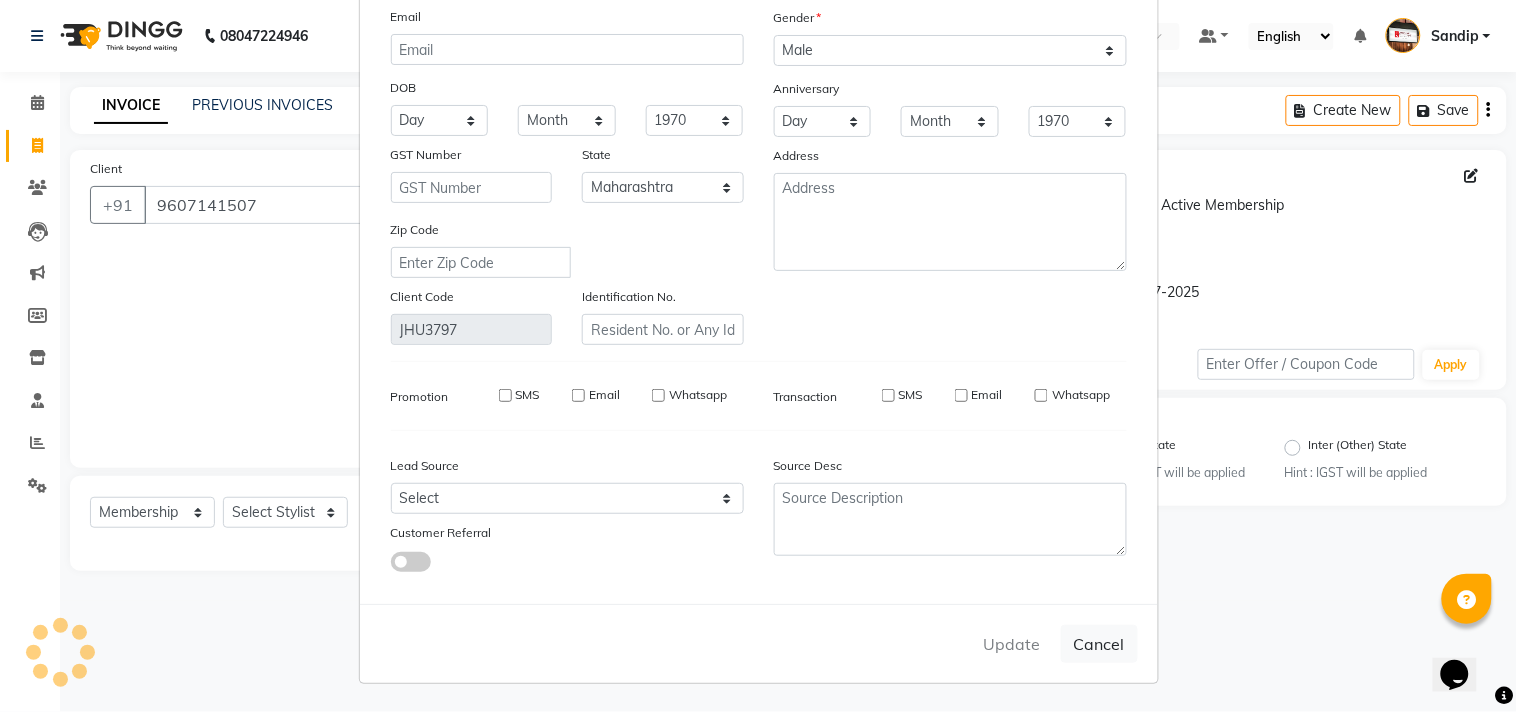 select 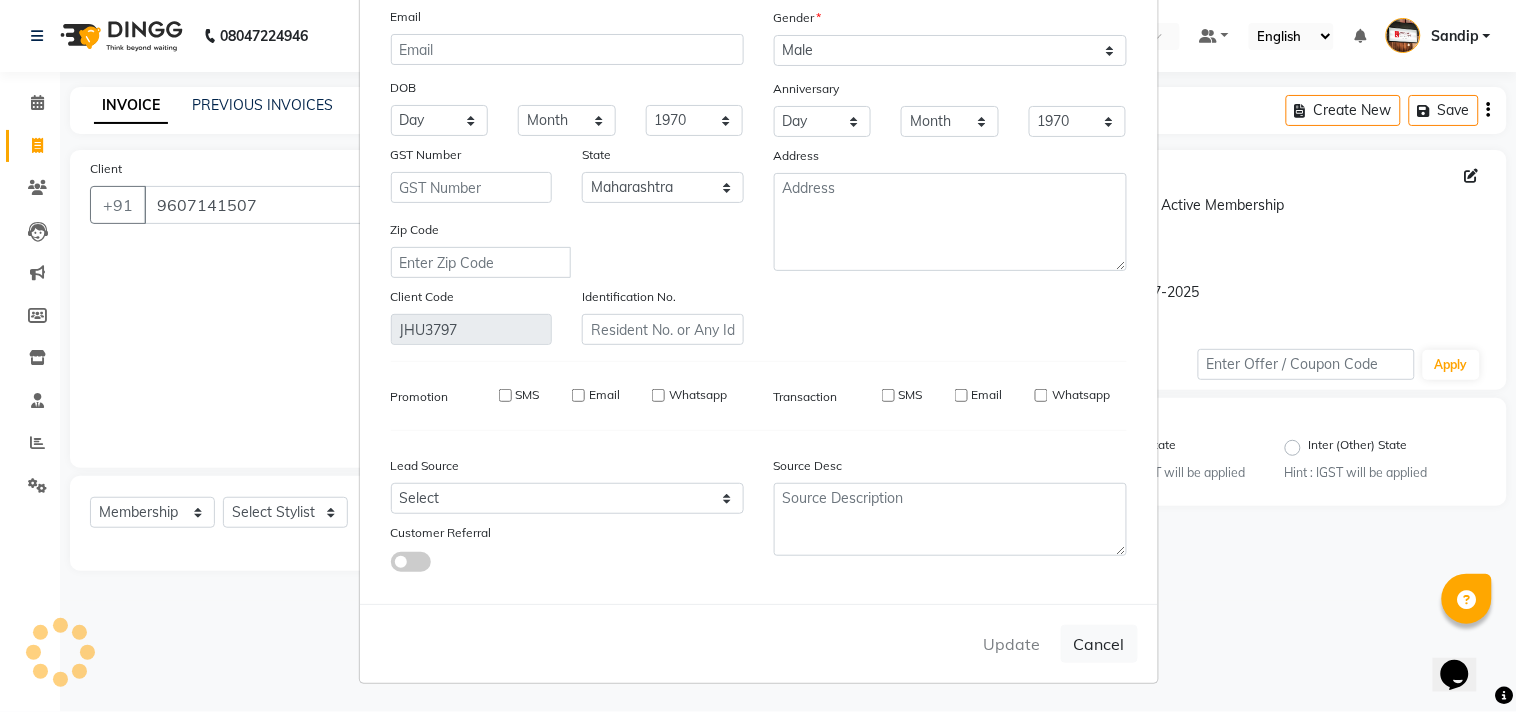 select 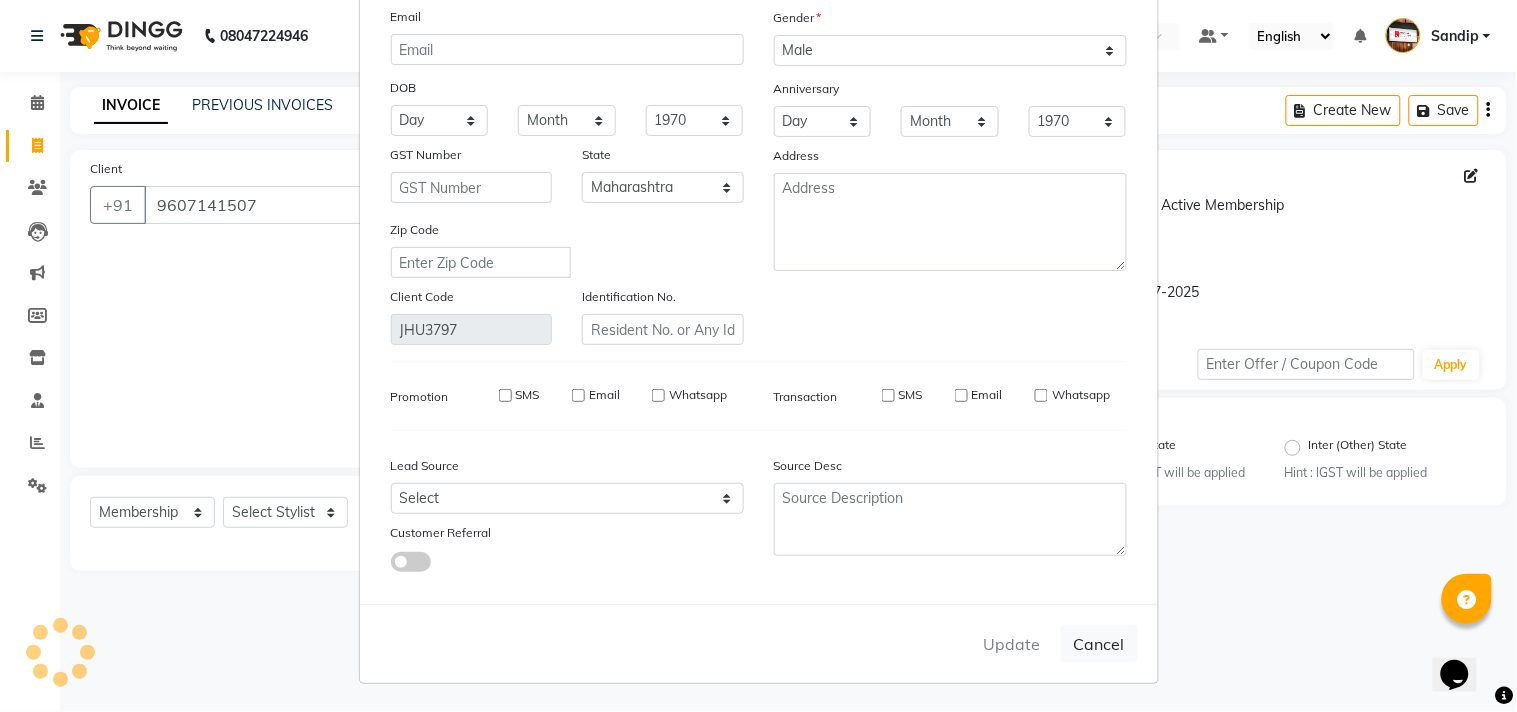 select on "null" 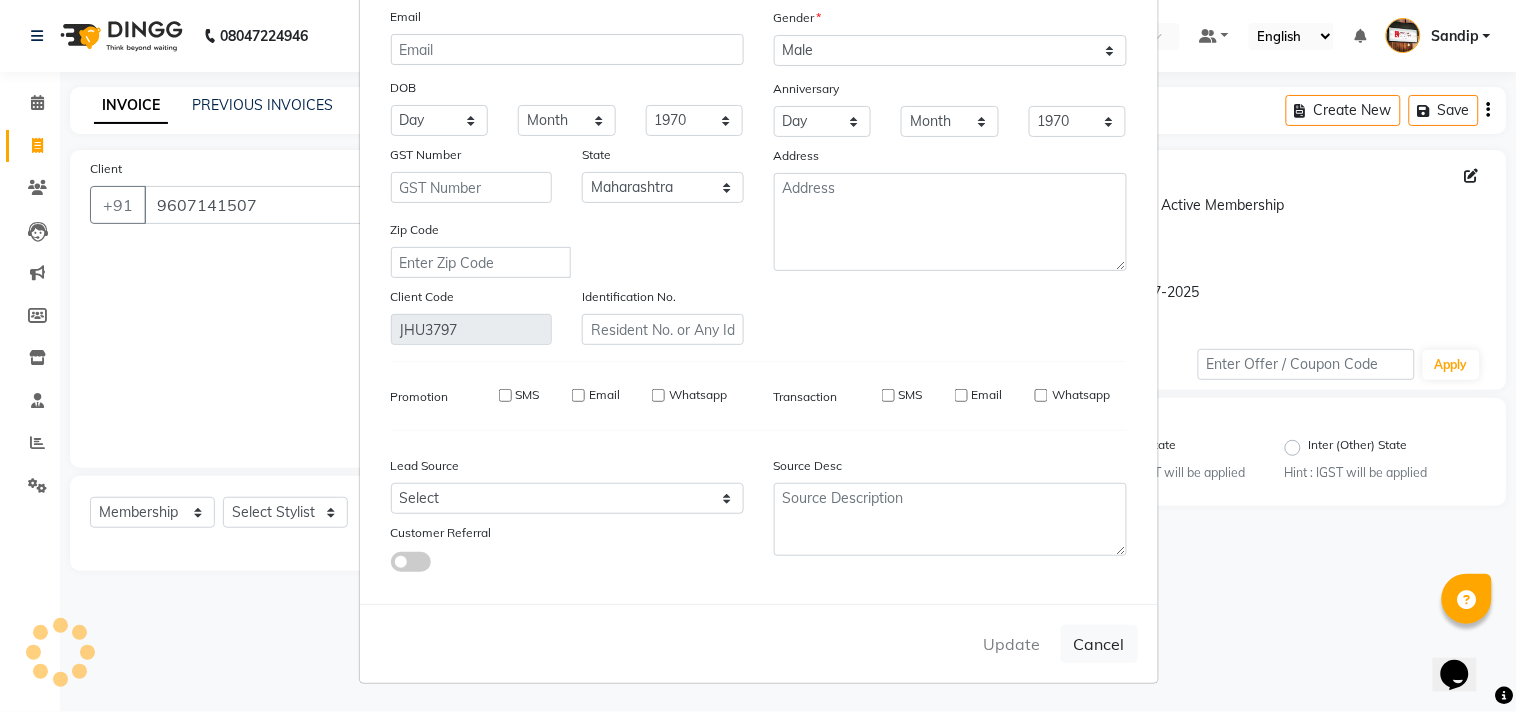 type 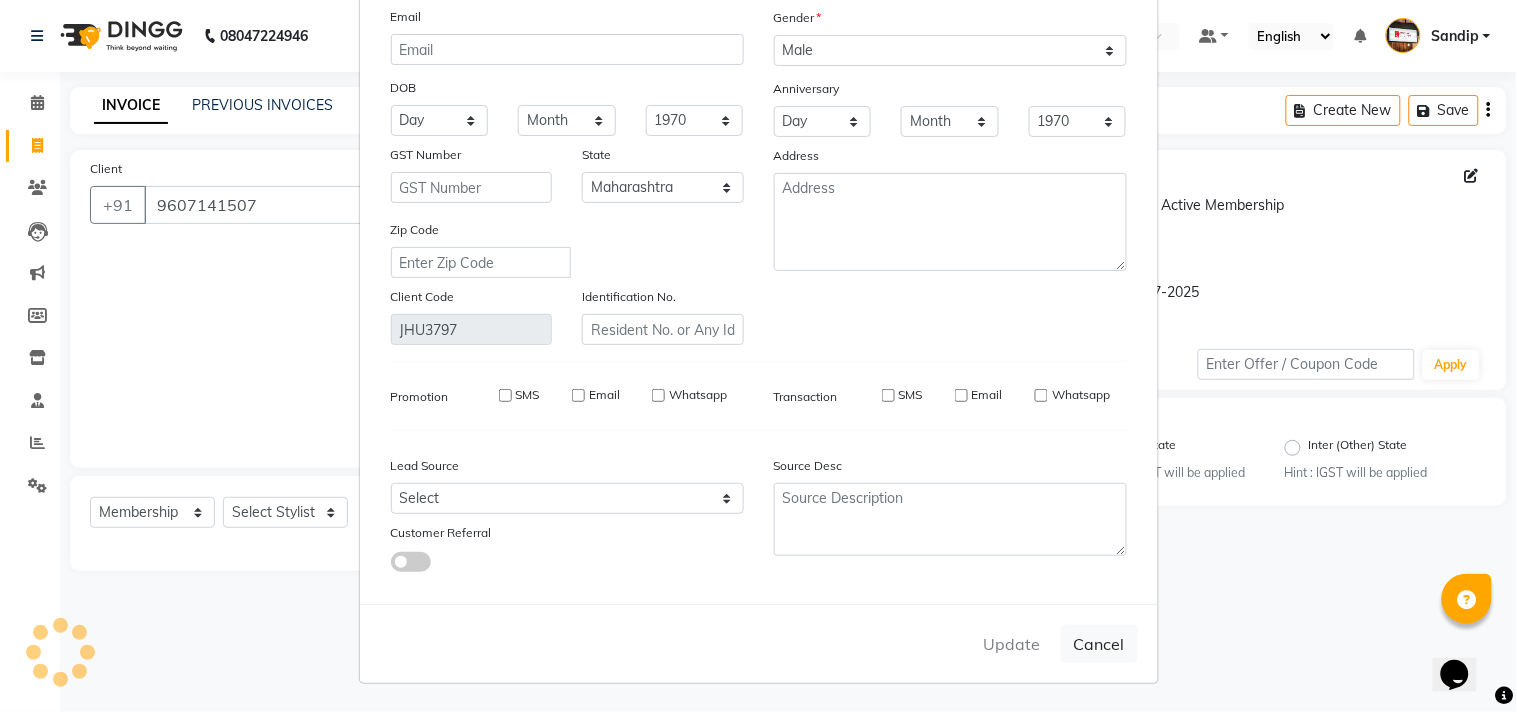 type 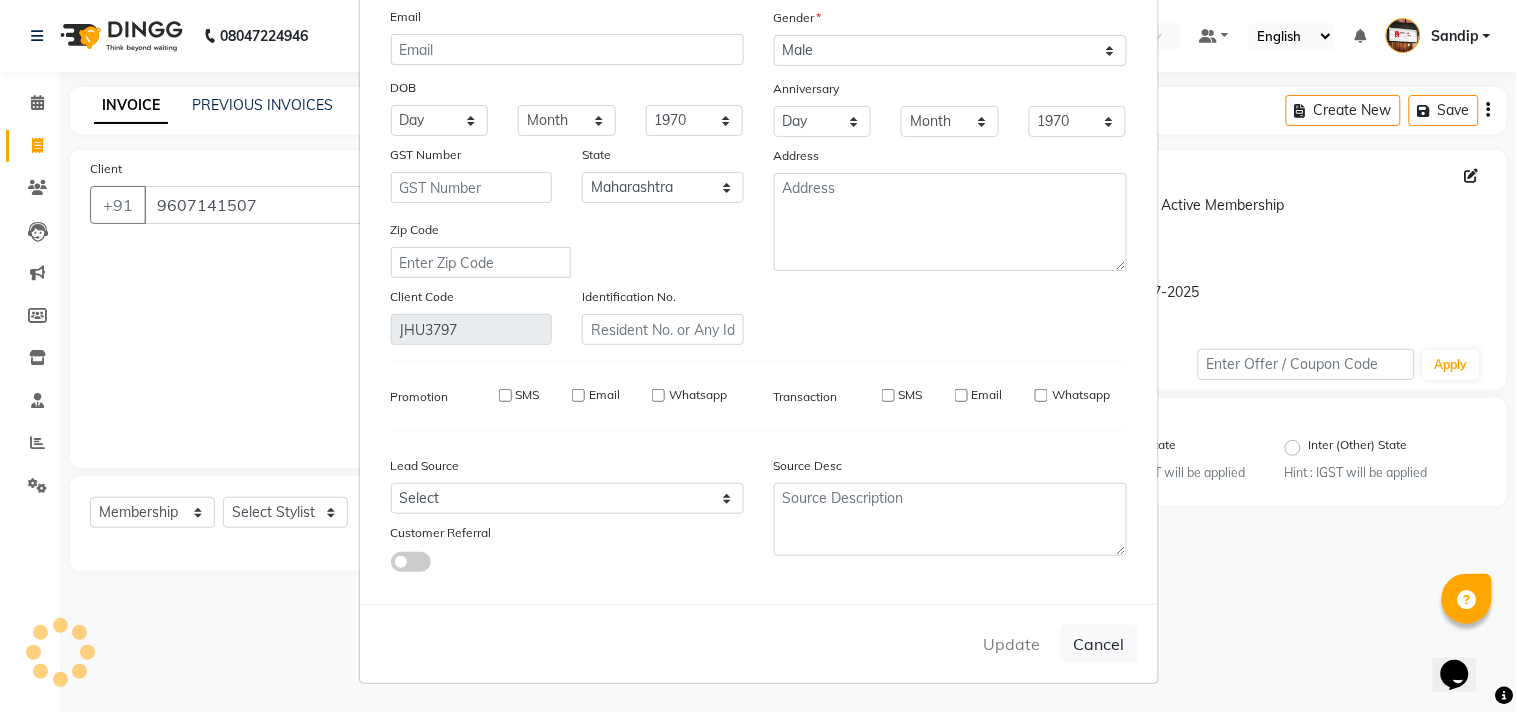 select 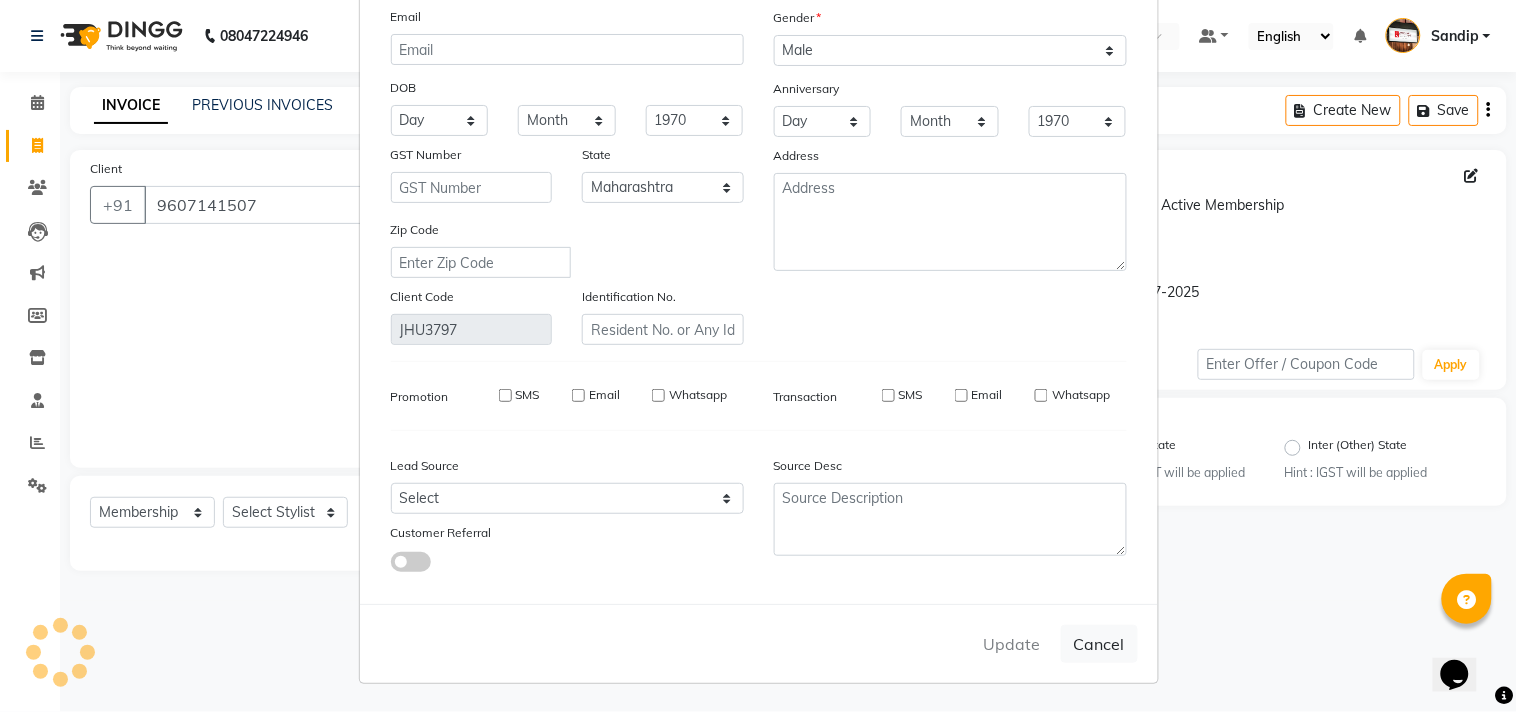 select 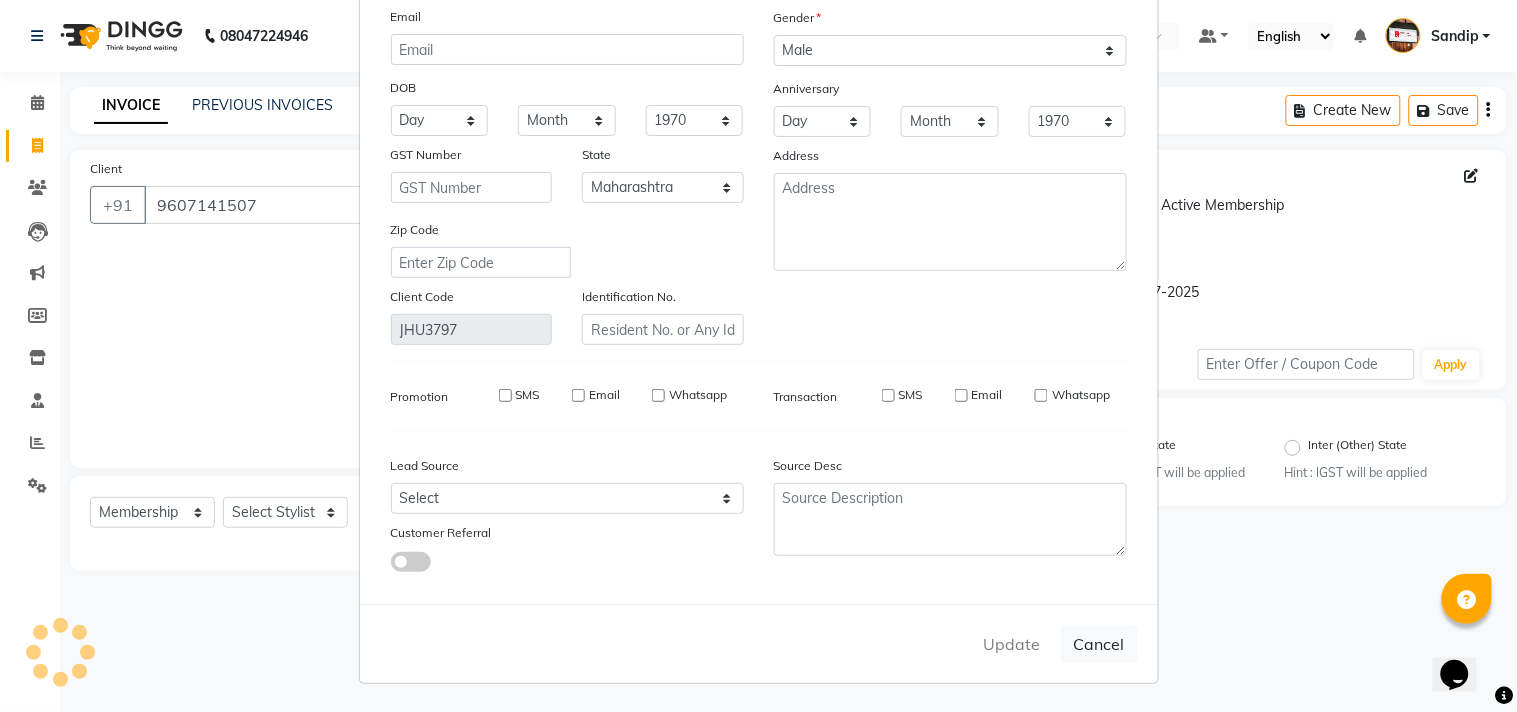 select 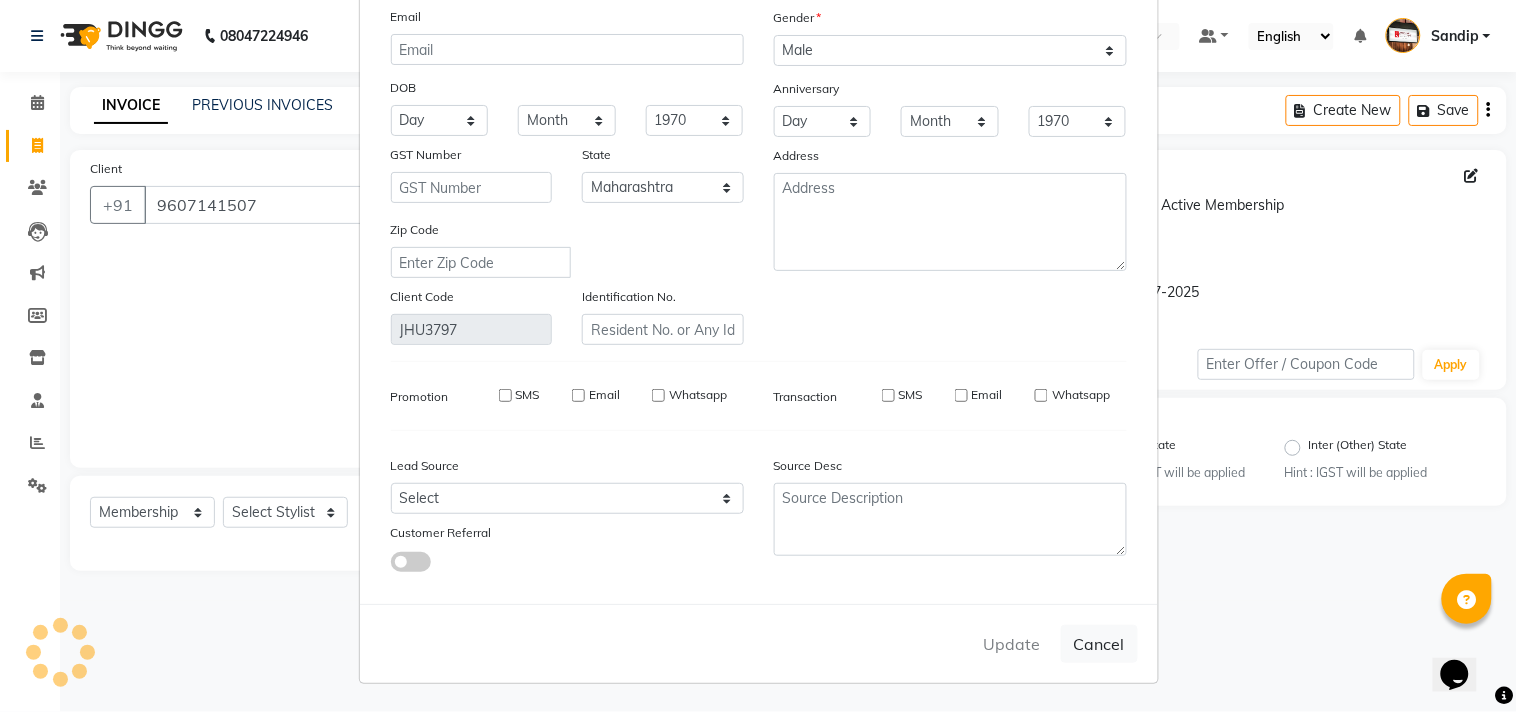 checkbox on "false" 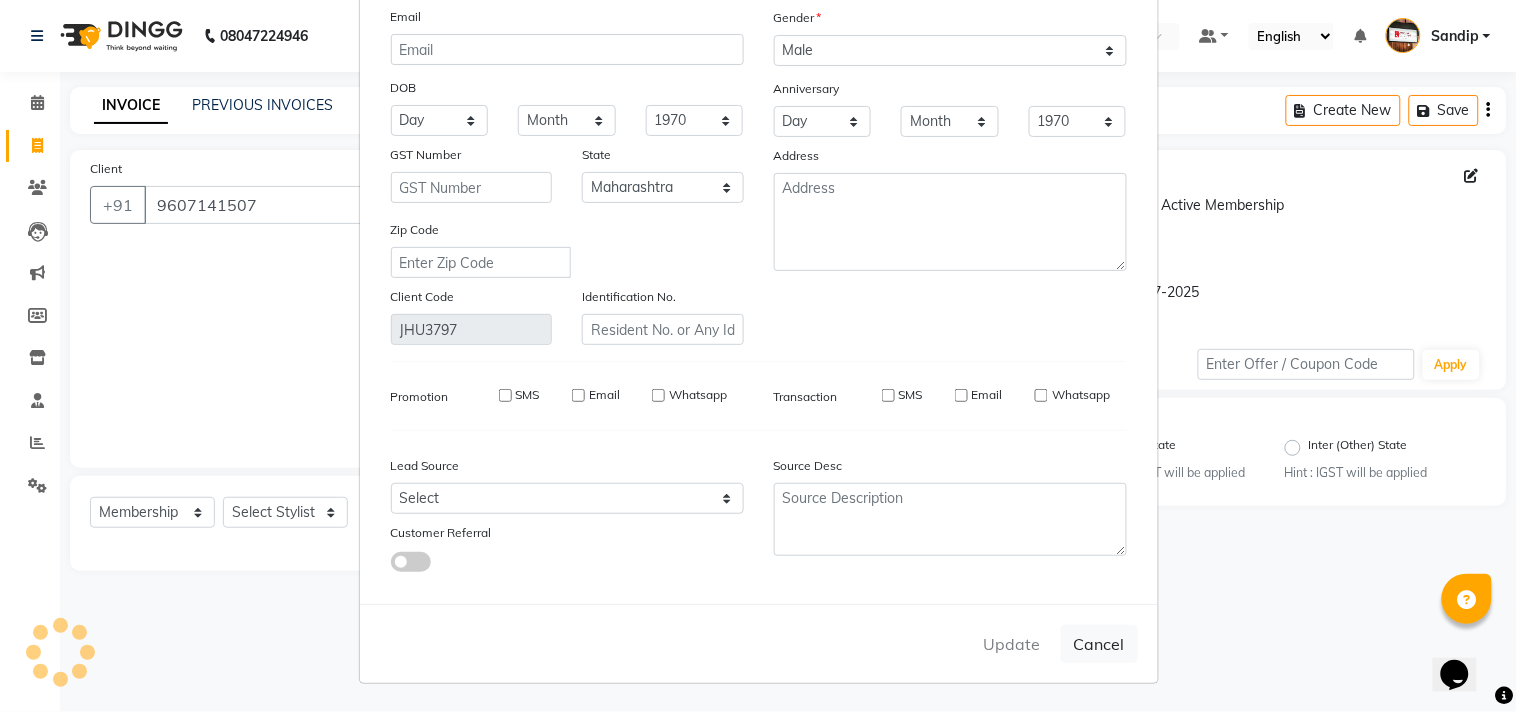 checkbox on "false" 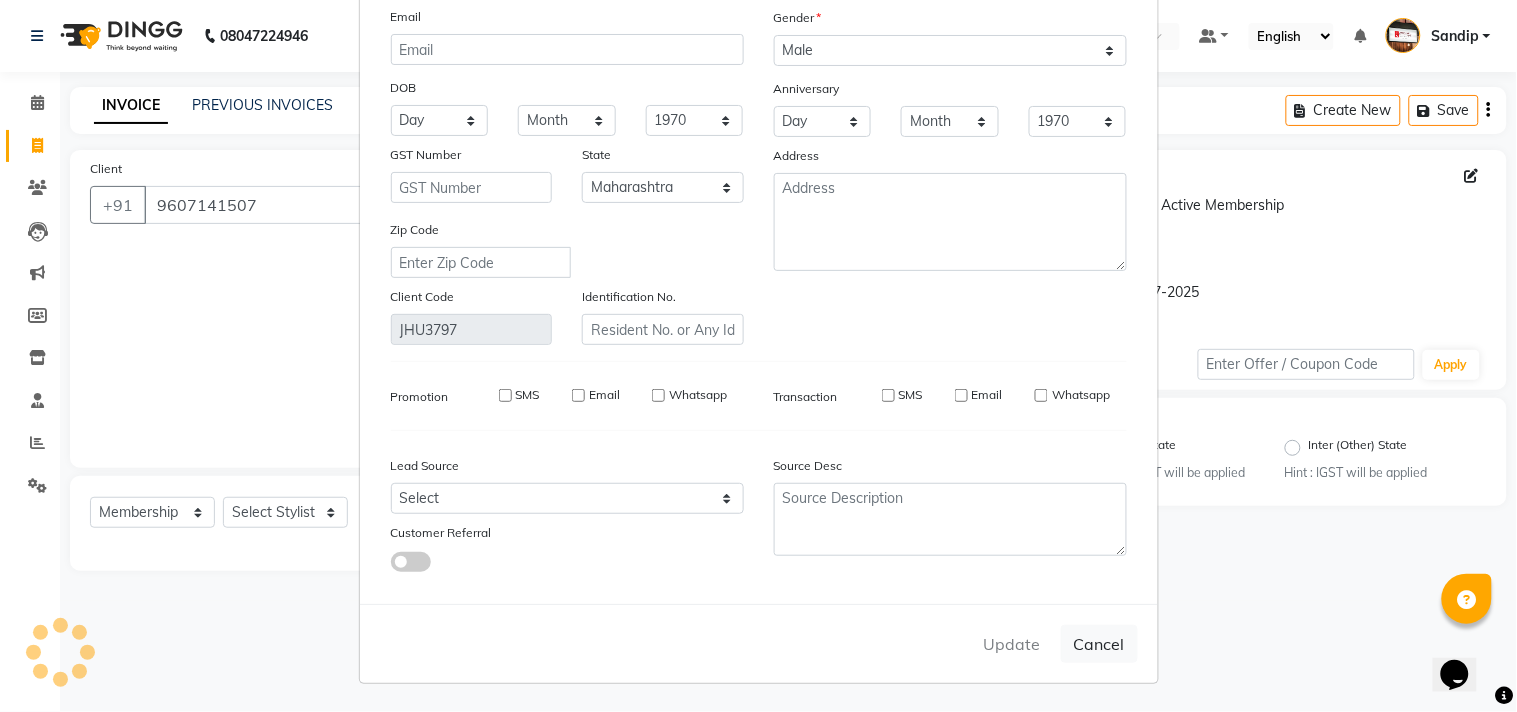 checkbox on "false" 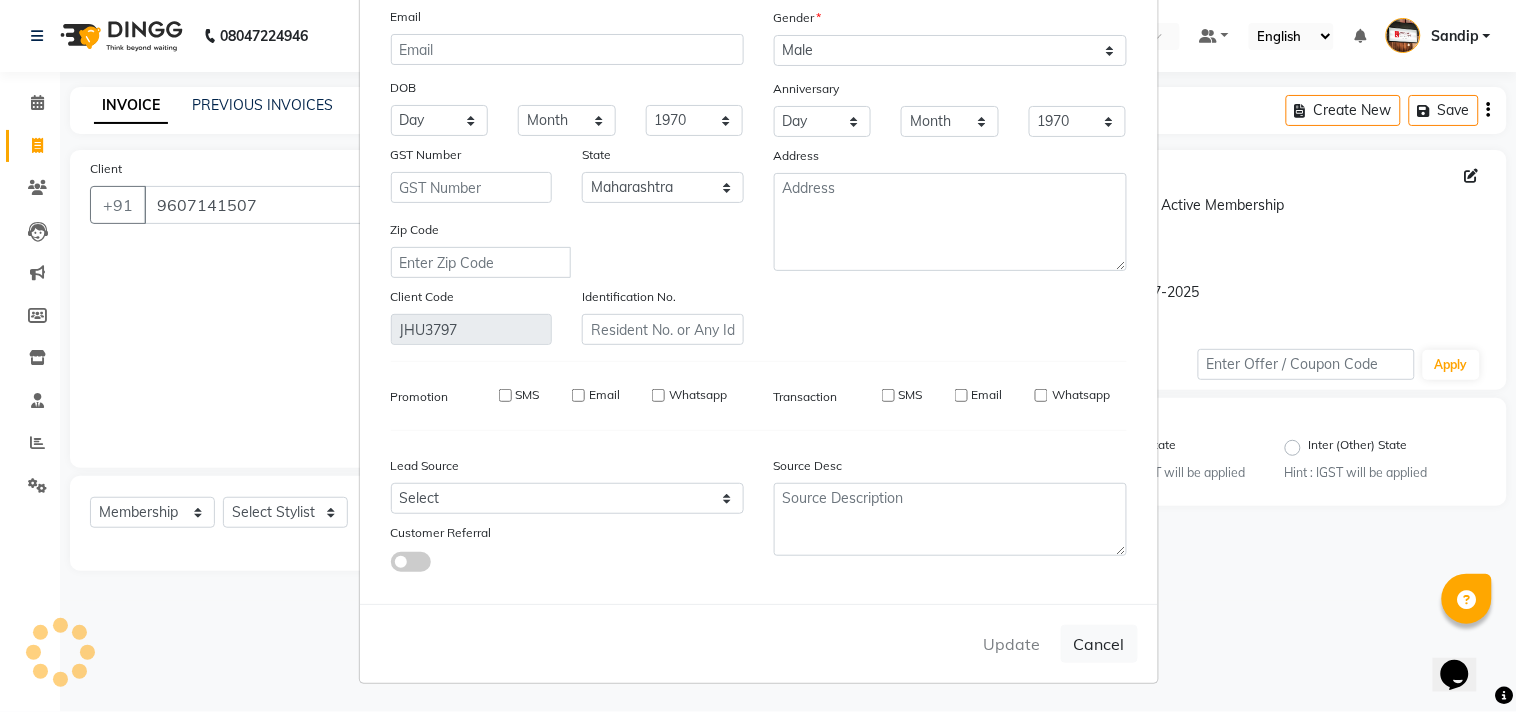 checkbox on "false" 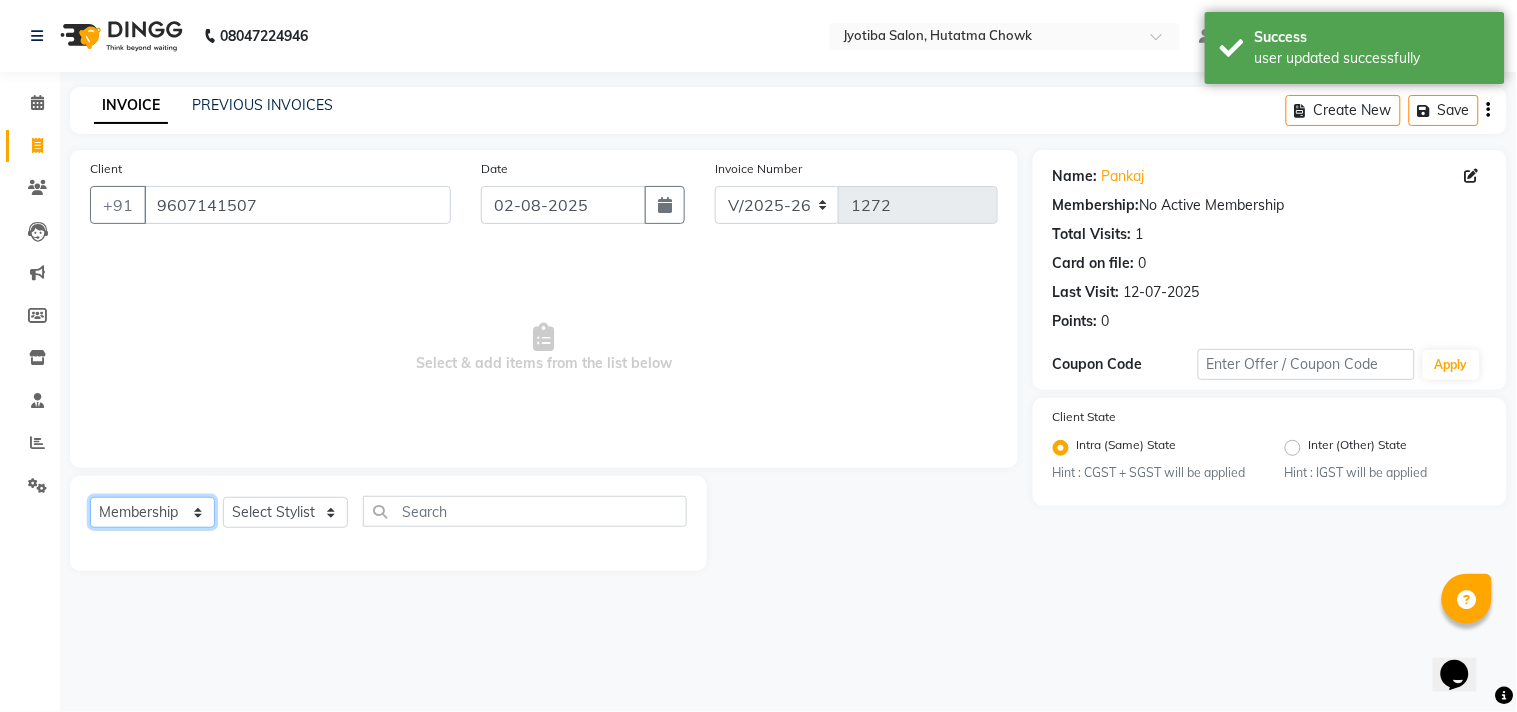 click on "Select  Service  Product  Membership  Package Voucher Prepaid Gift Card" 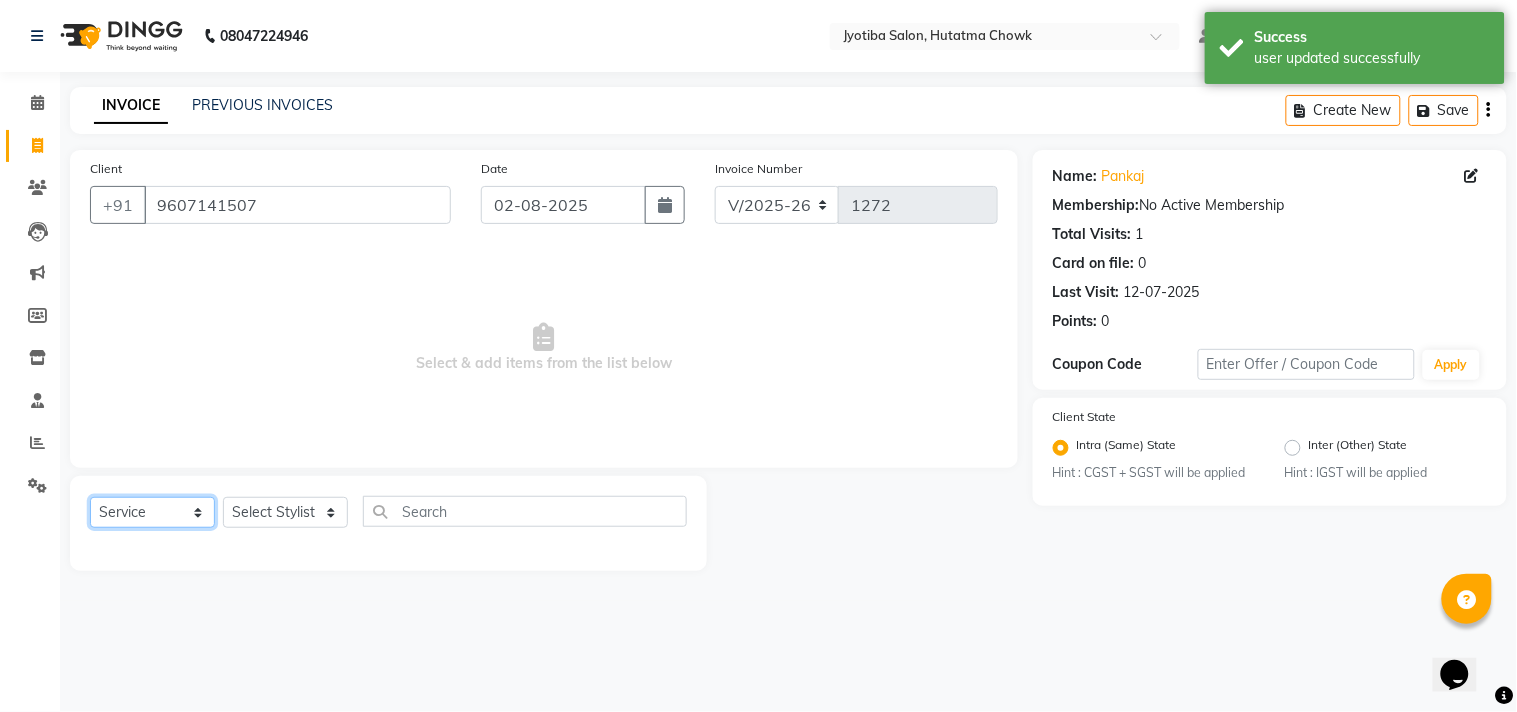 click on "Select  Service  Product  Membership  Package Voucher Prepaid Gift Card" 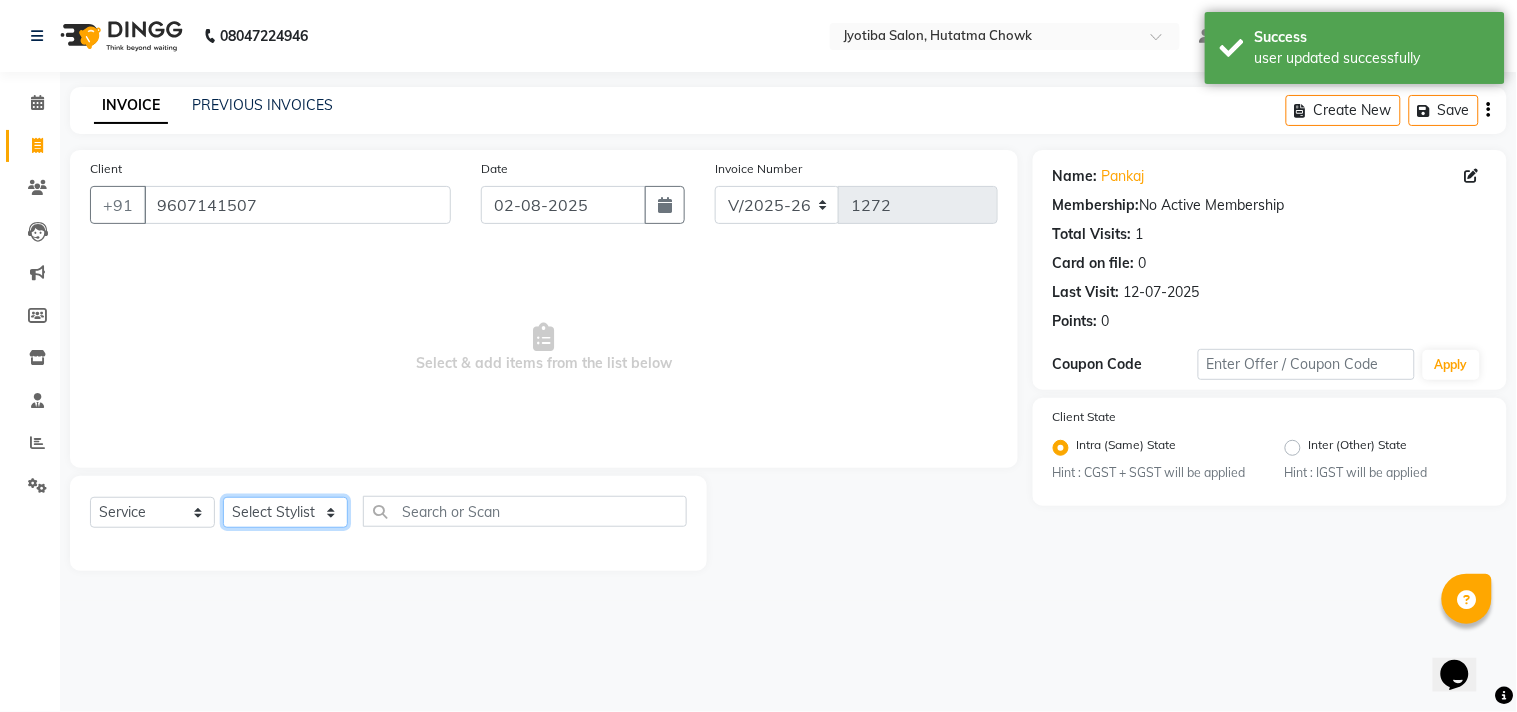 click on "Select Stylist [PERSON] [PERSON] [PERSON] [PERSON] [PERSON] [PERSON] [PERSON] [PERSON] [PERSON] [PERSON]" 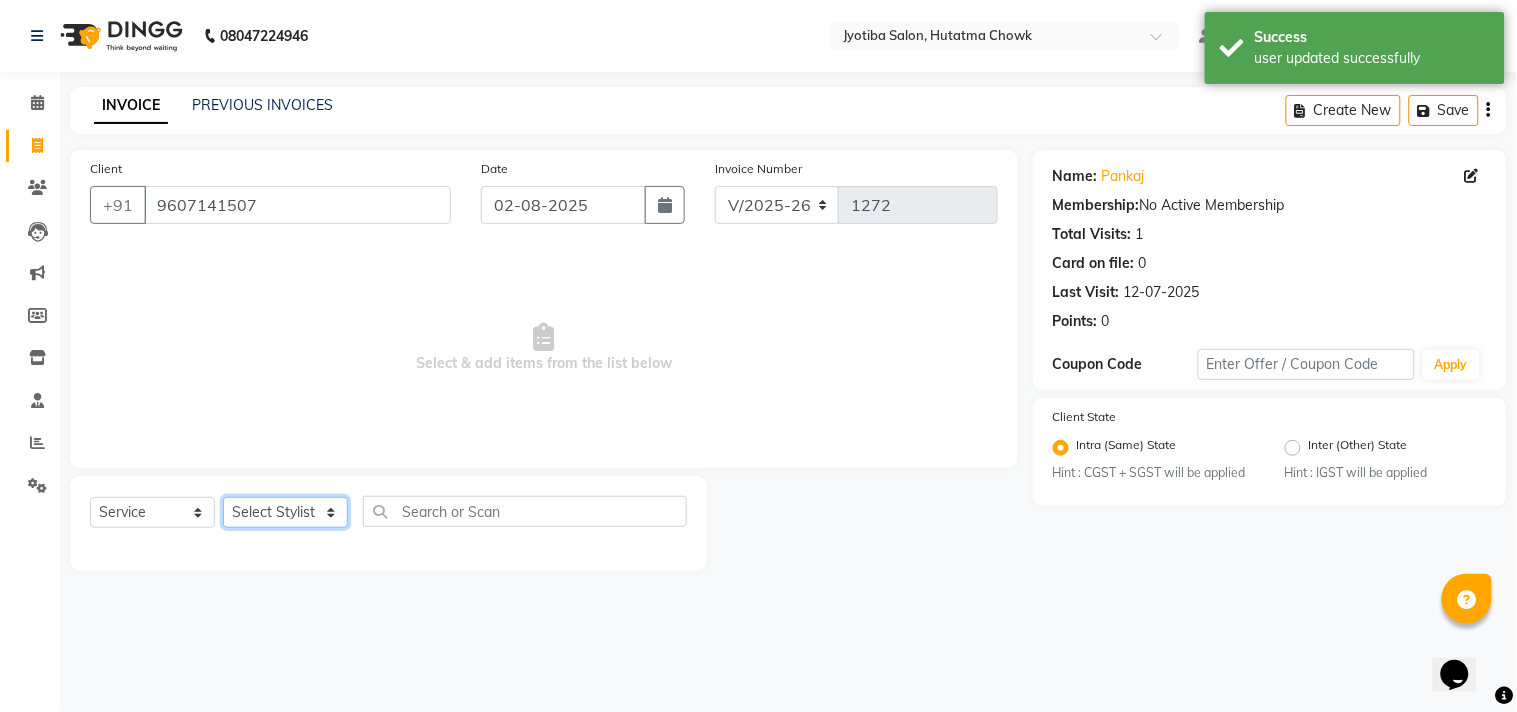 select on "7208" 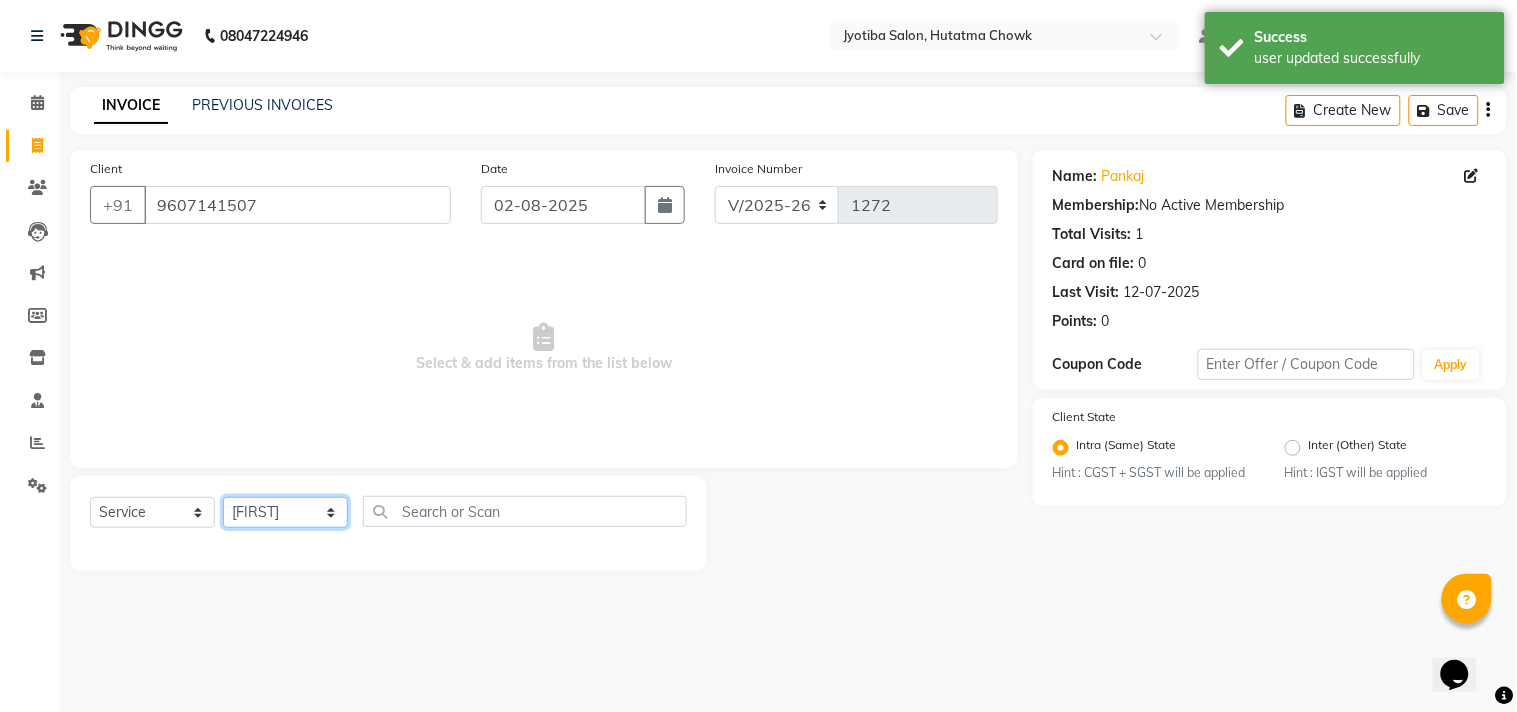 click on "Select Stylist [PERSON] [PERSON] [PERSON] [PERSON] [PERSON] [PERSON] [PERSON] [PERSON] [PERSON] [PERSON]" 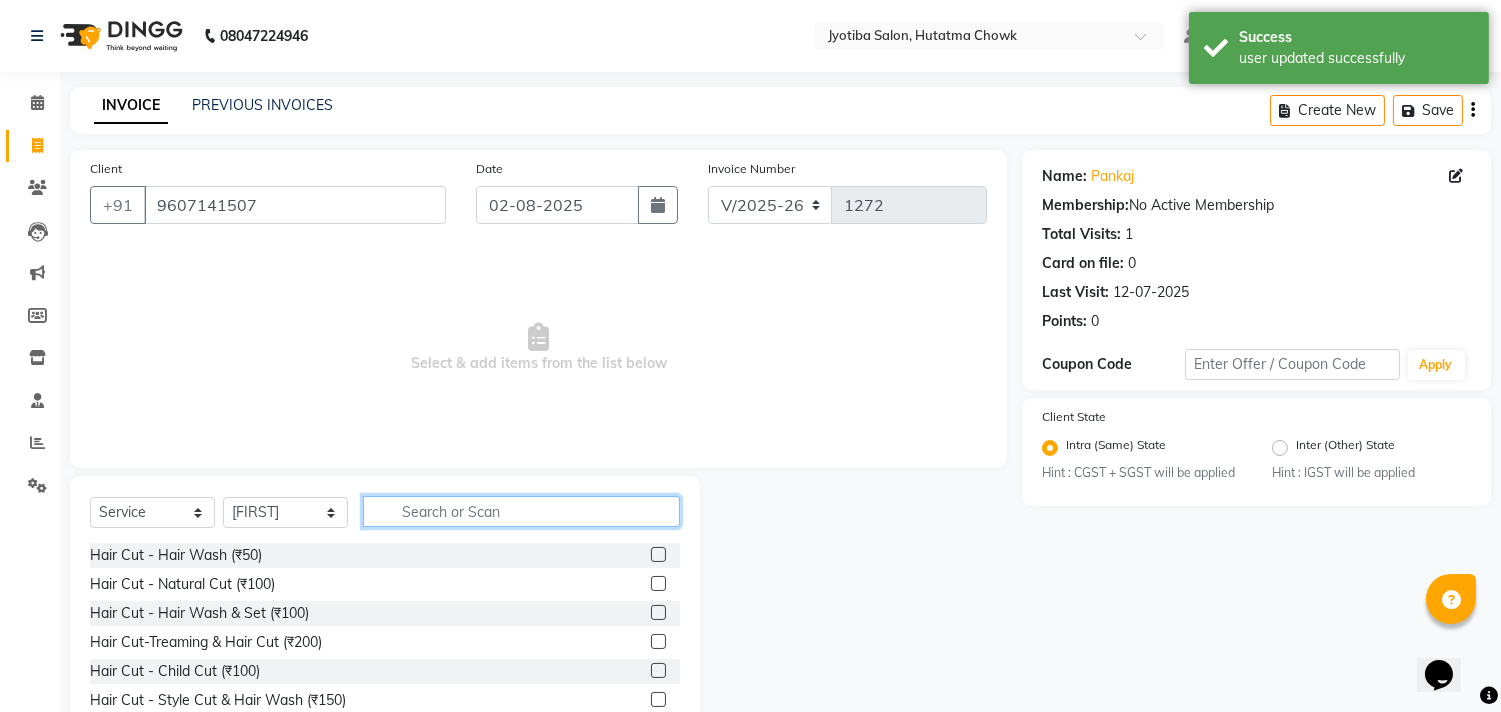 click 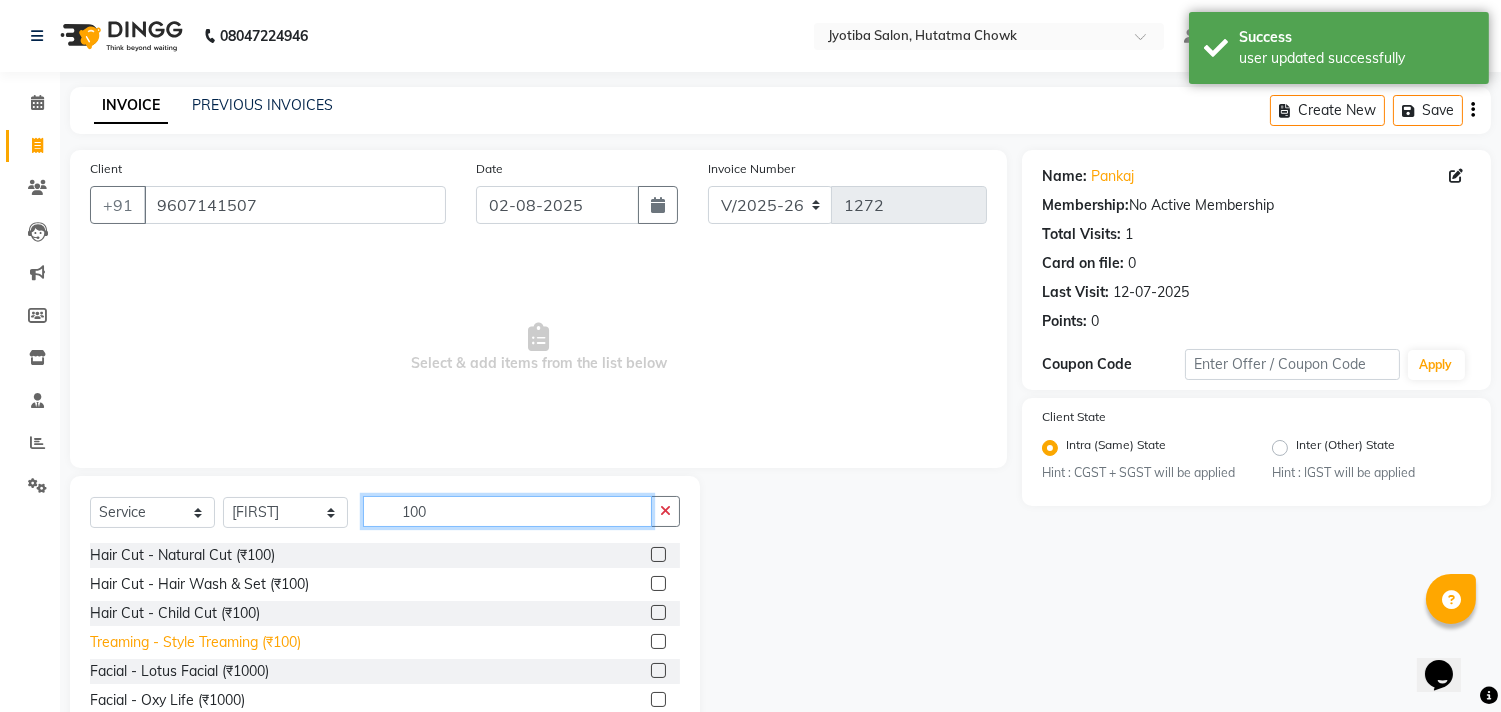 type on "100" 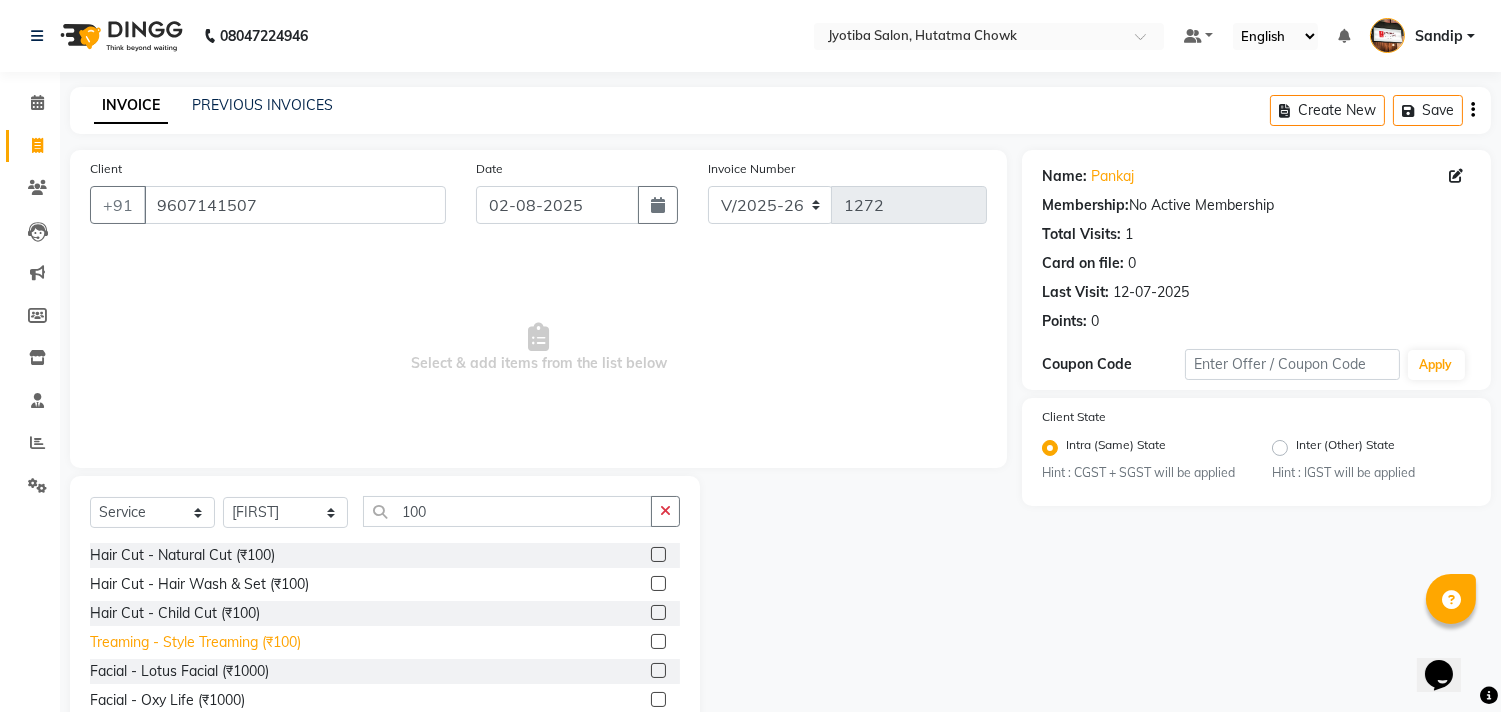 click on "Treaming - Style Treaming (₹100)" 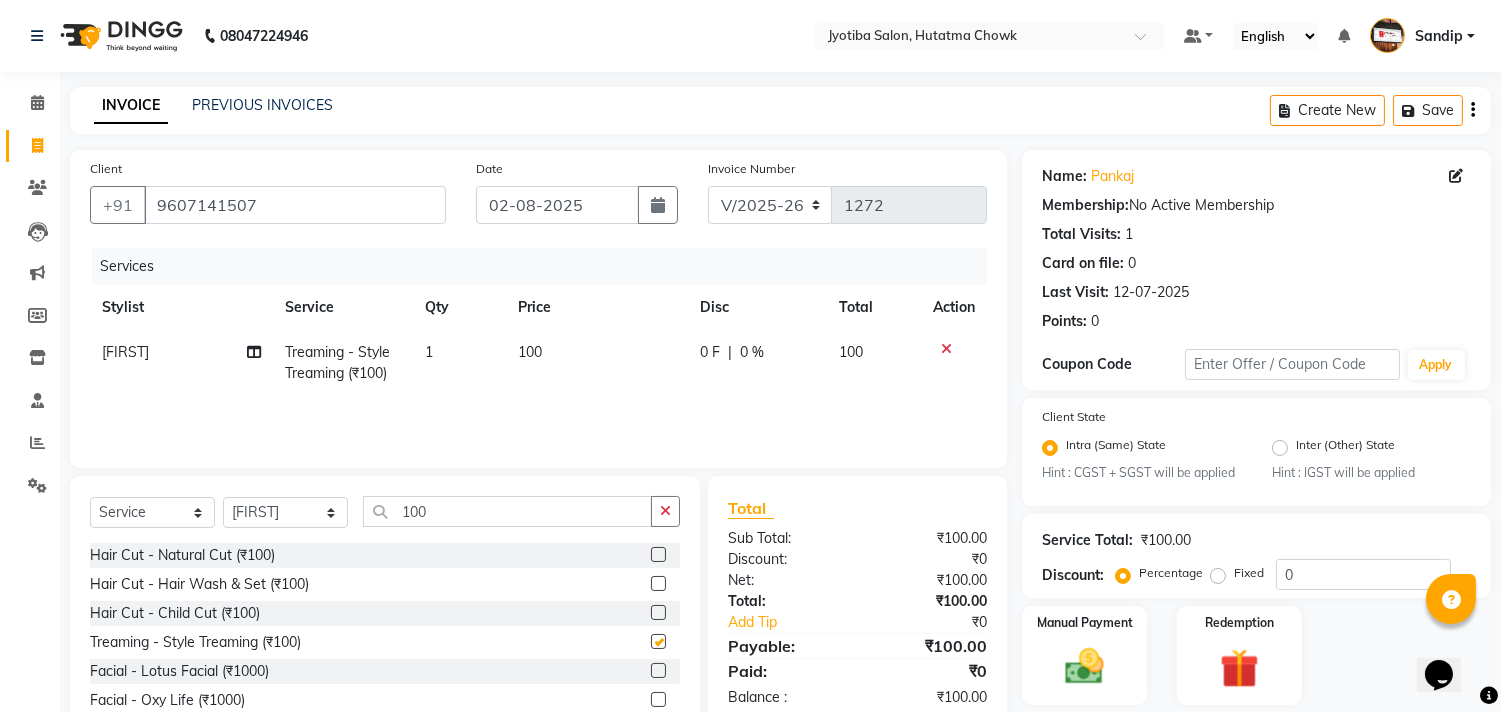 checkbox on "false" 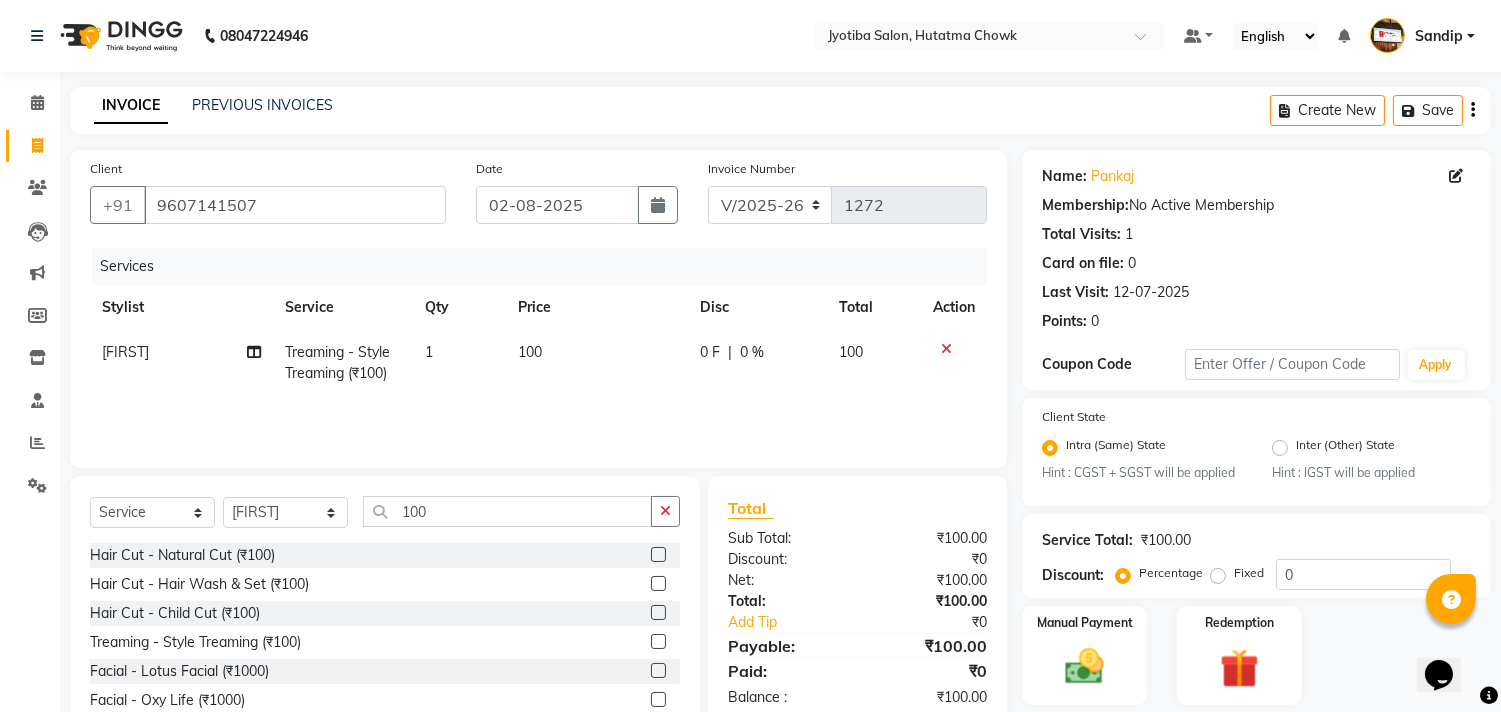 scroll, scrollTop: 88, scrollLeft: 0, axis: vertical 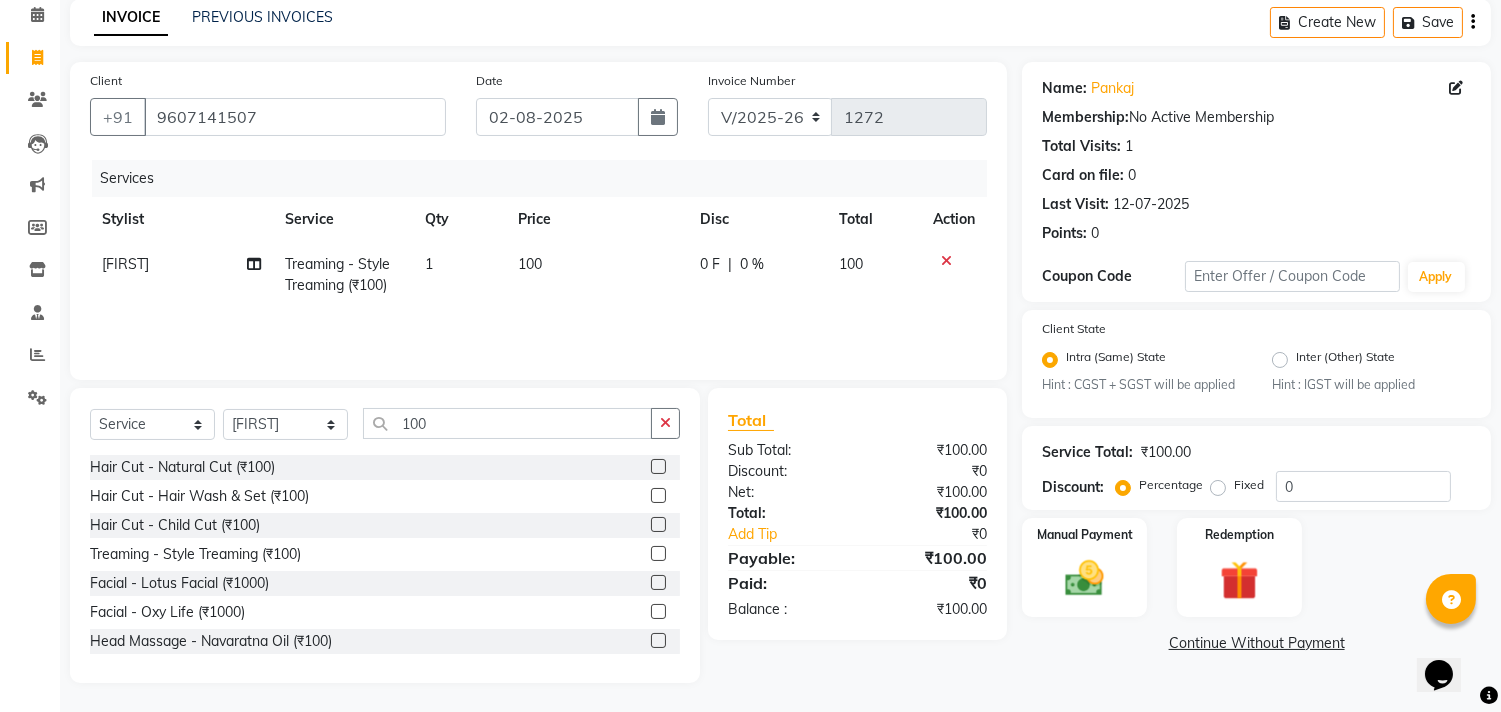 click on "Continue Without Payment" 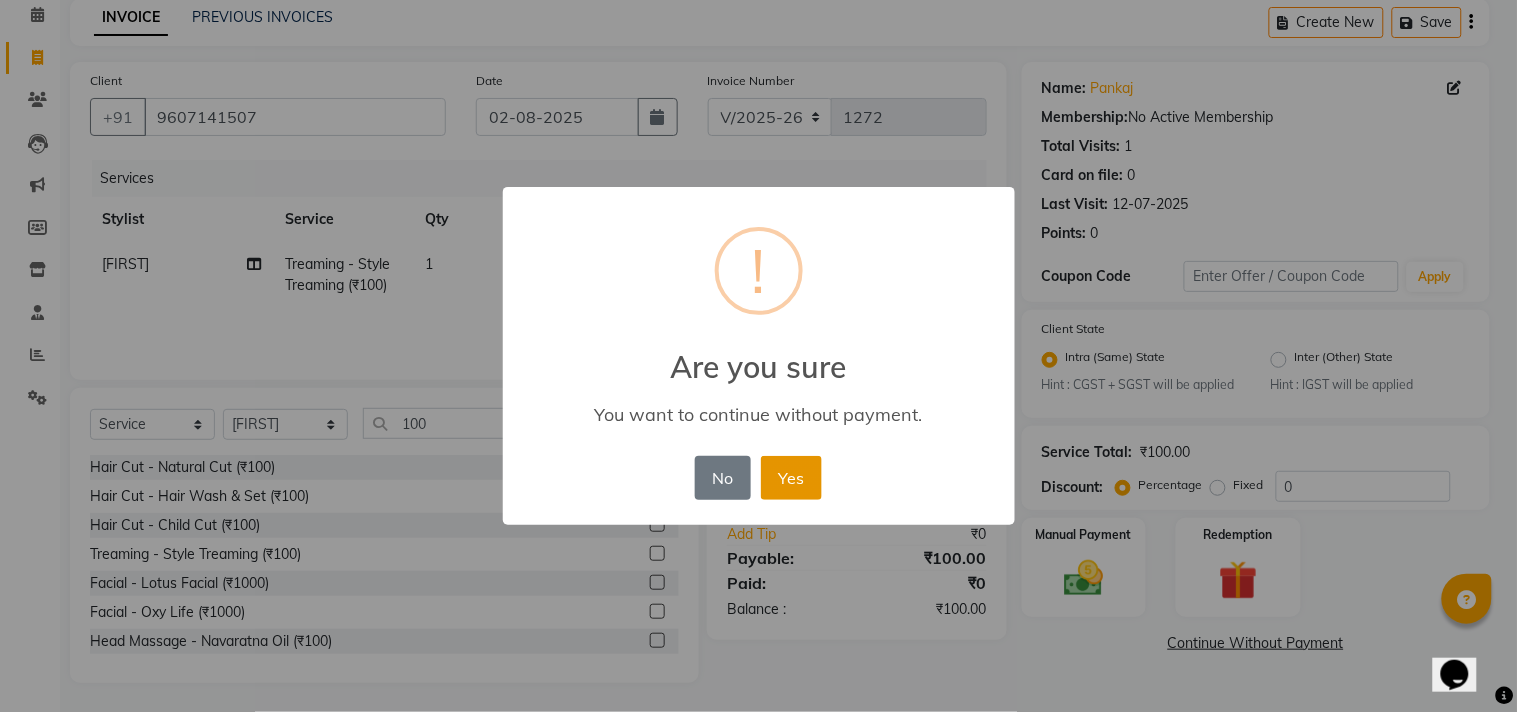 click on "Yes" at bounding box center (791, 478) 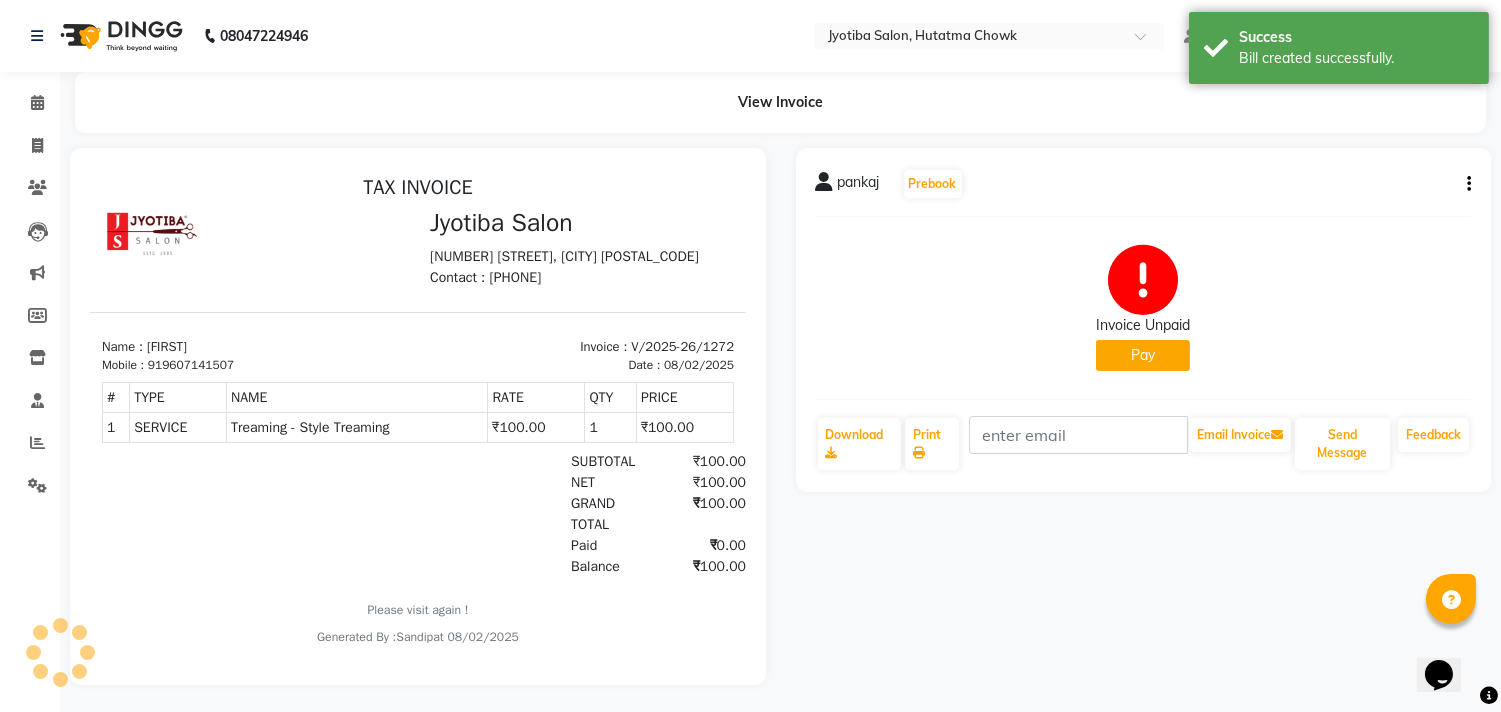 scroll, scrollTop: 0, scrollLeft: 0, axis: both 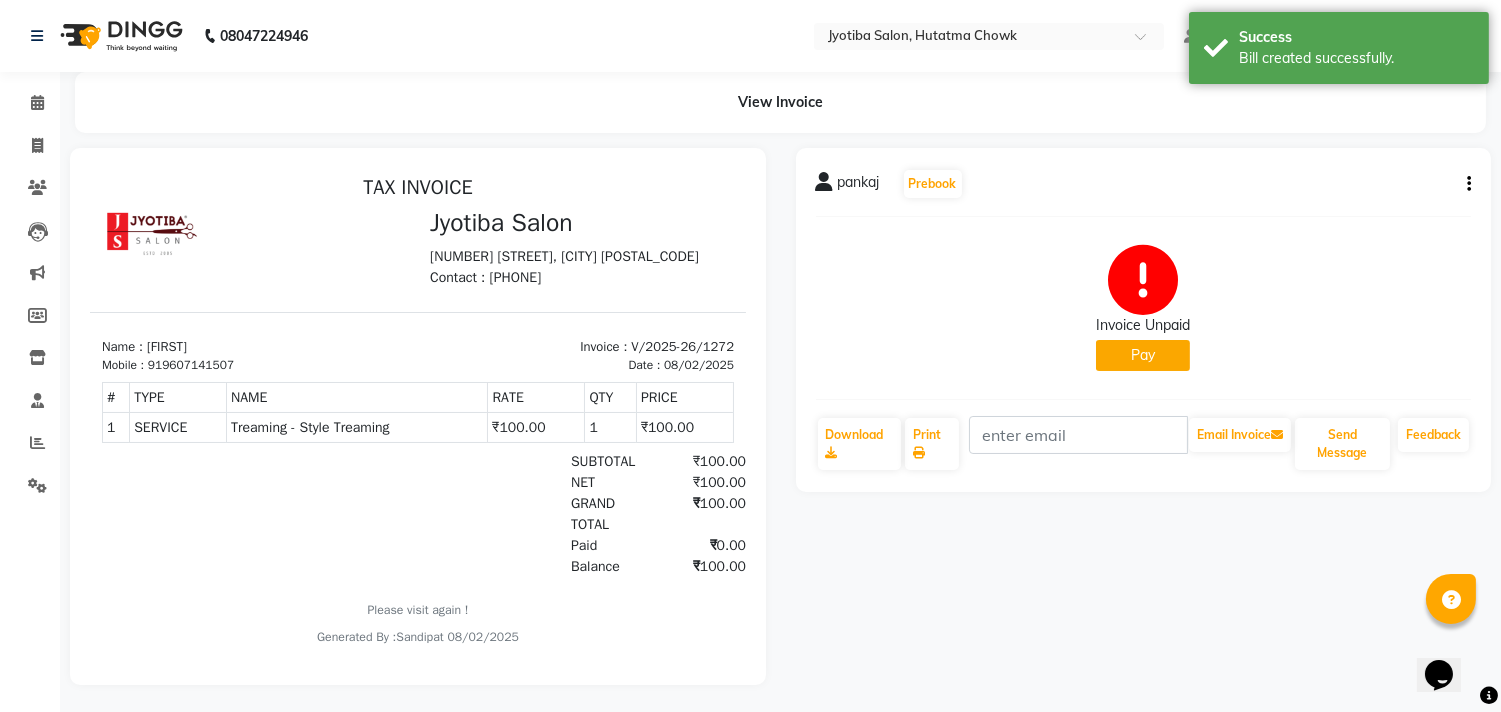 click on "Pay" 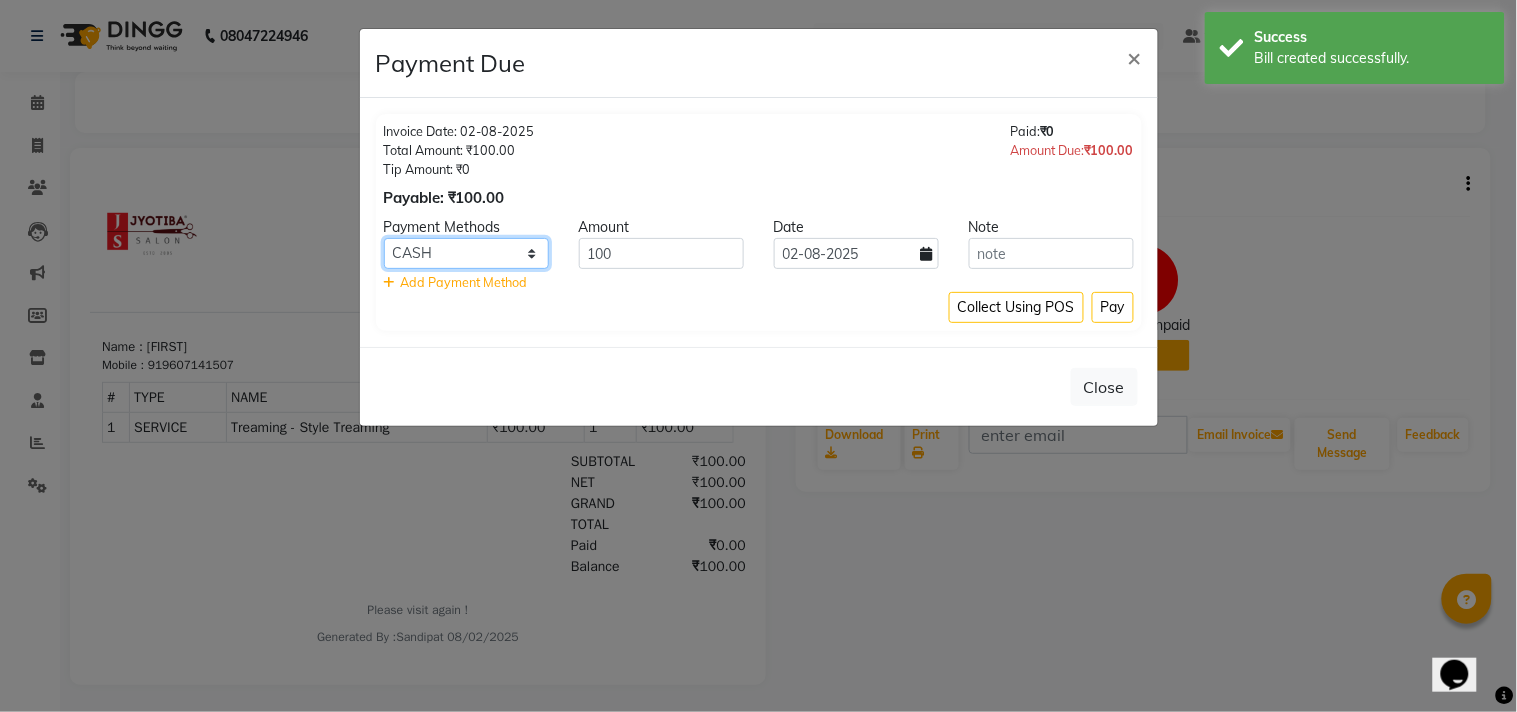 click on "CASH ONLINE CARD" 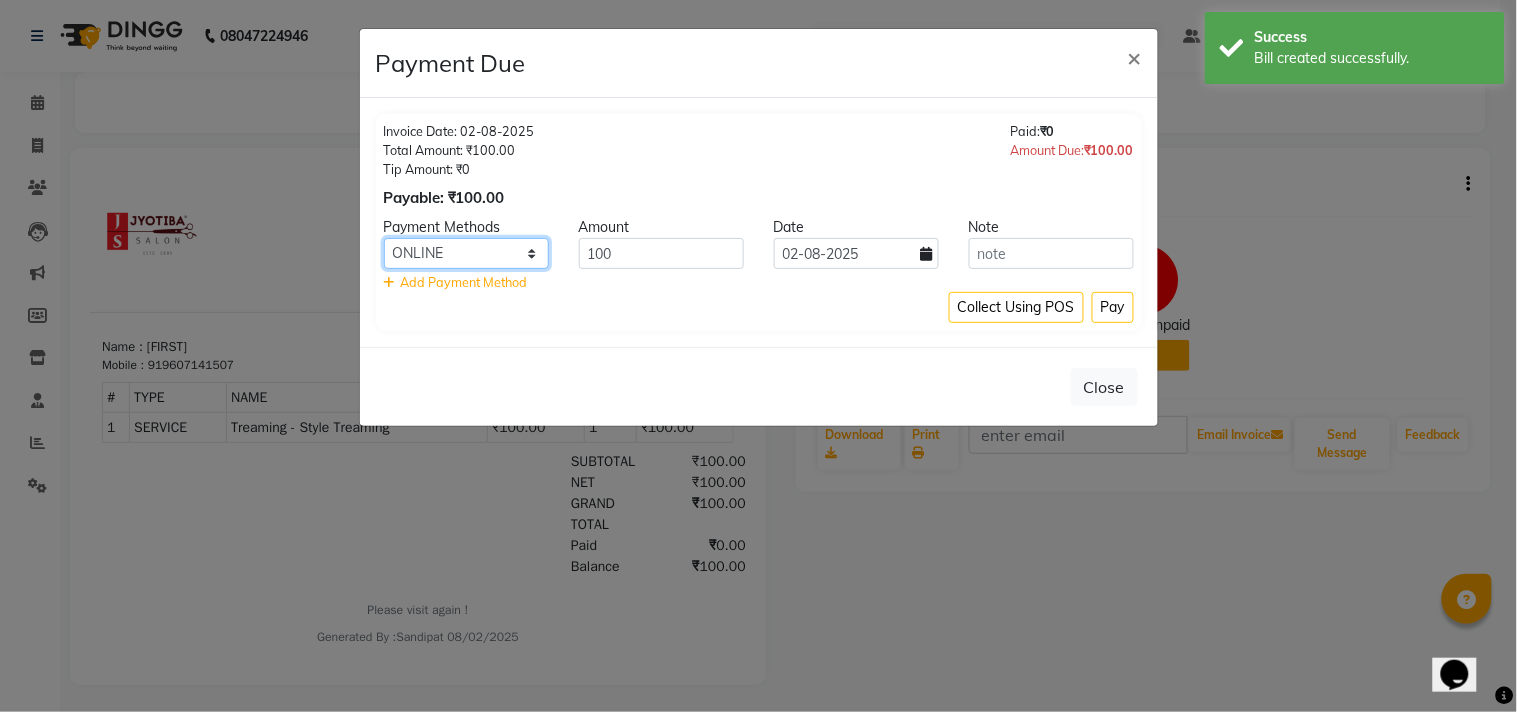 click on "CASH ONLINE CARD" 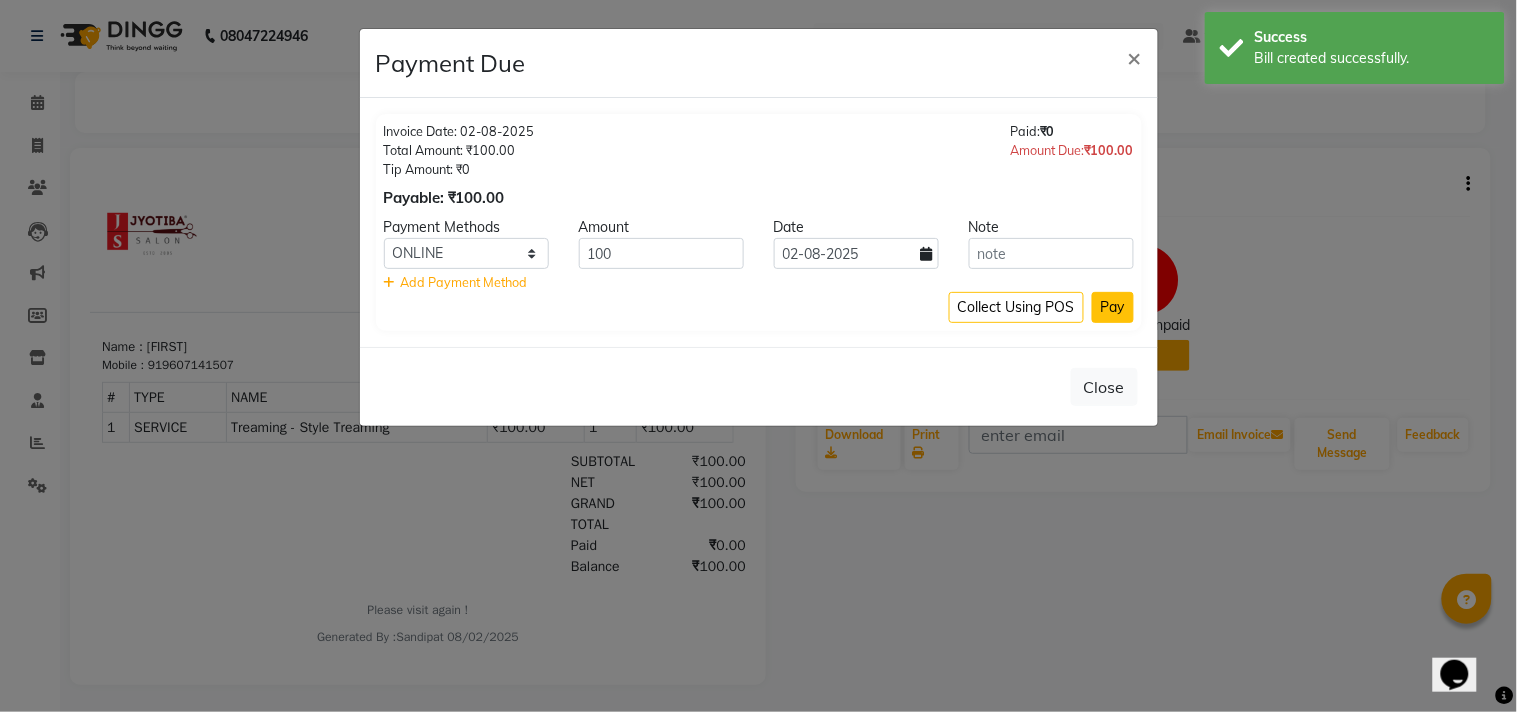click on "Pay" 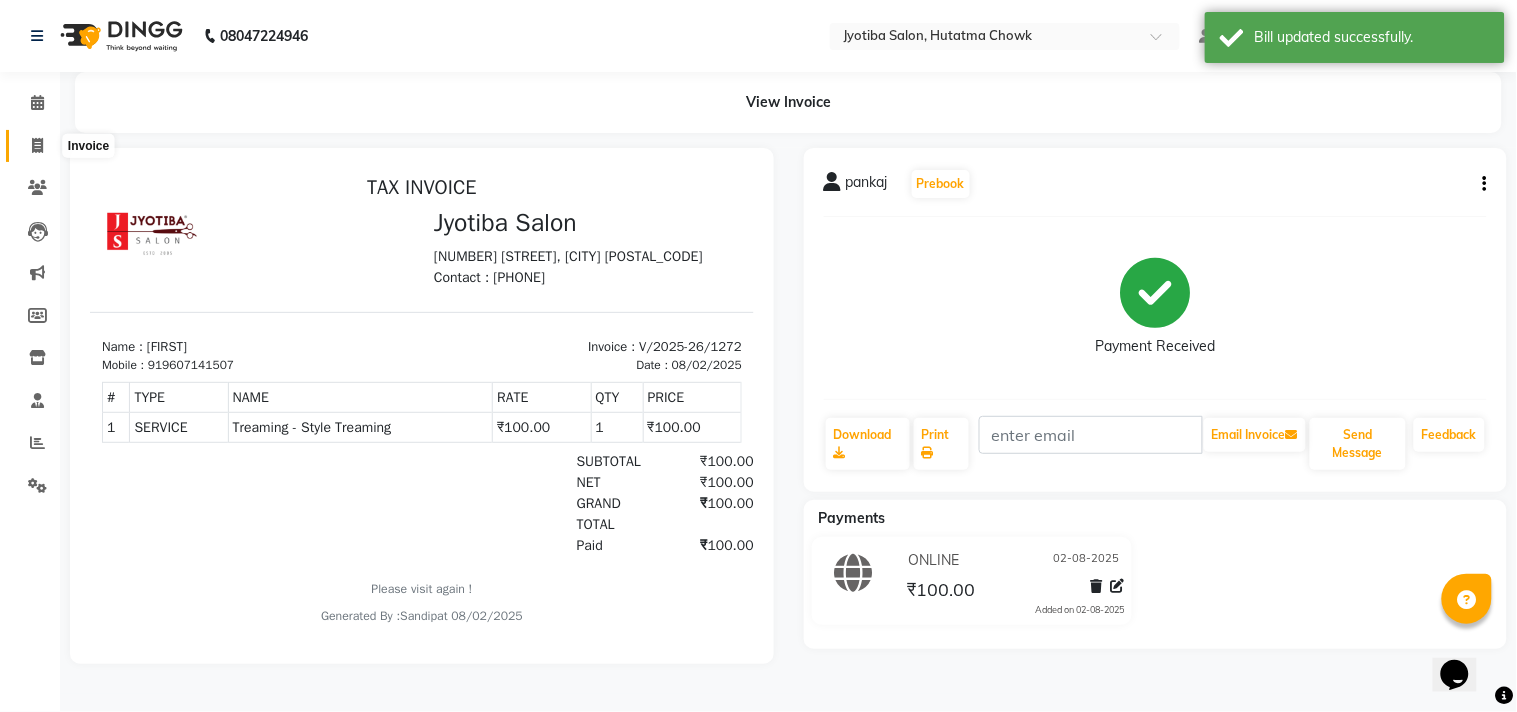 click 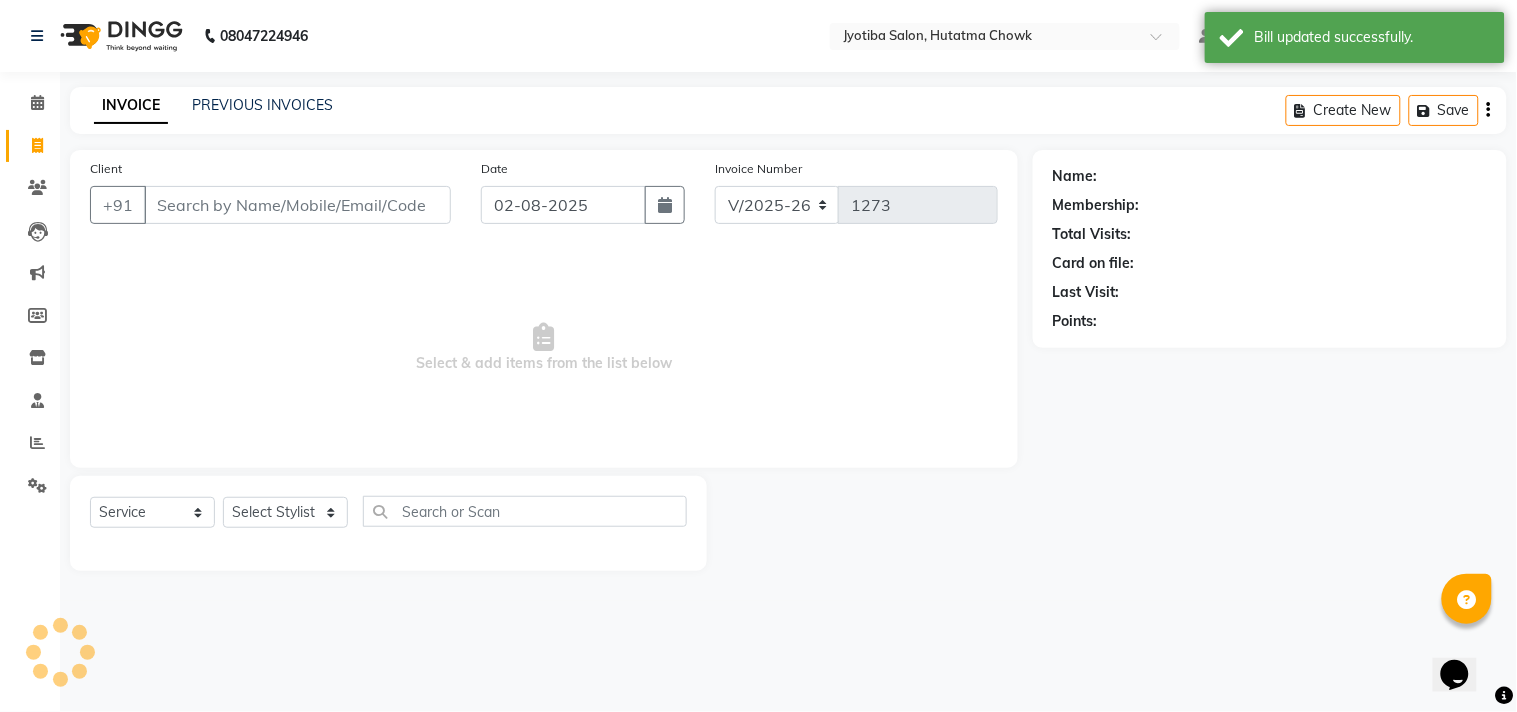 select on "membership" 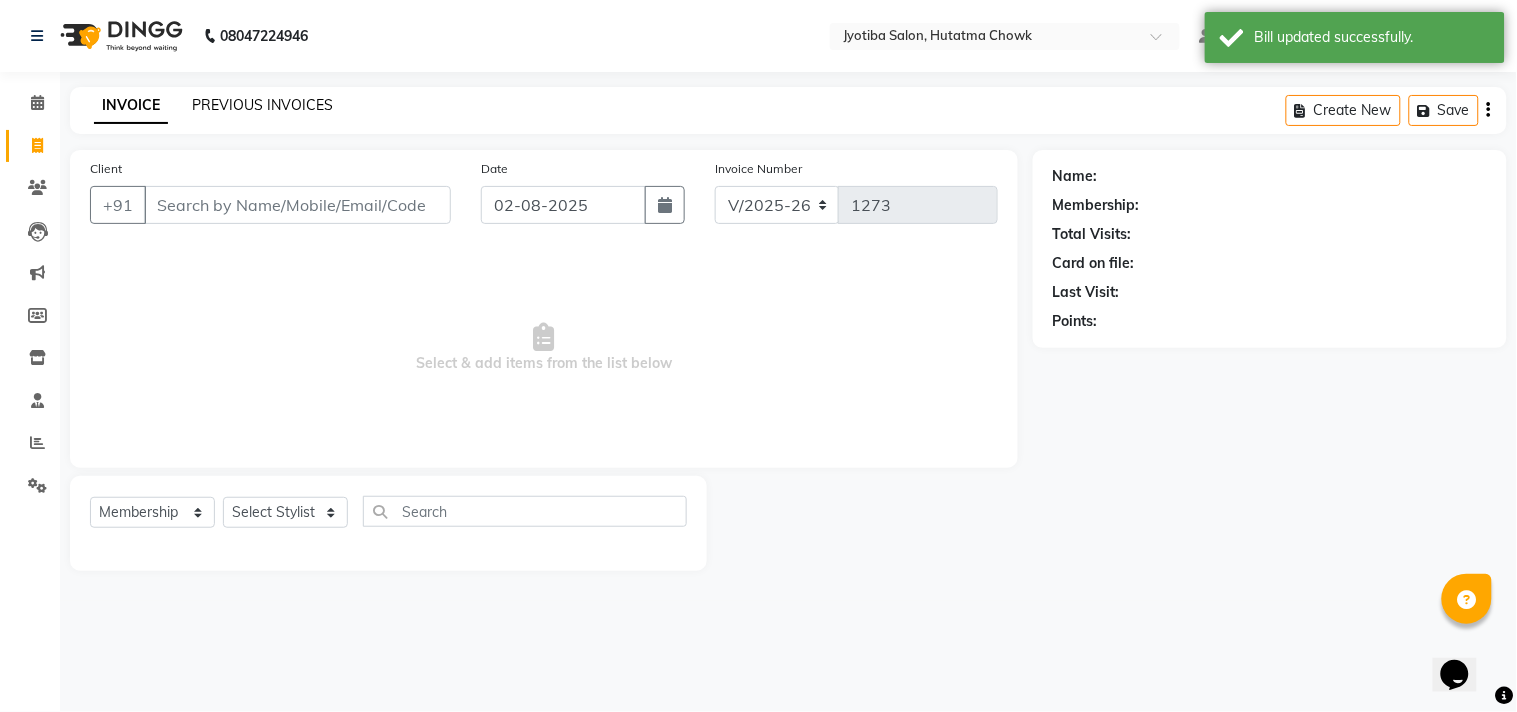 click on "PREVIOUS INVOICES" 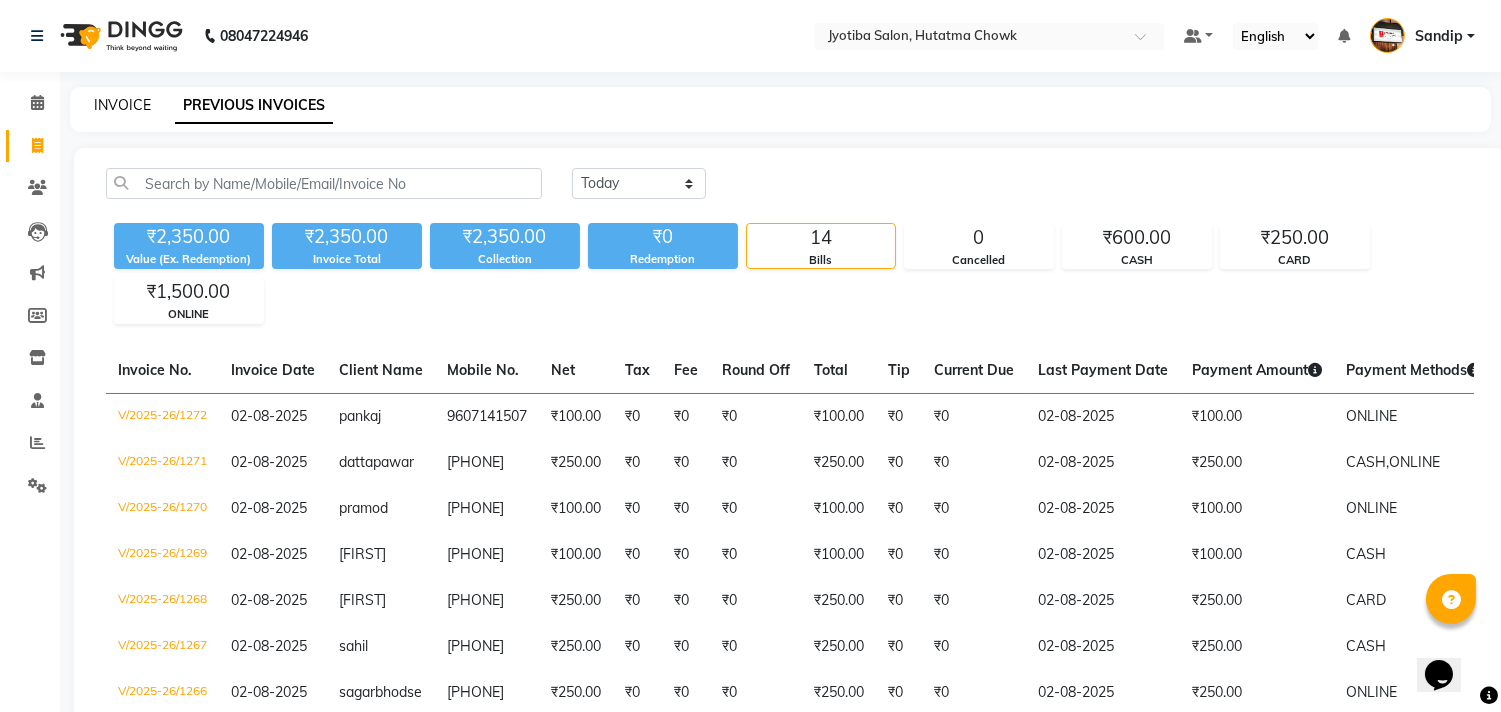 click on "INVOICE" 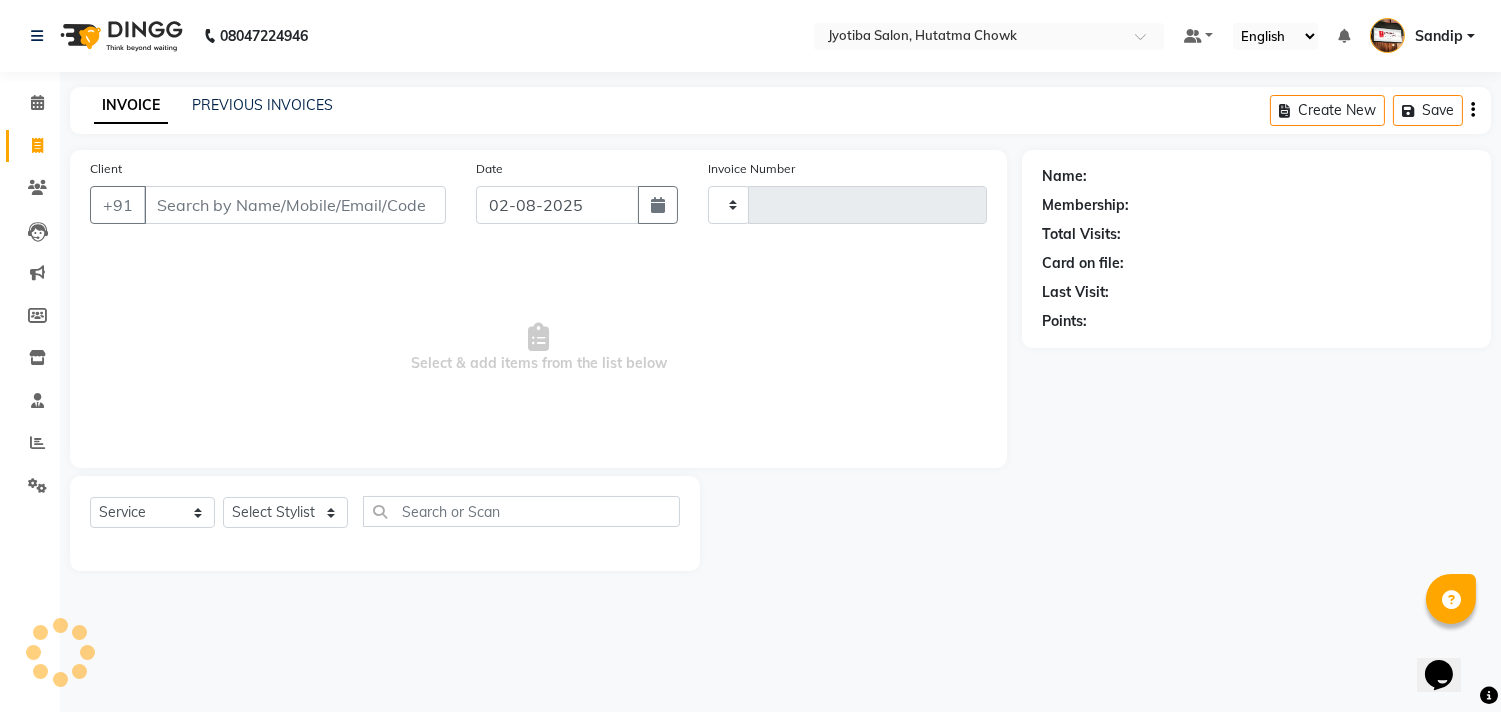 type on "1273" 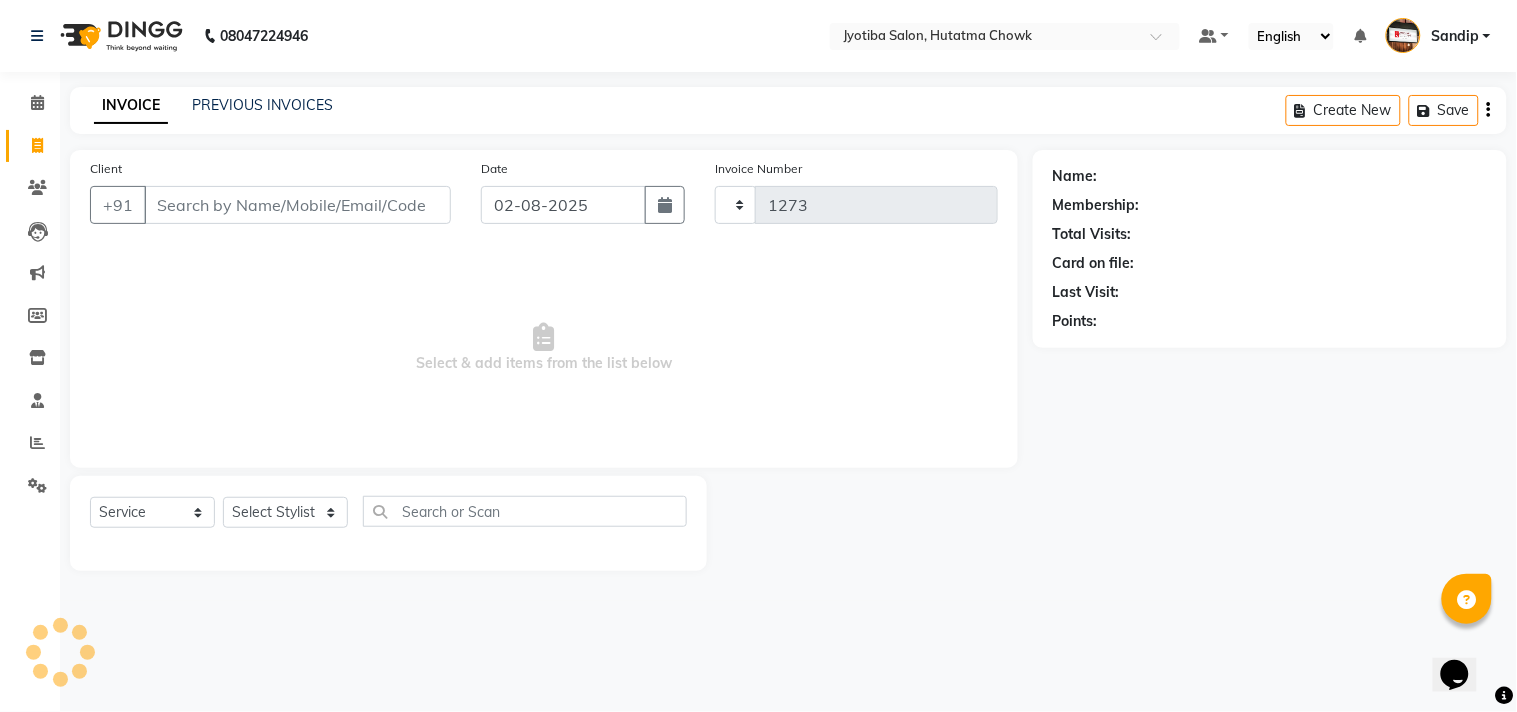 select on "556" 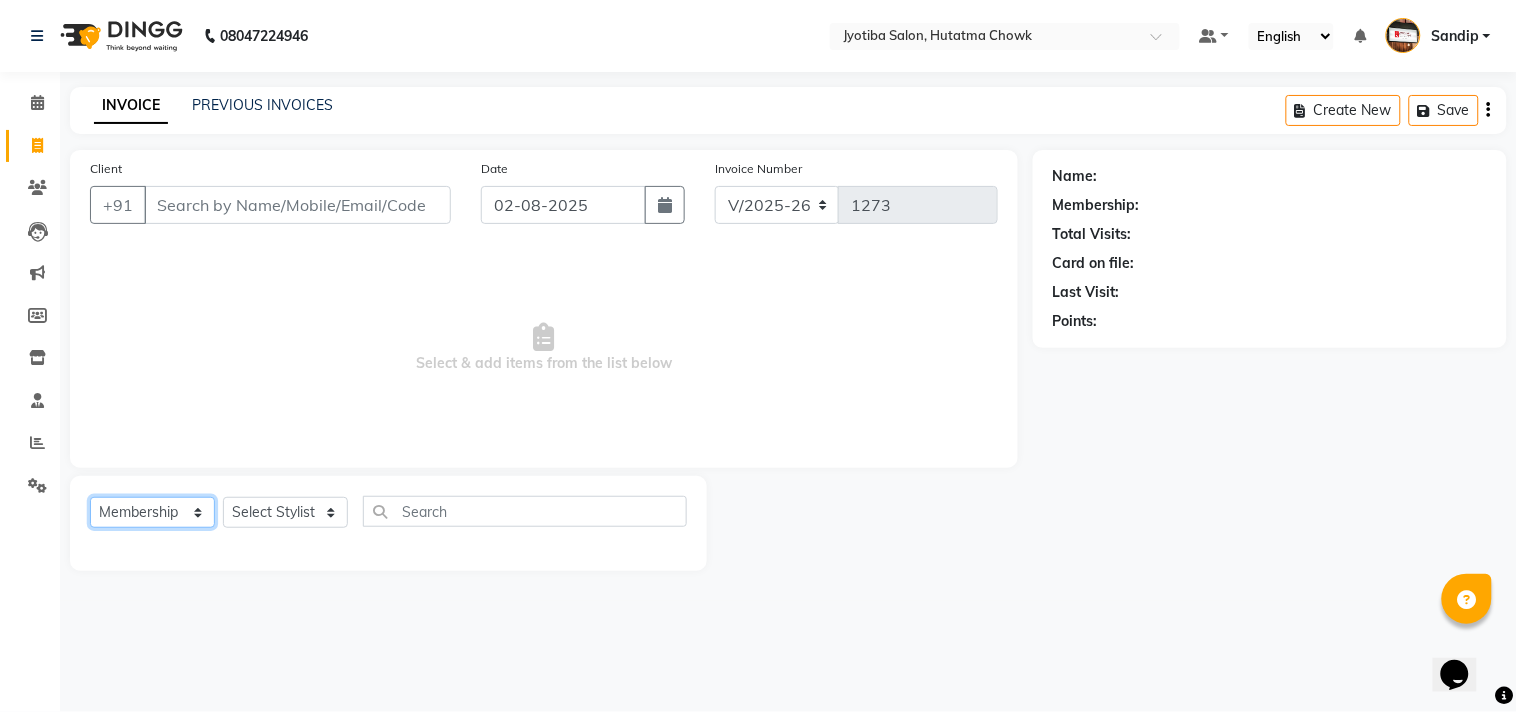 click on "Select  Service  Product  Membership  Package Voucher Prepaid Gift Card" 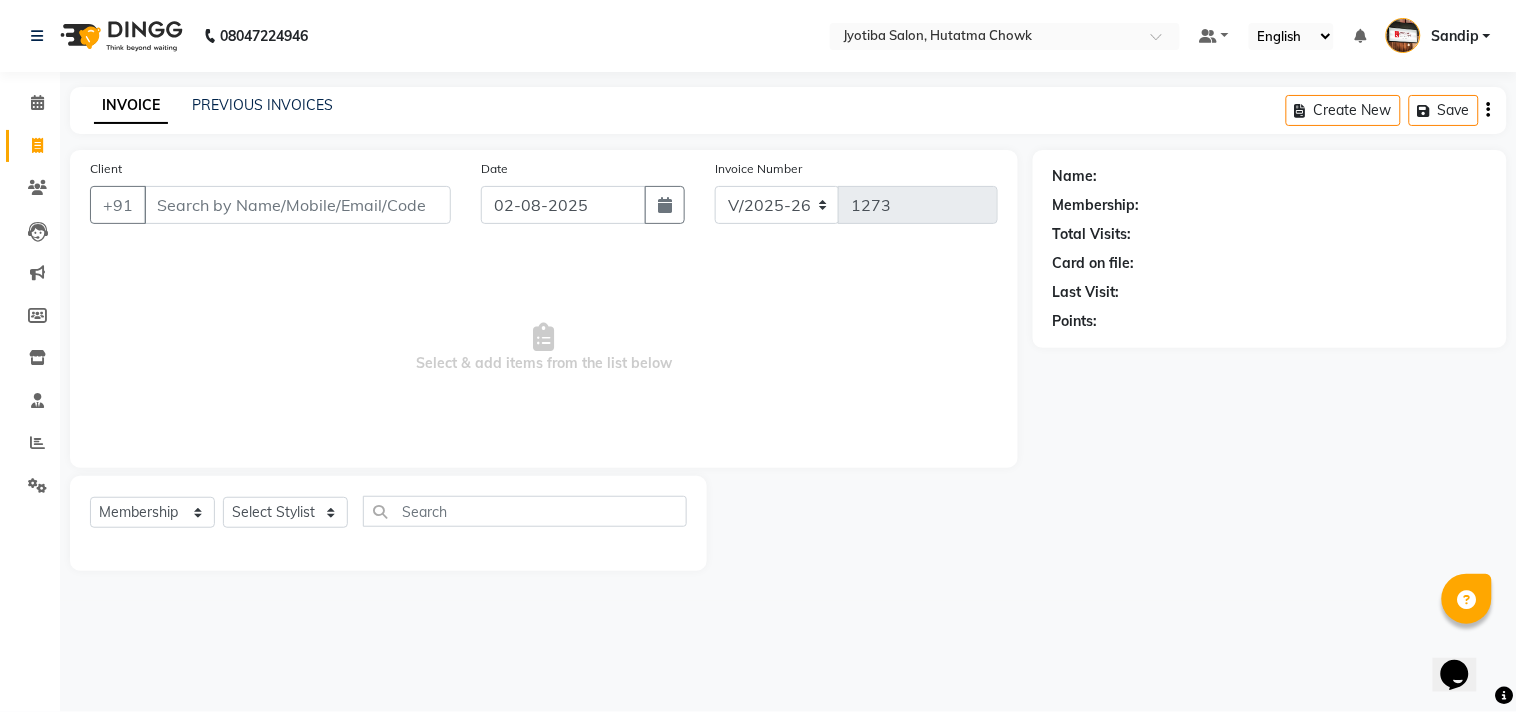 click on "Select & add items from the list below" at bounding box center [544, 348] 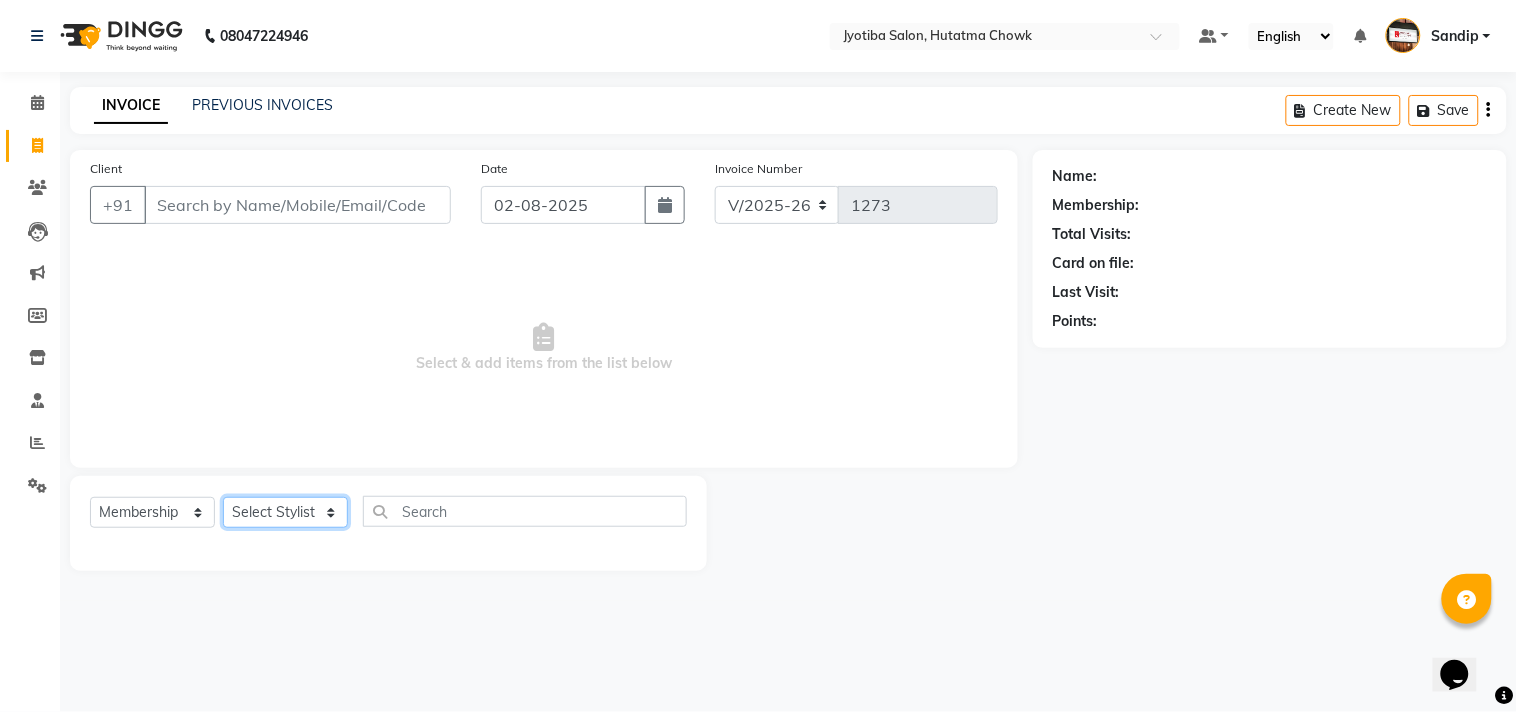 click on "Select Stylist [PERSON] [PERSON] [PERSON] [PERSON] [PERSON] [PERSON] [PERSON] [PERSON] [PERSON] [PERSON]" 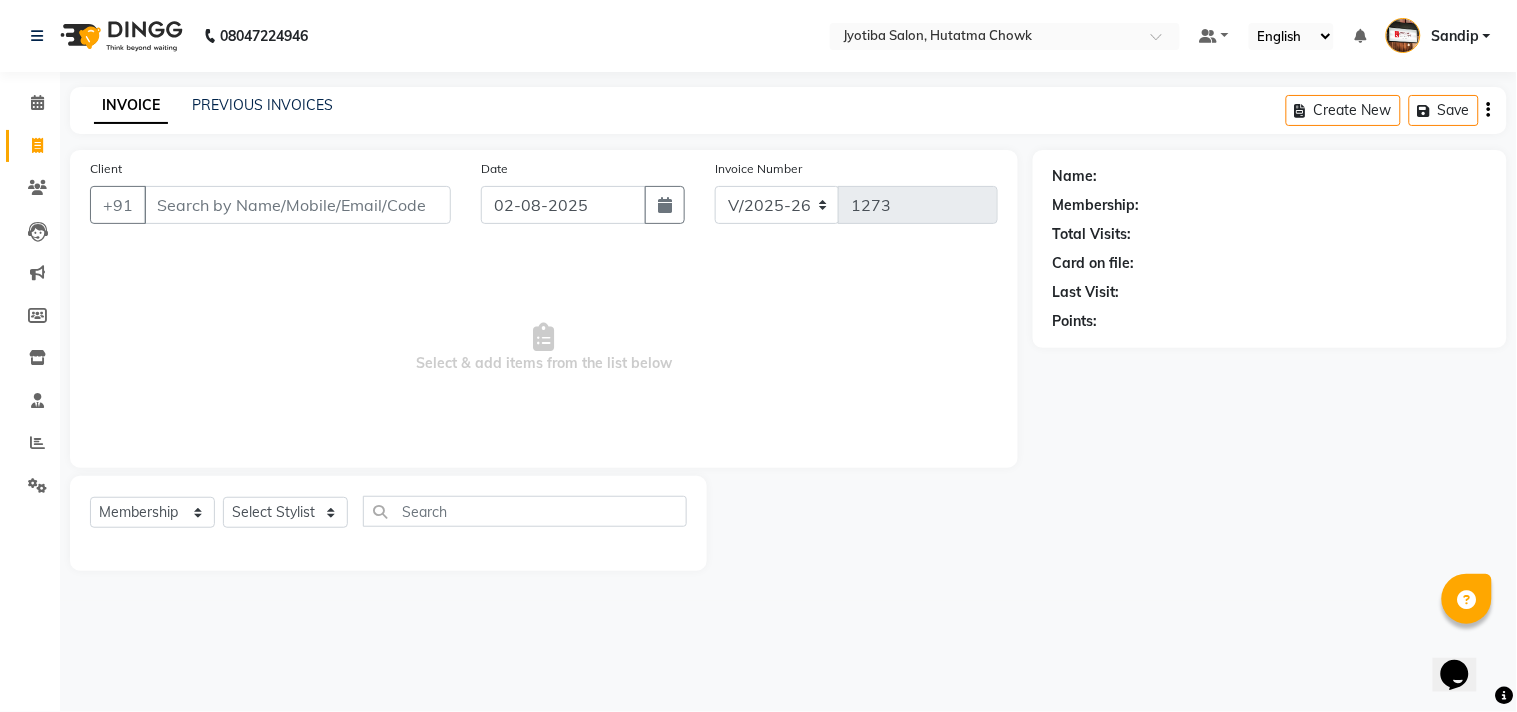click on "Select & add items from the list below" at bounding box center [544, 348] 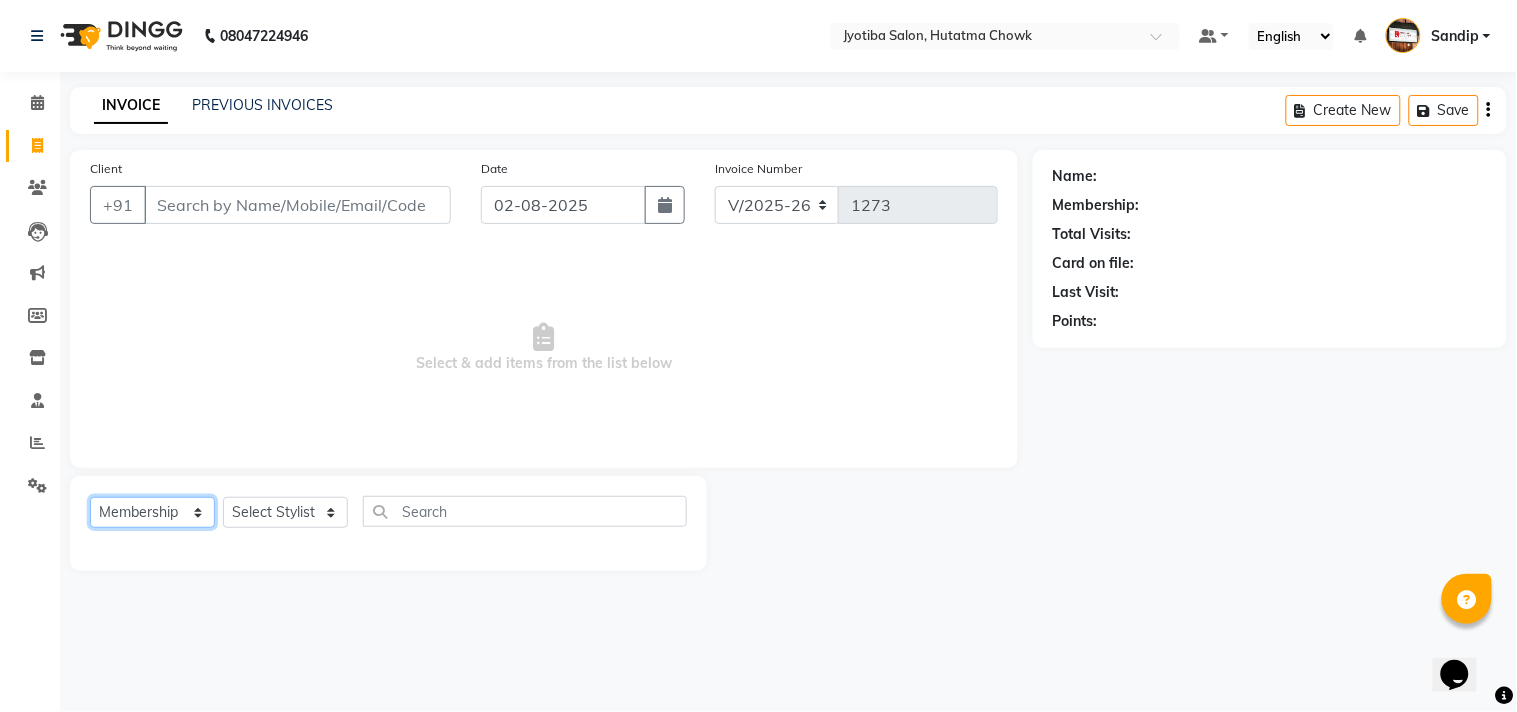 click on "Select  Service  Product  Membership  Package Voucher Prepaid Gift Card" 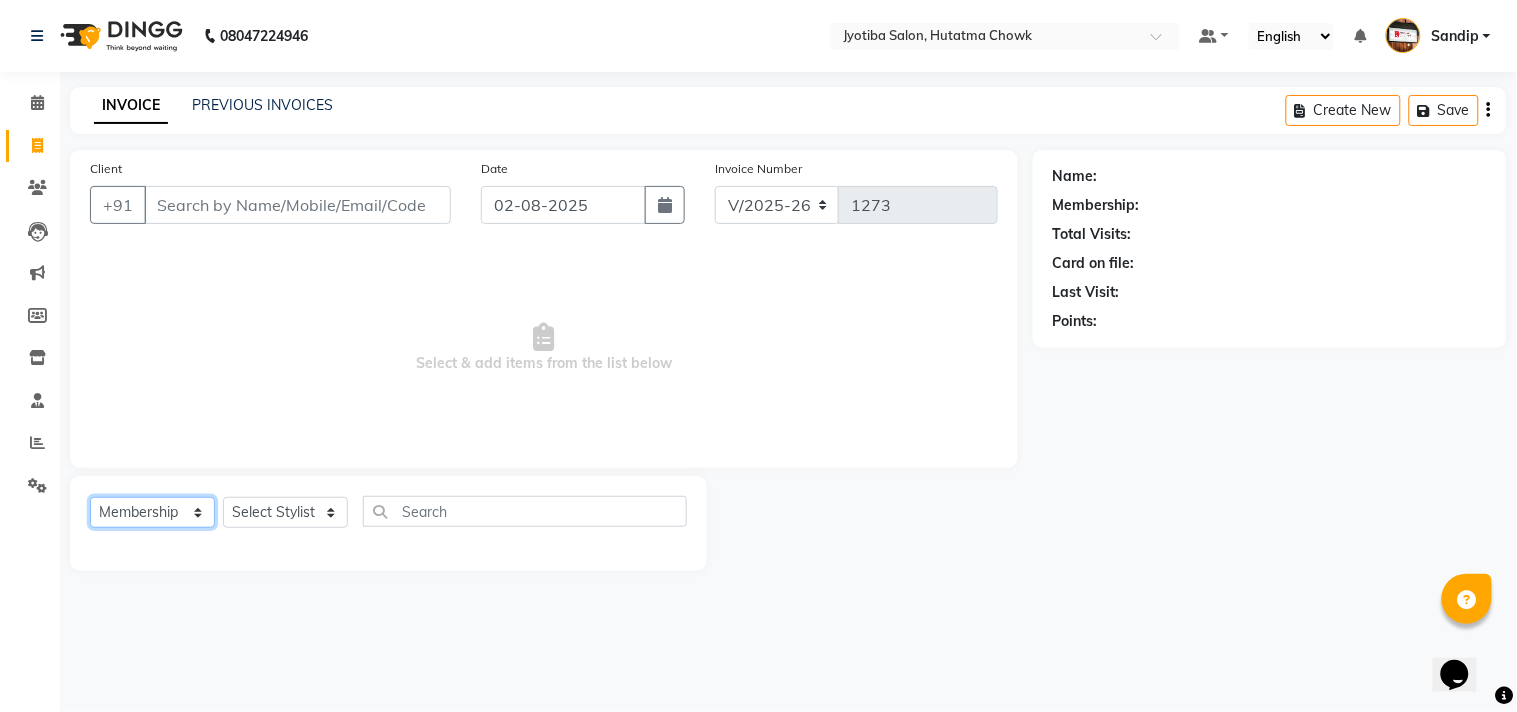 select on "service" 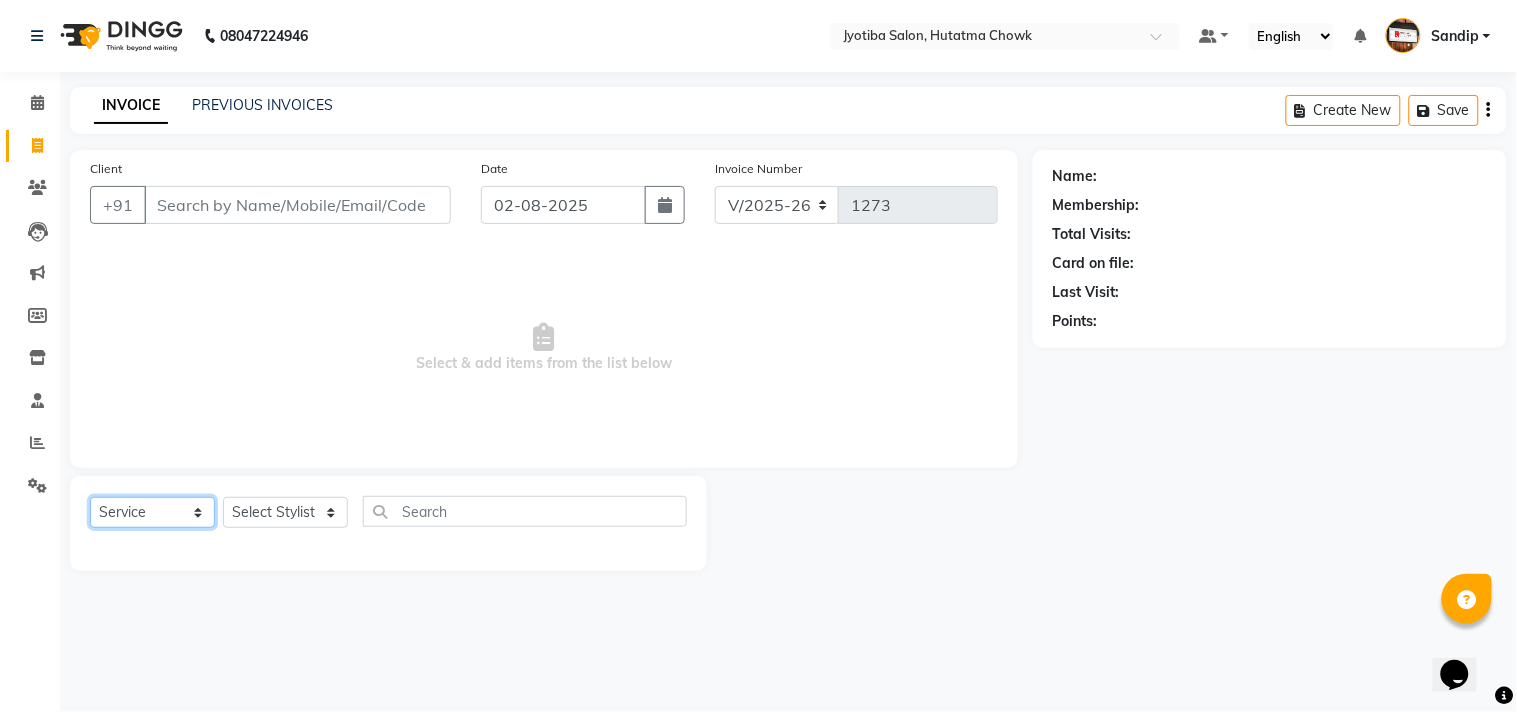 click on "Select  Service  Product  Membership  Package Voucher Prepaid Gift Card" 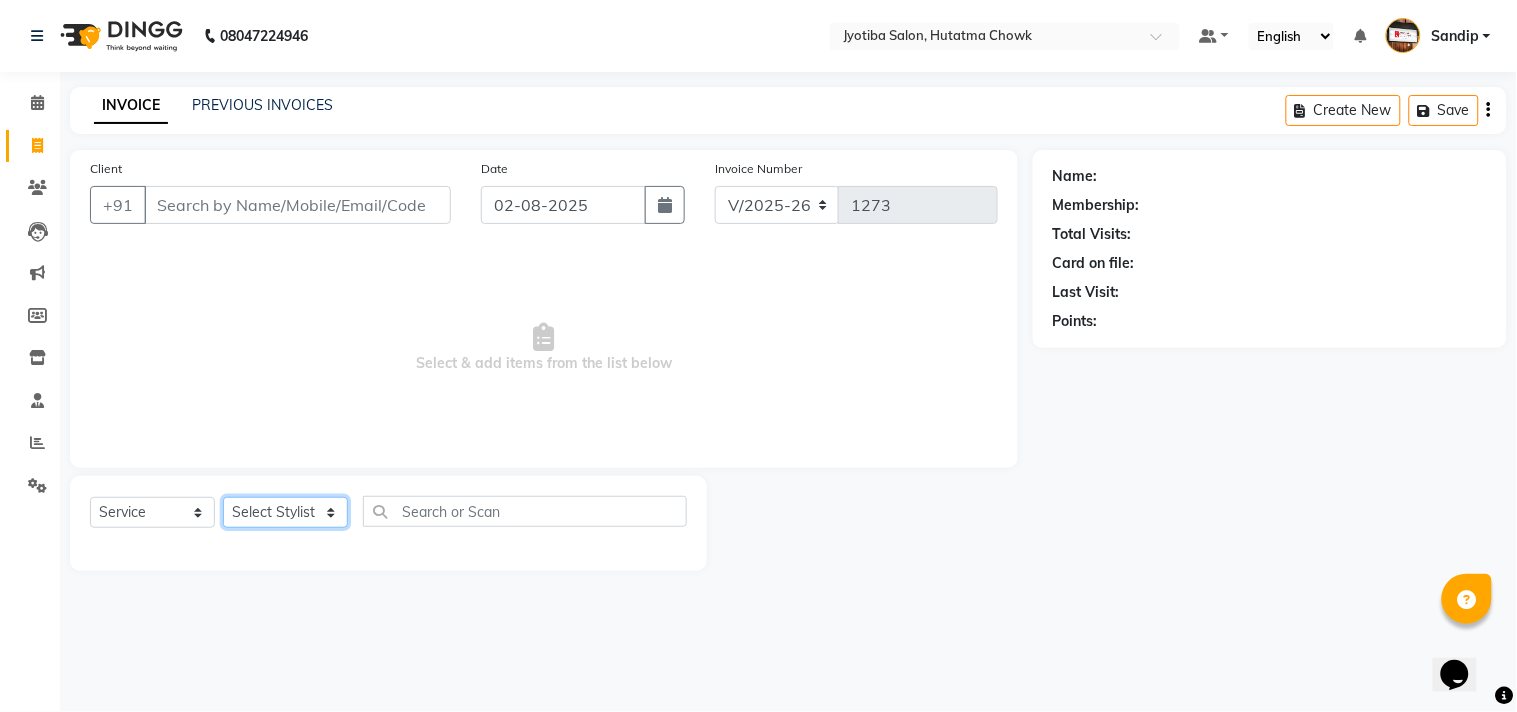 click on "Select Stylist [PERSON] [PERSON] [PERSON] [PERSON] [PERSON] [PERSON] [PERSON] [PERSON] [PERSON] [PERSON]" 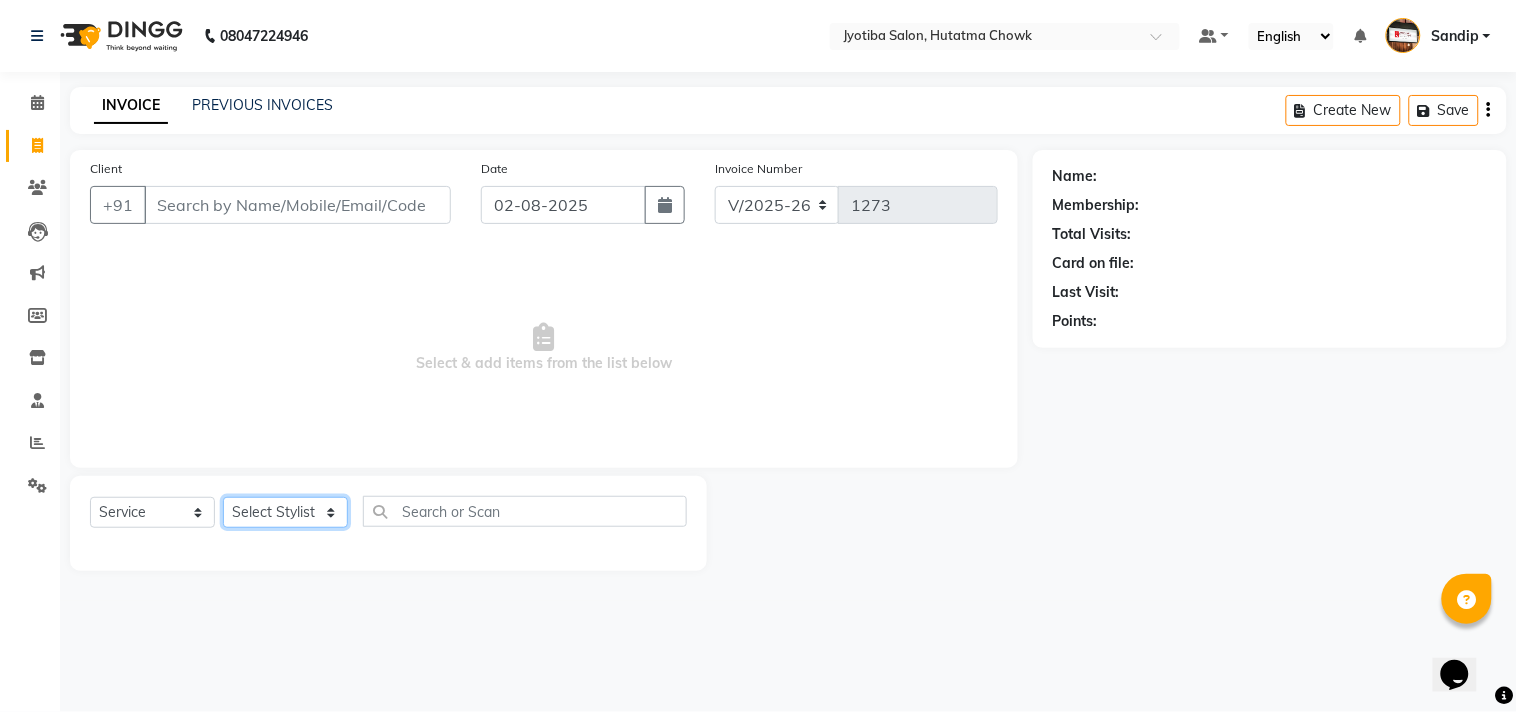 select on "7206" 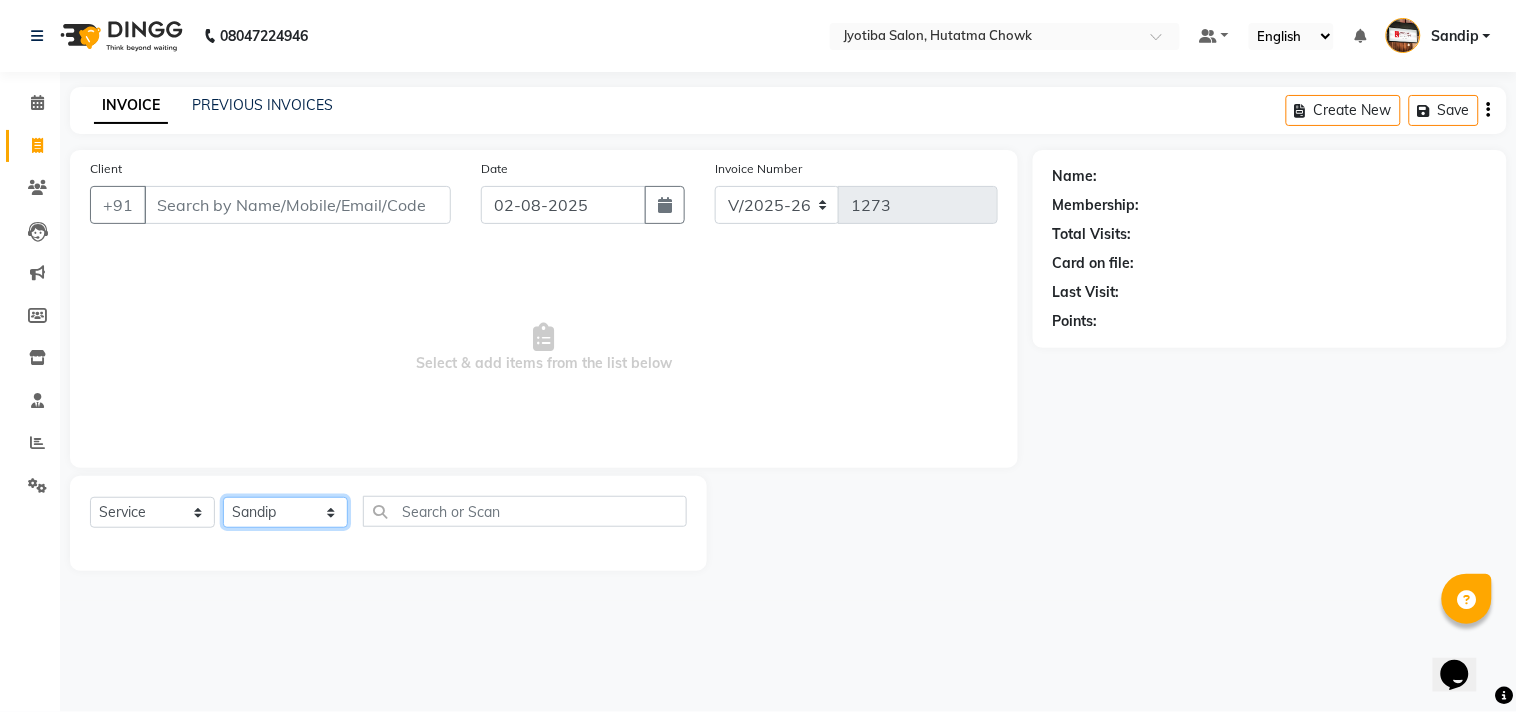 click on "Select Stylist [PERSON] [PERSON] [PERSON] [PERSON] [PERSON] [PERSON] [PERSON] [PERSON] [PERSON] [PERSON]" 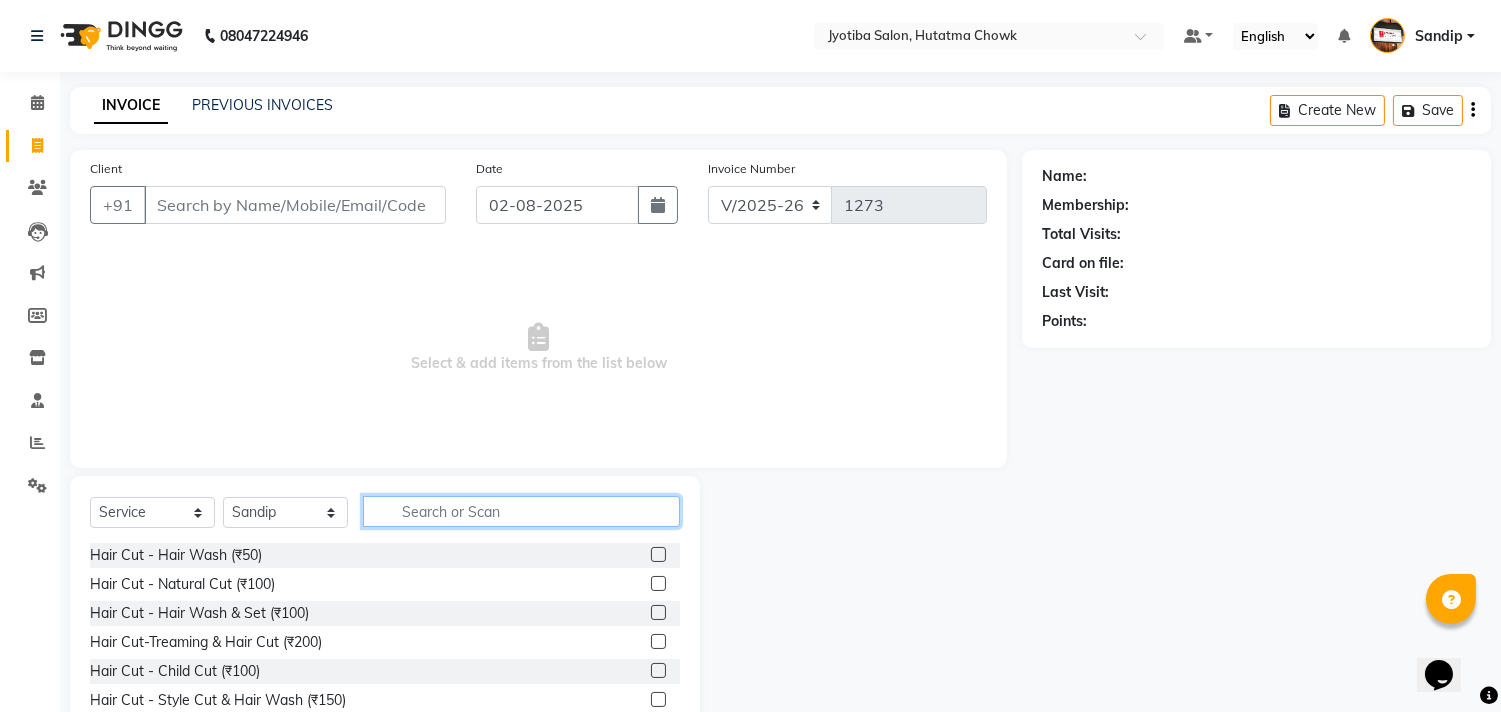 click 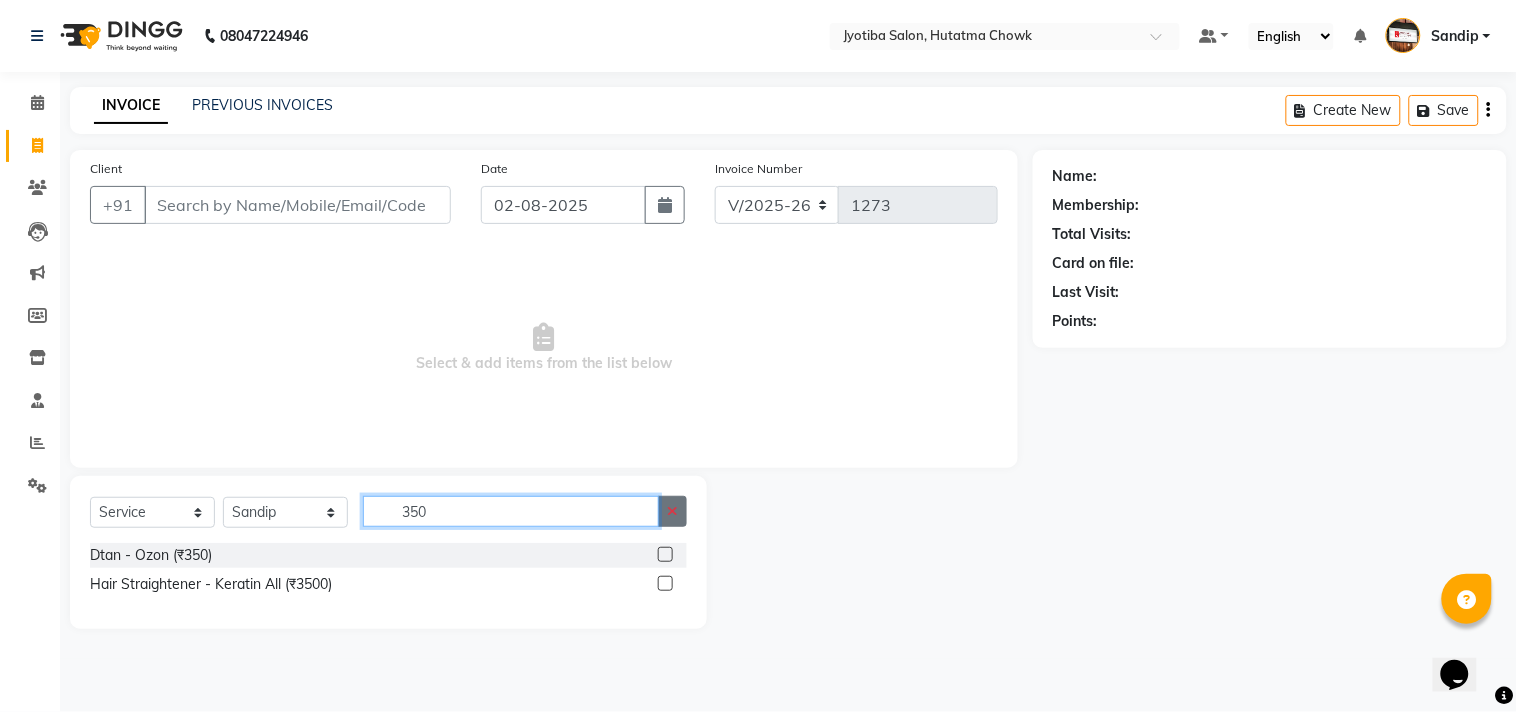 type on "350" 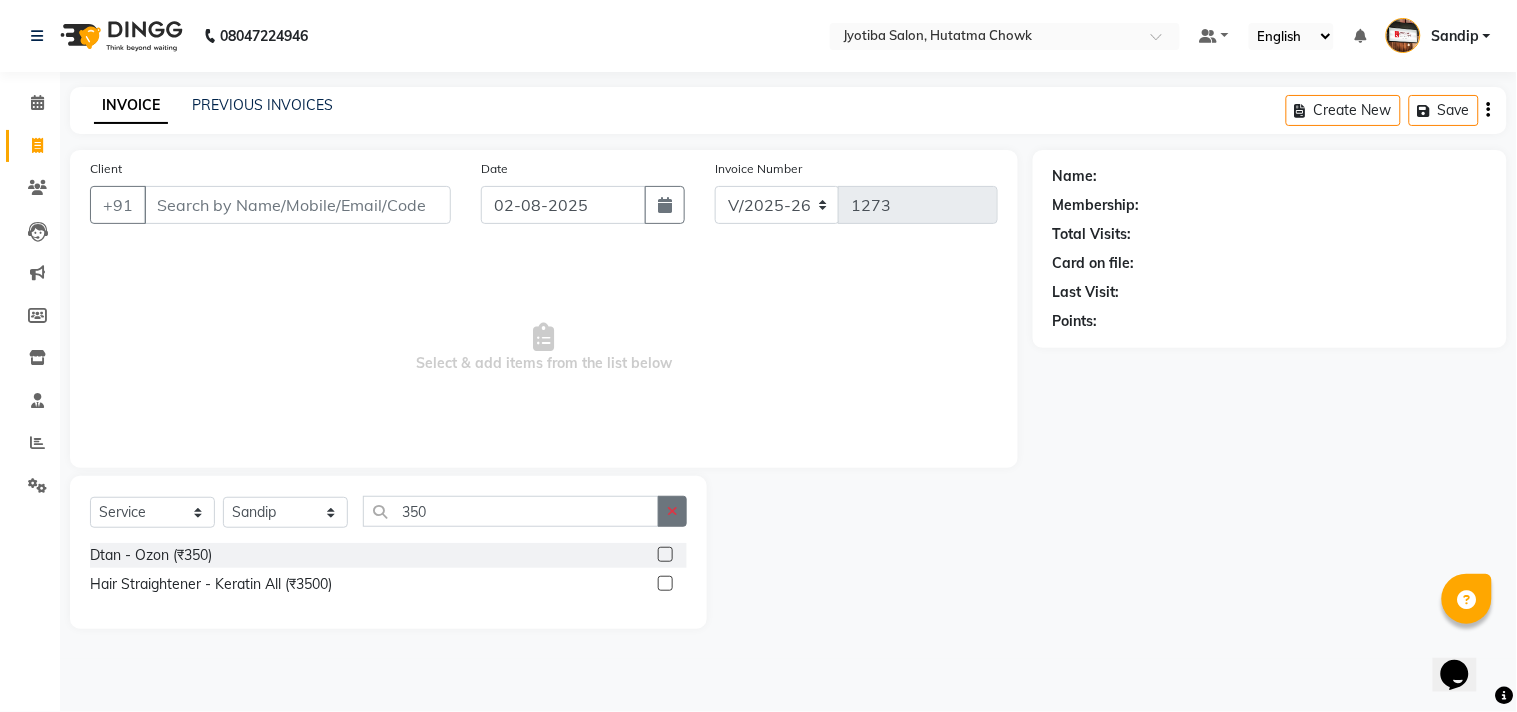 click 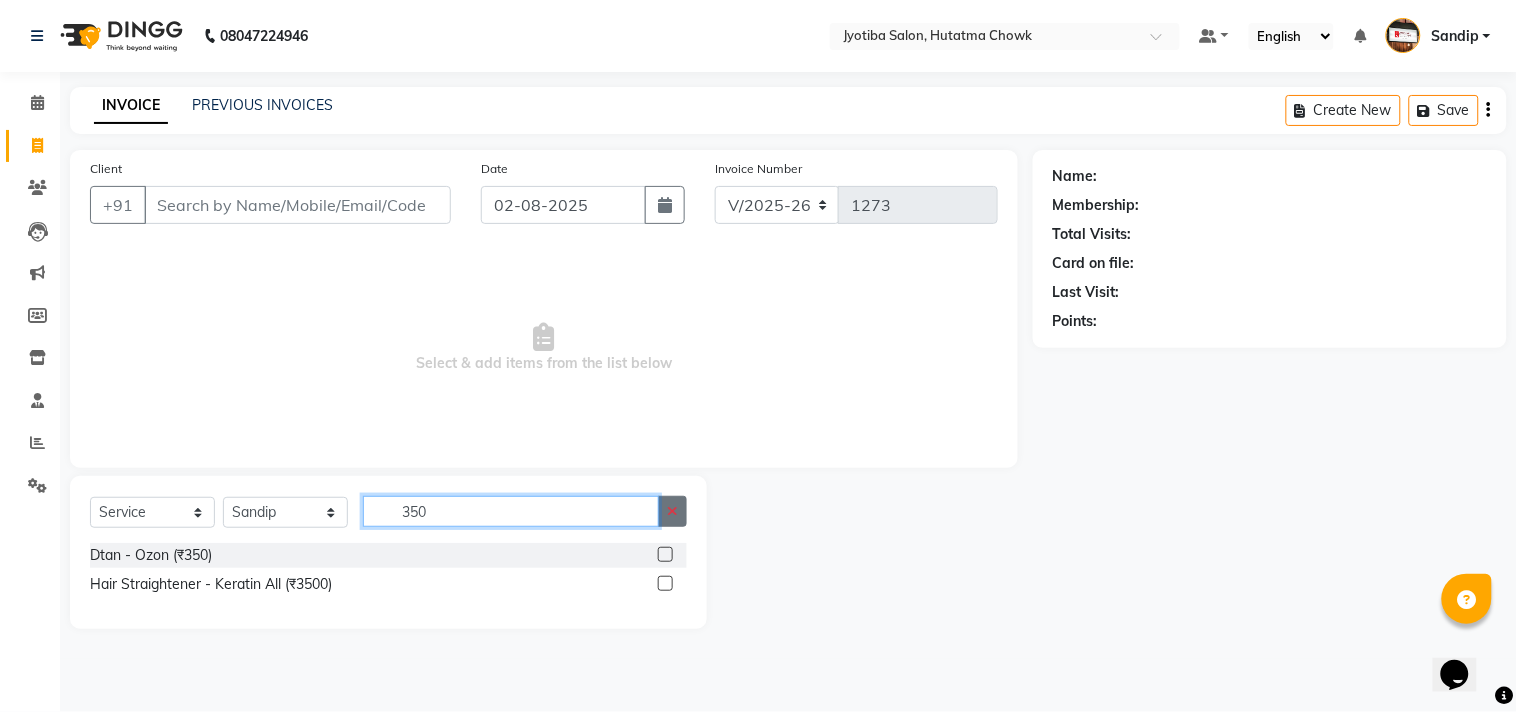 type 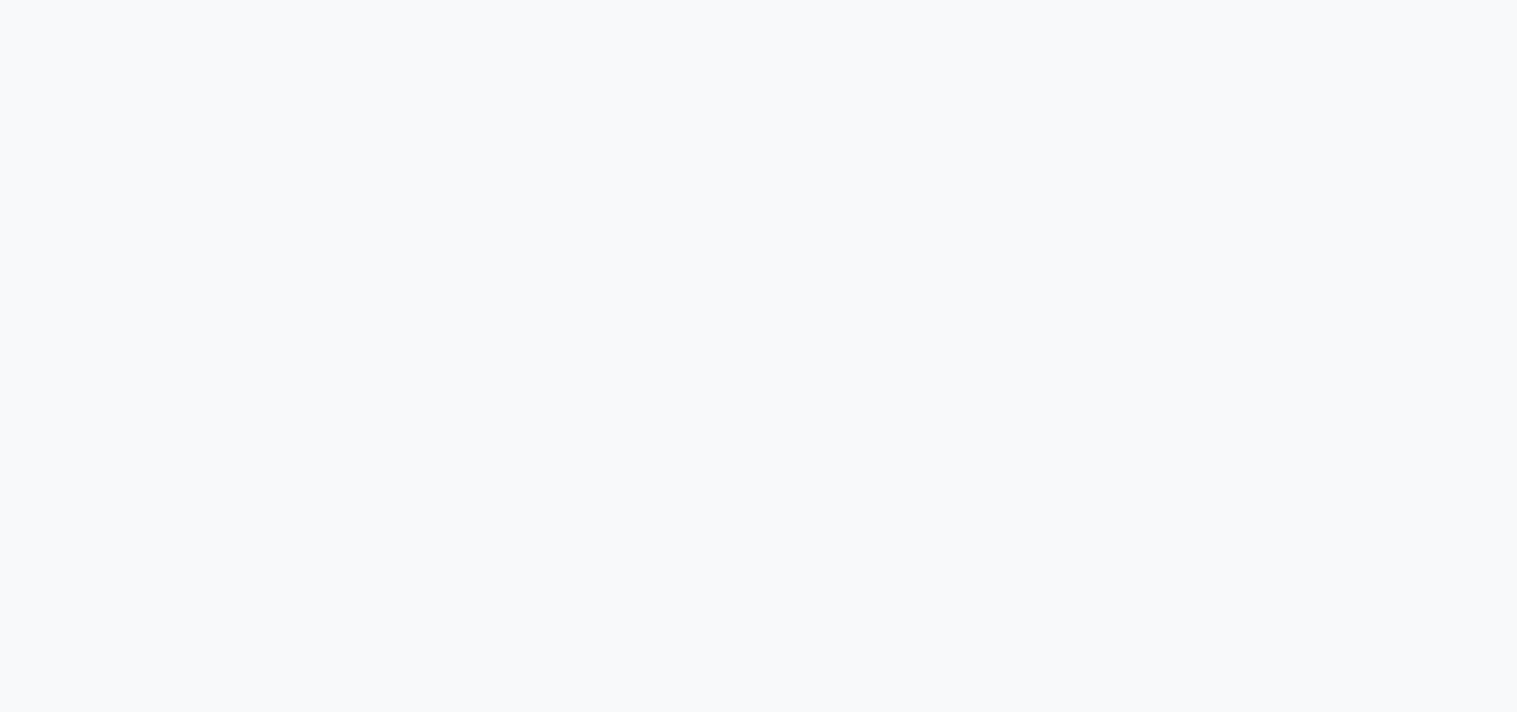scroll, scrollTop: 0, scrollLeft: 0, axis: both 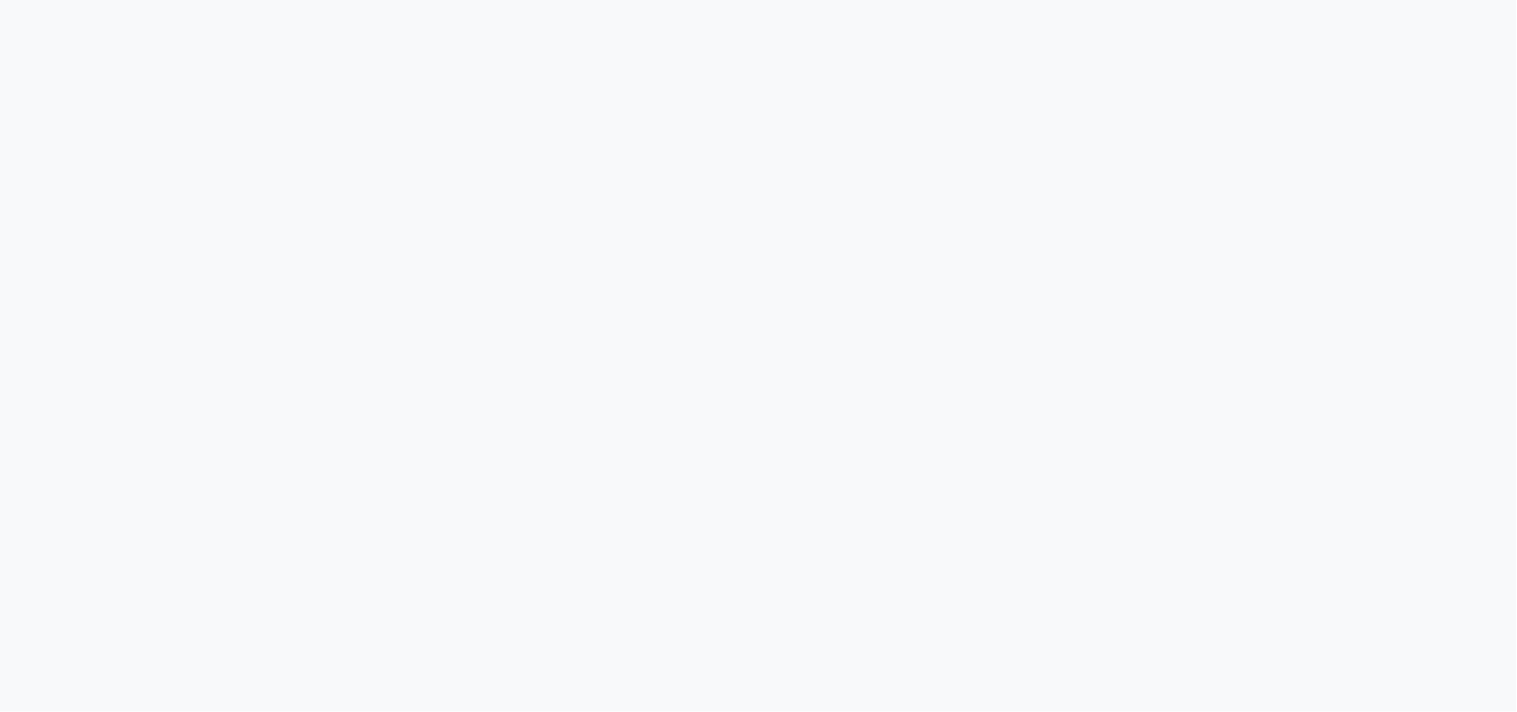 select on "556" 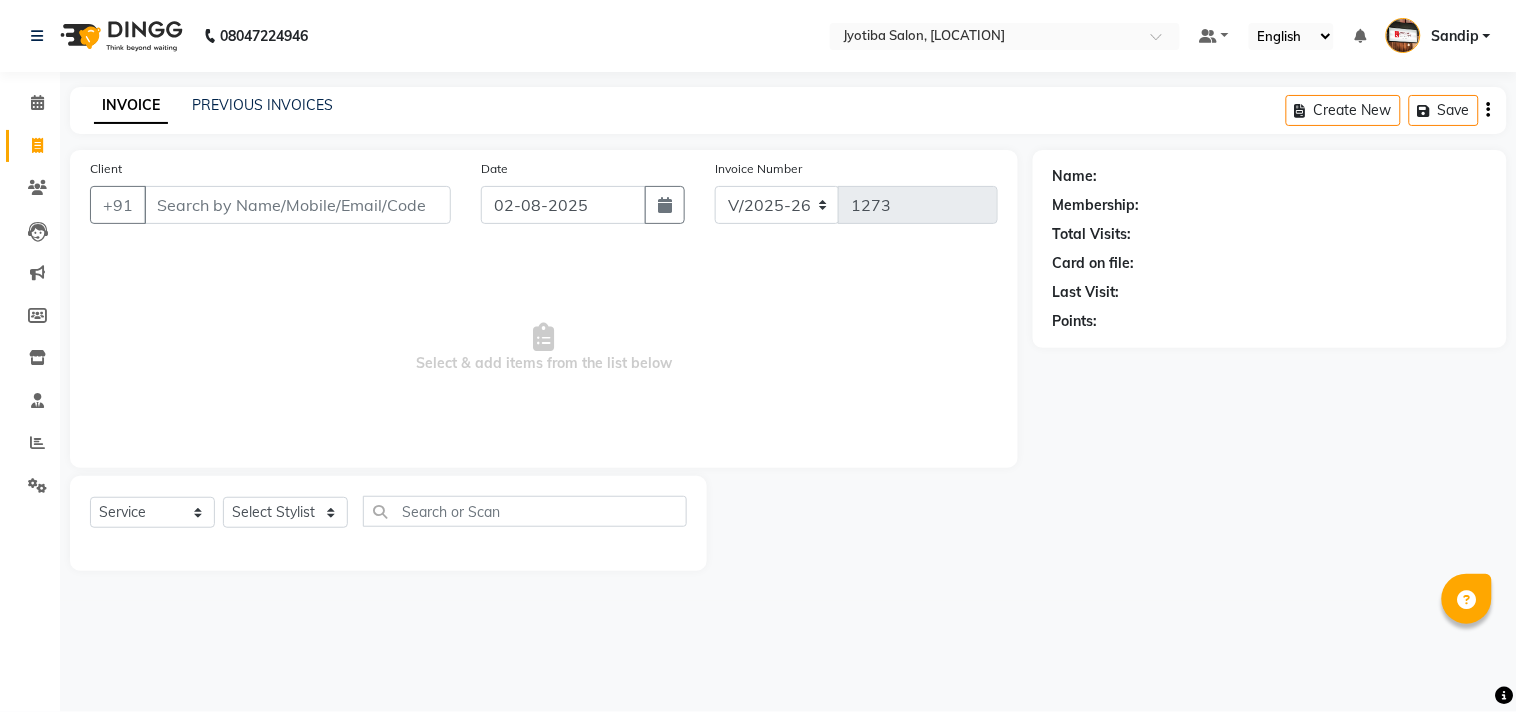 select on "membership" 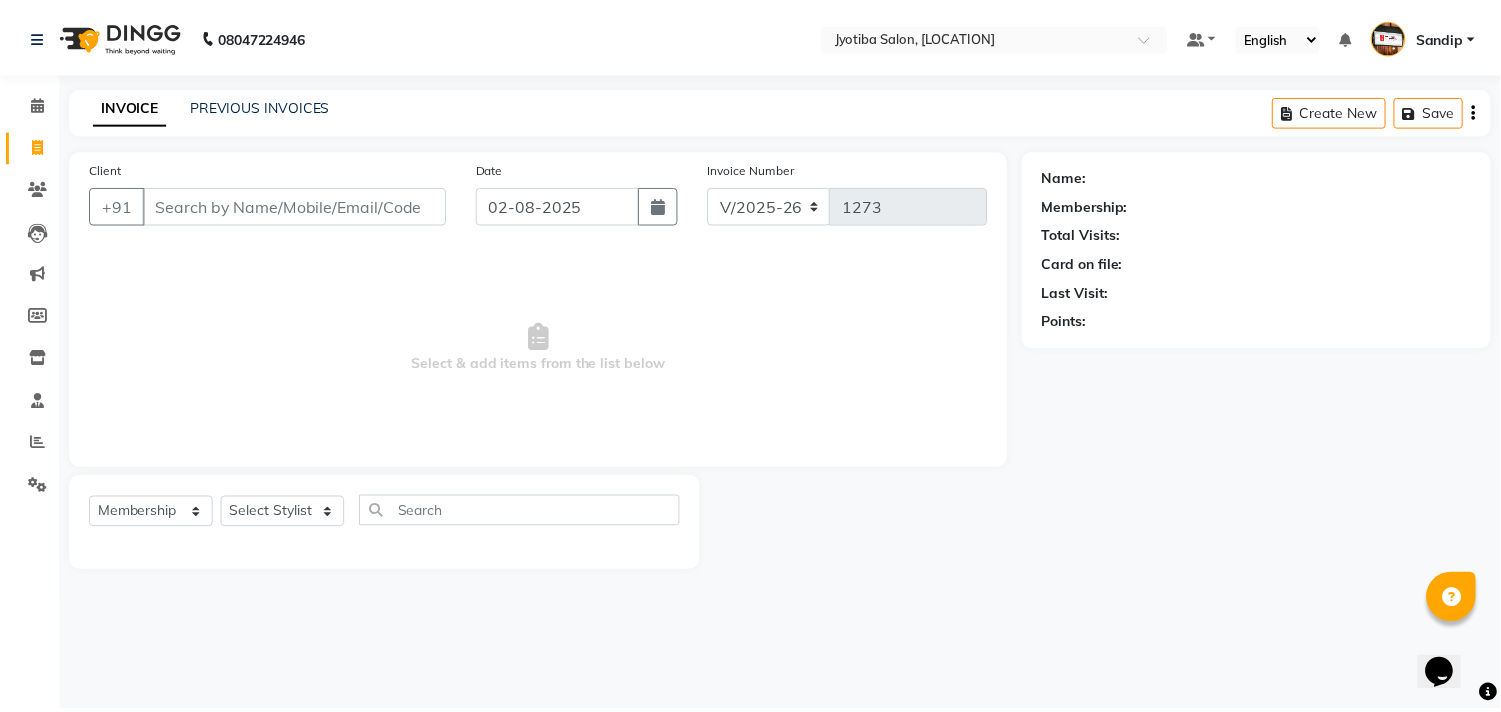 scroll, scrollTop: 0, scrollLeft: 0, axis: both 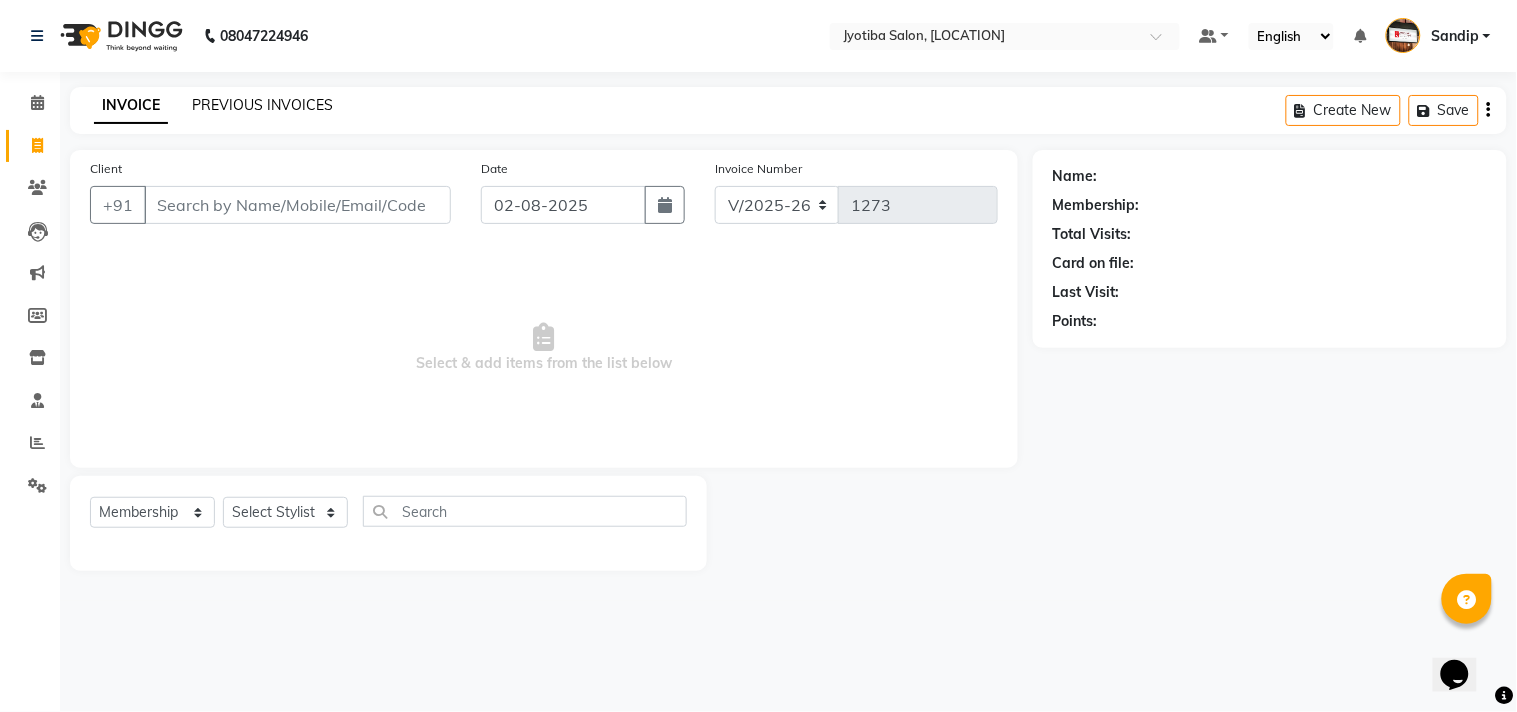 click on "PREVIOUS INVOICES" 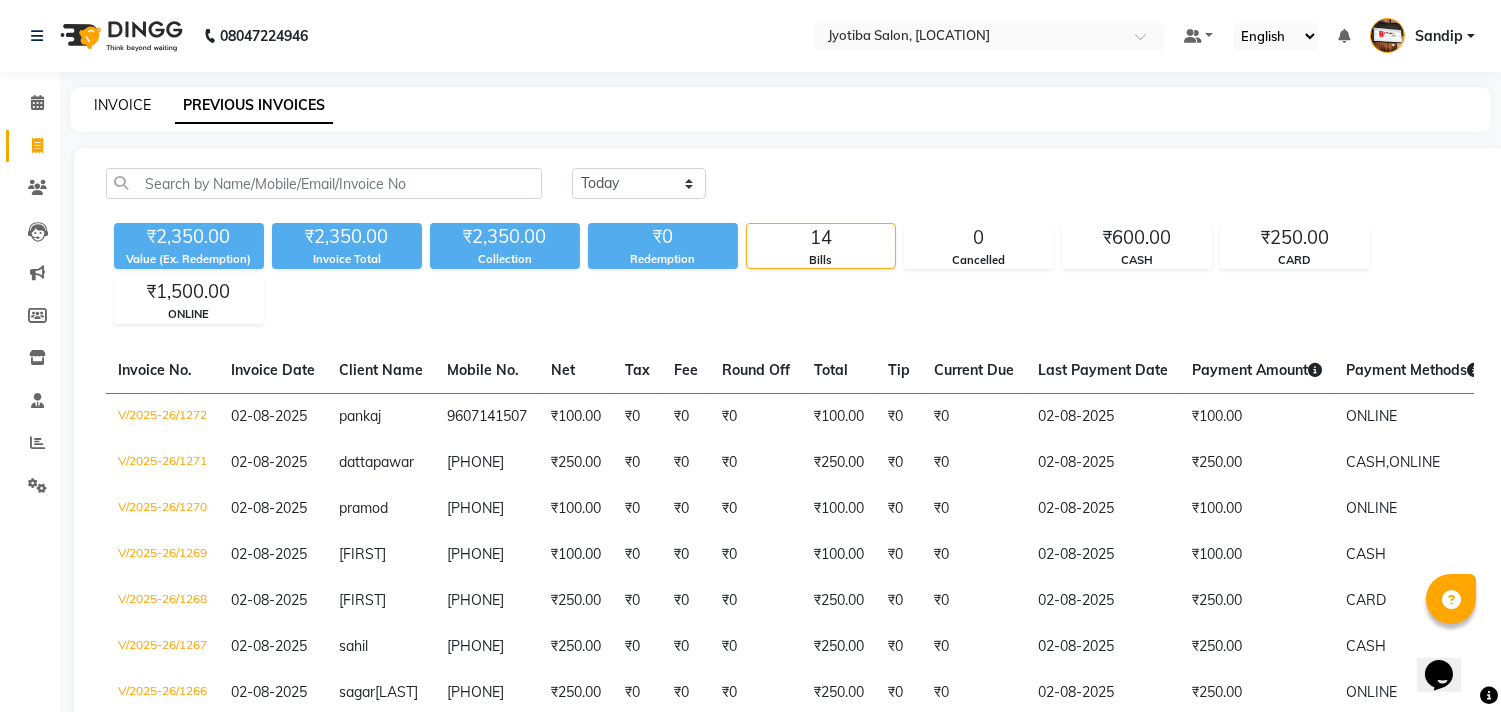 click on "INVOICE" 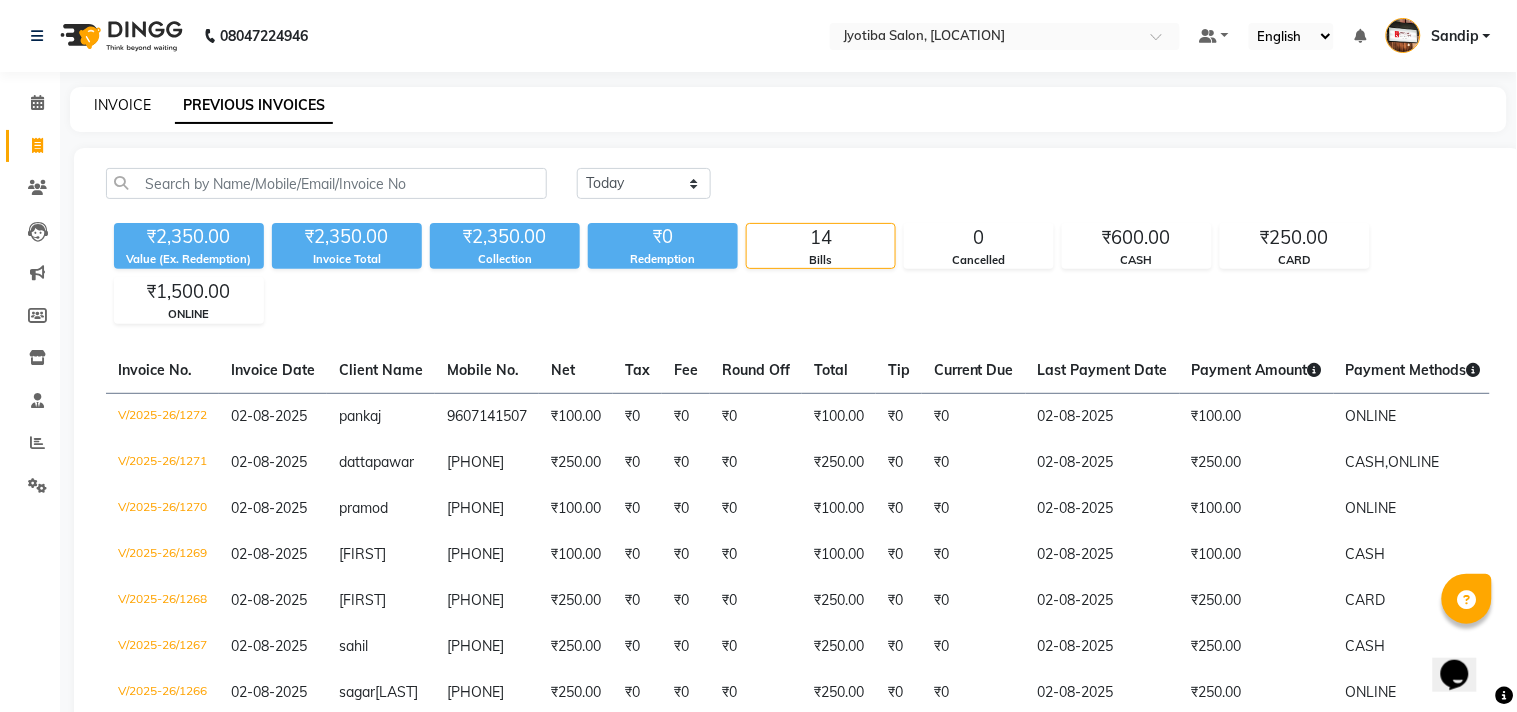select on "service" 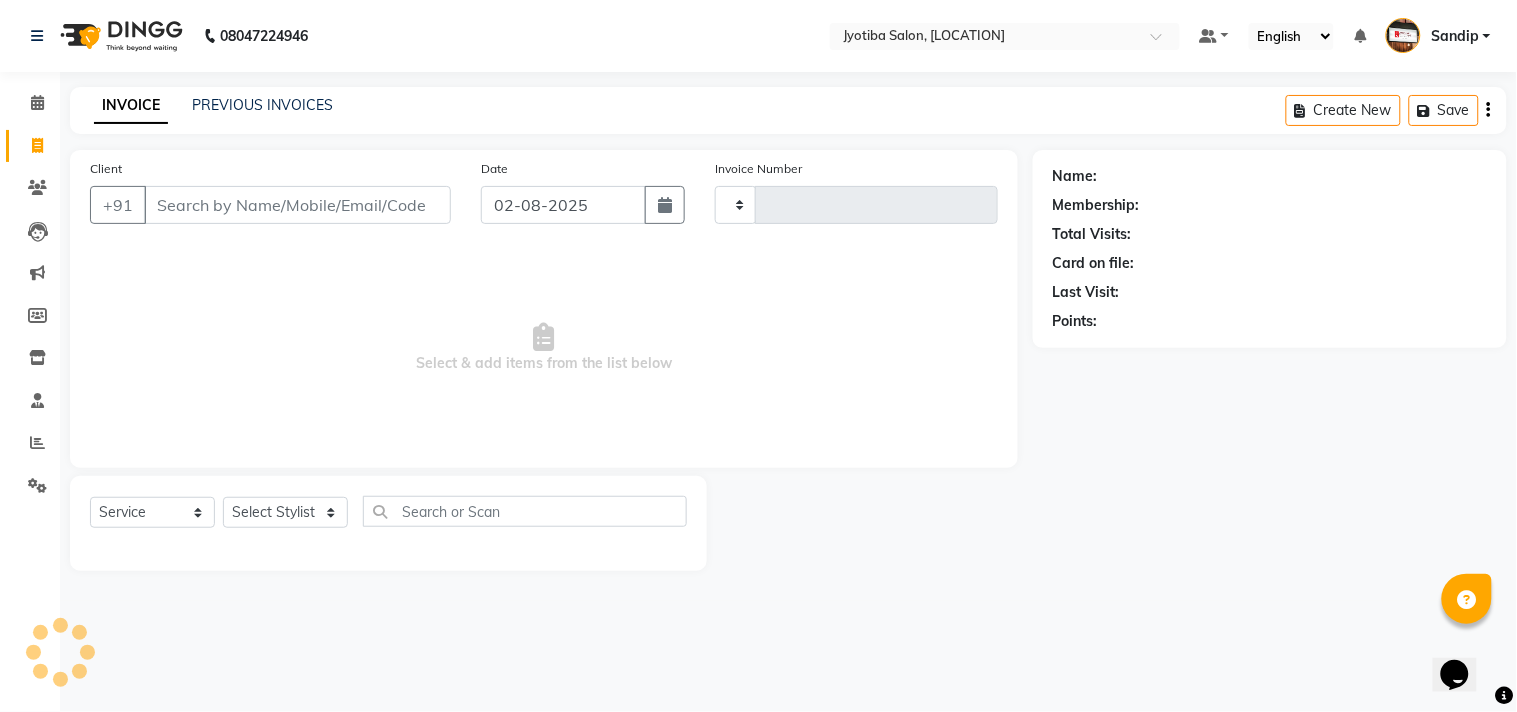 type on "1273" 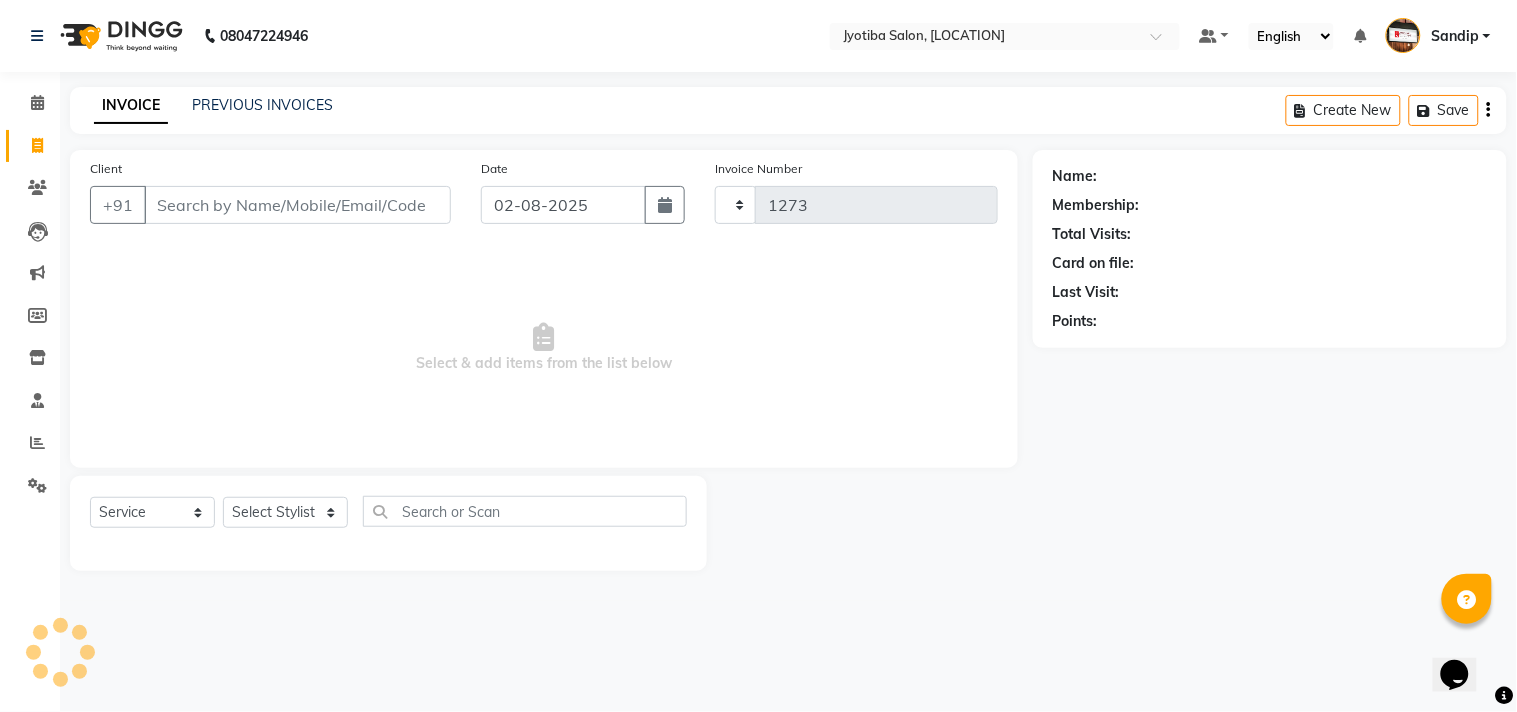 select on "556" 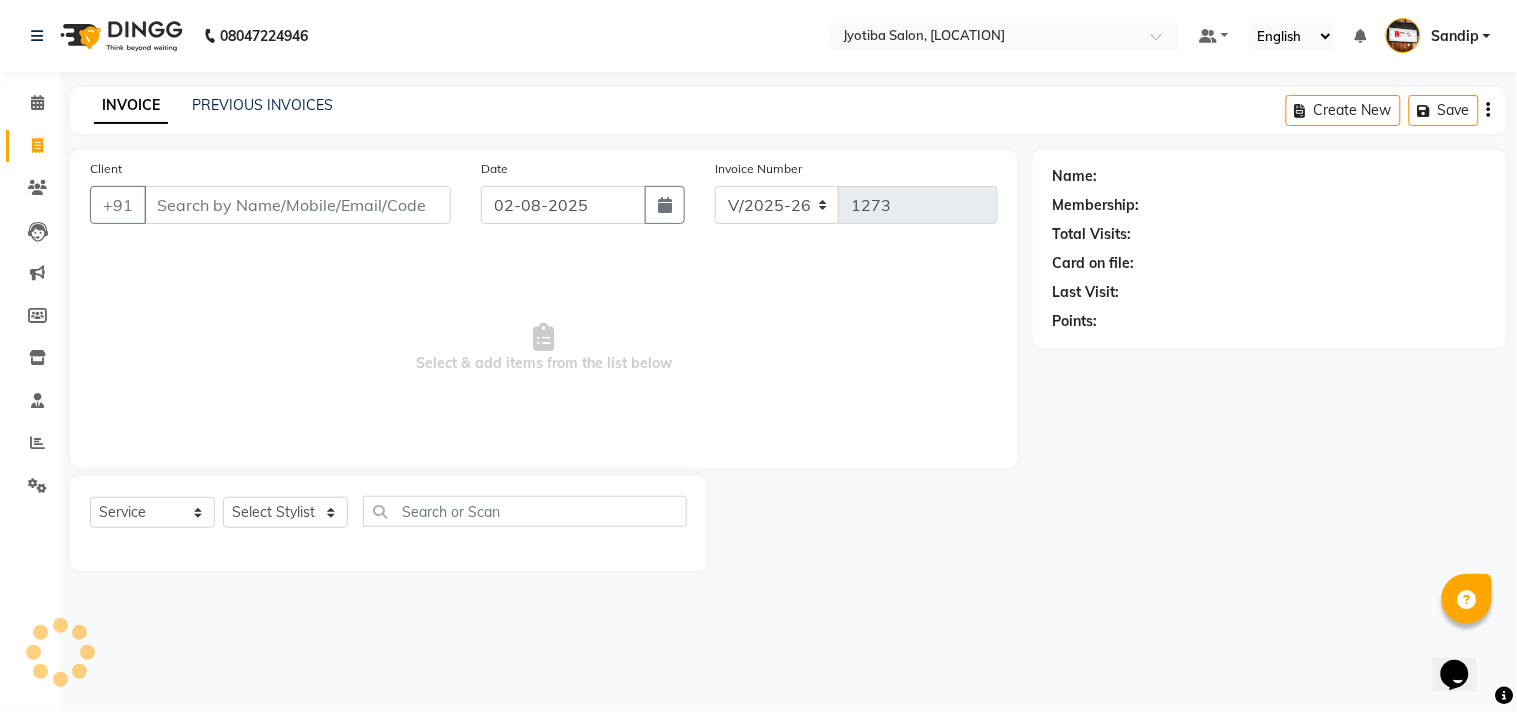 select on "membership" 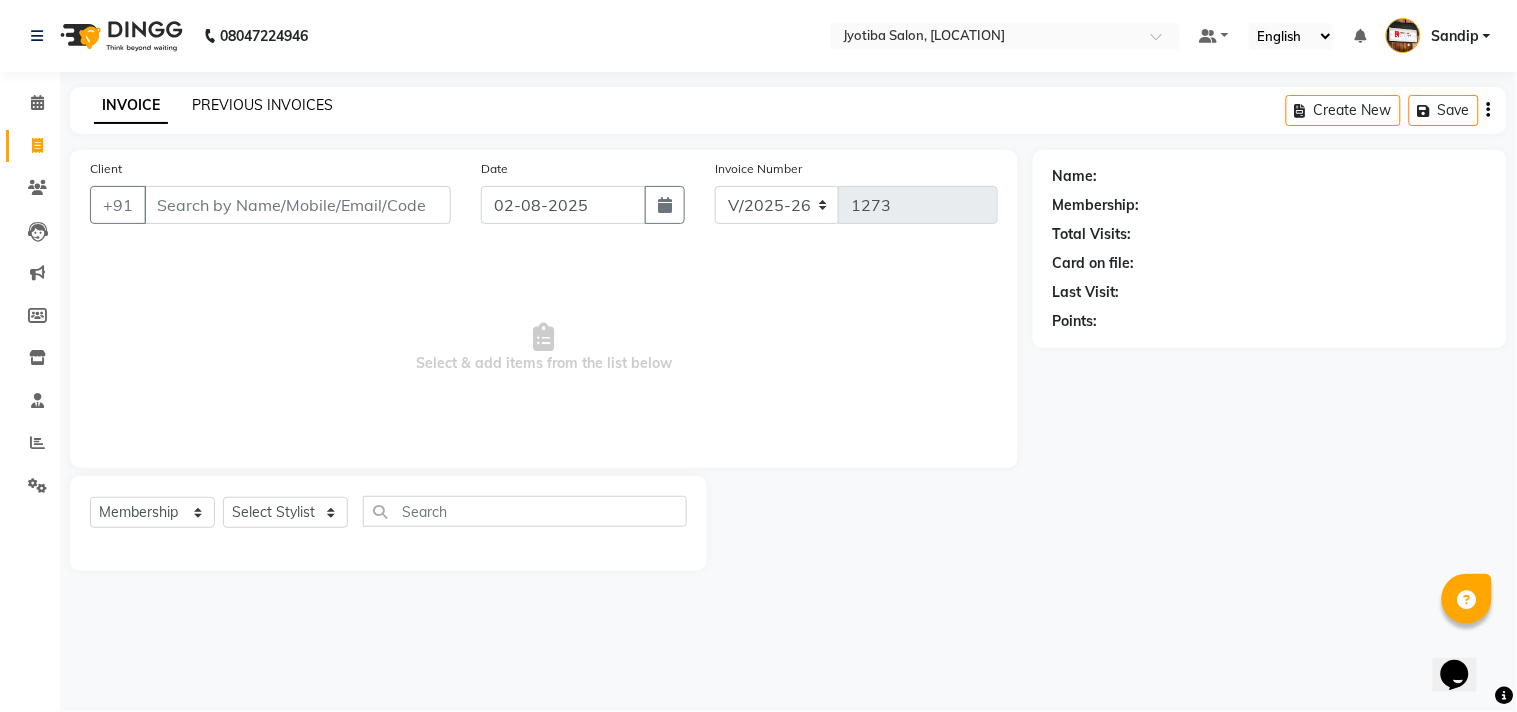 click on "PREVIOUS INVOICES" 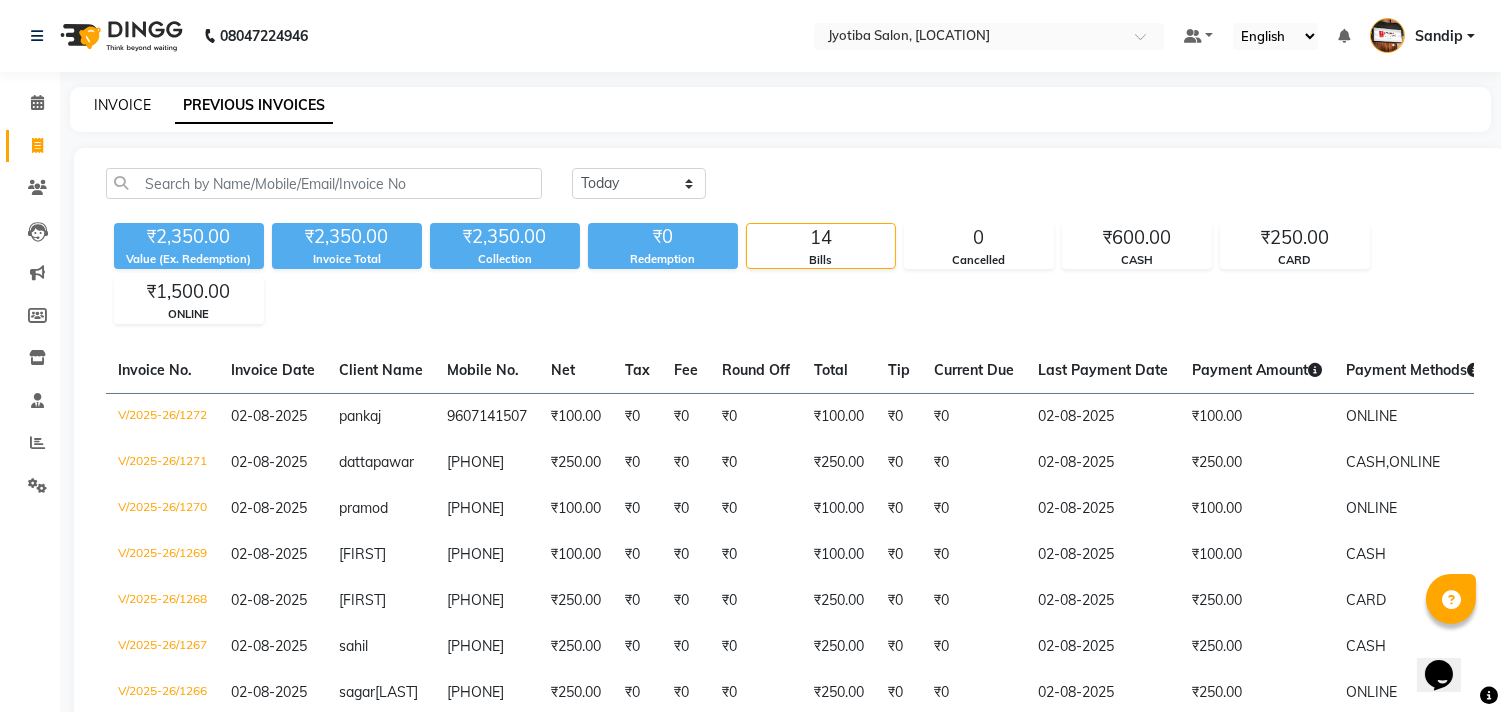 click on "INVOICE" 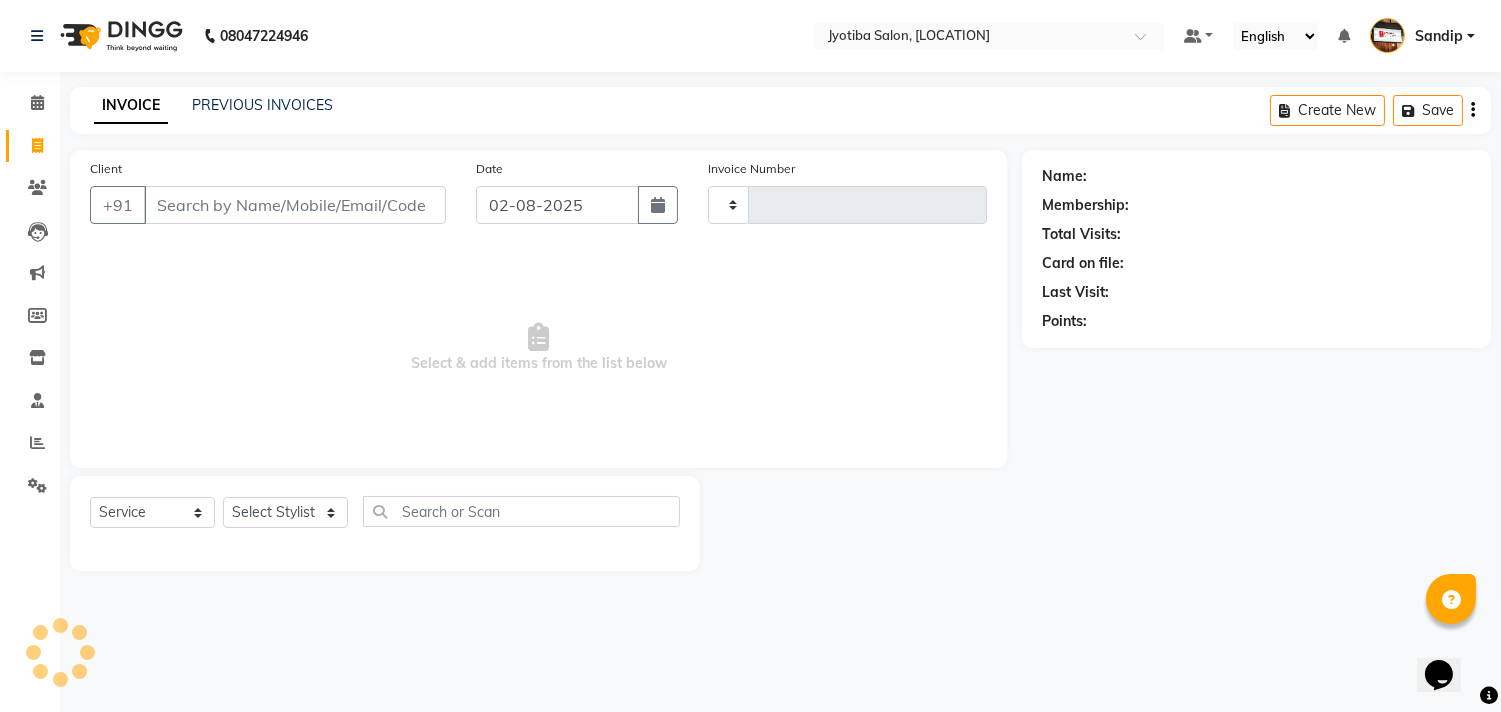 type on "1273" 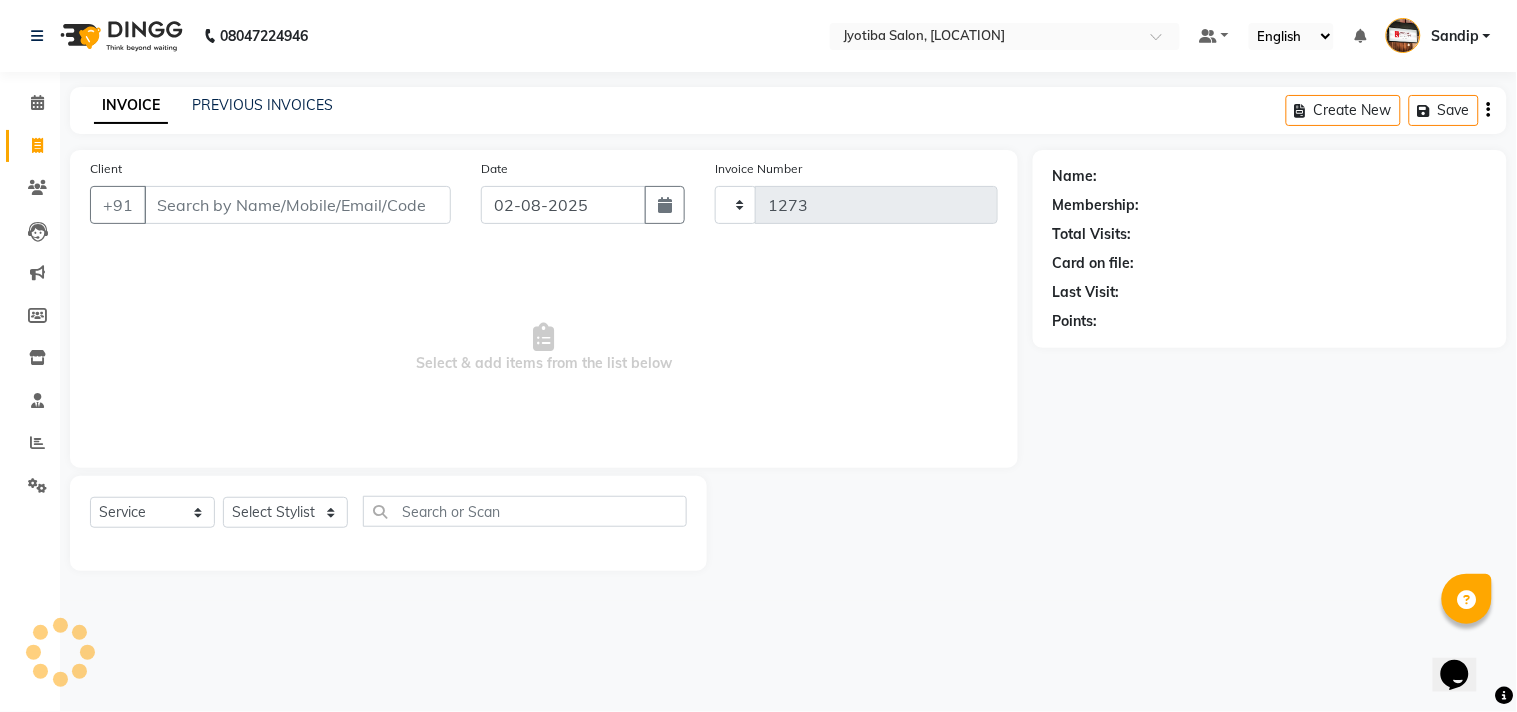 select on "556" 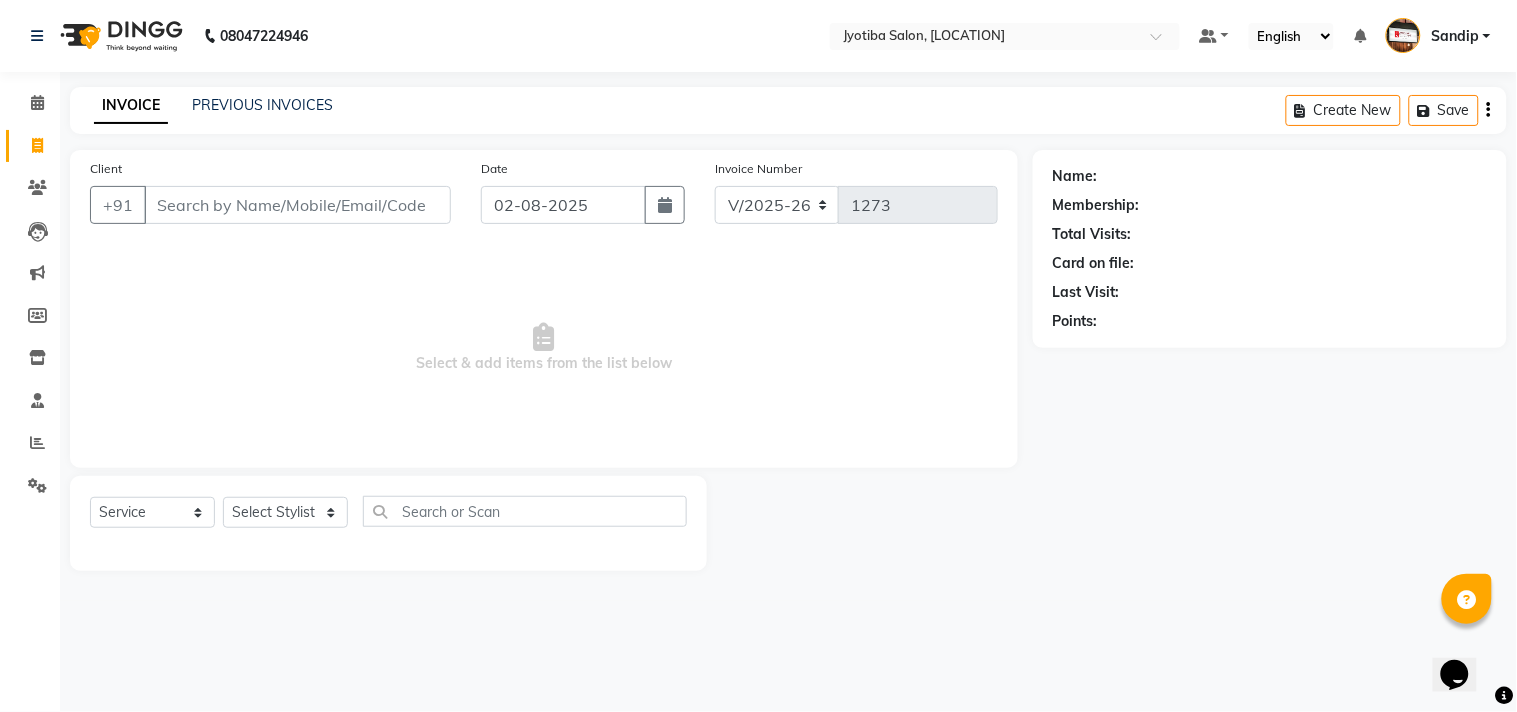 select on "membership" 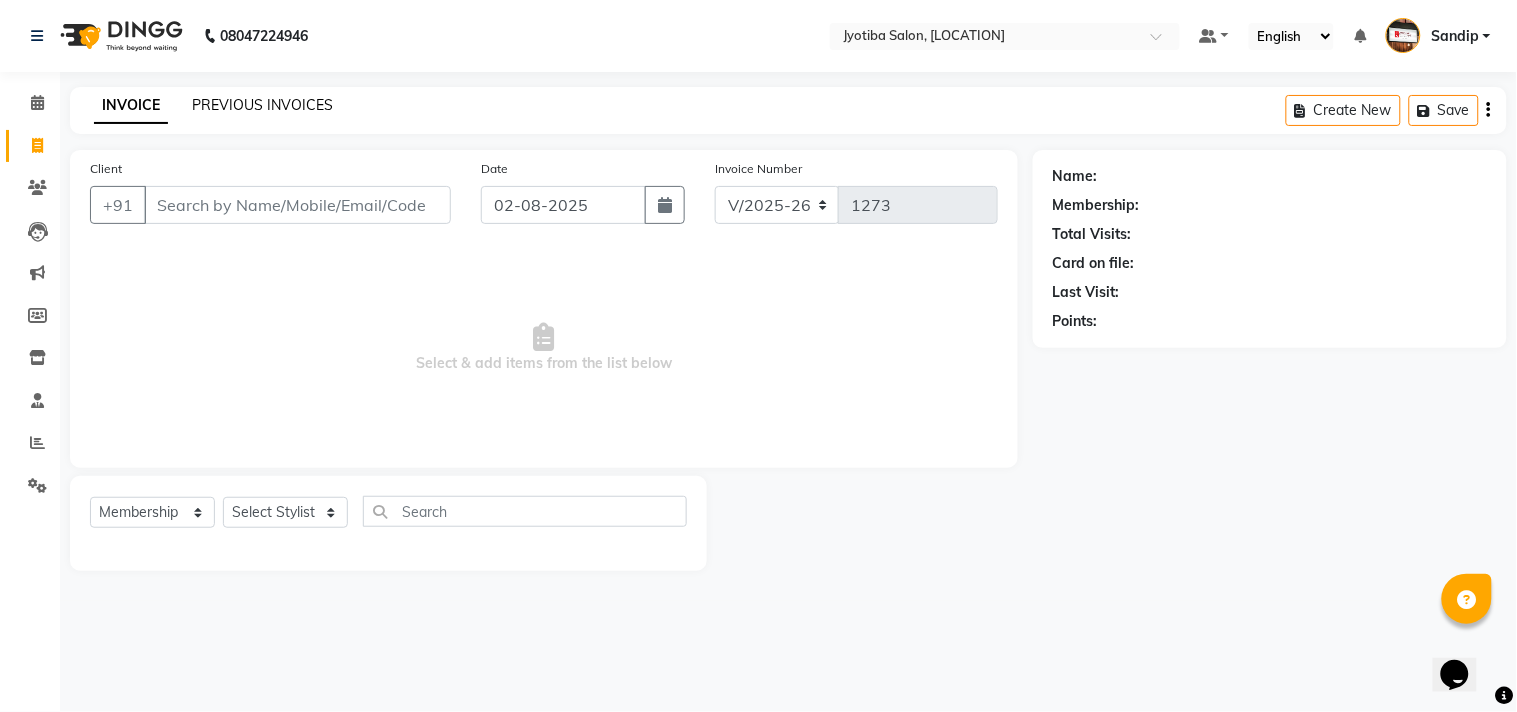 click on "PREVIOUS INVOICES" 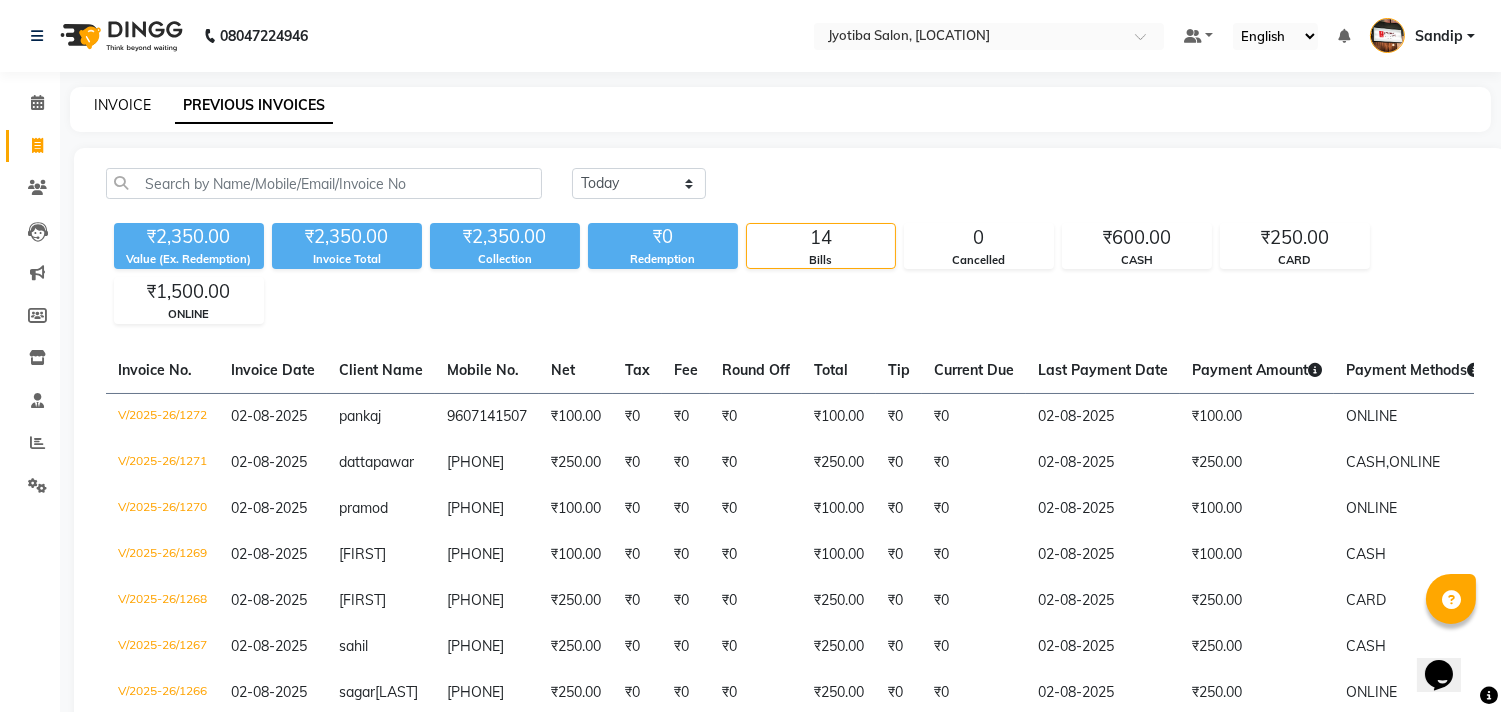 click on "INVOICE" 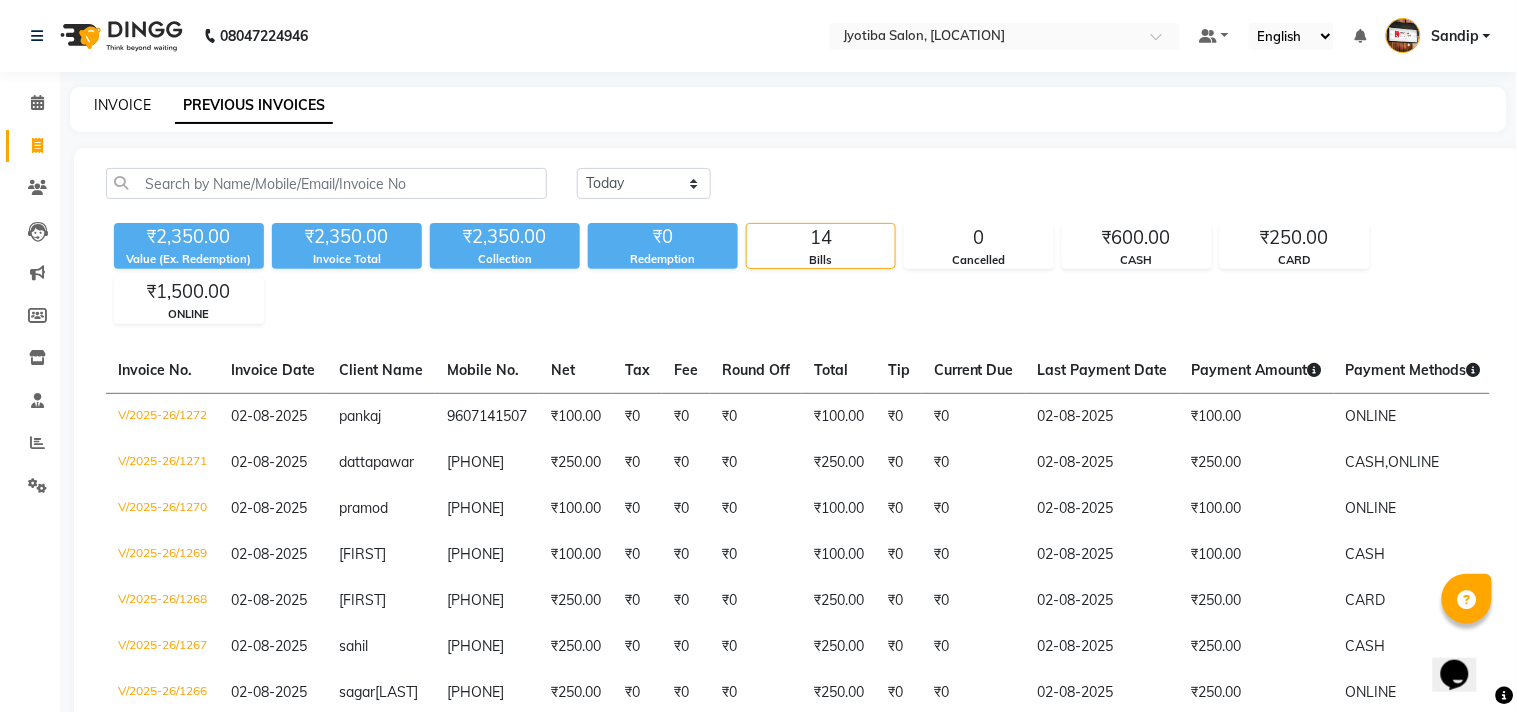 select on "556" 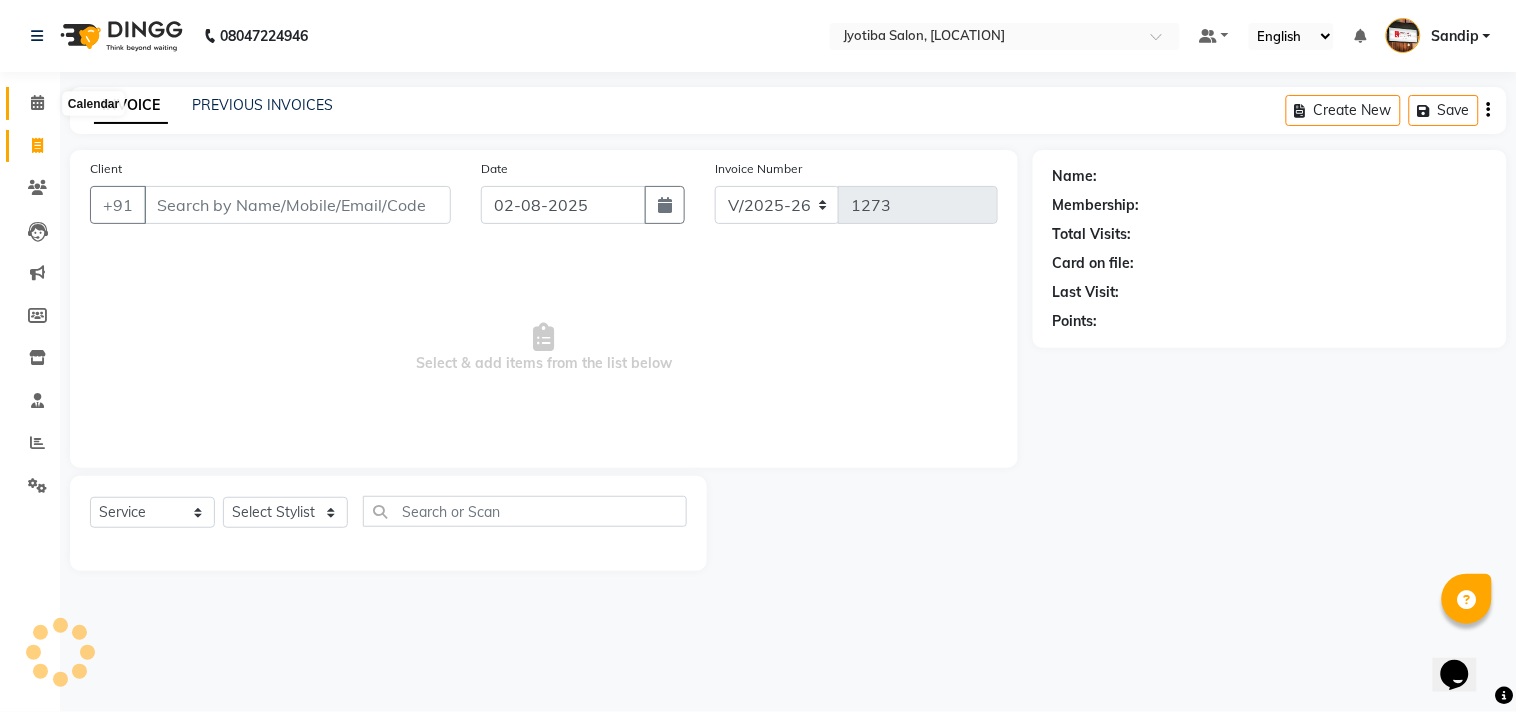 click 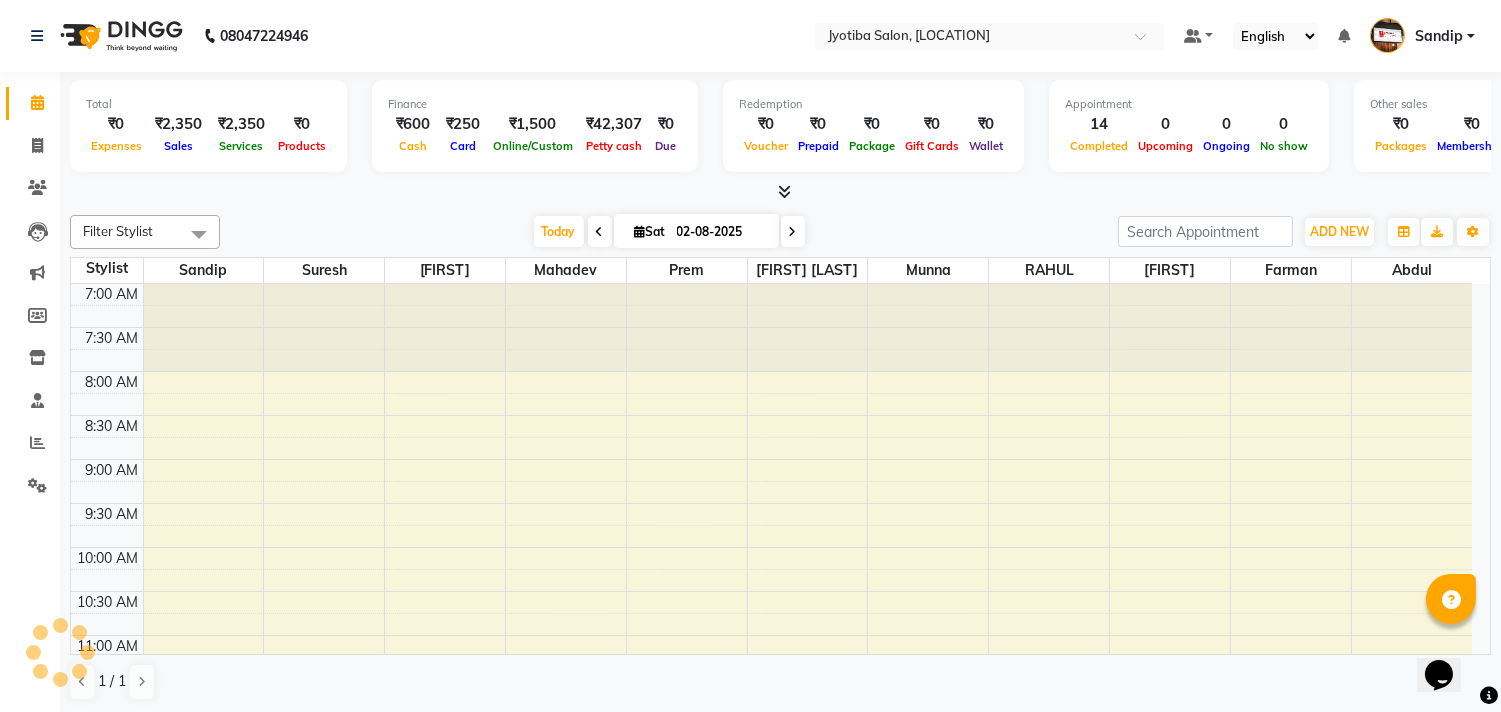 scroll, scrollTop: 0, scrollLeft: 0, axis: both 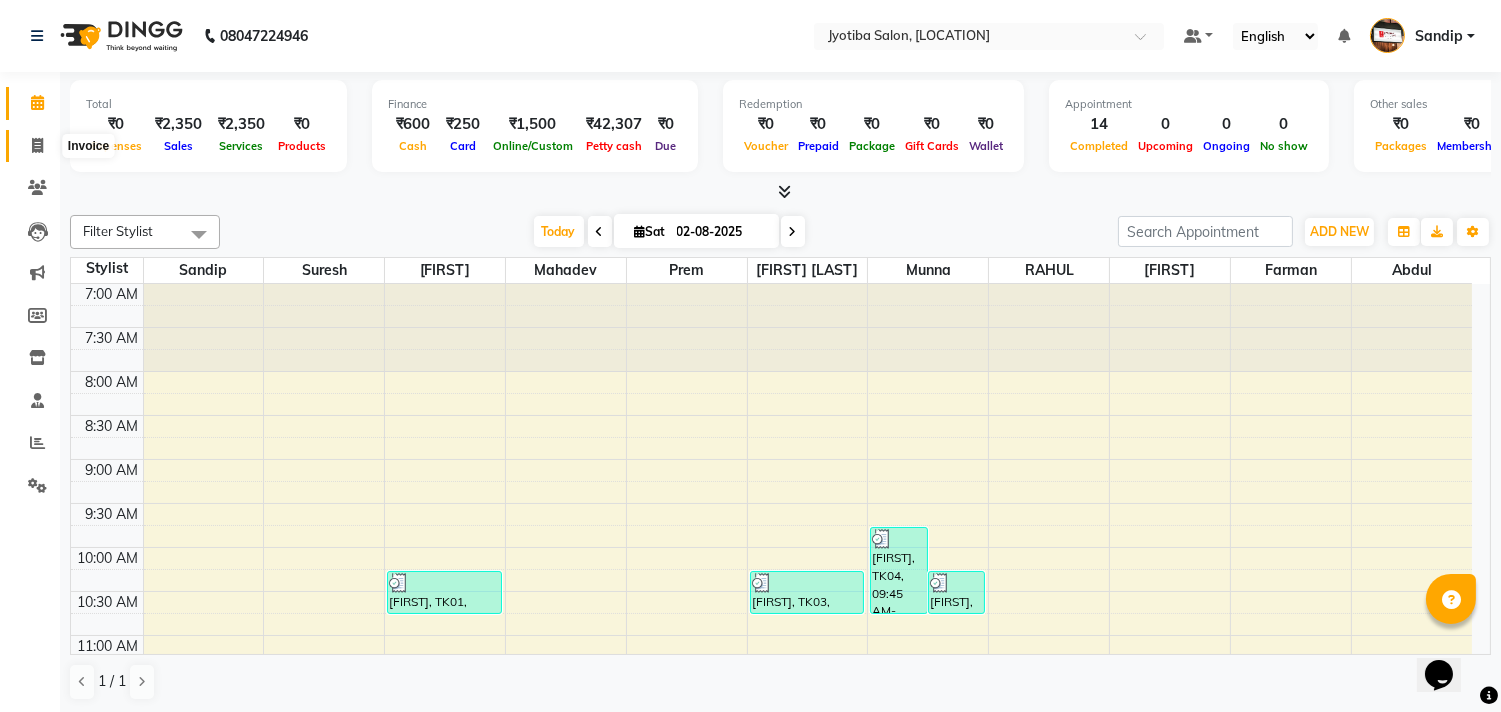 click 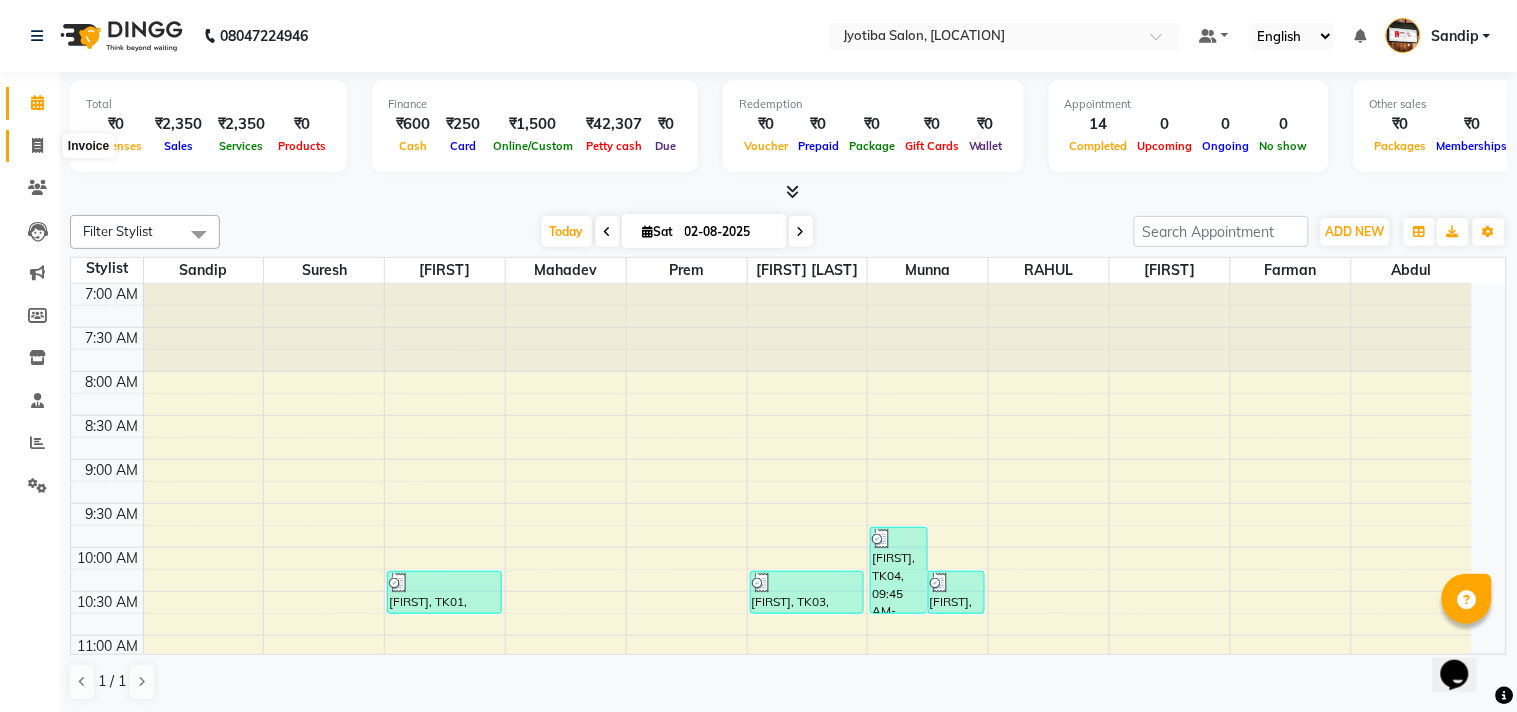 select on "556" 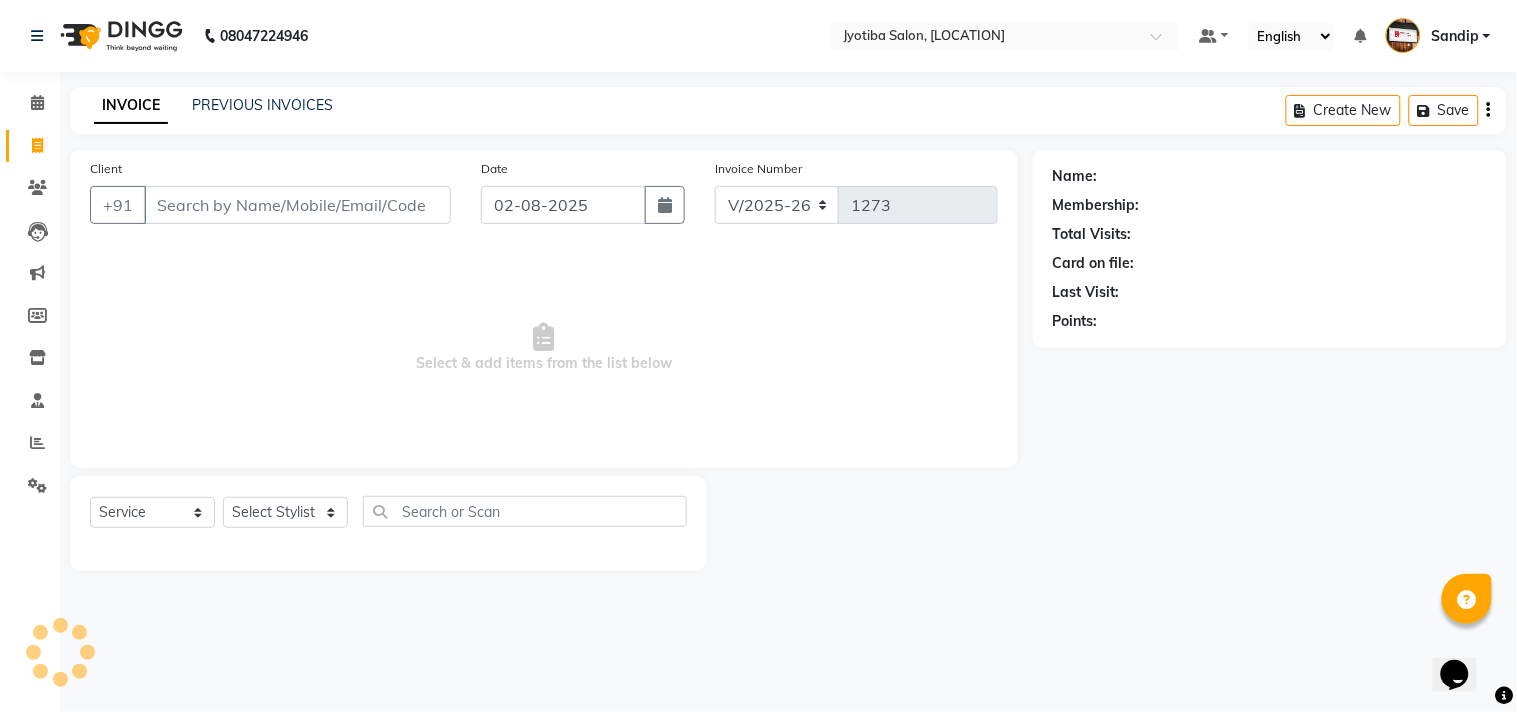 select on "membership" 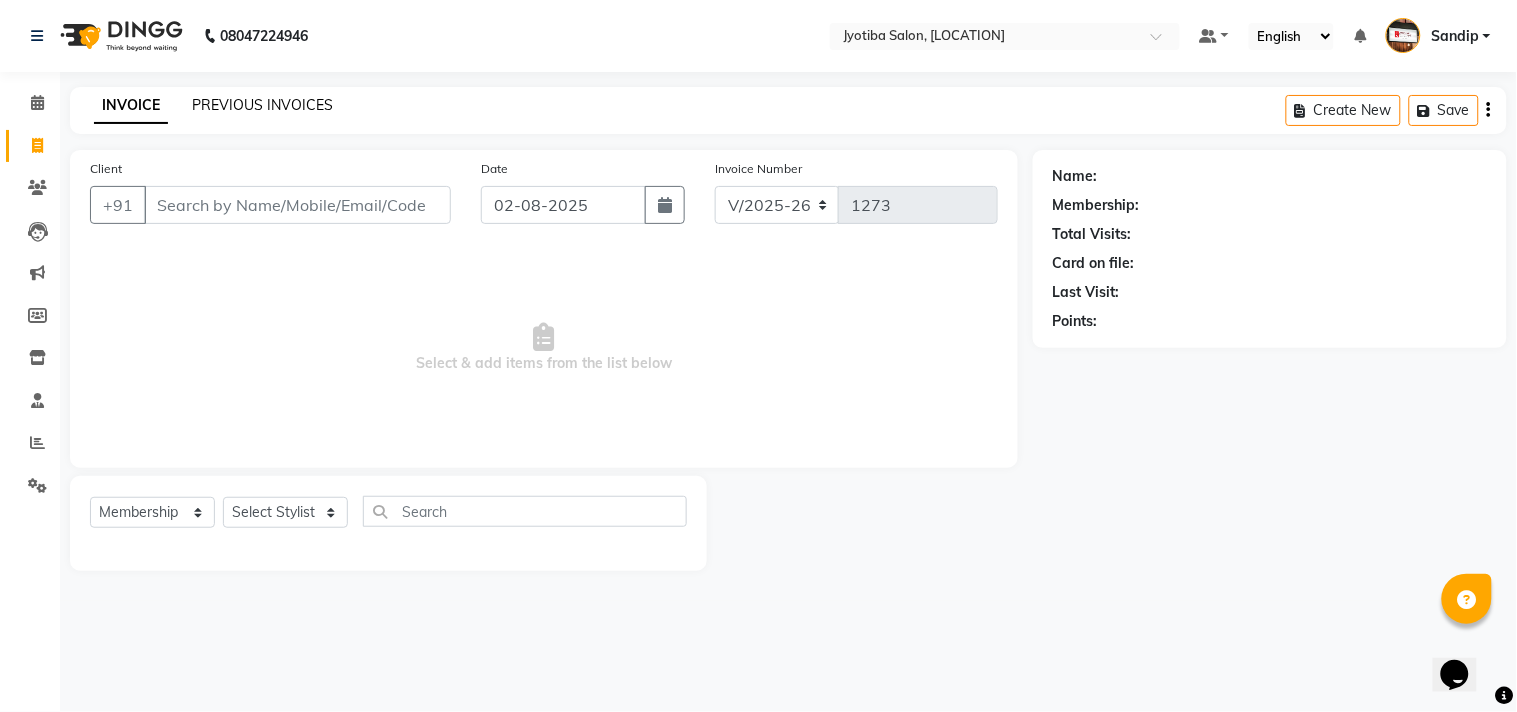 click on "PREVIOUS INVOICES" 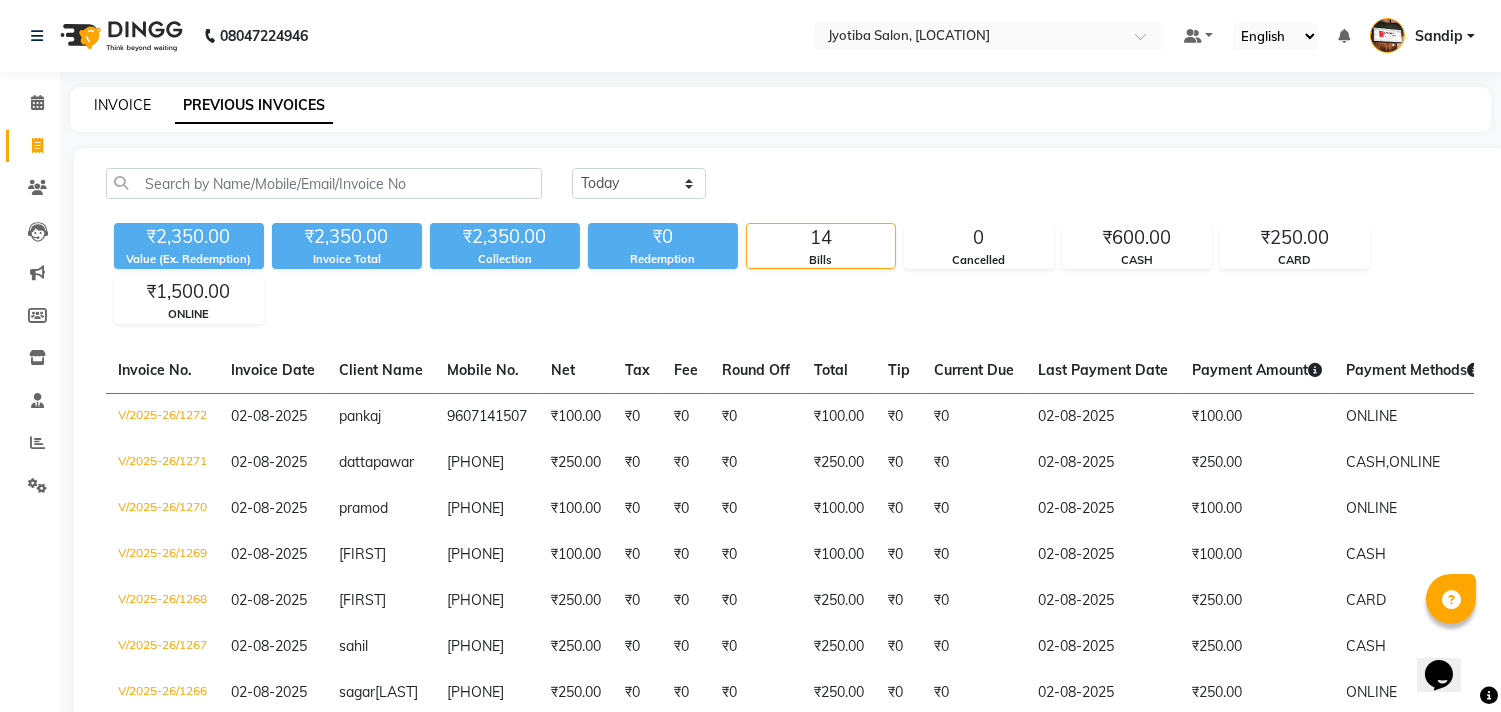 click on "INVOICE" 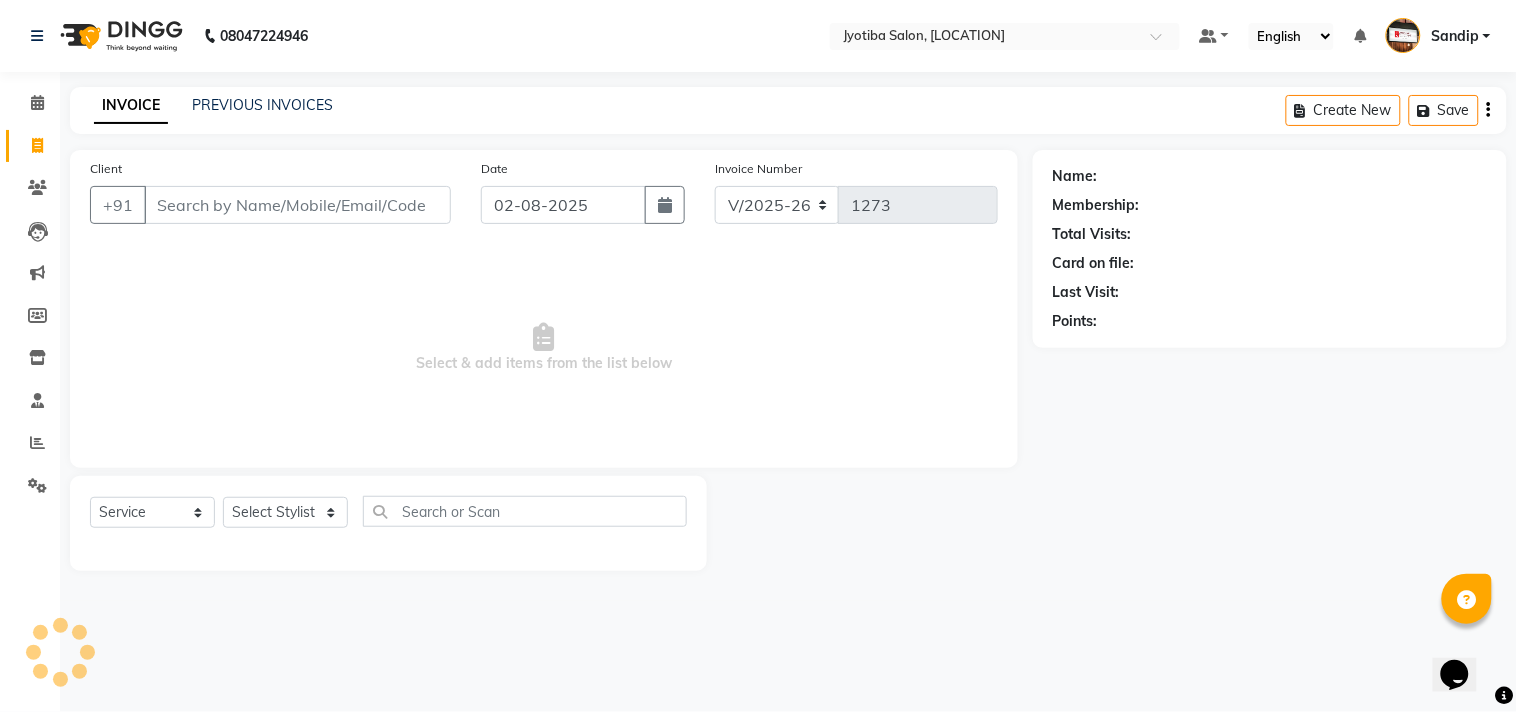 select on "membership" 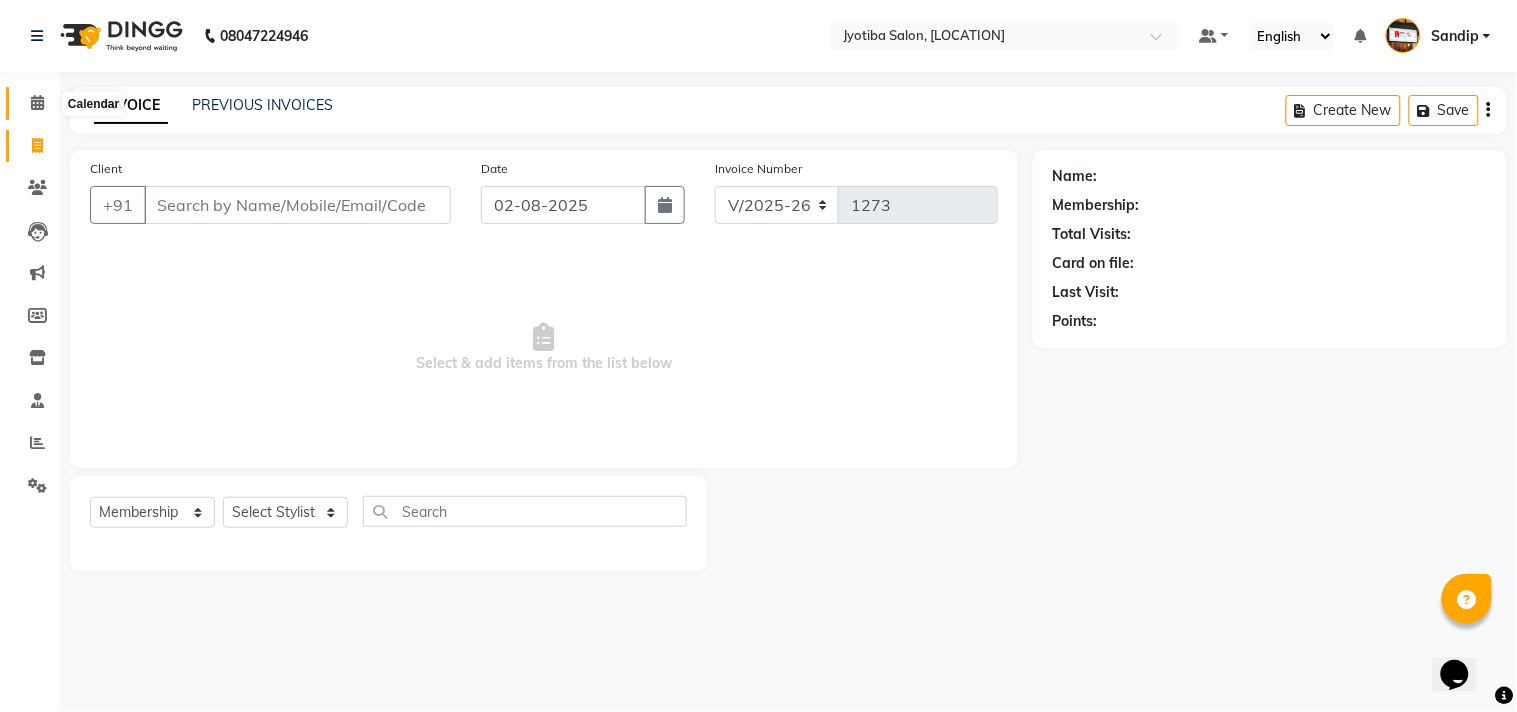click 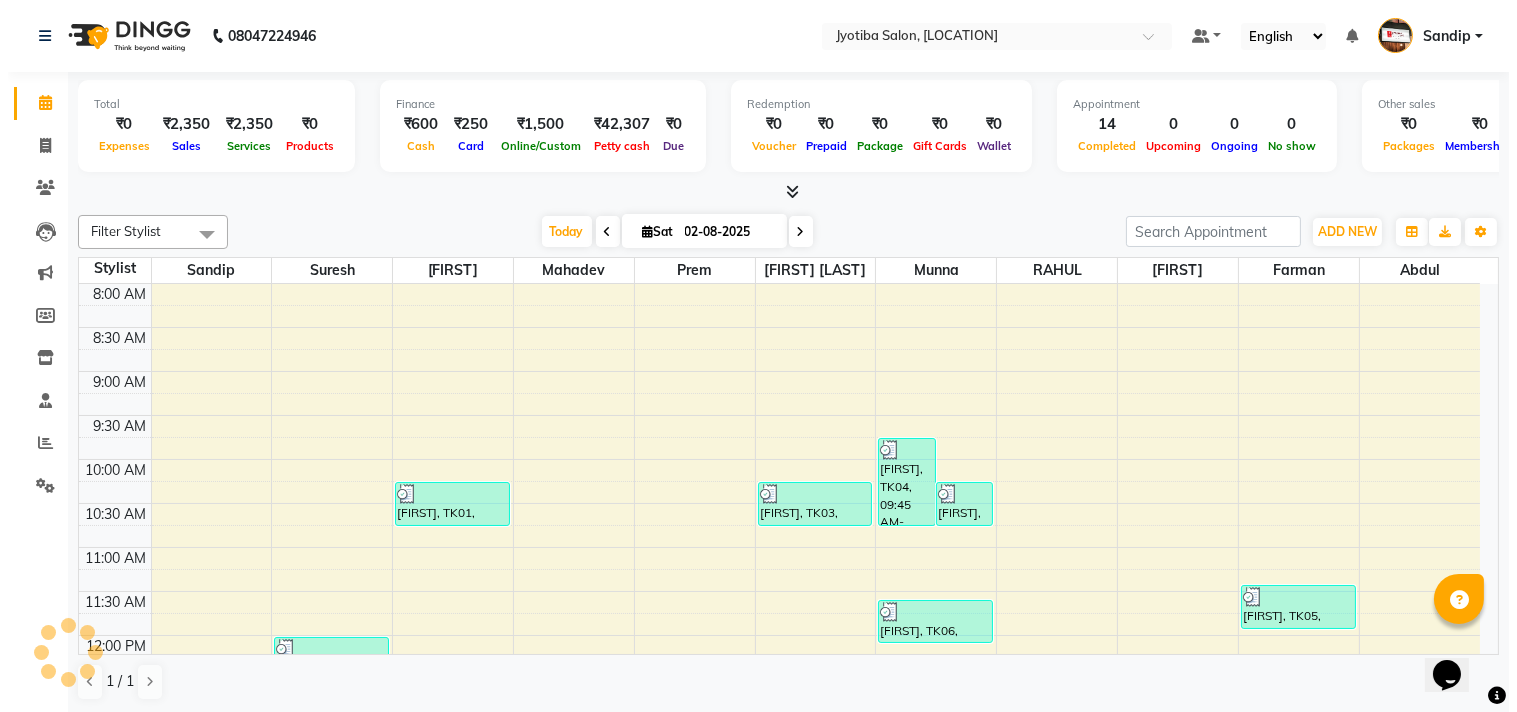 scroll, scrollTop: 0, scrollLeft: 0, axis: both 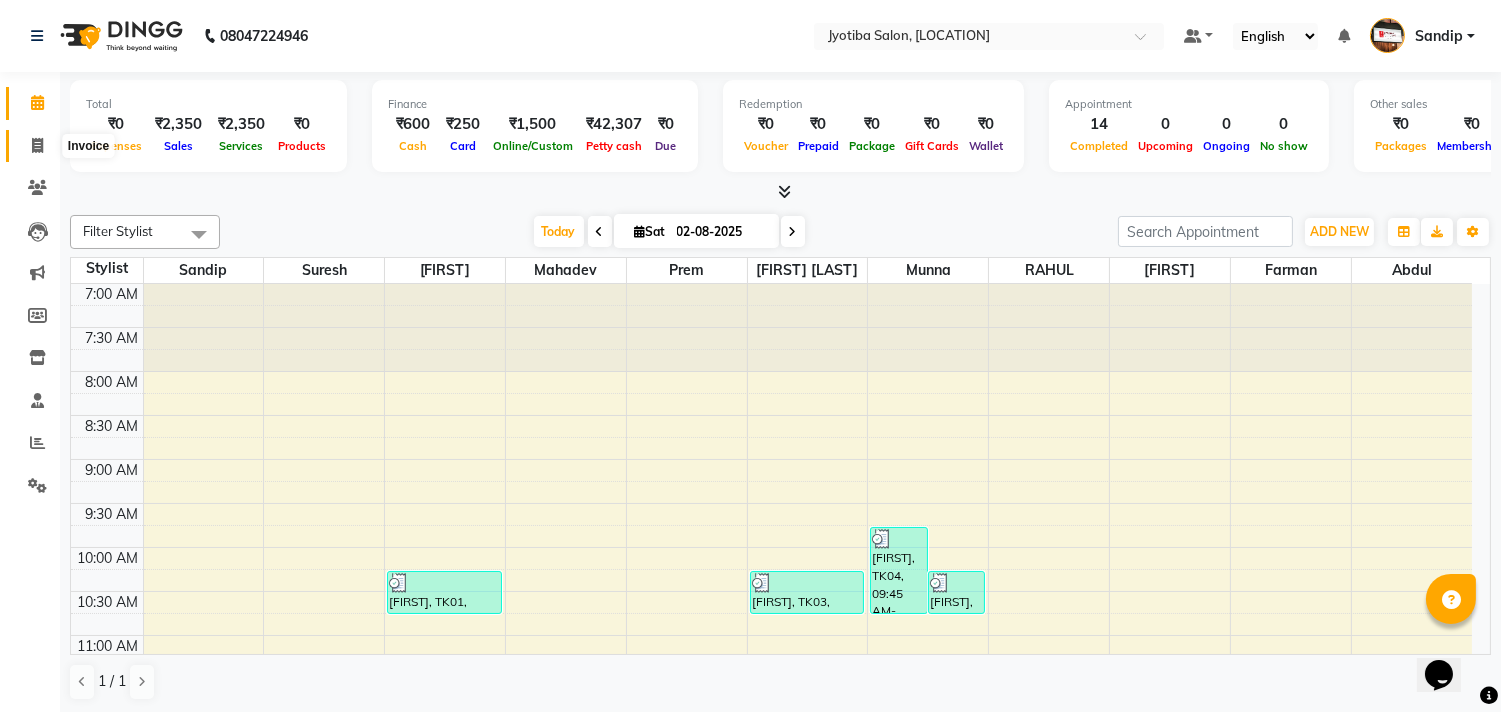 click 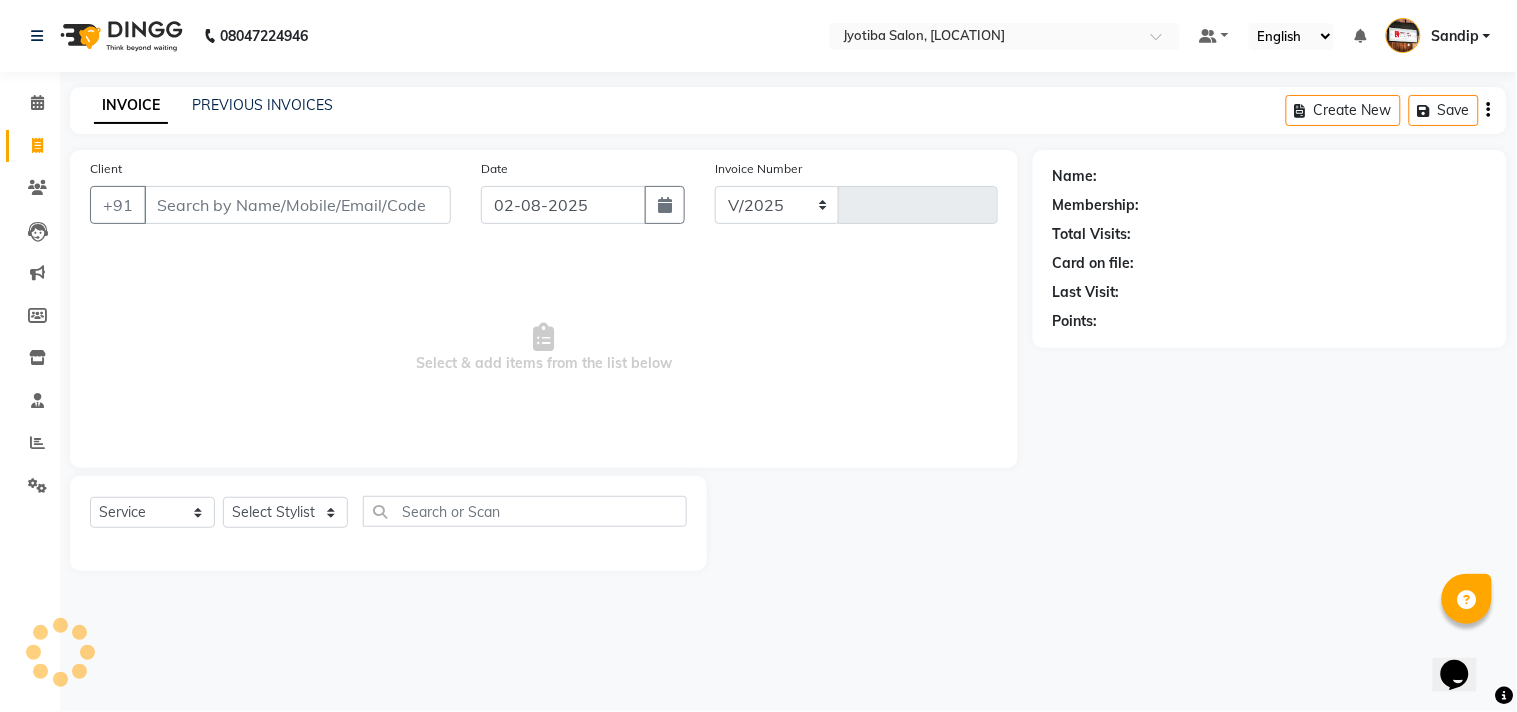 select on "556" 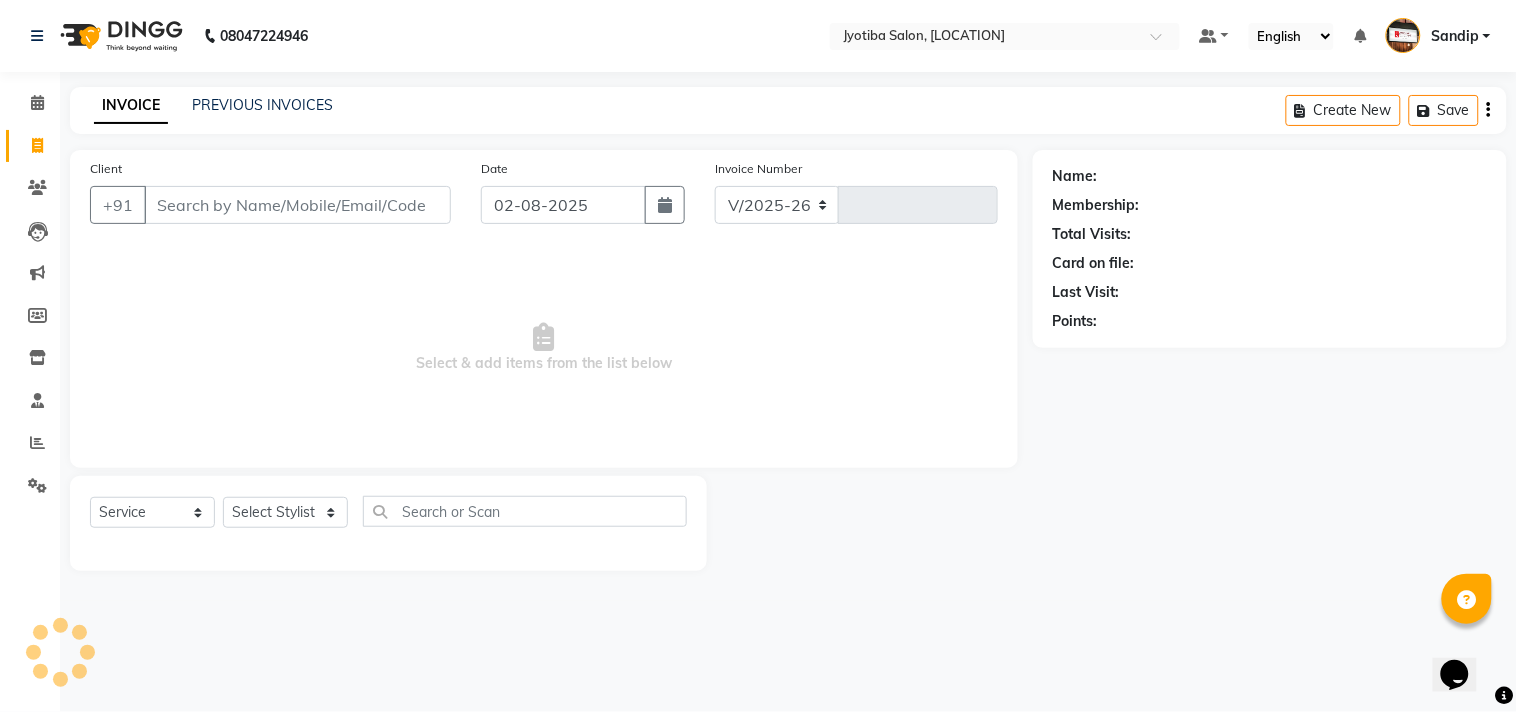 type on "1273" 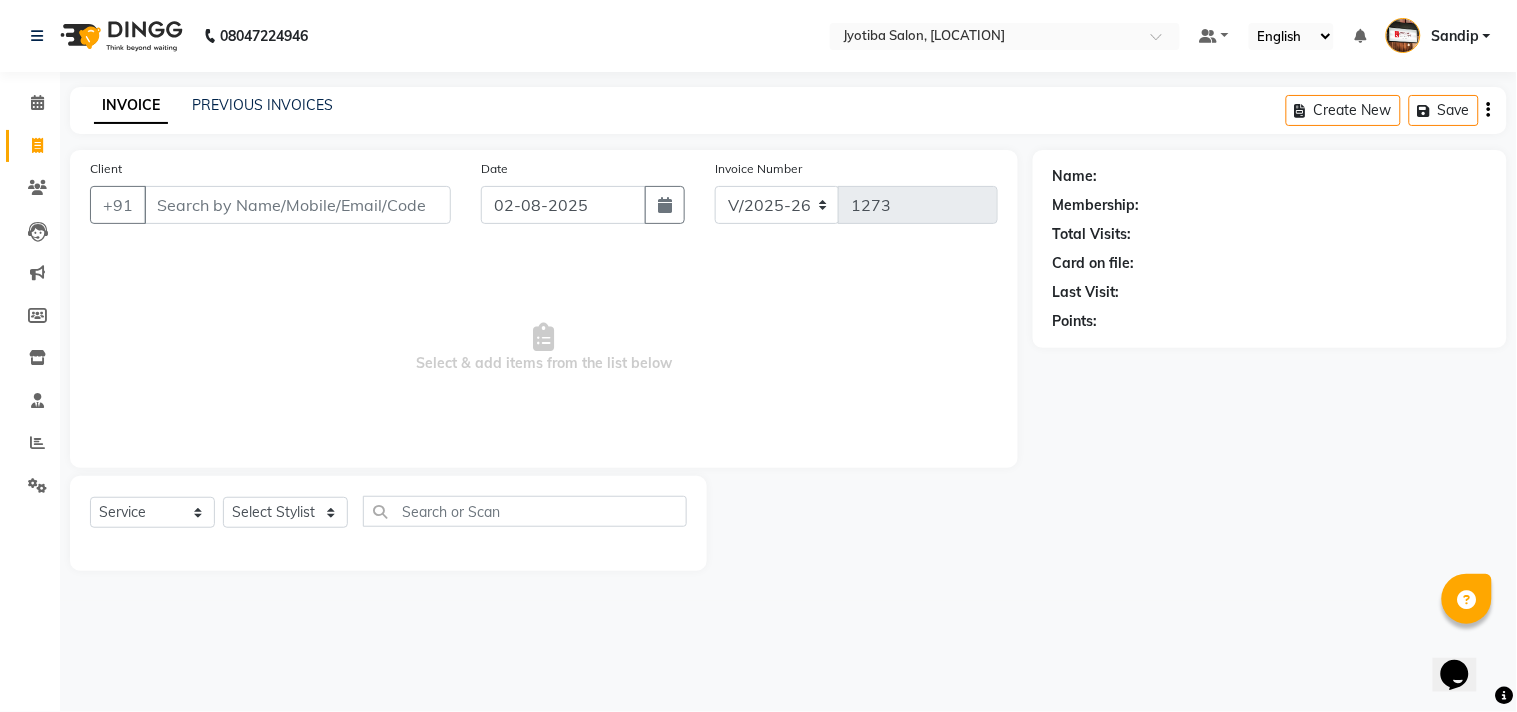 select on "membership" 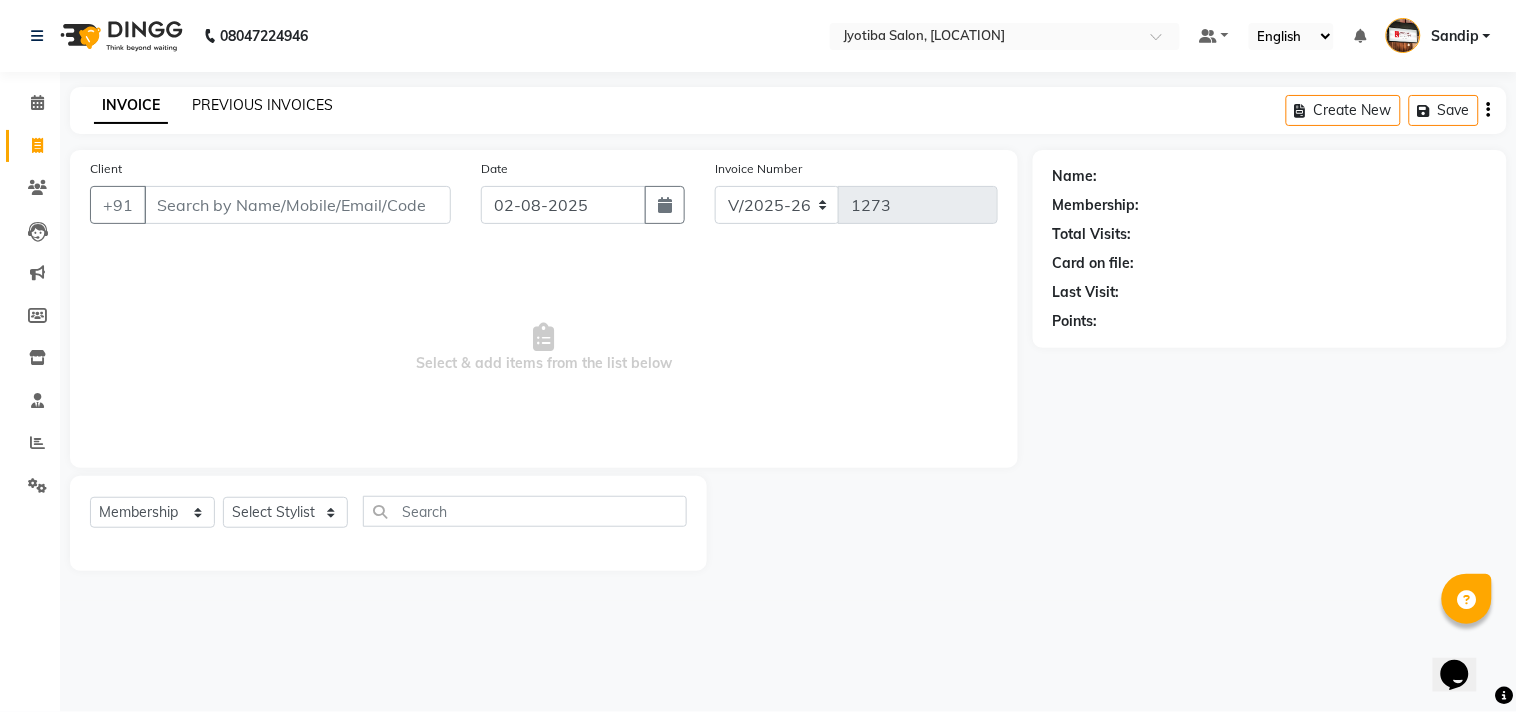 click on "PREVIOUS INVOICES" 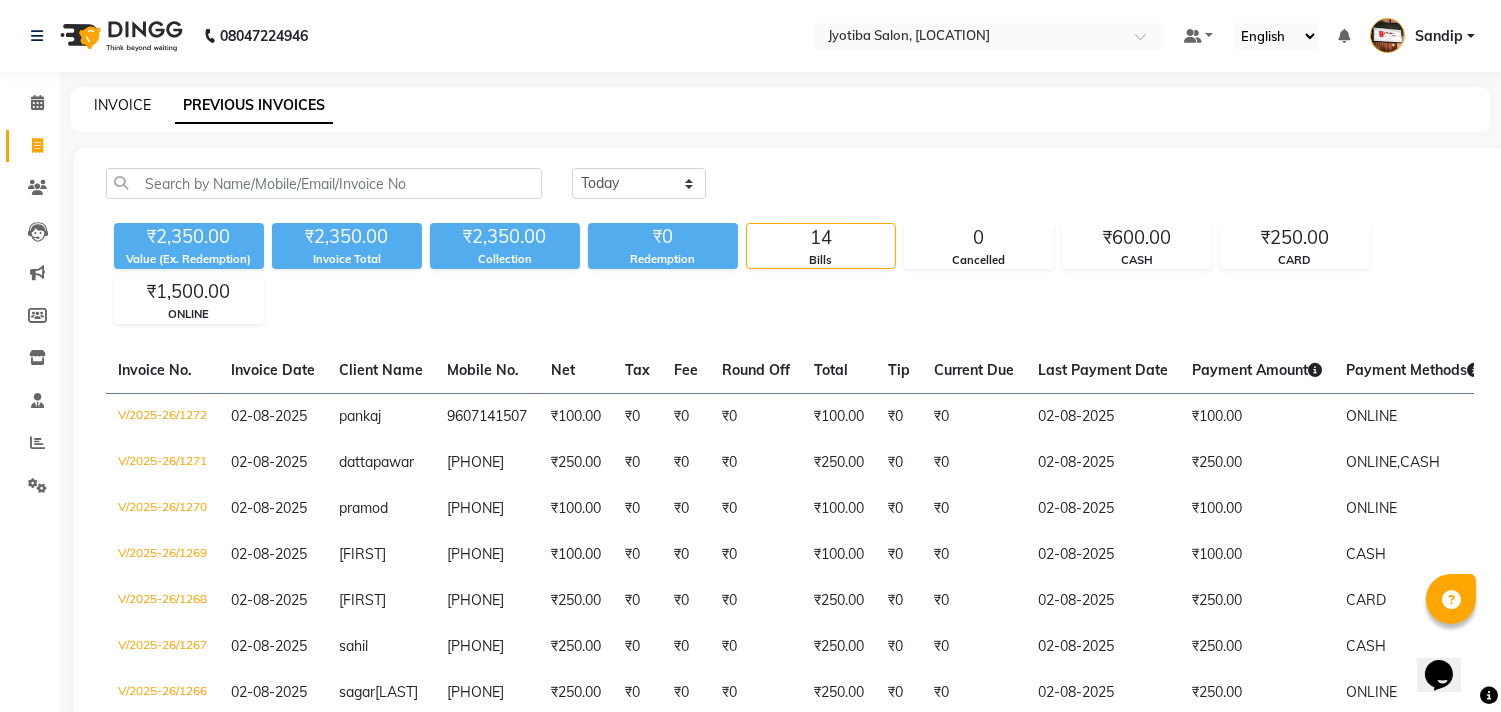 click on "INVOICE" 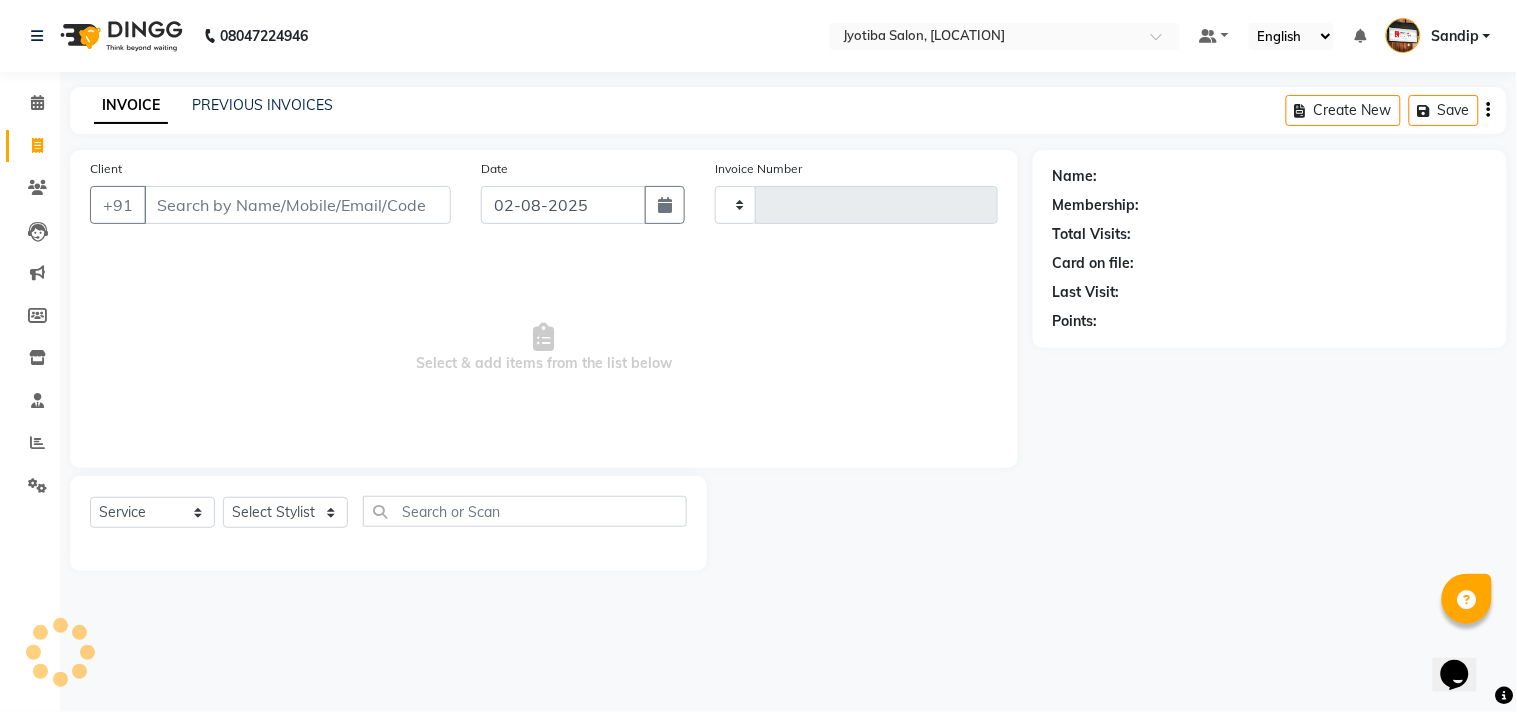 type on "1273" 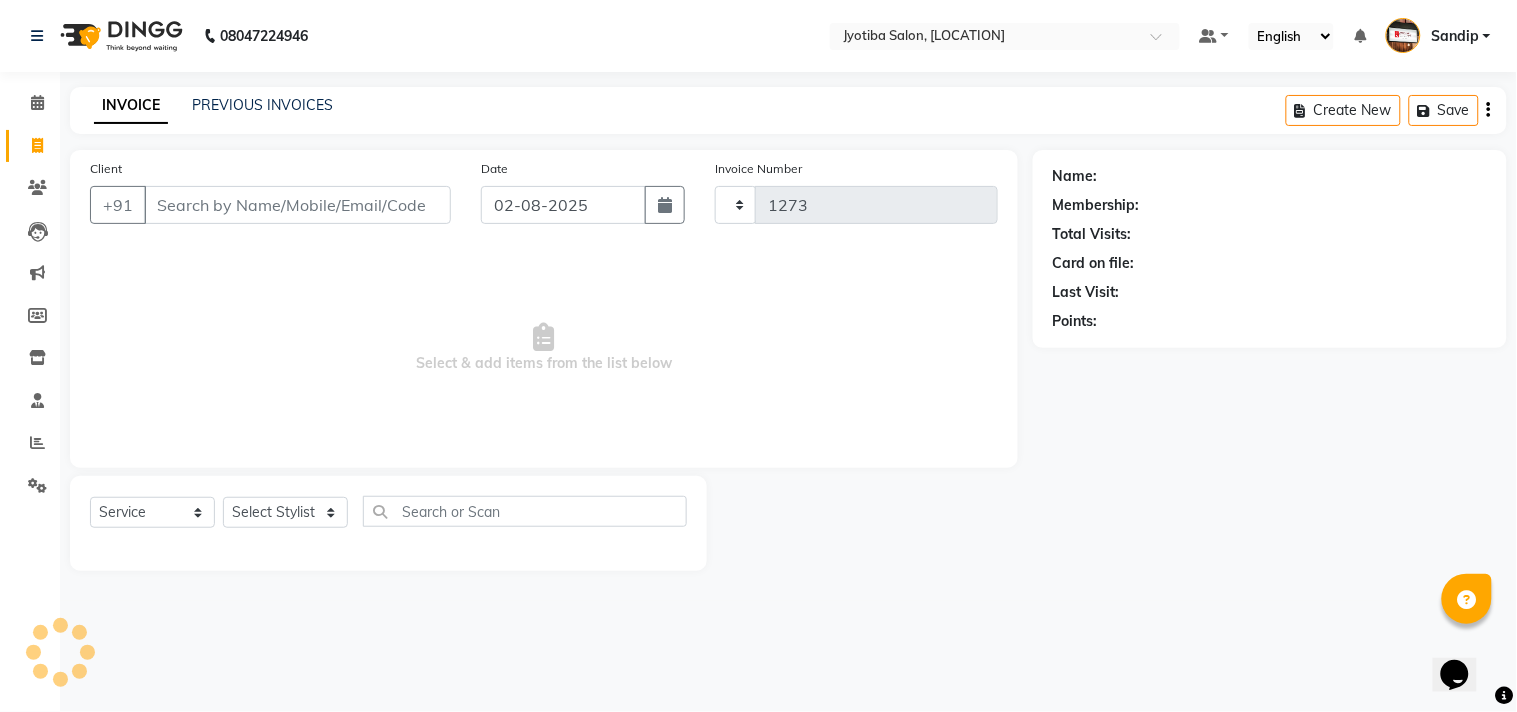 select on "556" 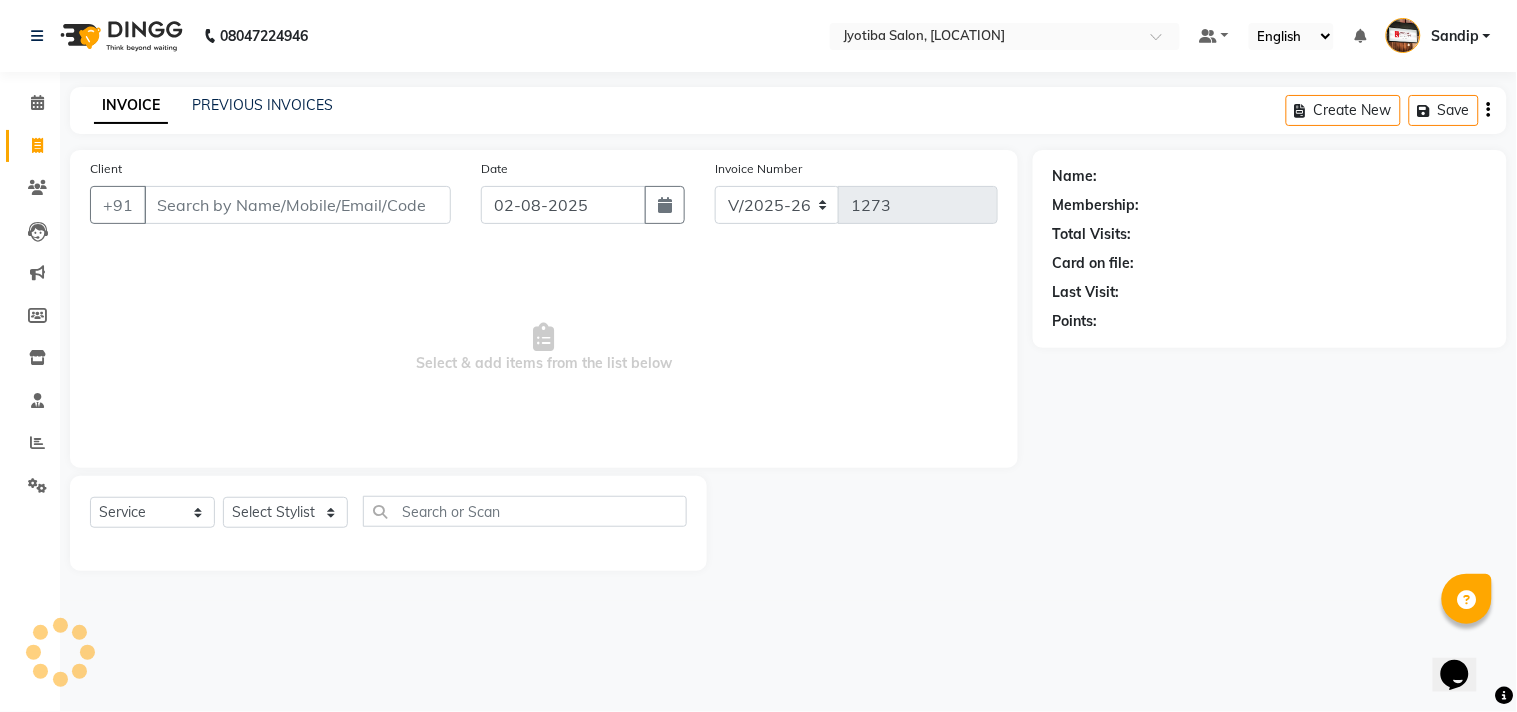 select on "membership" 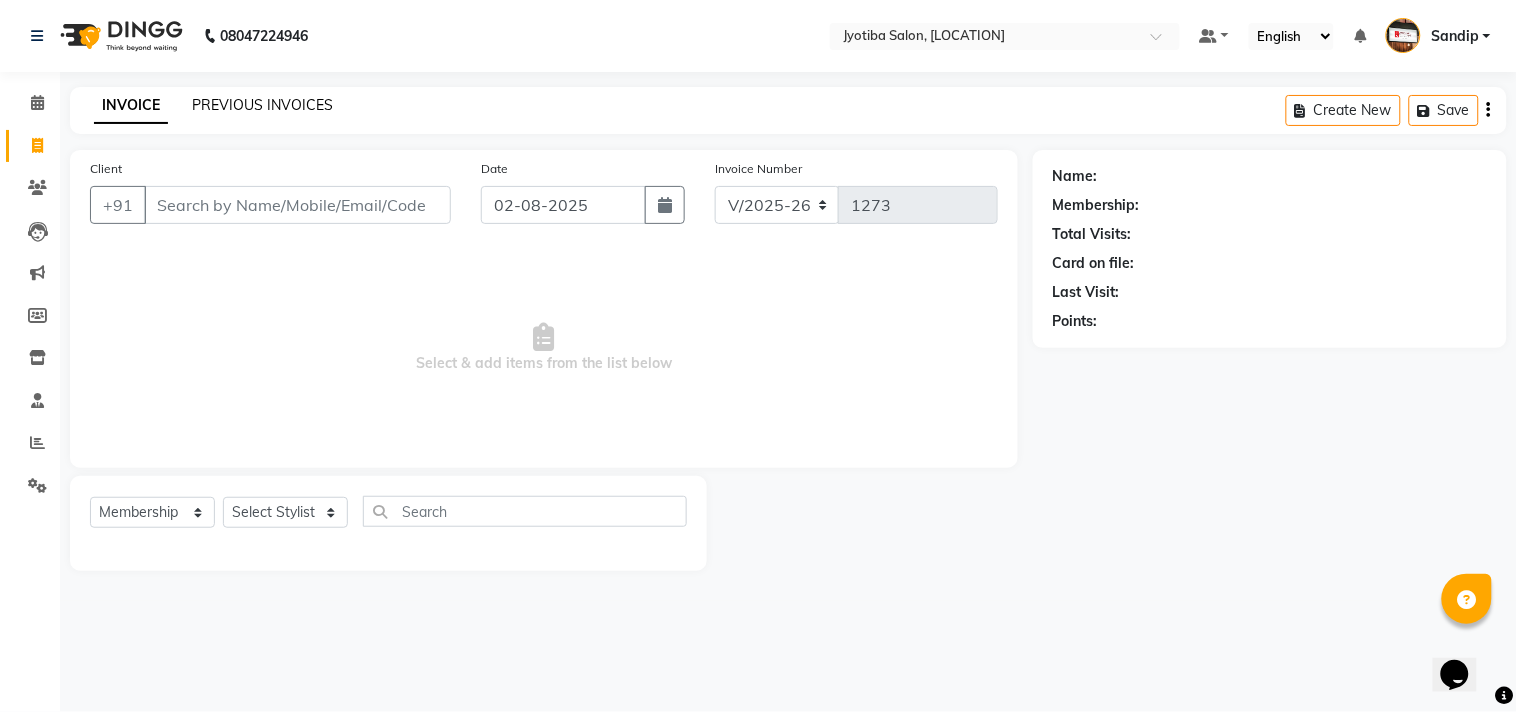 click on "PREVIOUS INVOICES" 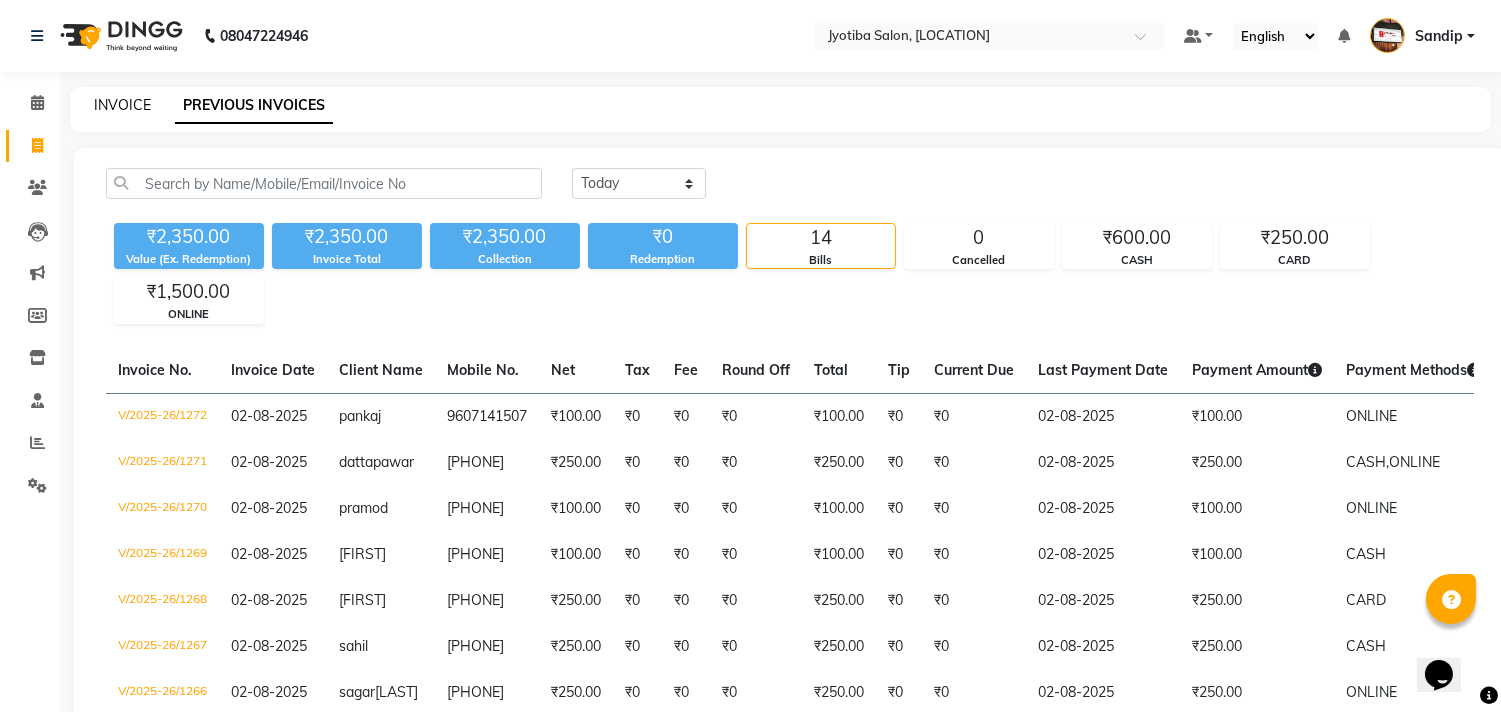 click on "INVOICE" 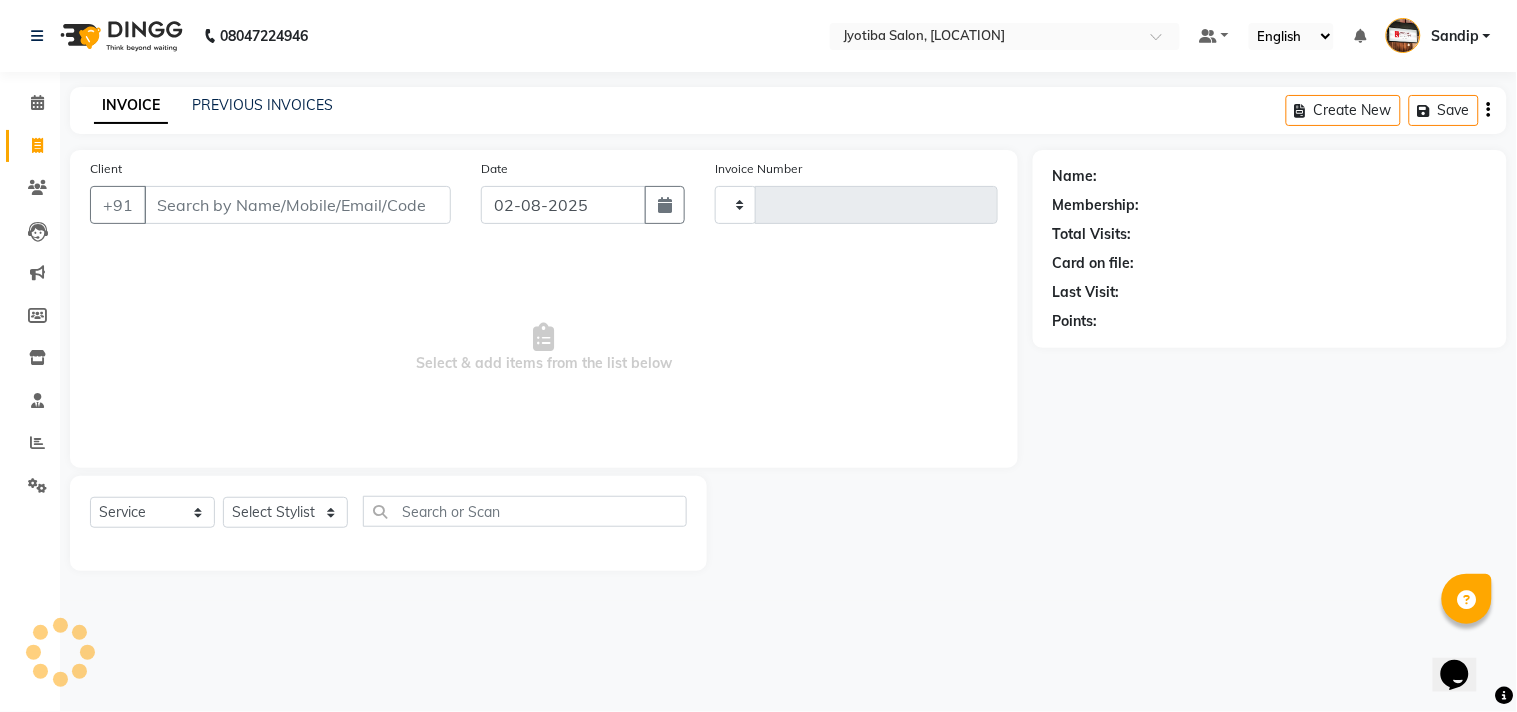 type on "1273" 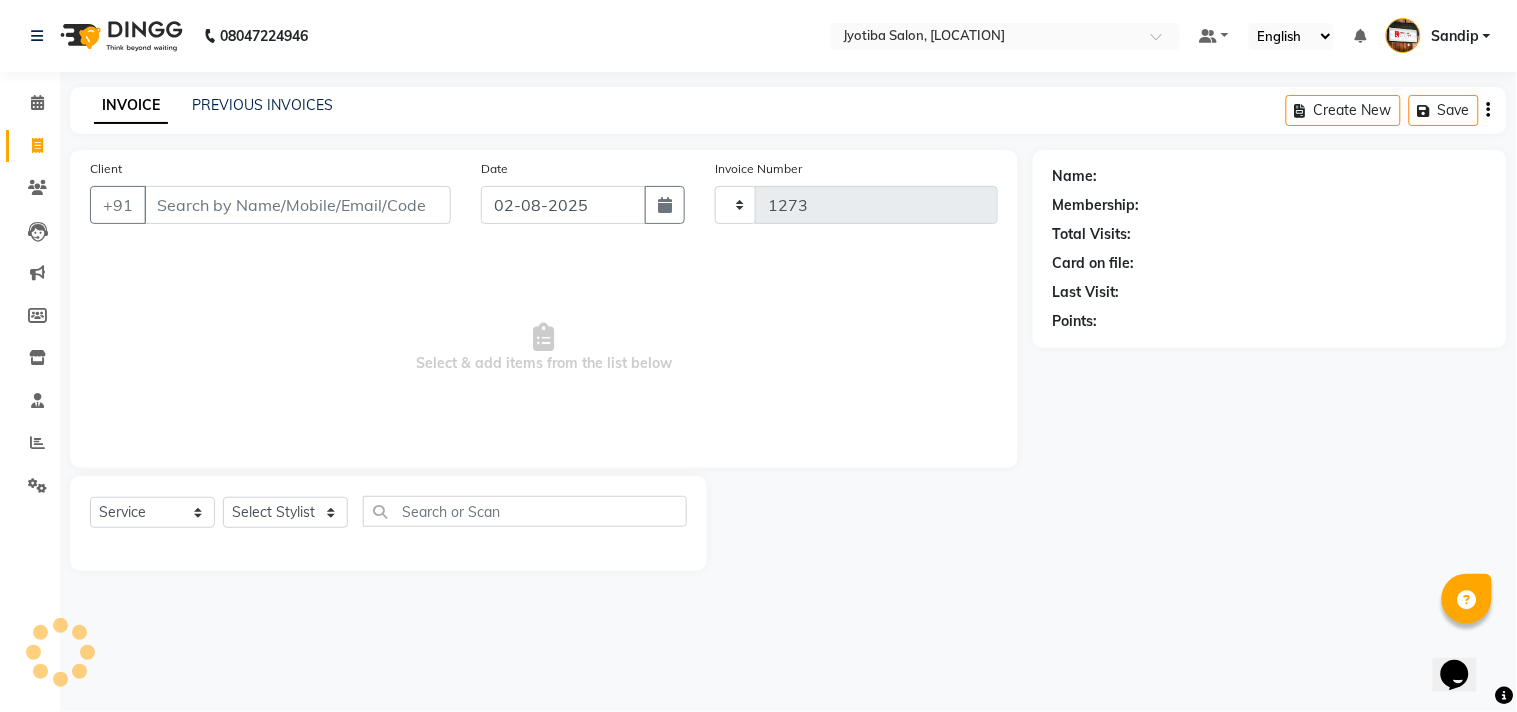 select on "556" 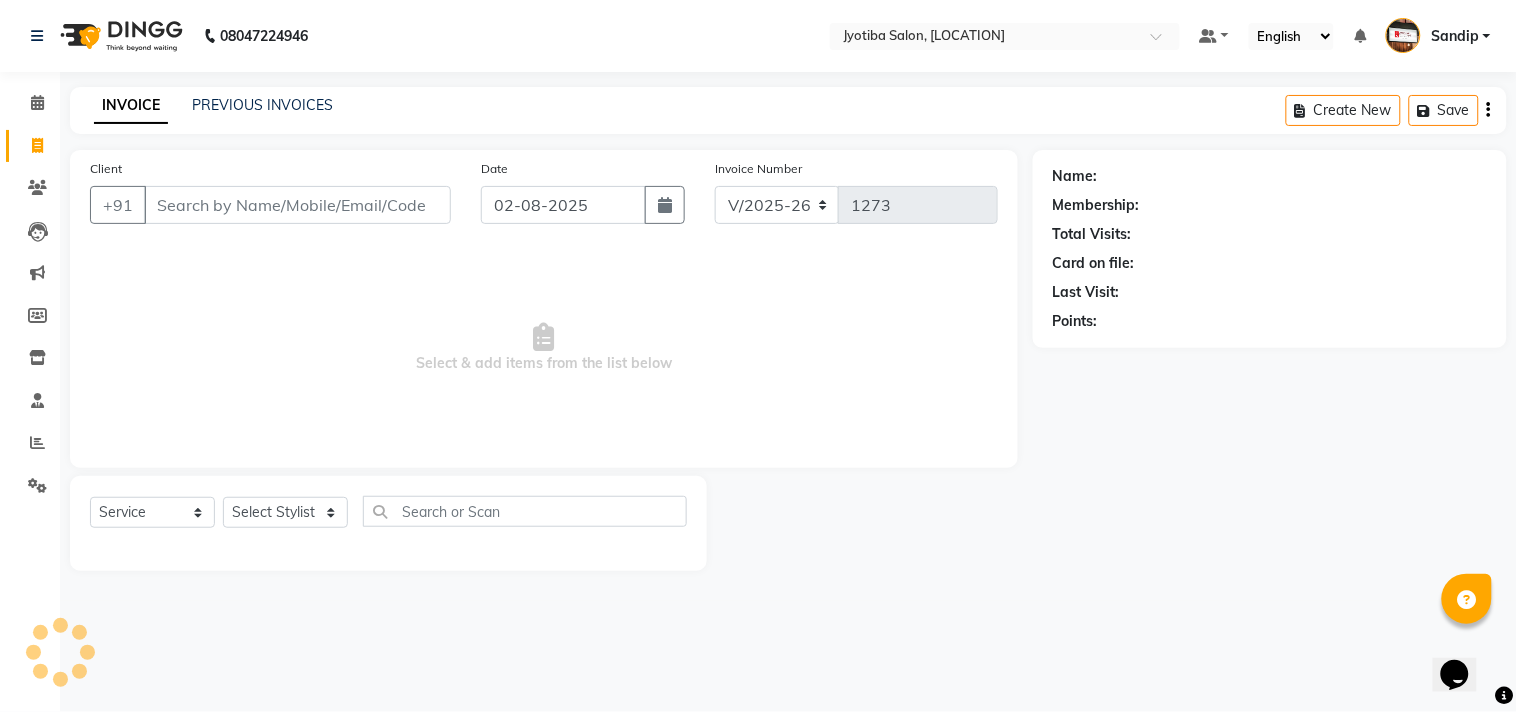 select on "membership" 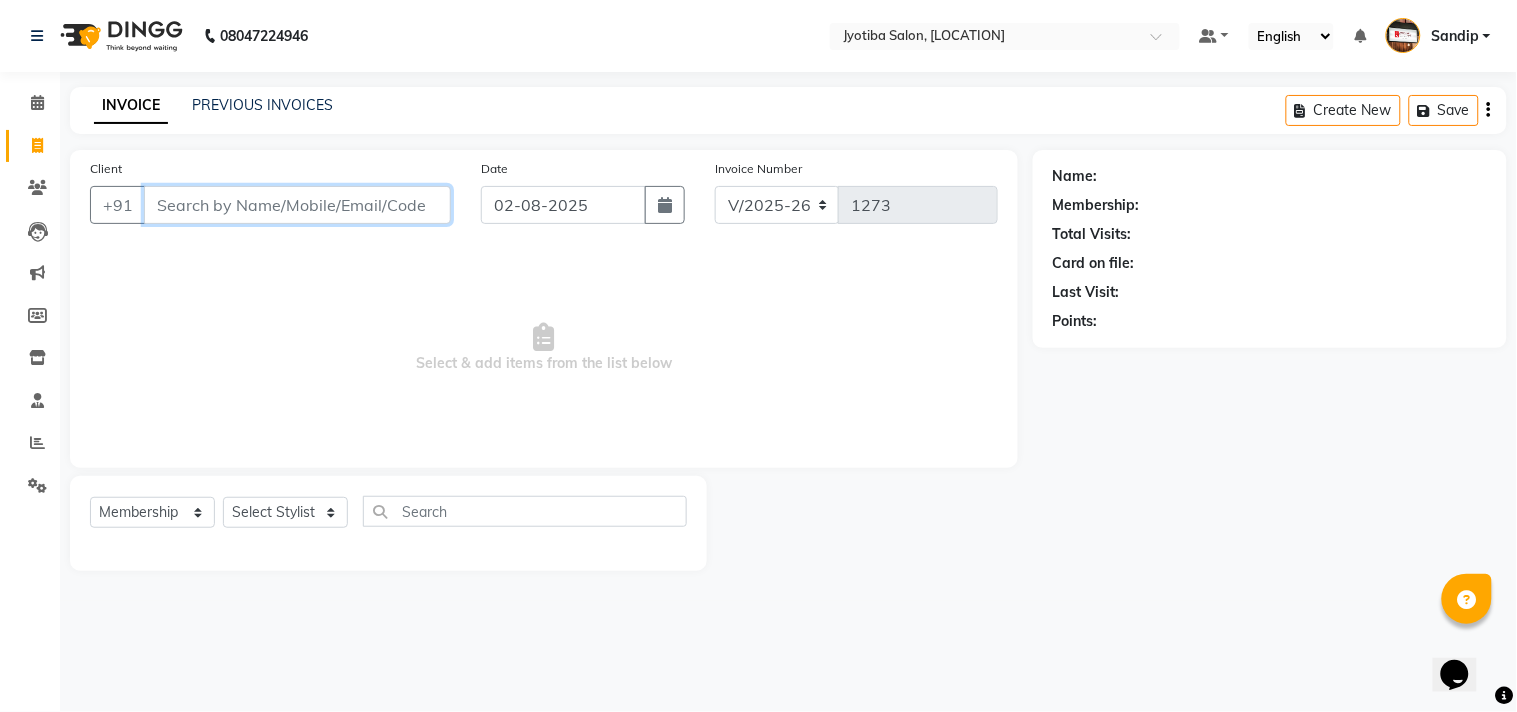 type 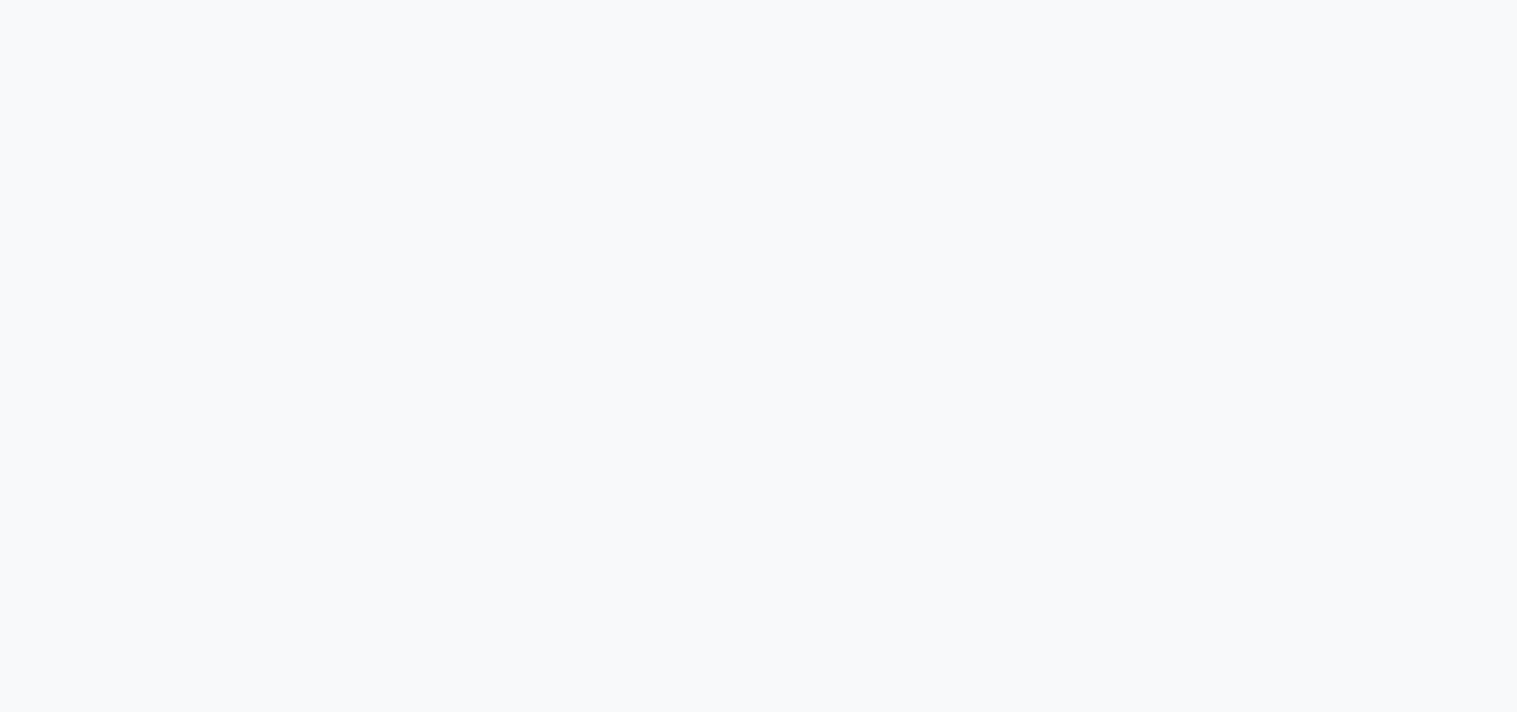 scroll, scrollTop: 0, scrollLeft: 0, axis: both 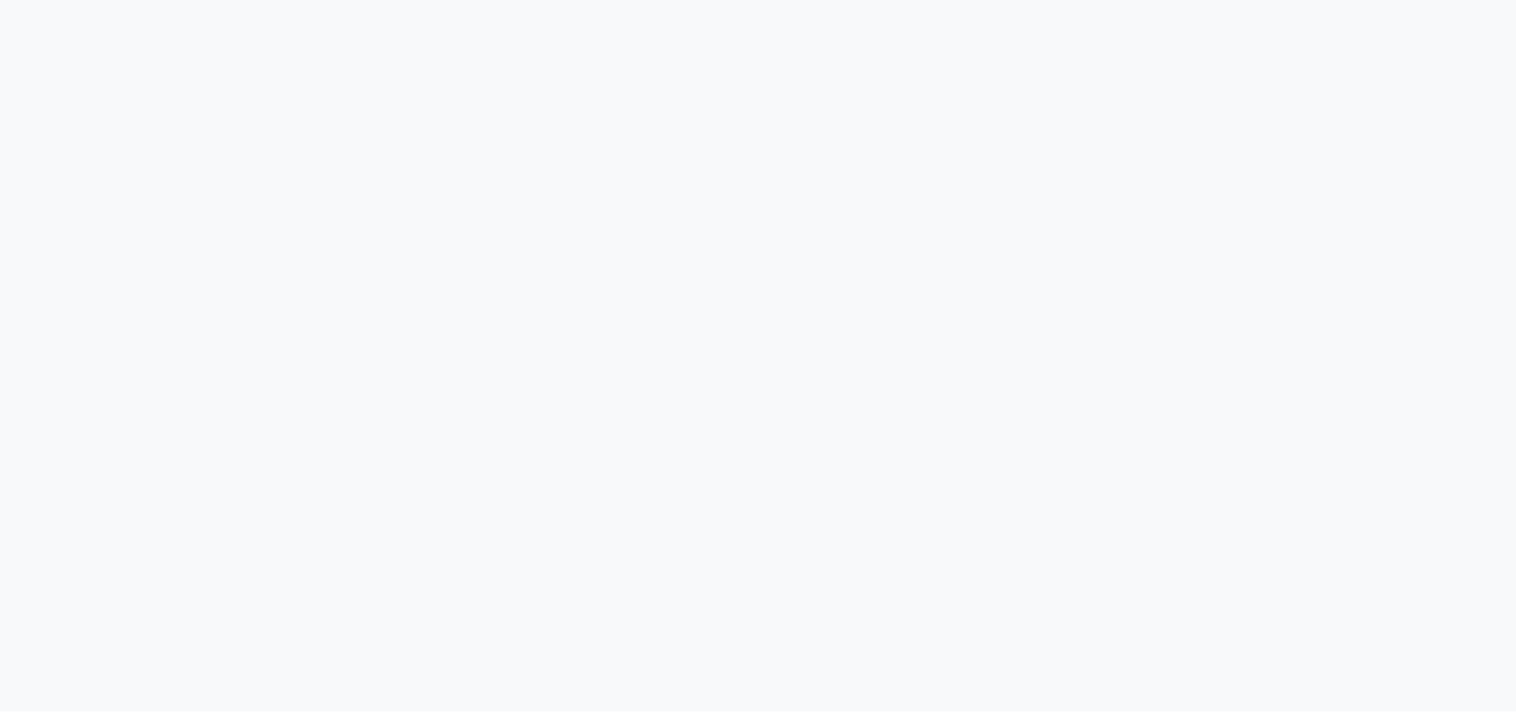 select on "service" 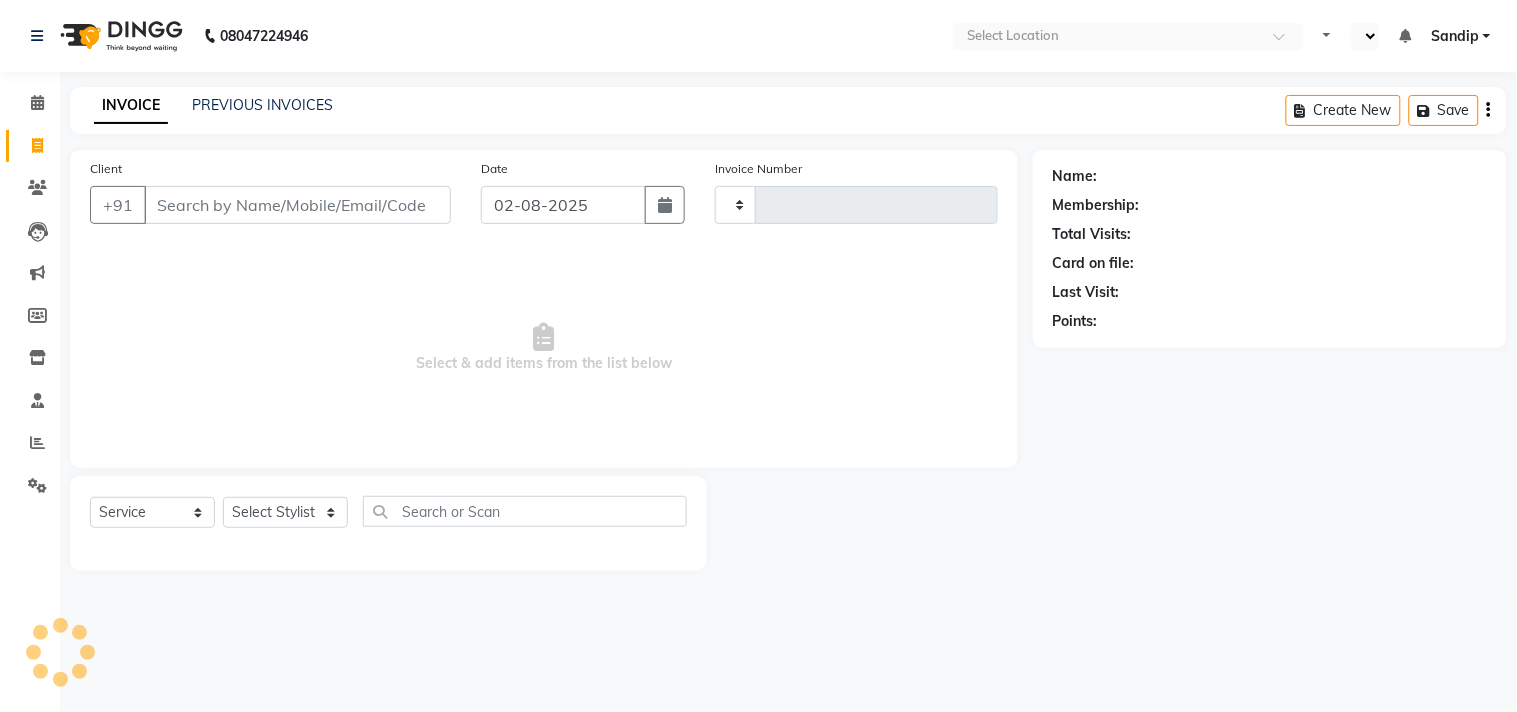 select on "en" 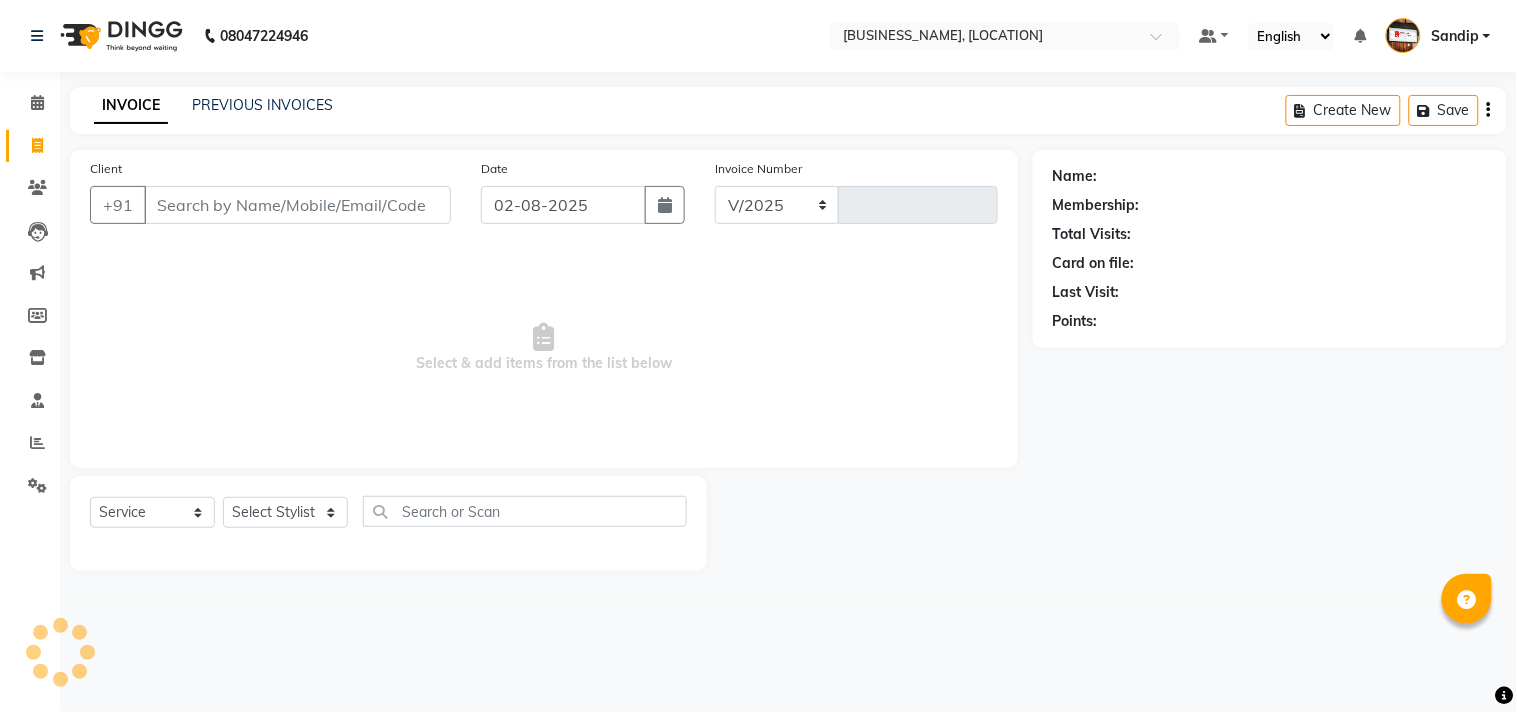 select on "556" 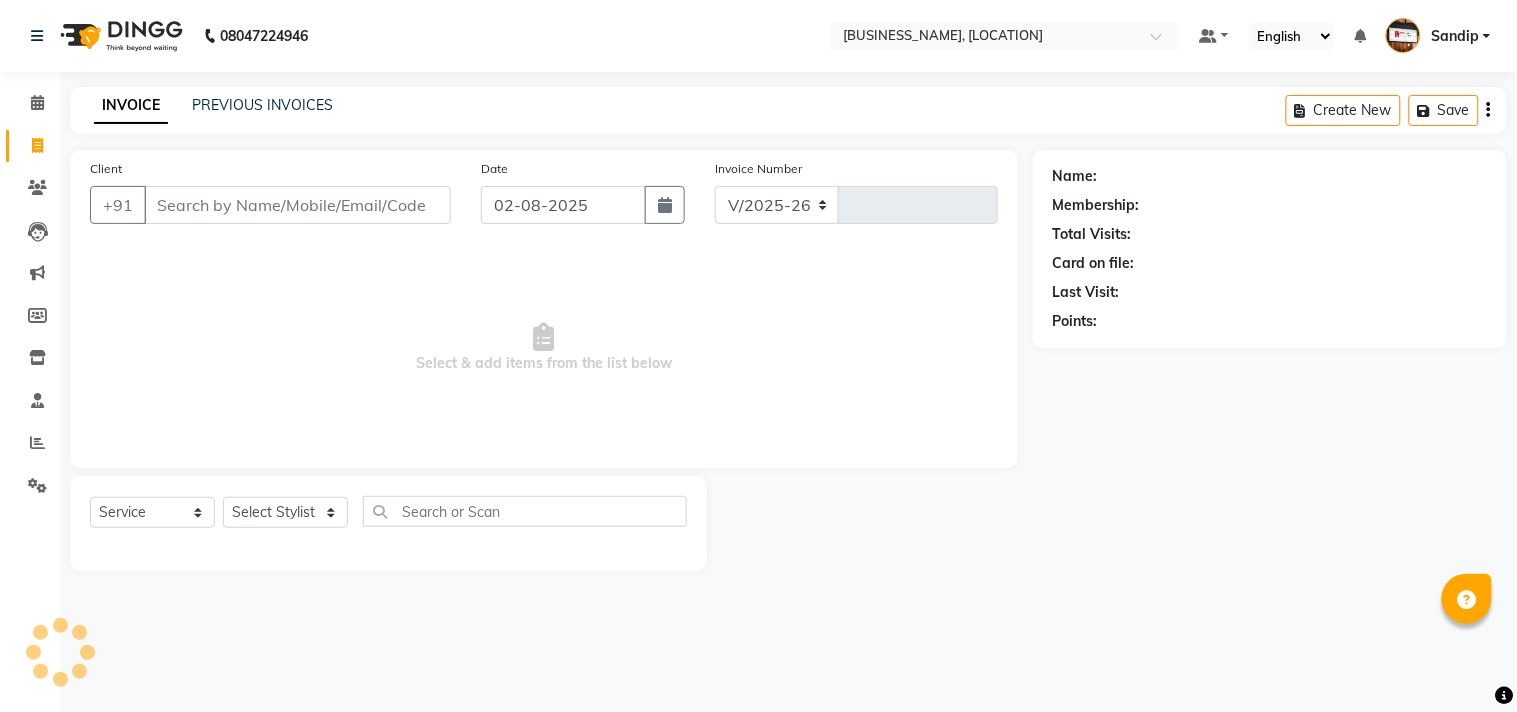 type on "1273" 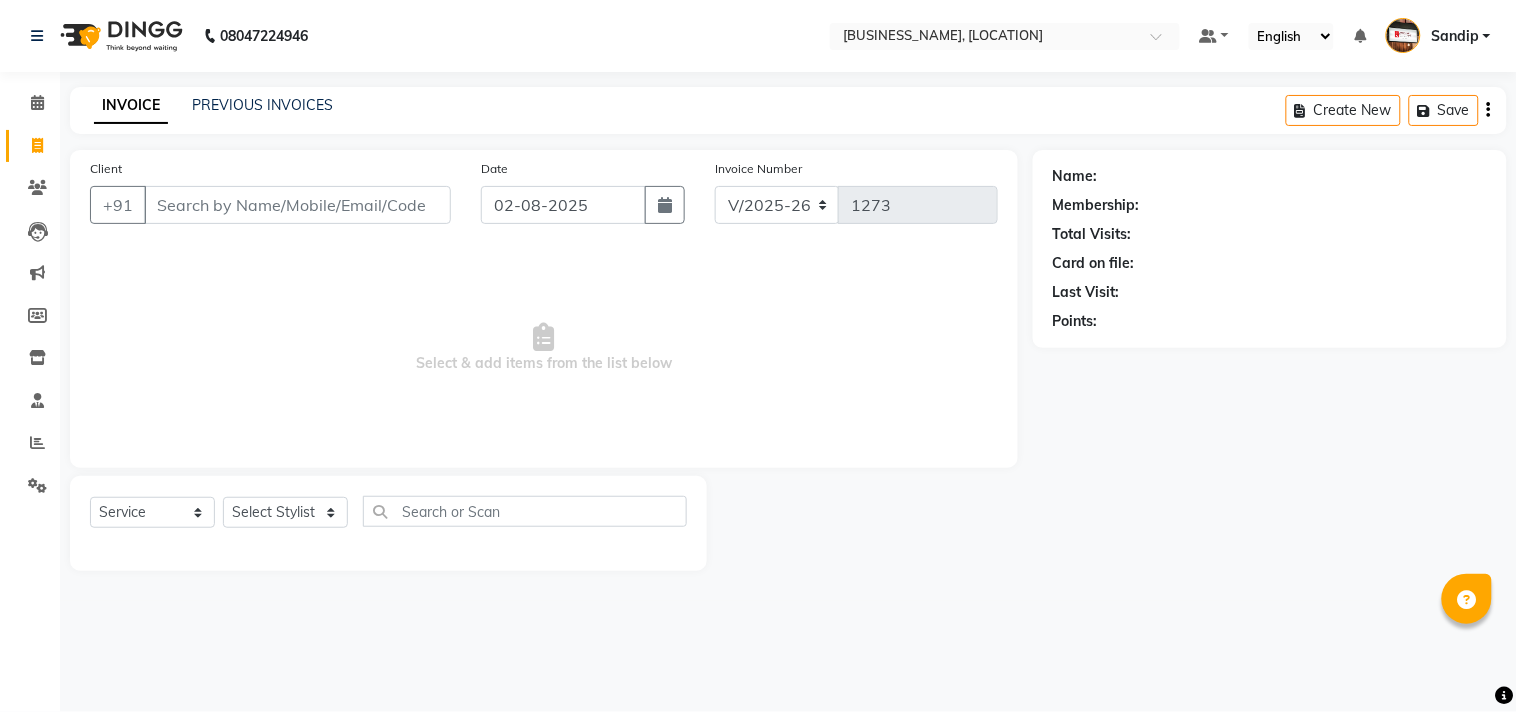 select on "membership" 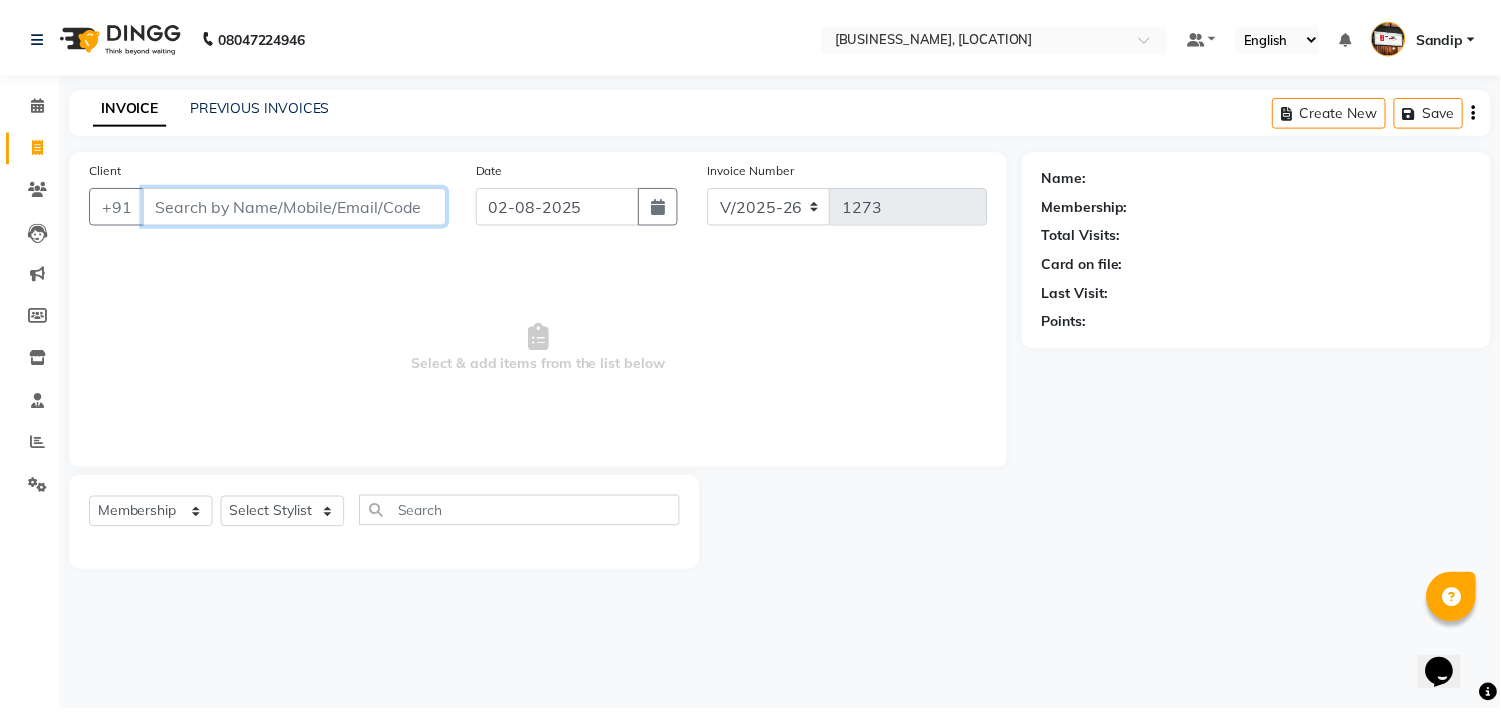 scroll, scrollTop: 0, scrollLeft: 0, axis: both 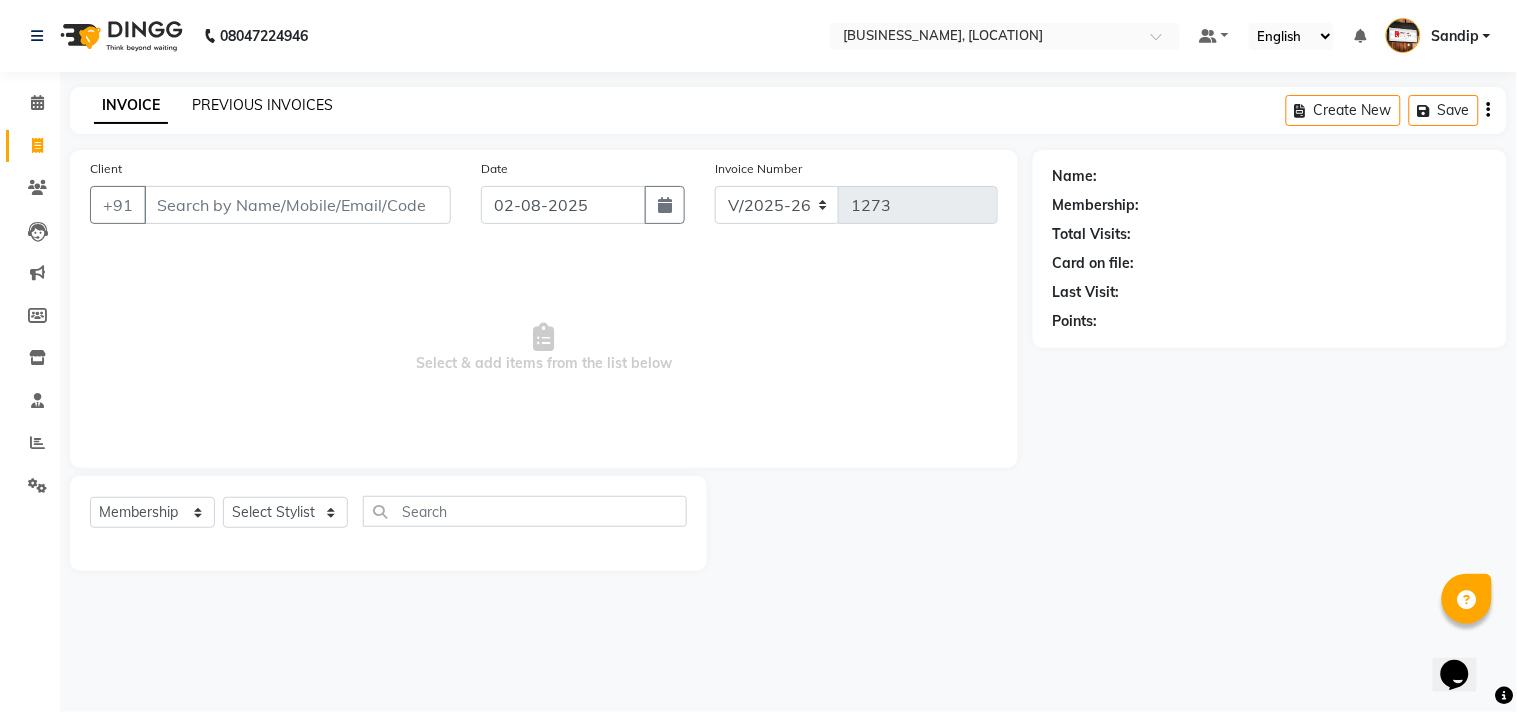 click on "PREVIOUS INVOICES" 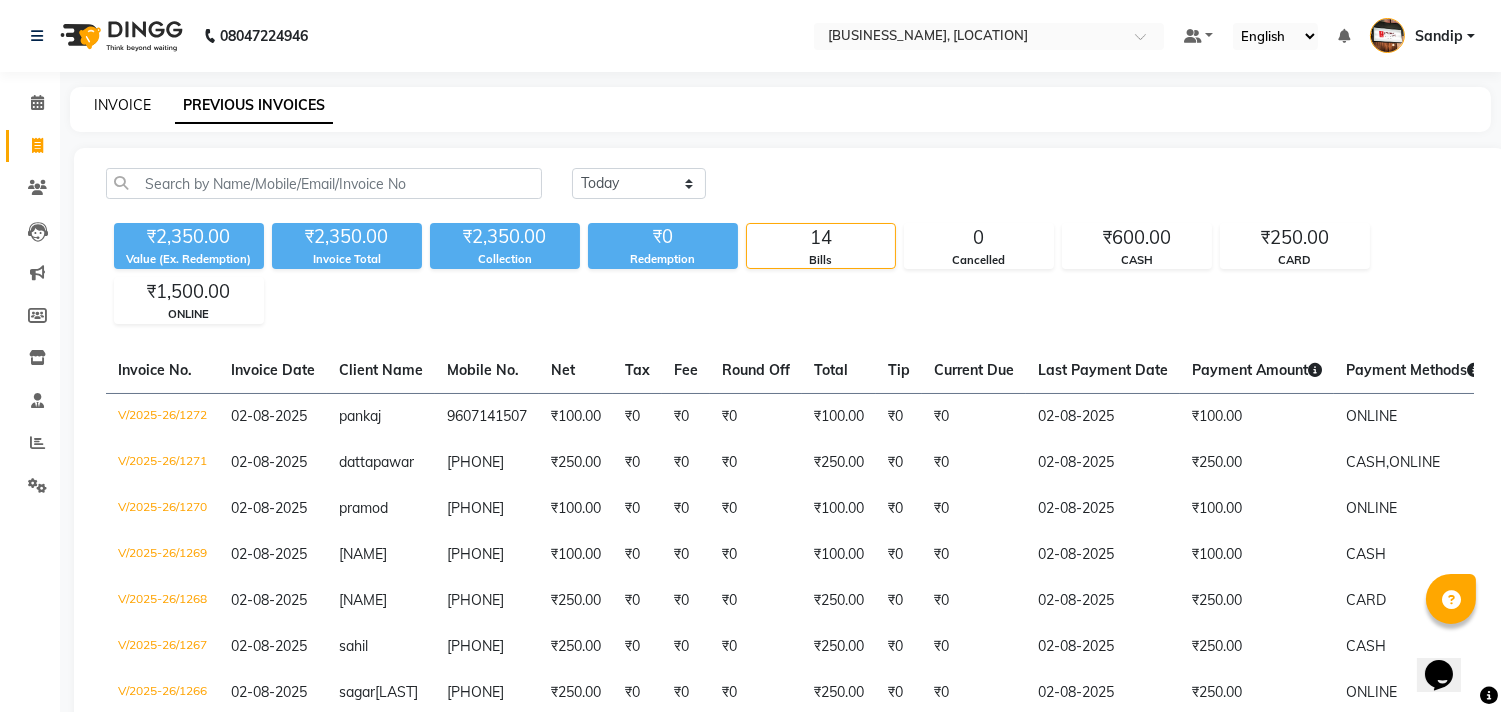 click on "INVOICE" 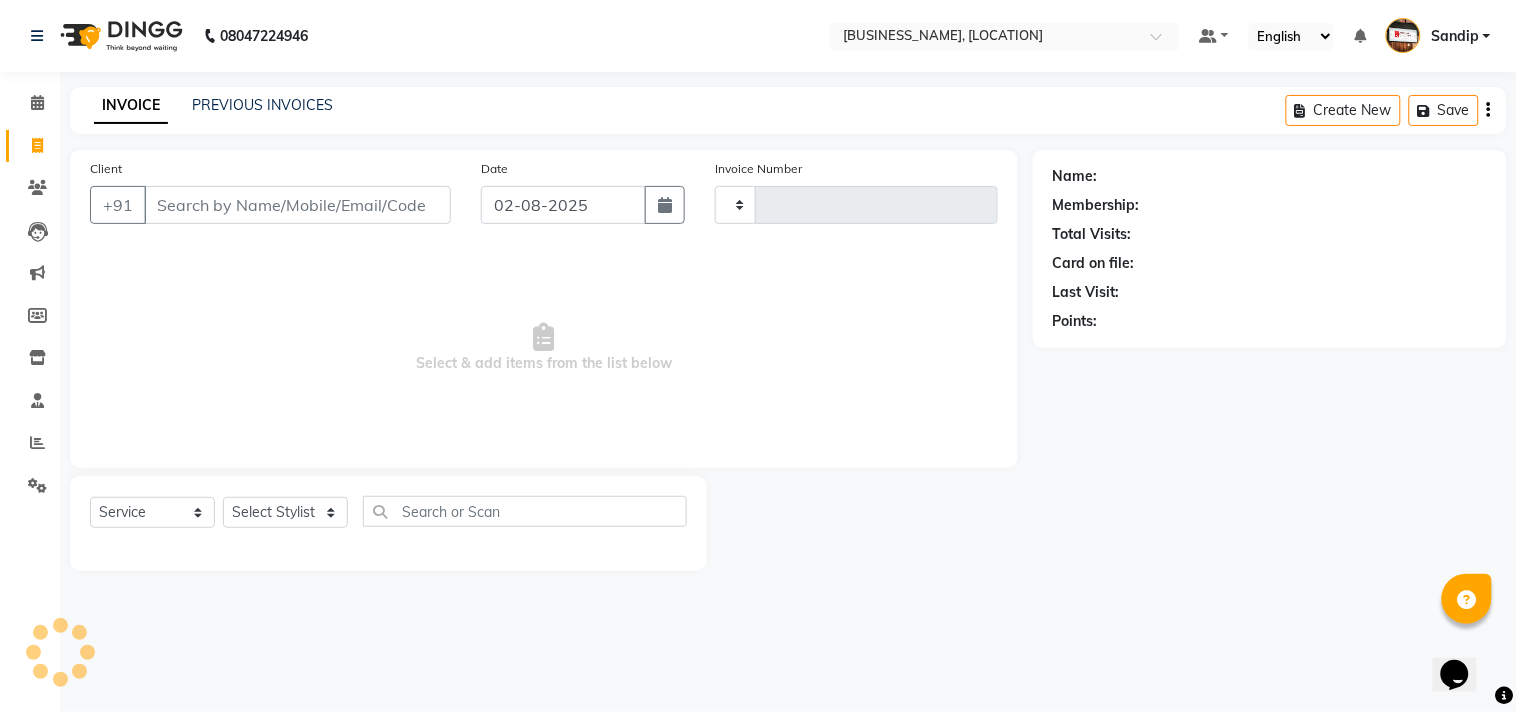 type on "1273" 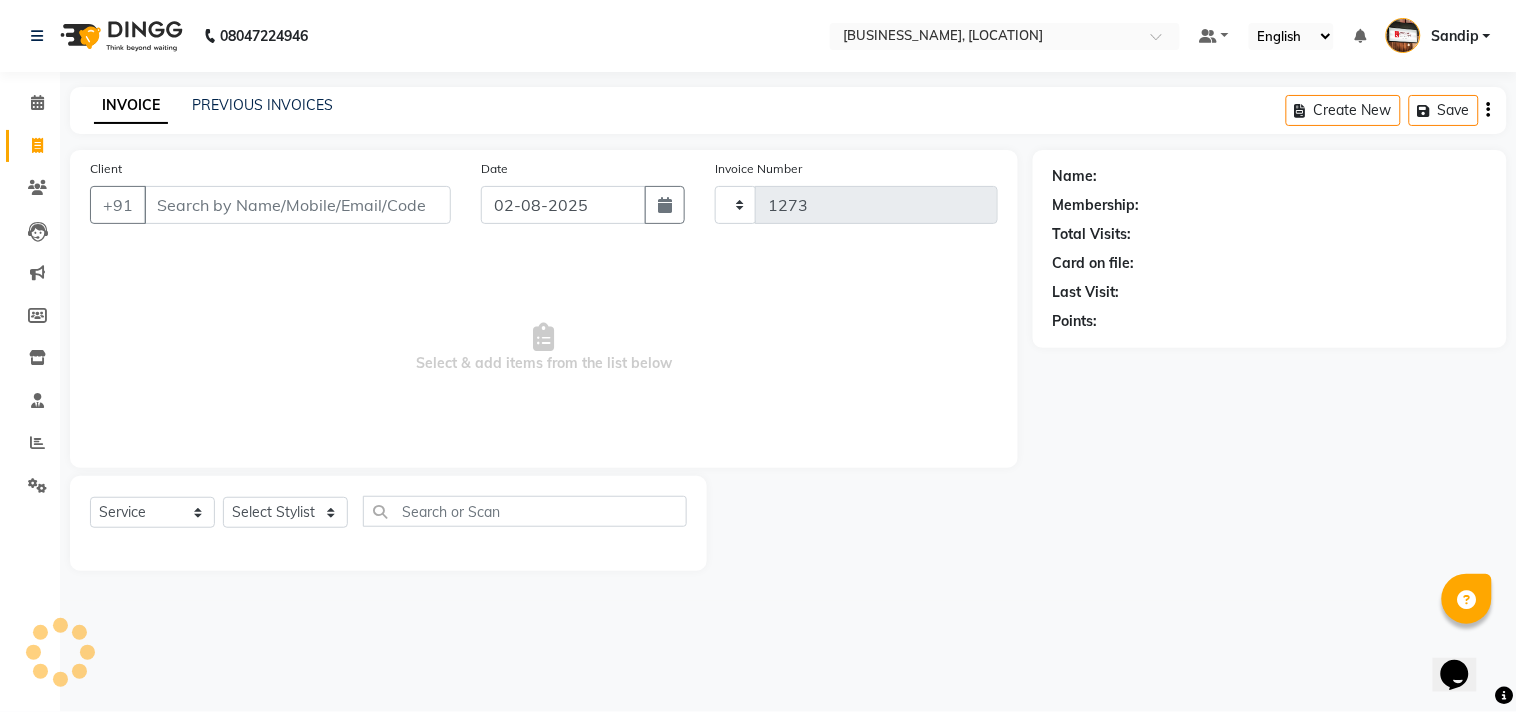 select on "556" 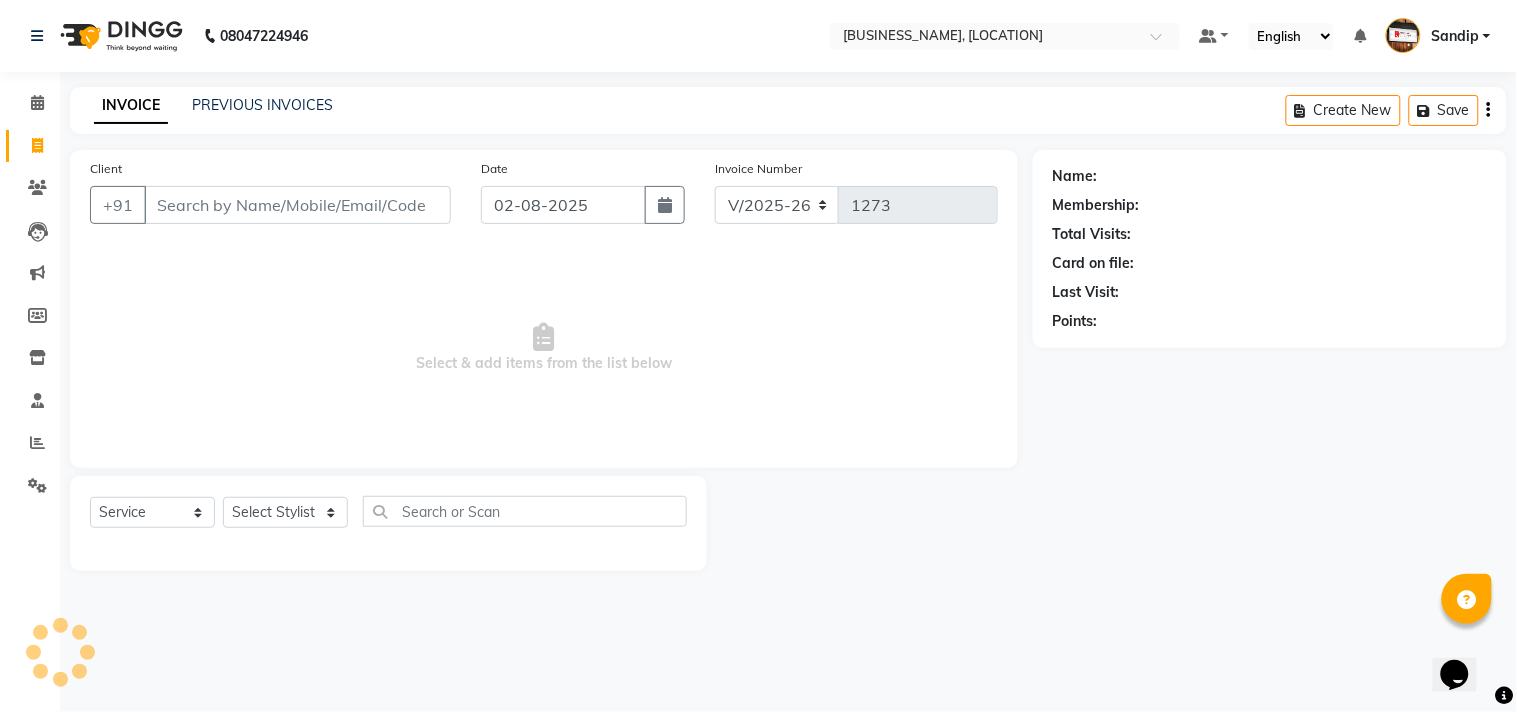 select on "membership" 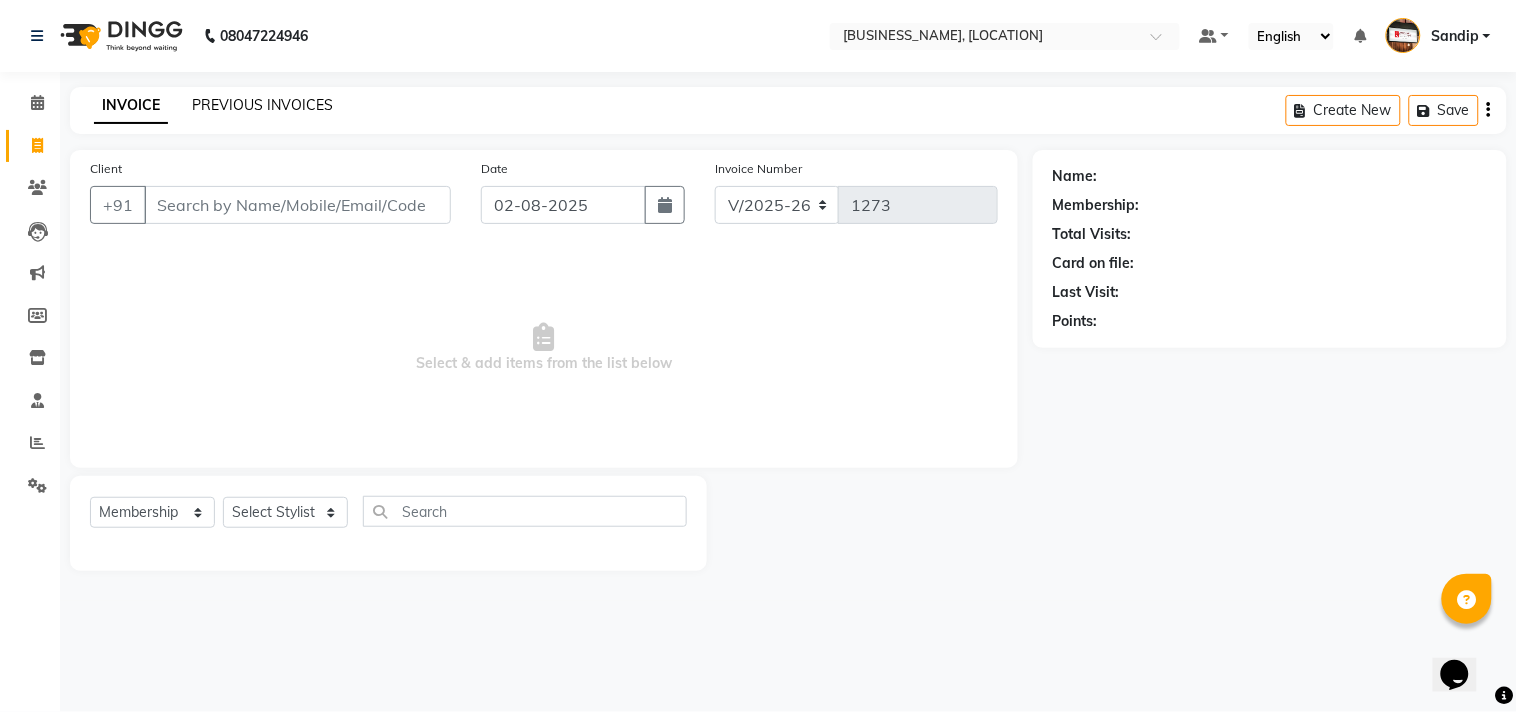 click on "PREVIOUS INVOICES" 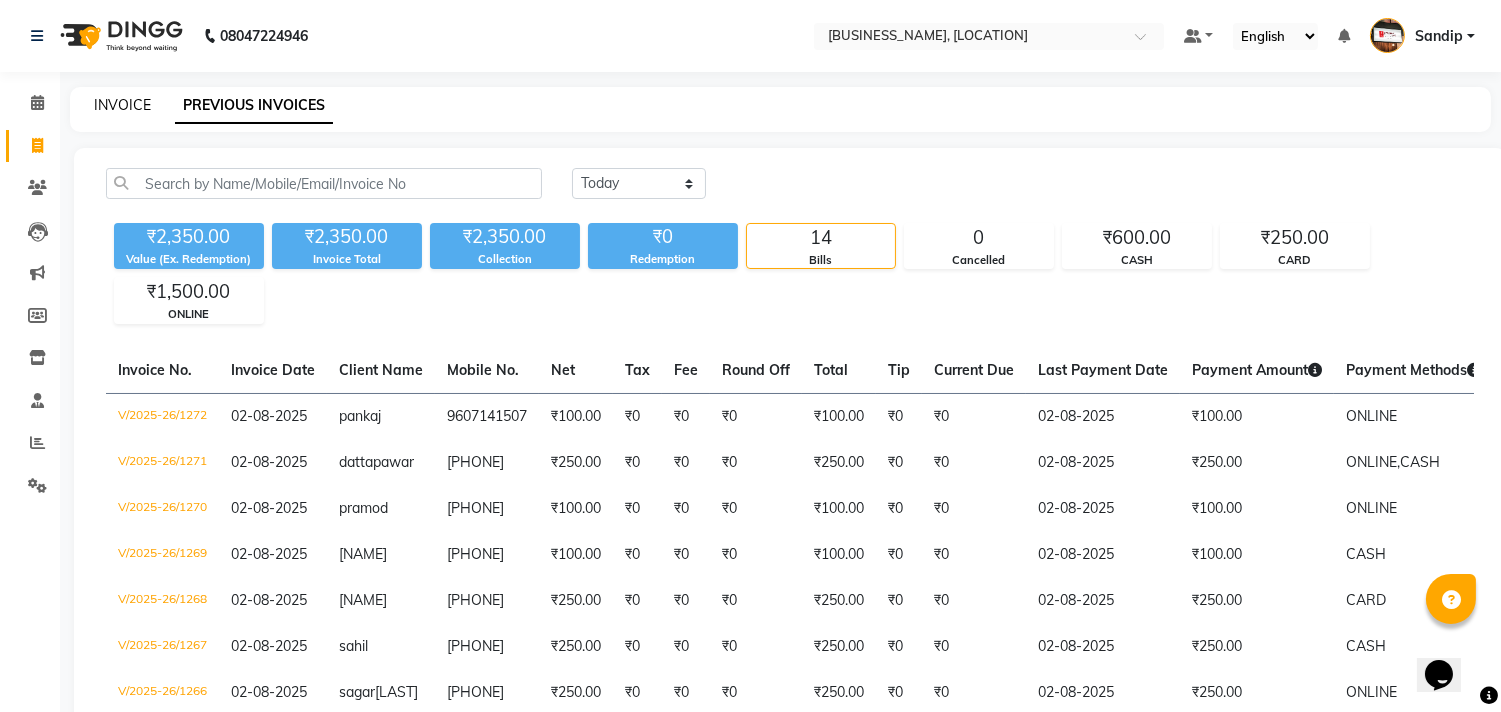 click on "INVOICE" 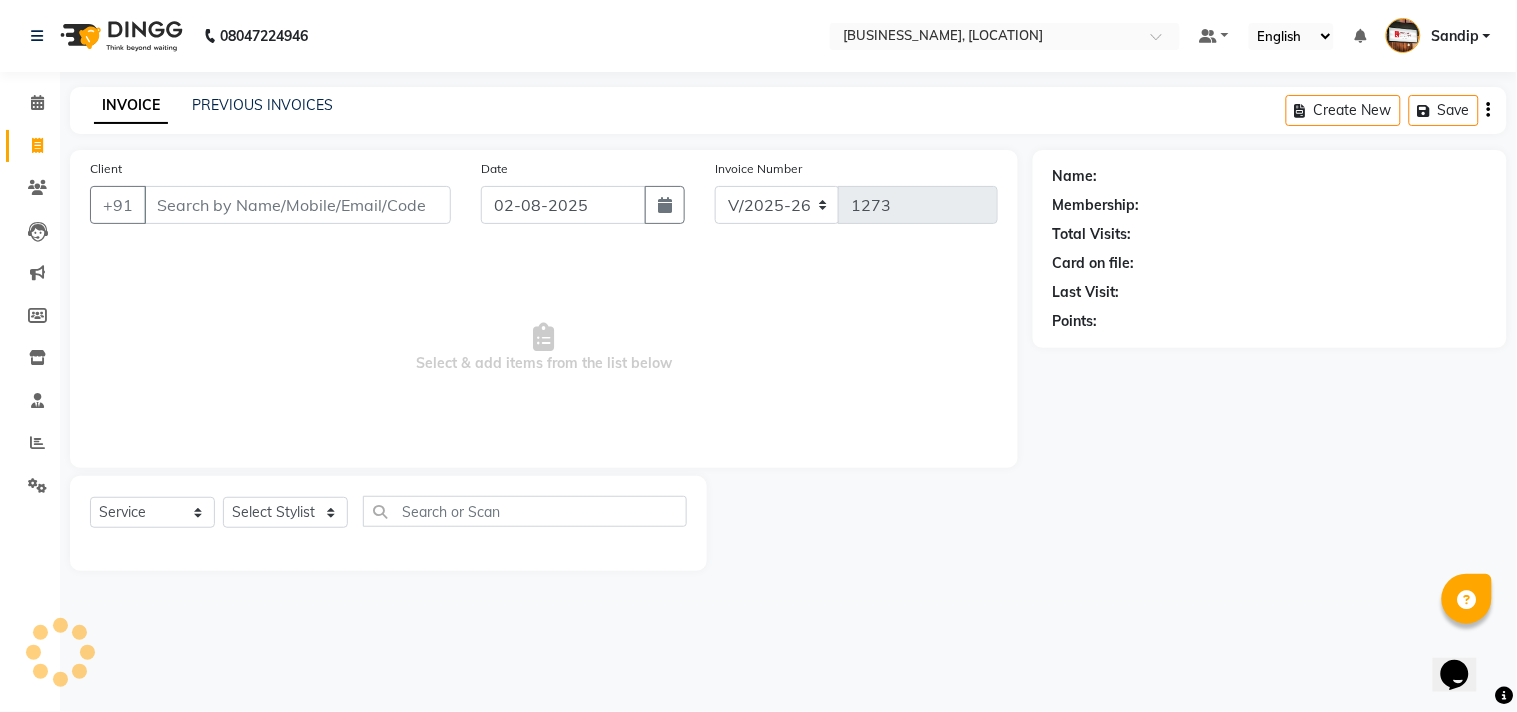 select on "membership" 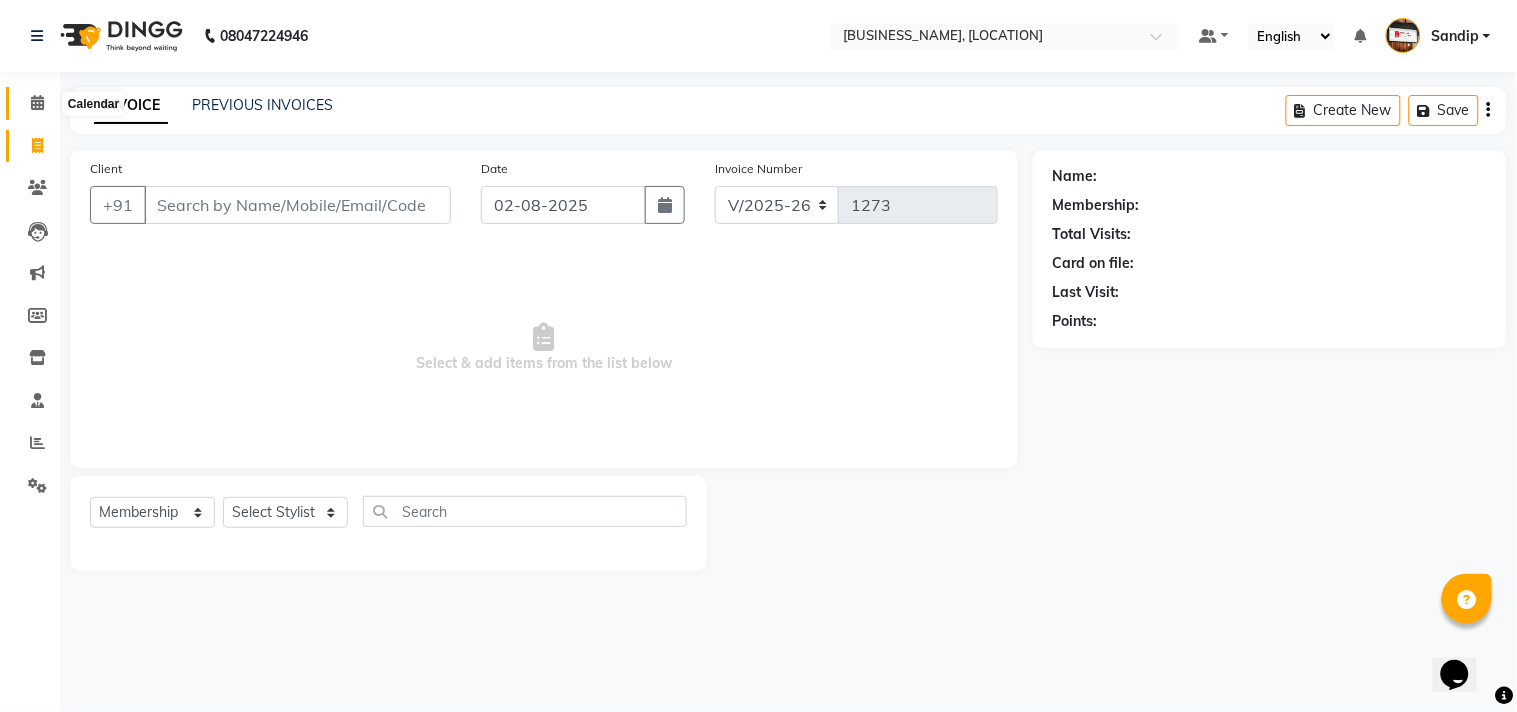 click 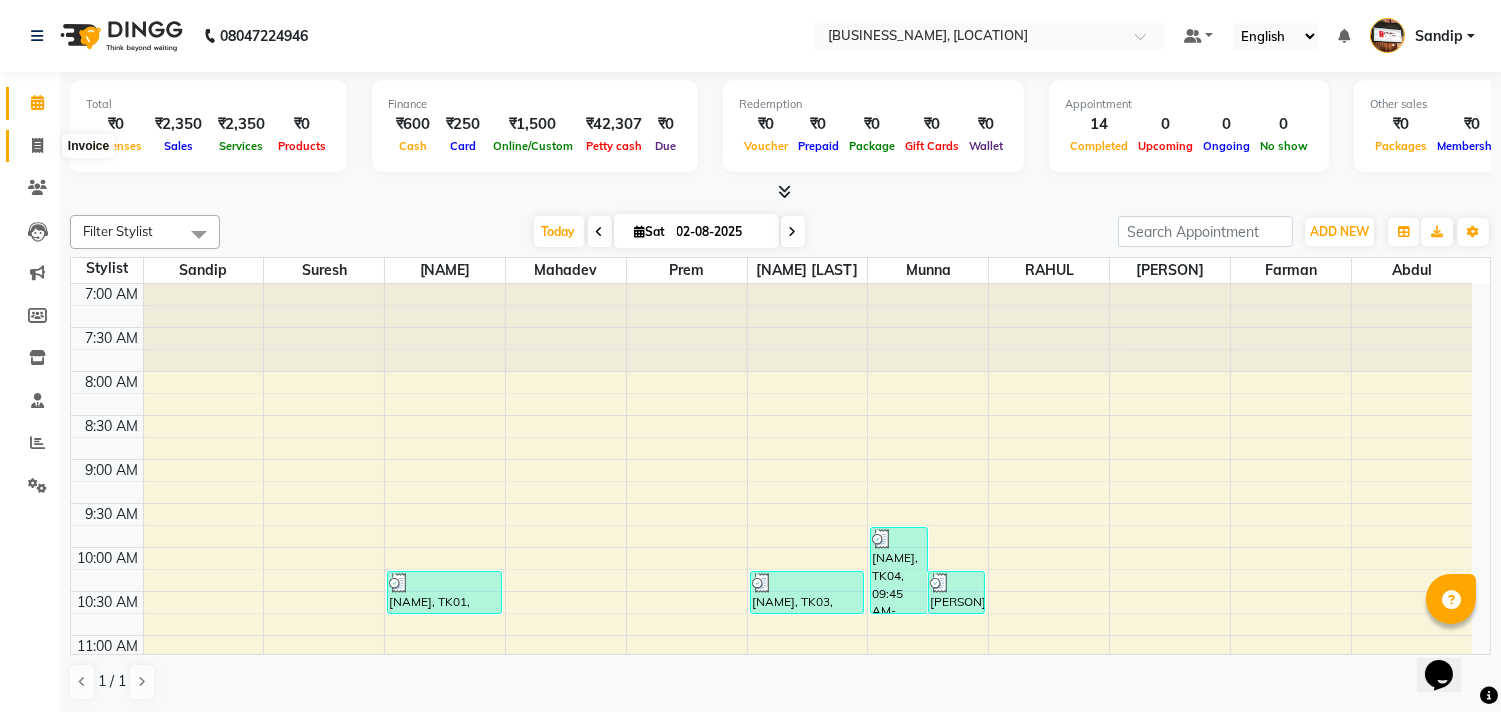 click 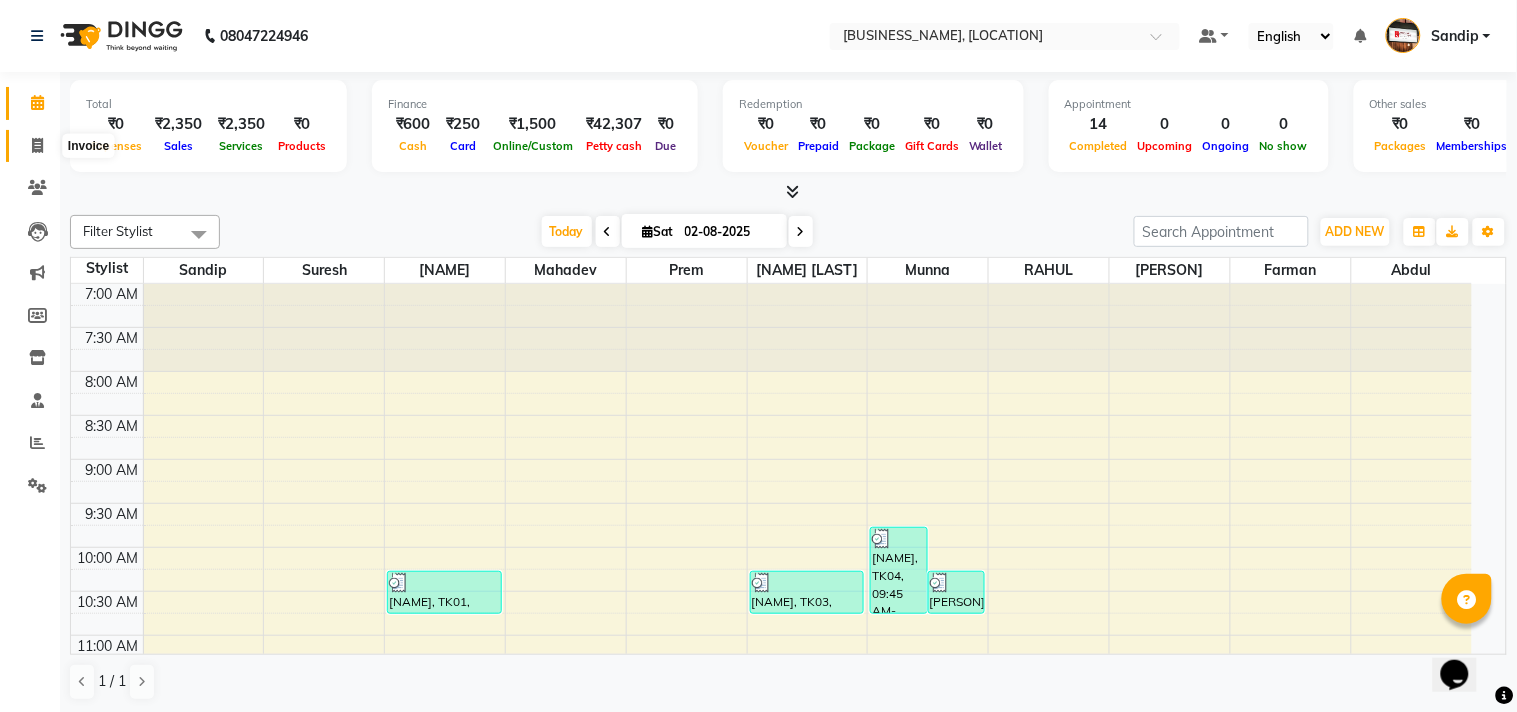 select on "556" 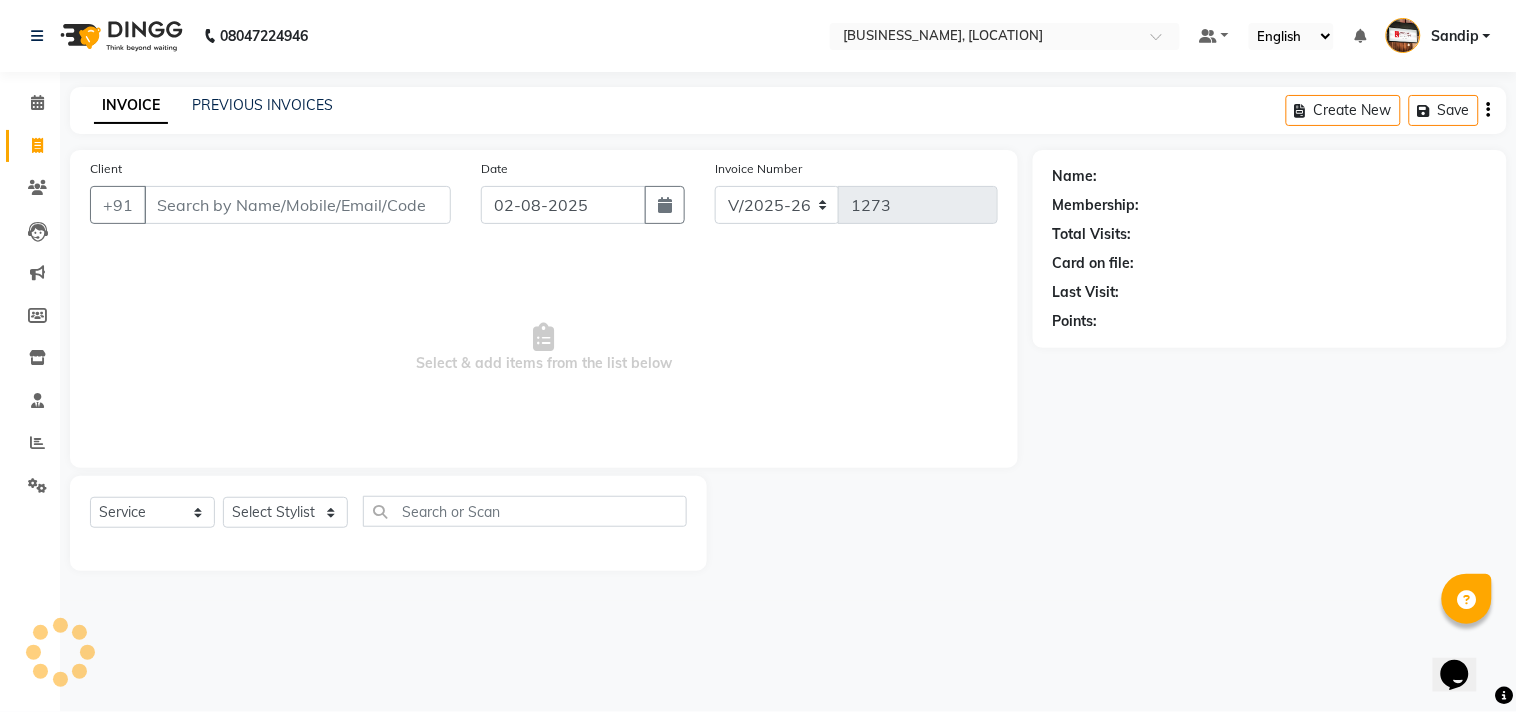 select on "membership" 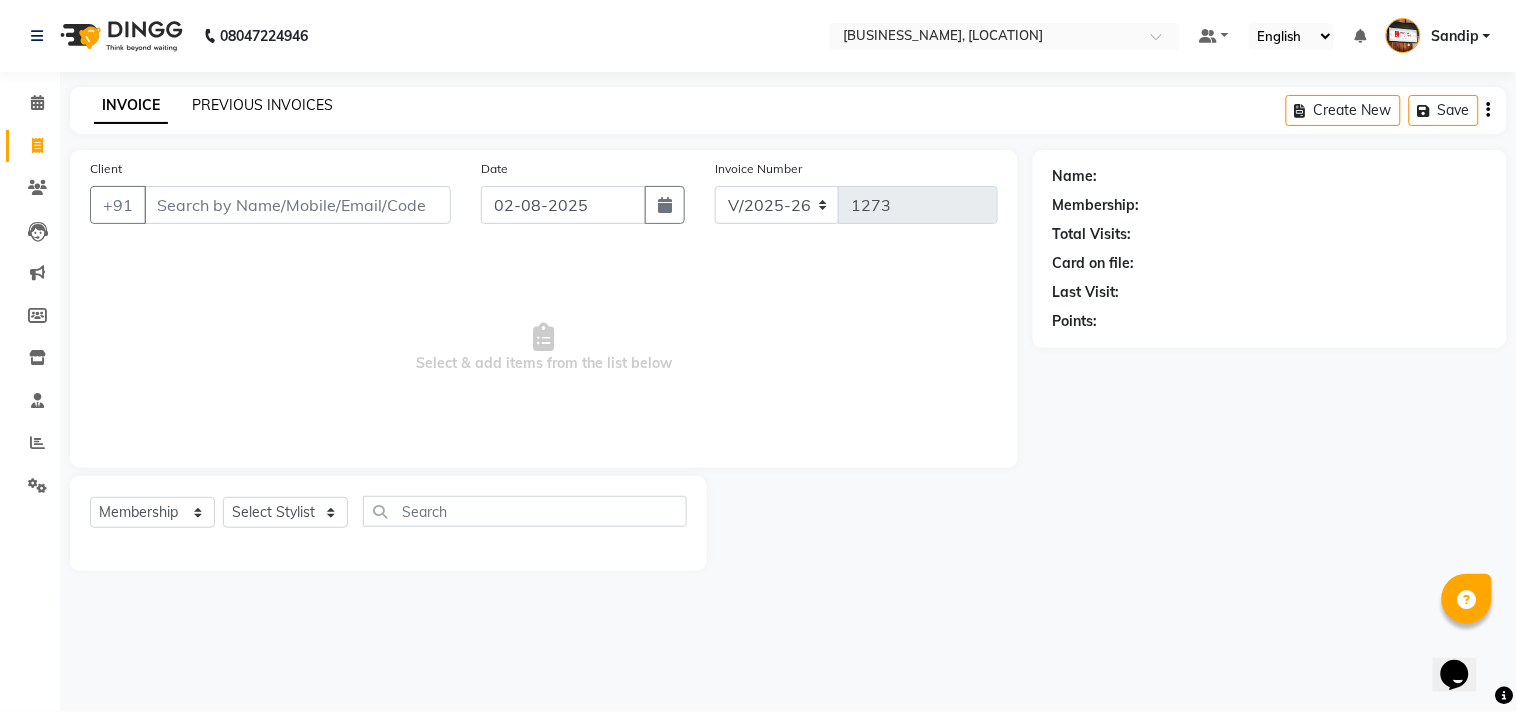 click on "PREVIOUS INVOICES" 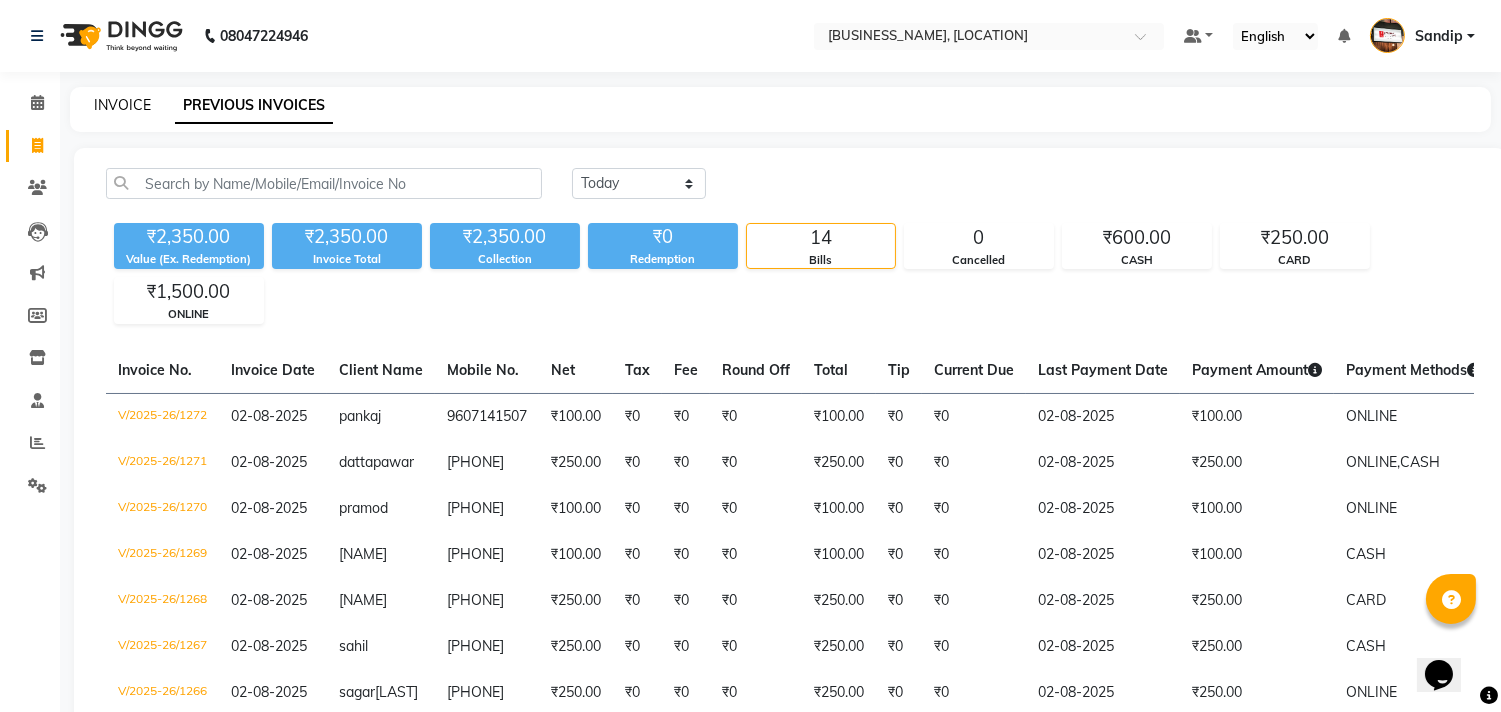 click on "INVOICE" 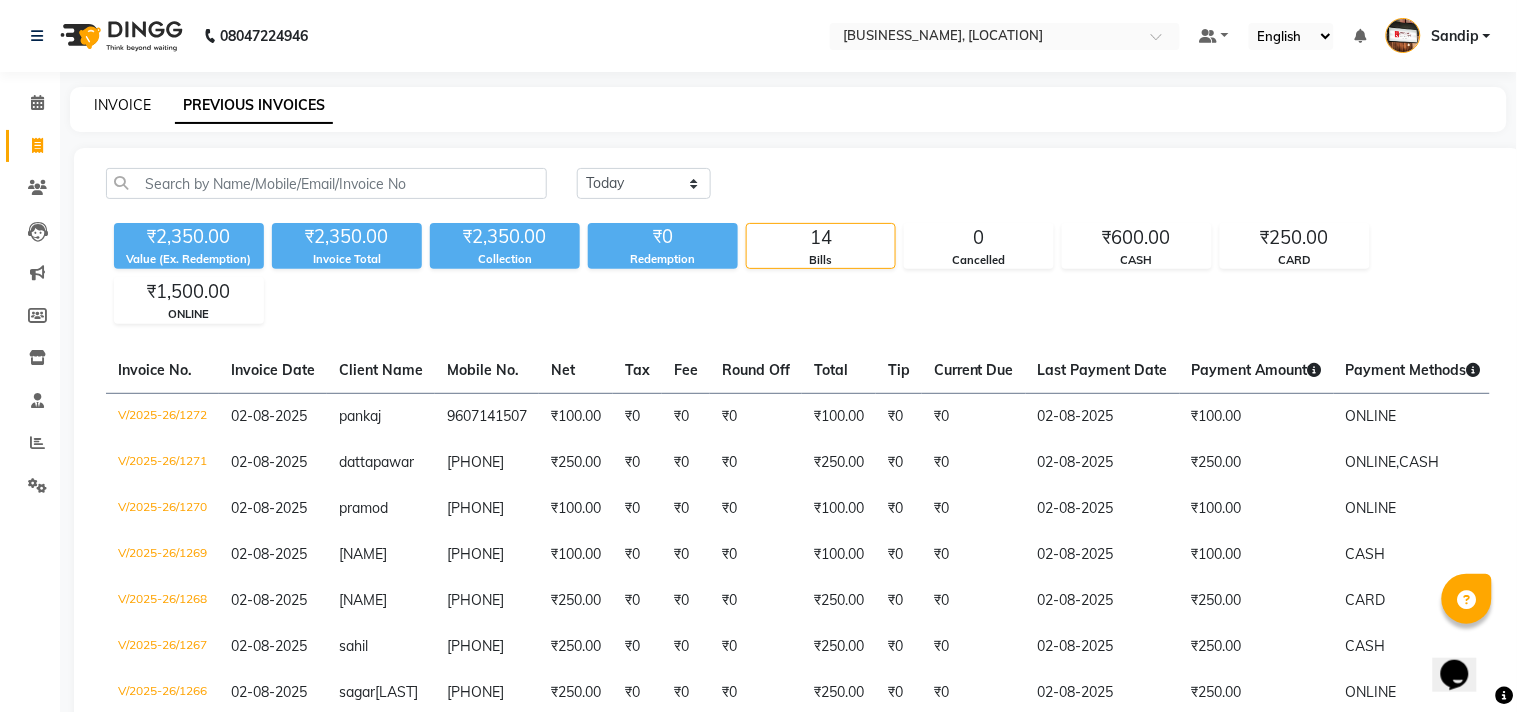 select on "556" 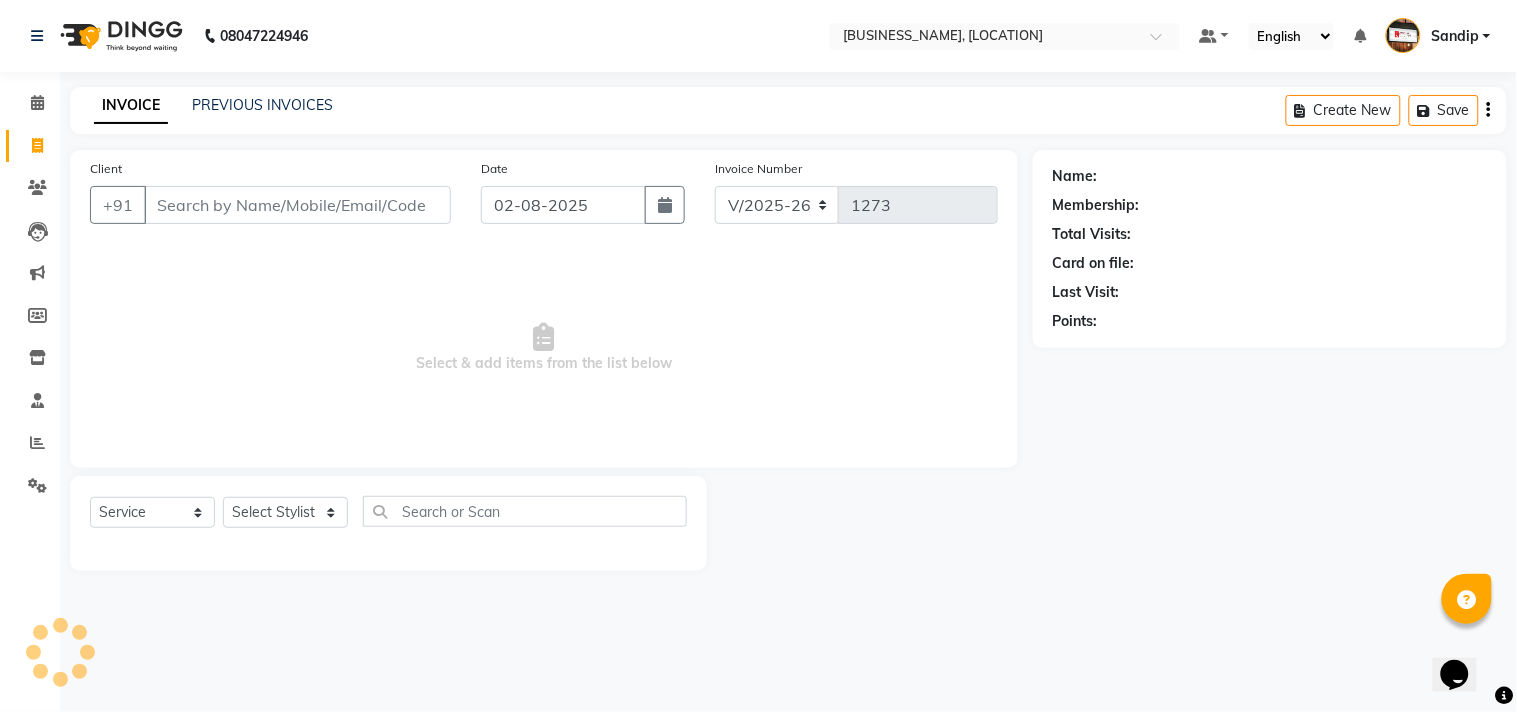 select on "membership" 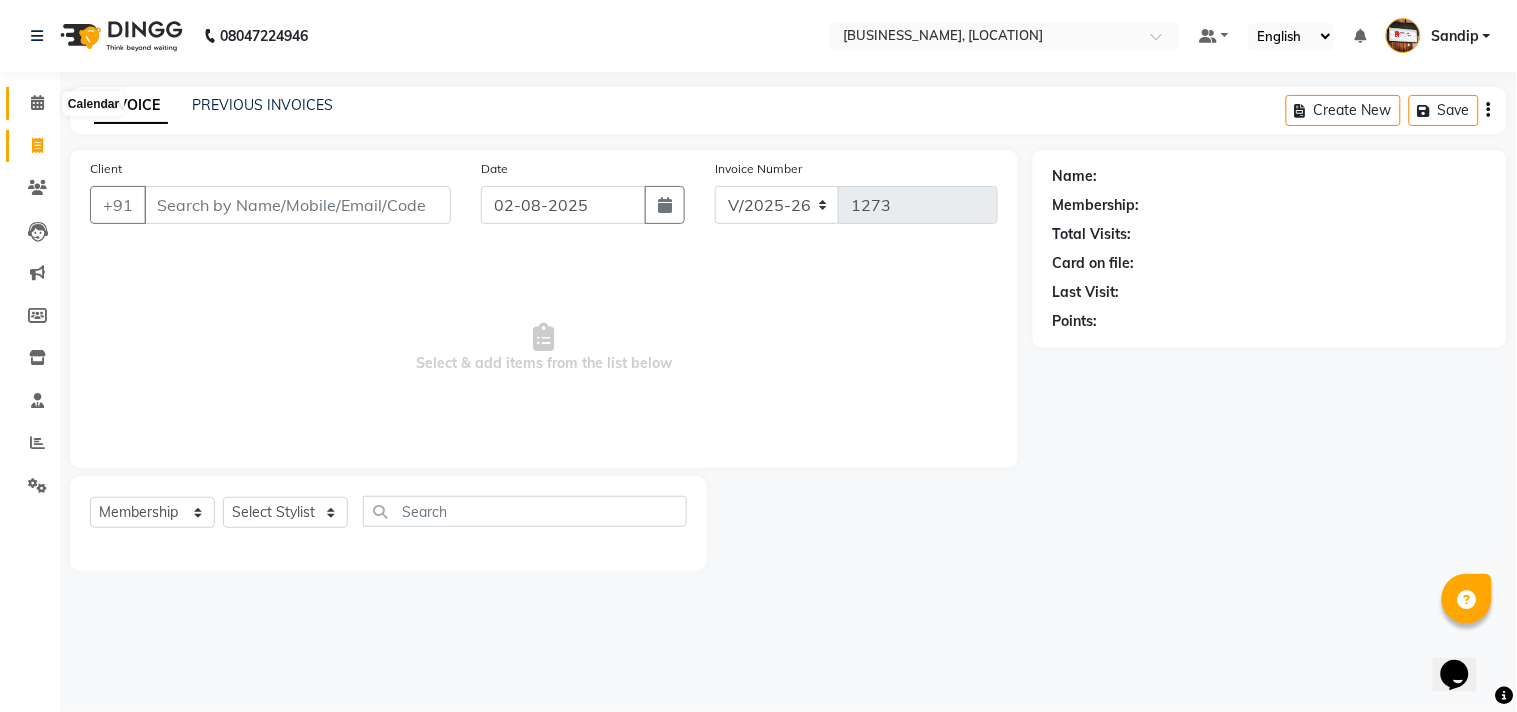 click 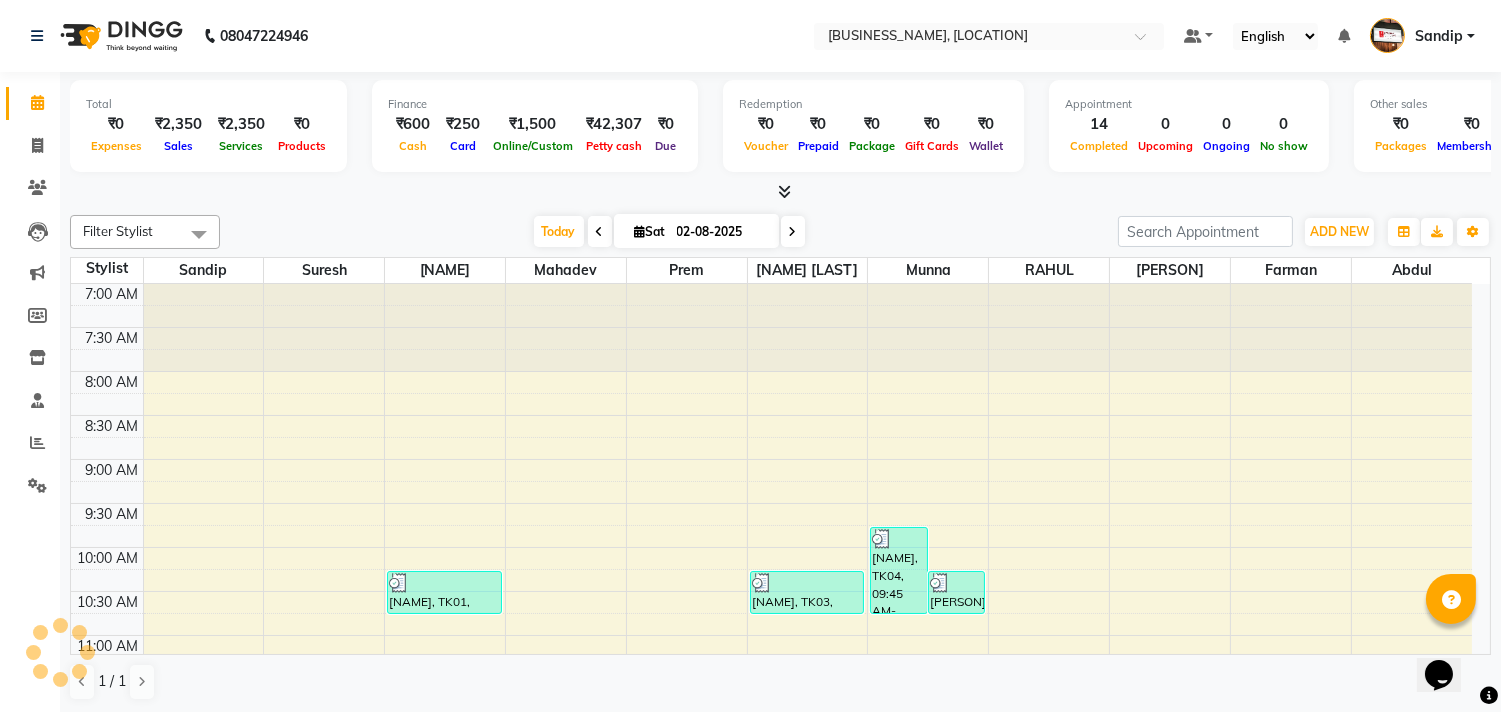 scroll, scrollTop: 0, scrollLeft: 0, axis: both 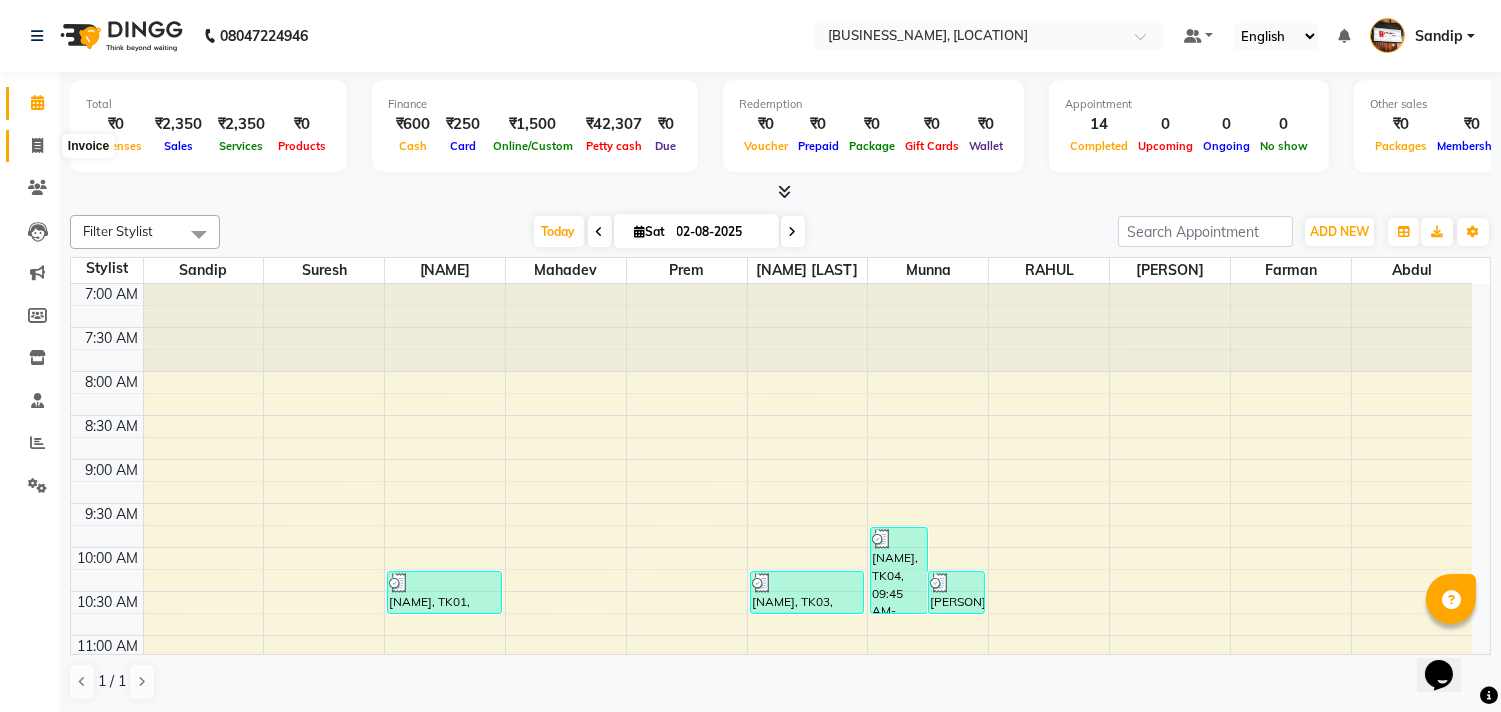 click 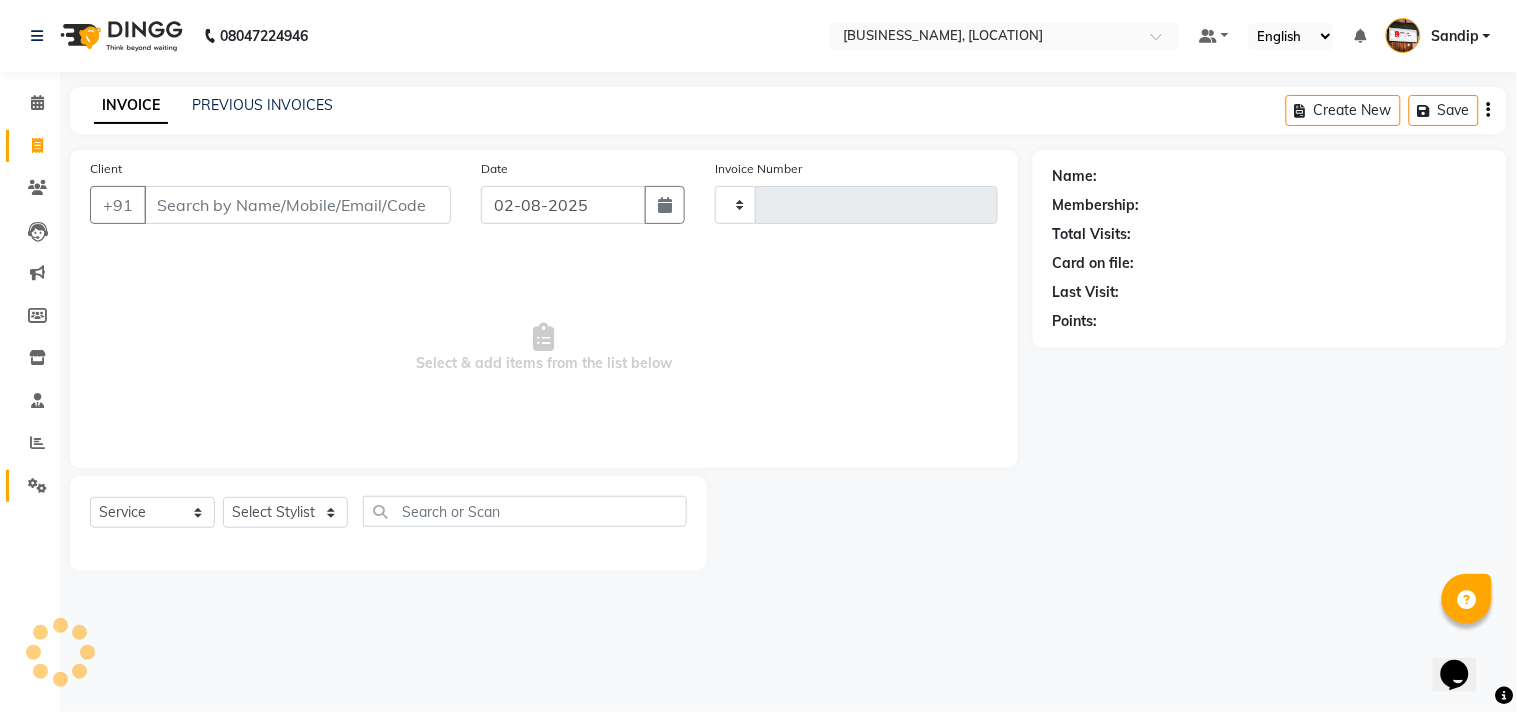 type on "1273" 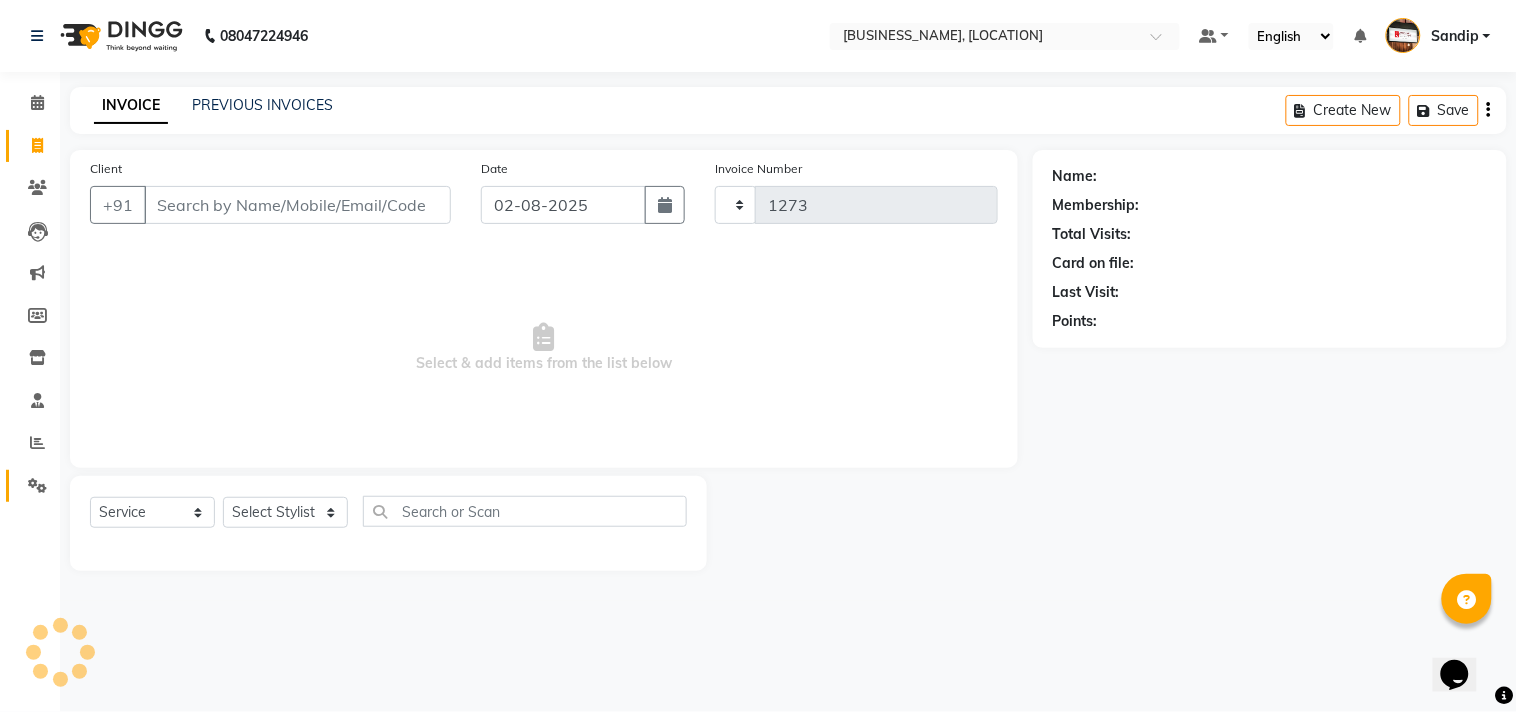 select on "556" 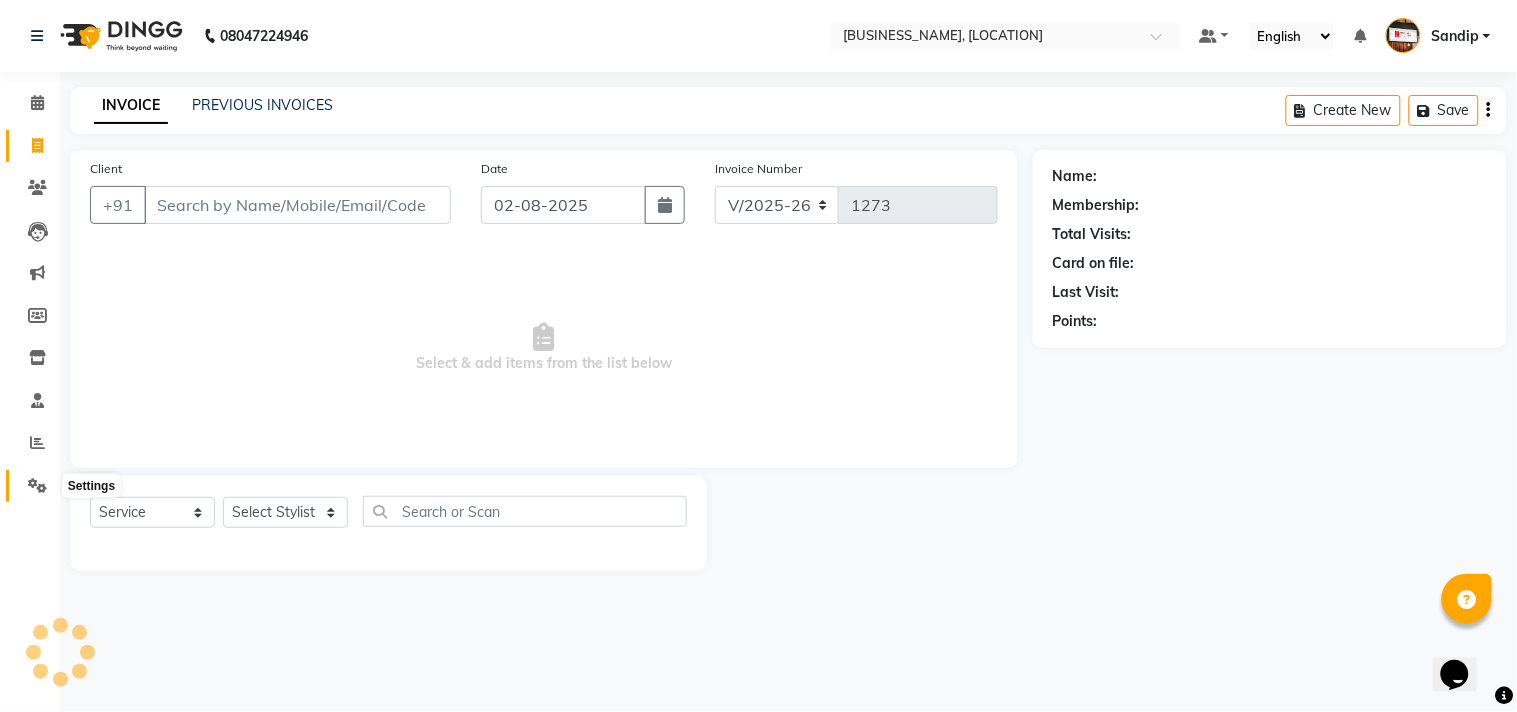 click 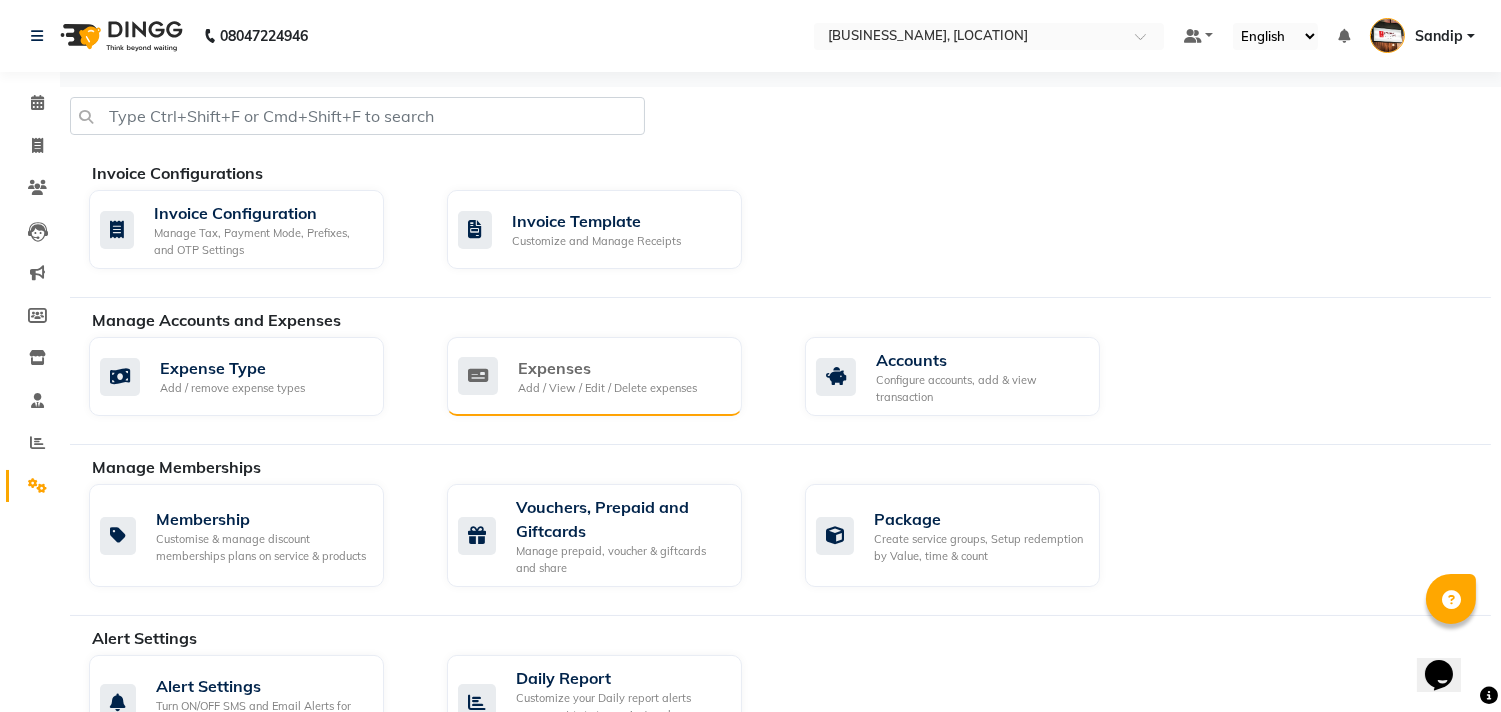 click on "Expenses Add / View / Edit / Delete expenses" 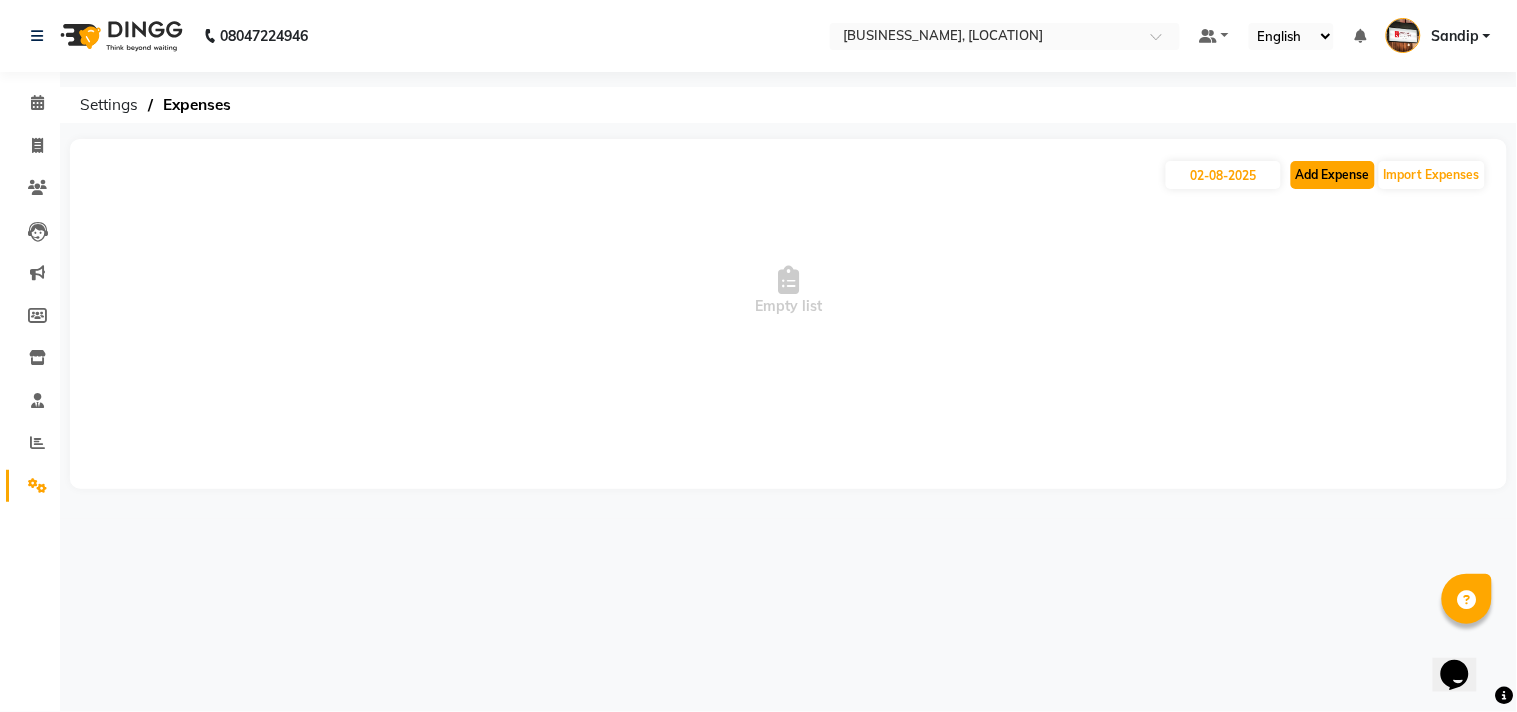 click on "Add Expense" 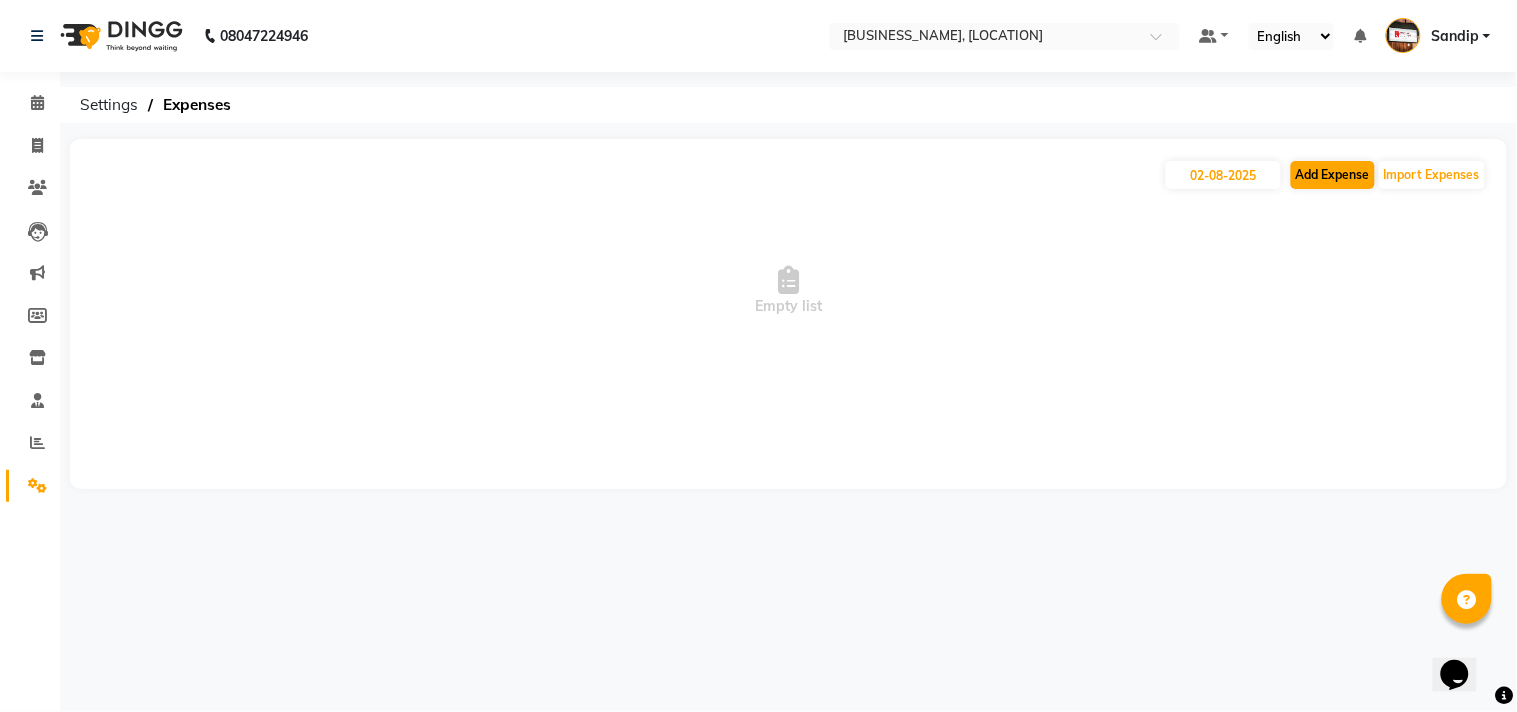 select on "1" 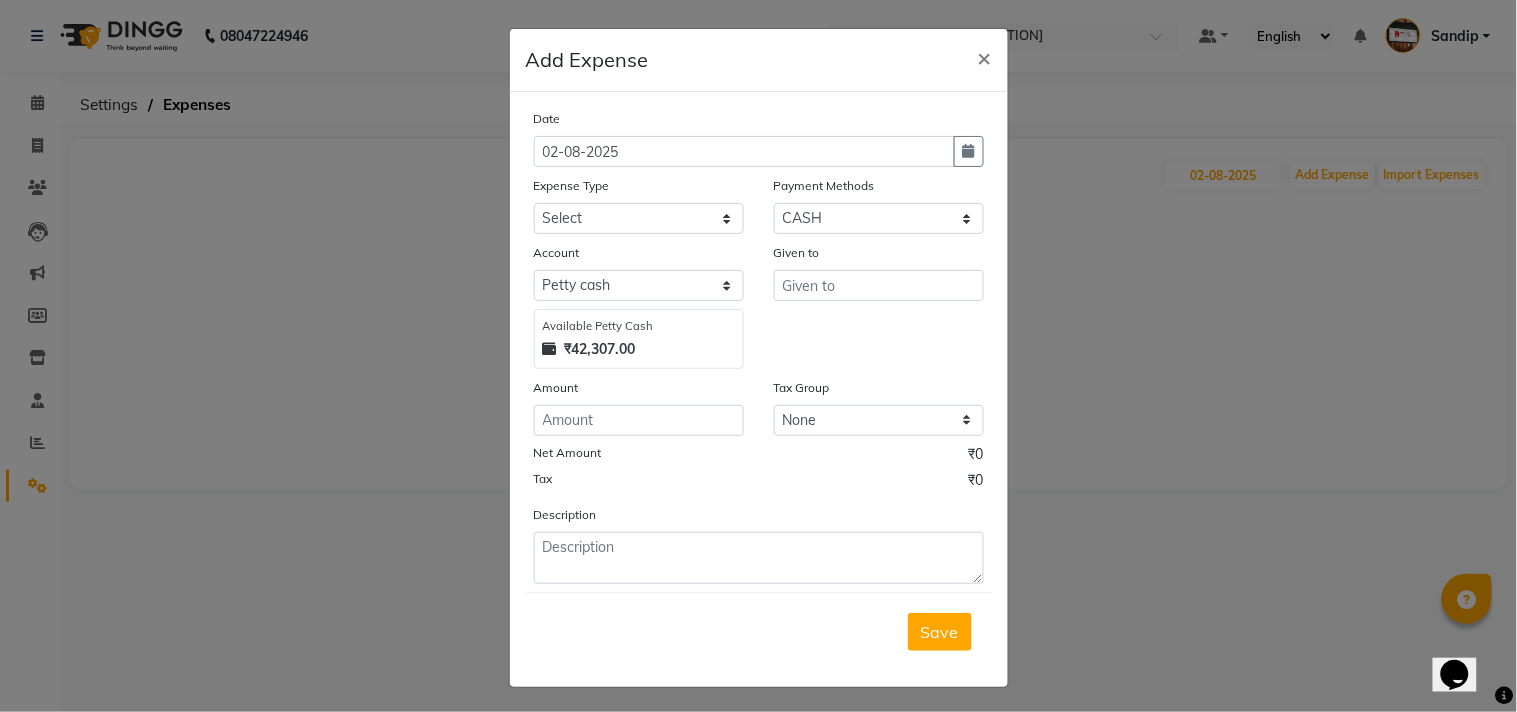 click on "Expense Type" 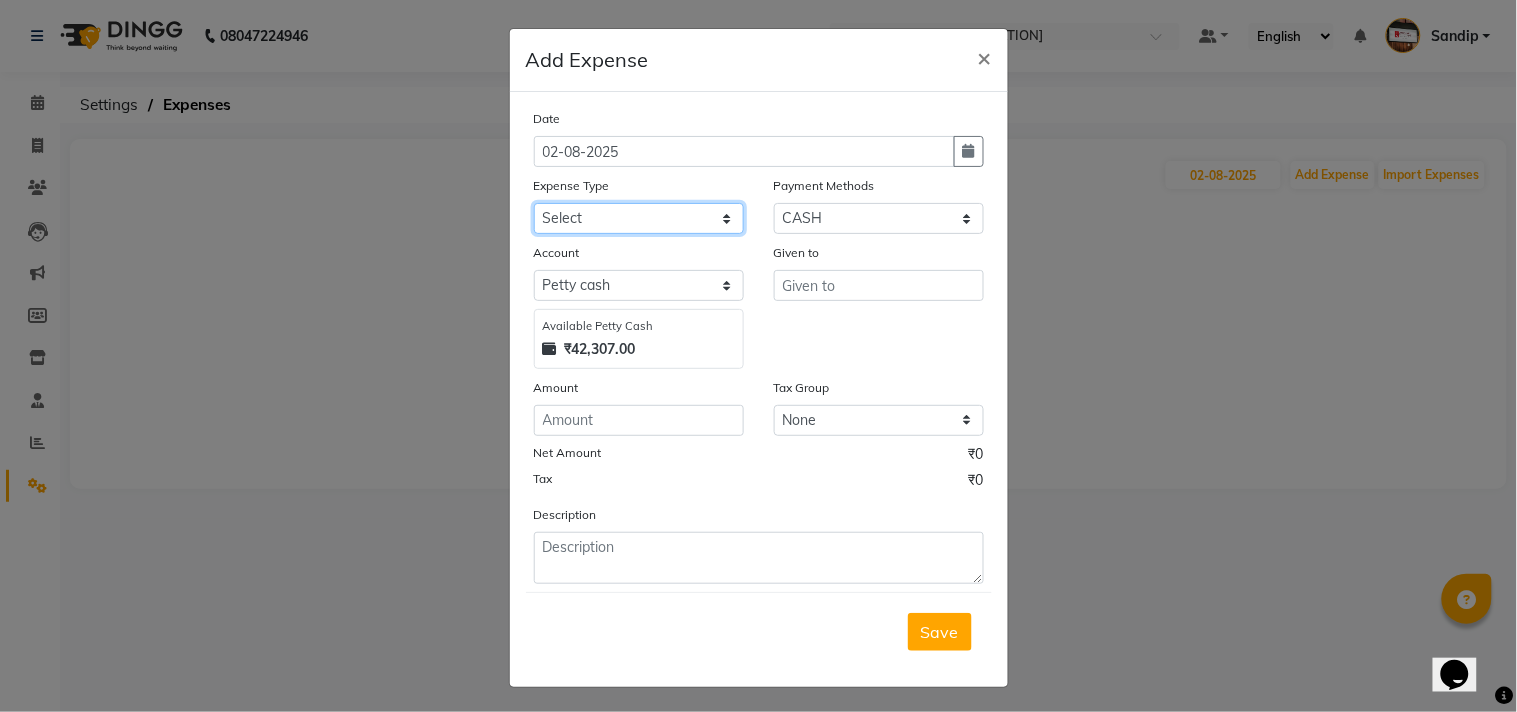 click on "Select Advance salary Advance salary ajaj Bank charges Car maintenance  Cash transfer to bank Cash transfer to hub Client Snacks Clinical charges Equipment Fuel Govt fee home Incentive Insurance International purchase Loan Repayment Maintenance Marketing Miscellaneous MRA Other Over times Pantry Product Rent Salary shop shop Staff Snacks Tax Tea & Refreshment TIP Utilities Wifi recharge" 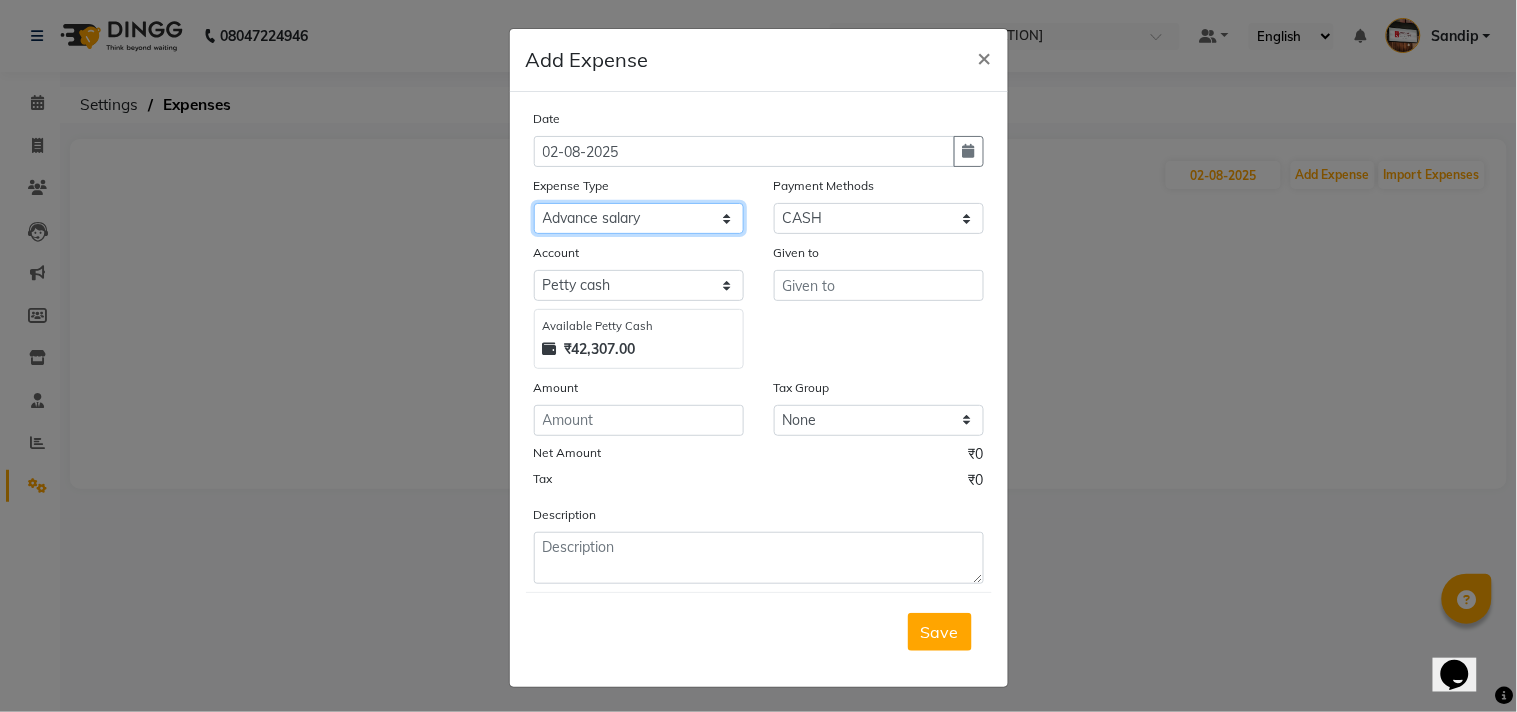 click on "Select Advance salary Advance salary ajaj Bank charges Car maintenance  Cash transfer to bank Cash transfer to hub Client Snacks Clinical charges Equipment Fuel Govt fee home Incentive Insurance International purchase Loan Repayment Maintenance Marketing Miscellaneous MRA Other Over times Pantry Product Rent Salary shop shop Staff Snacks Tax Tea & Refreshment TIP Utilities Wifi recharge" 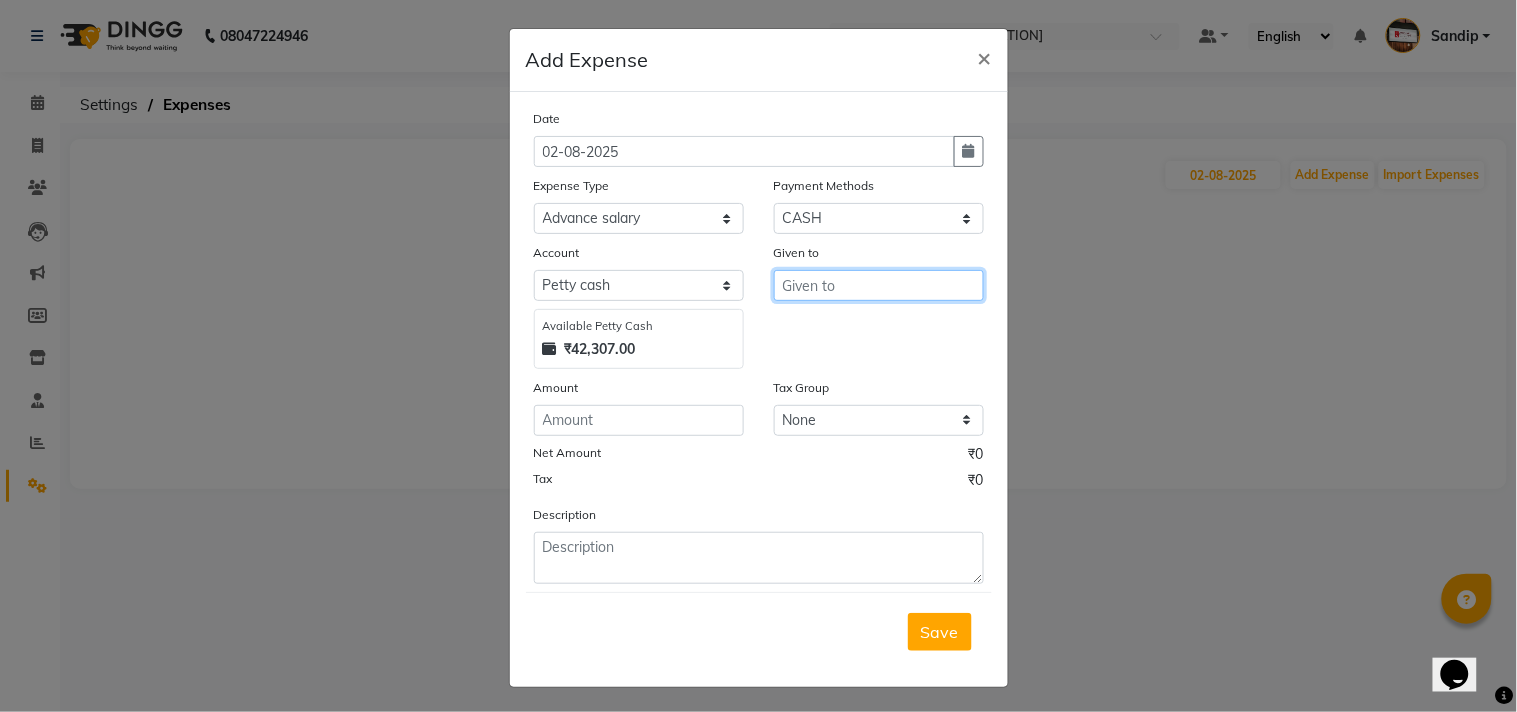 click at bounding box center [879, 285] 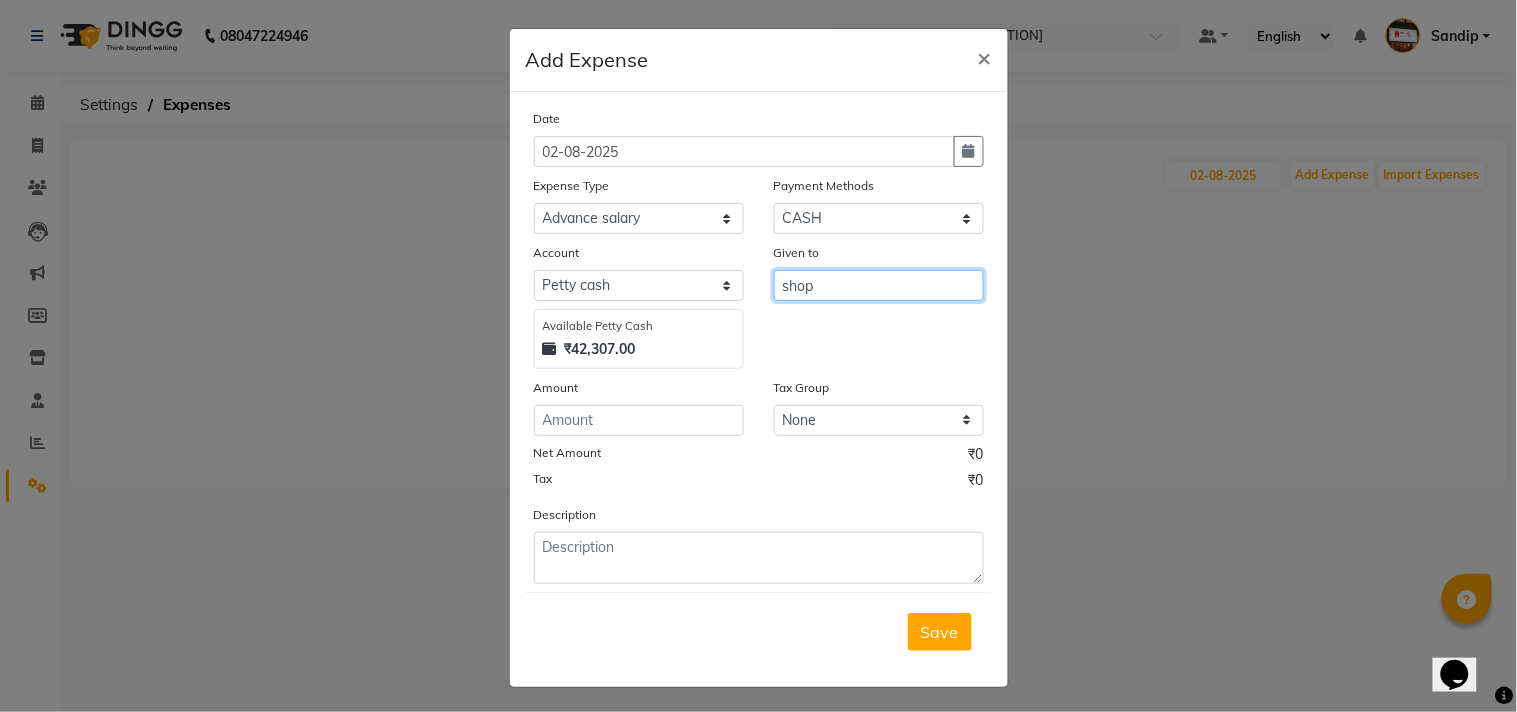 type on "shop" 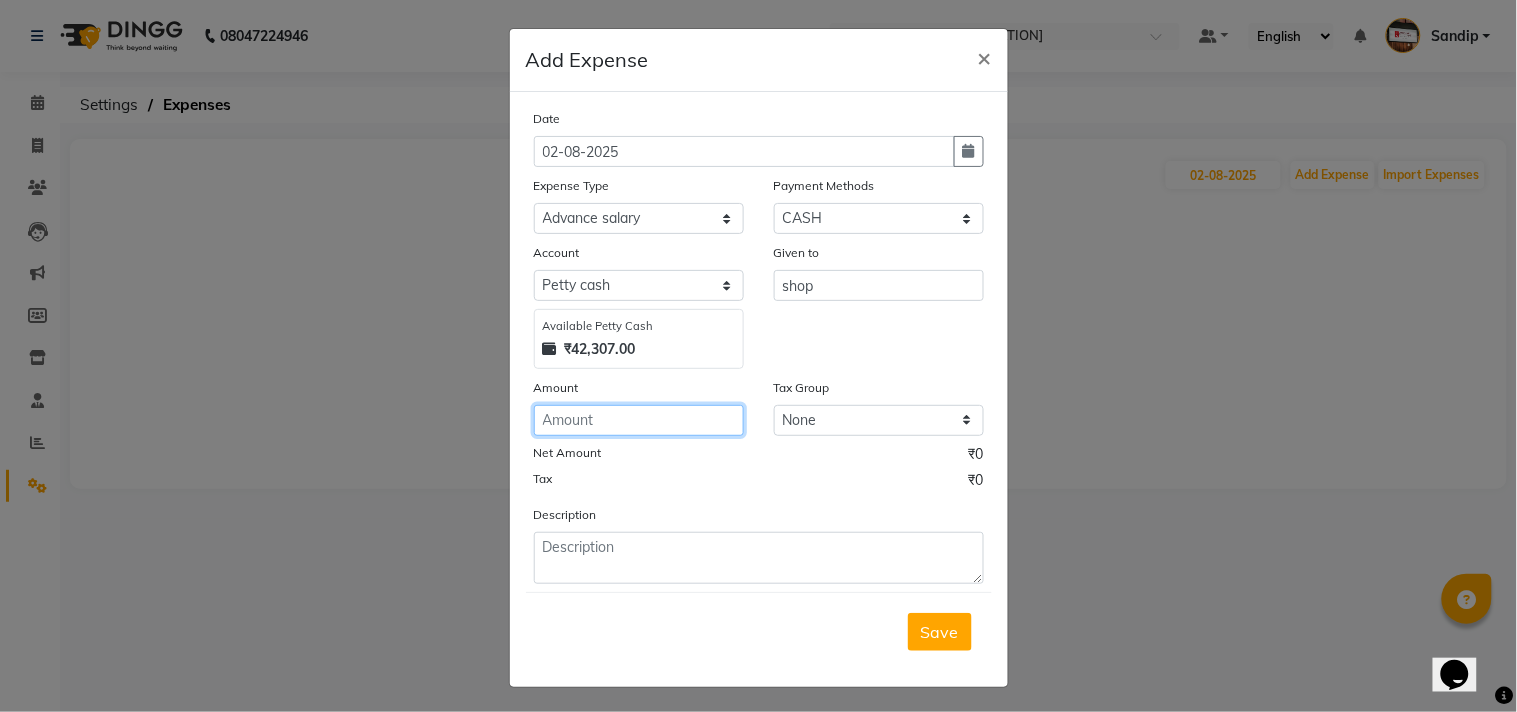 click 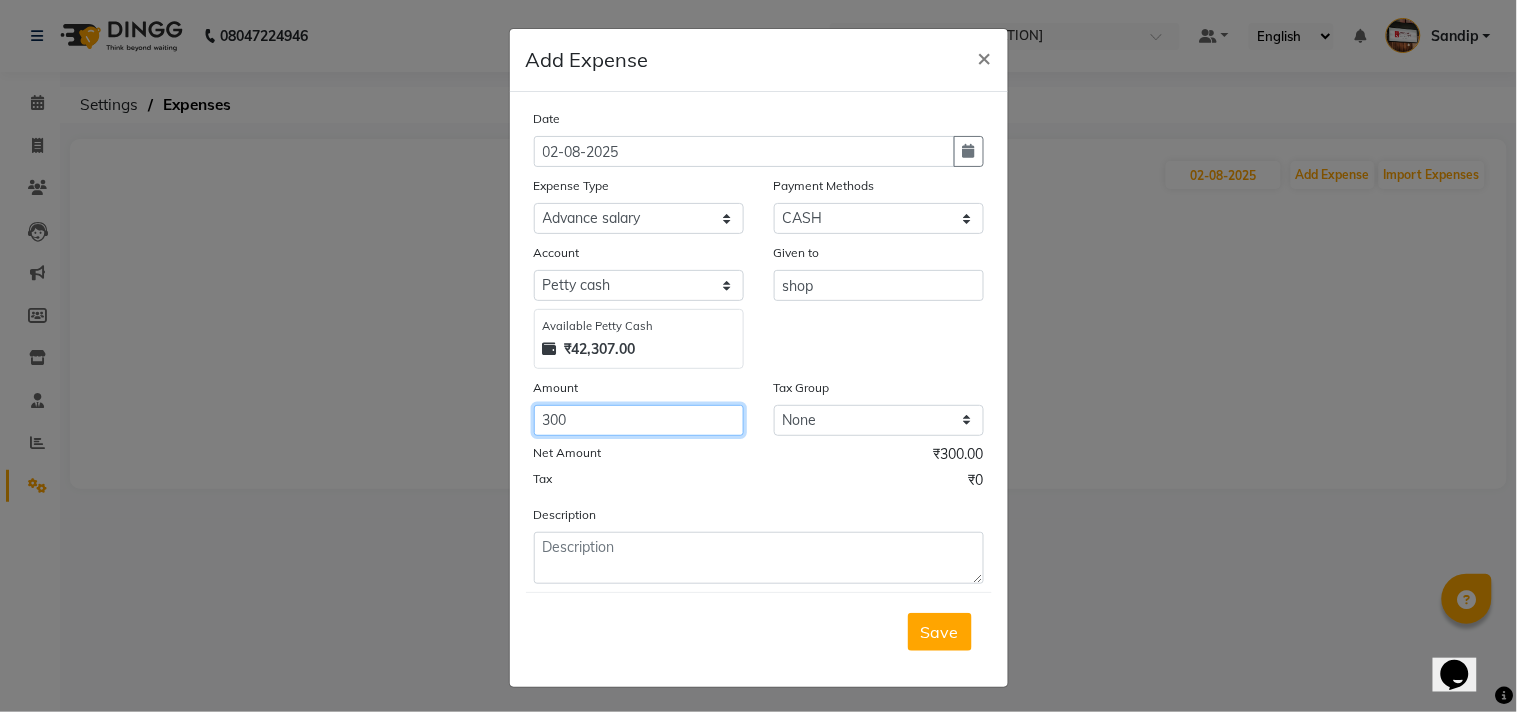 type on "300" 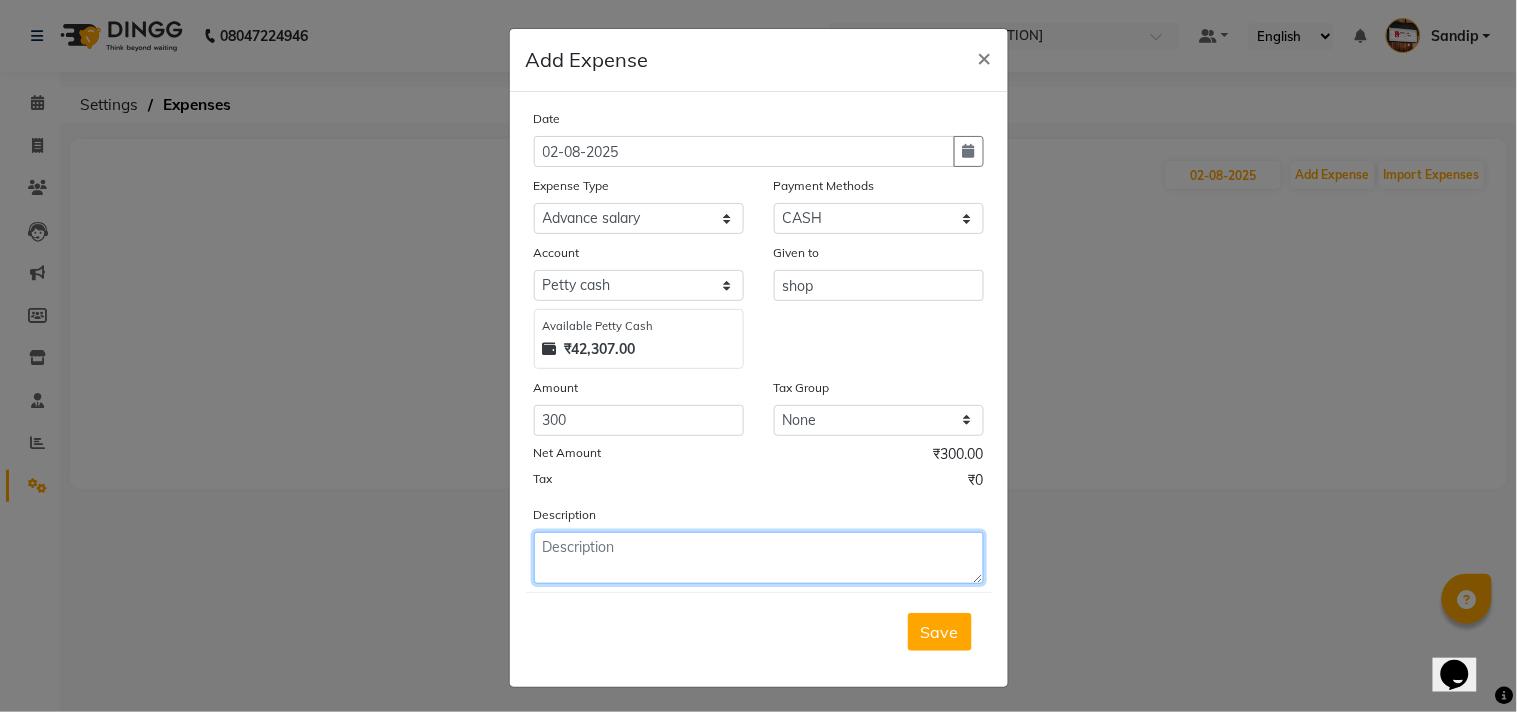 click 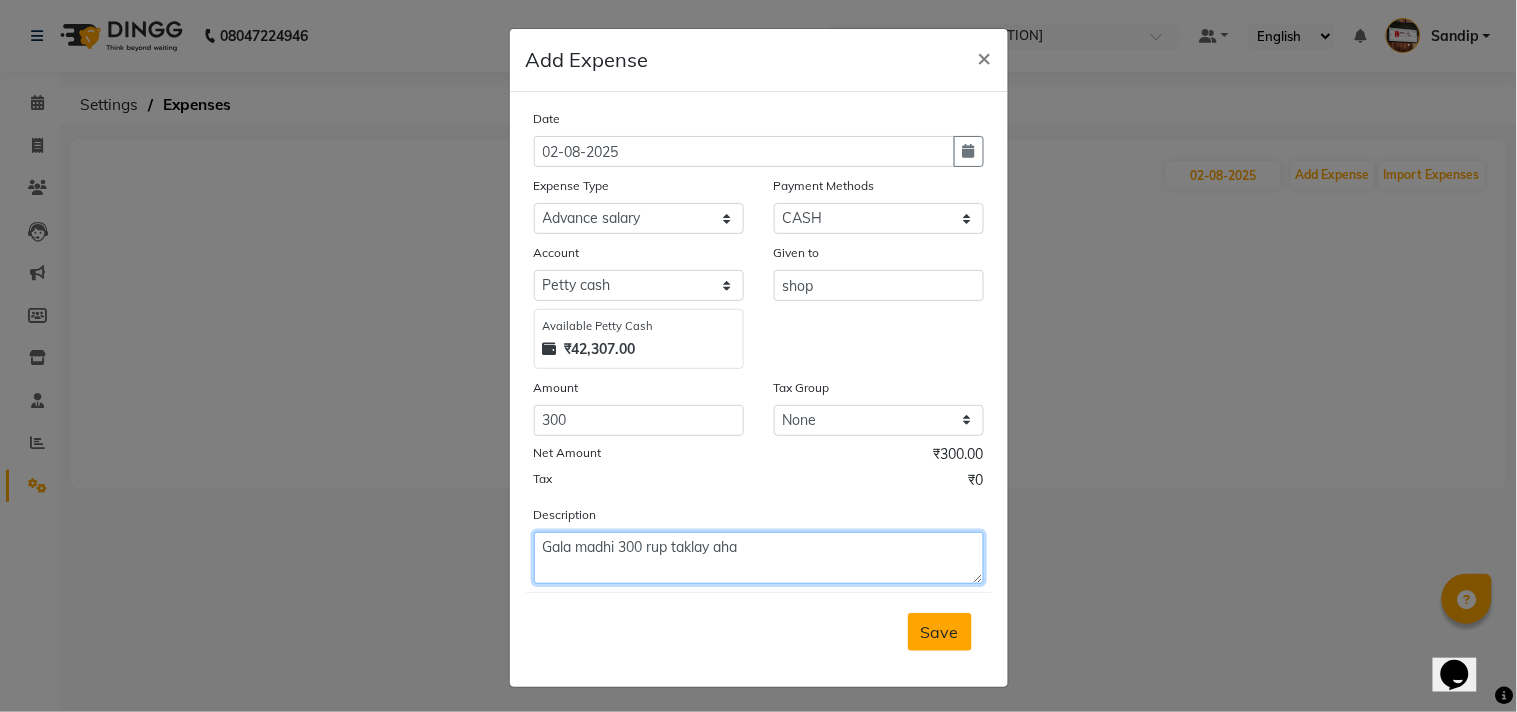 type on "Gala madhi 300 rup taklay aha" 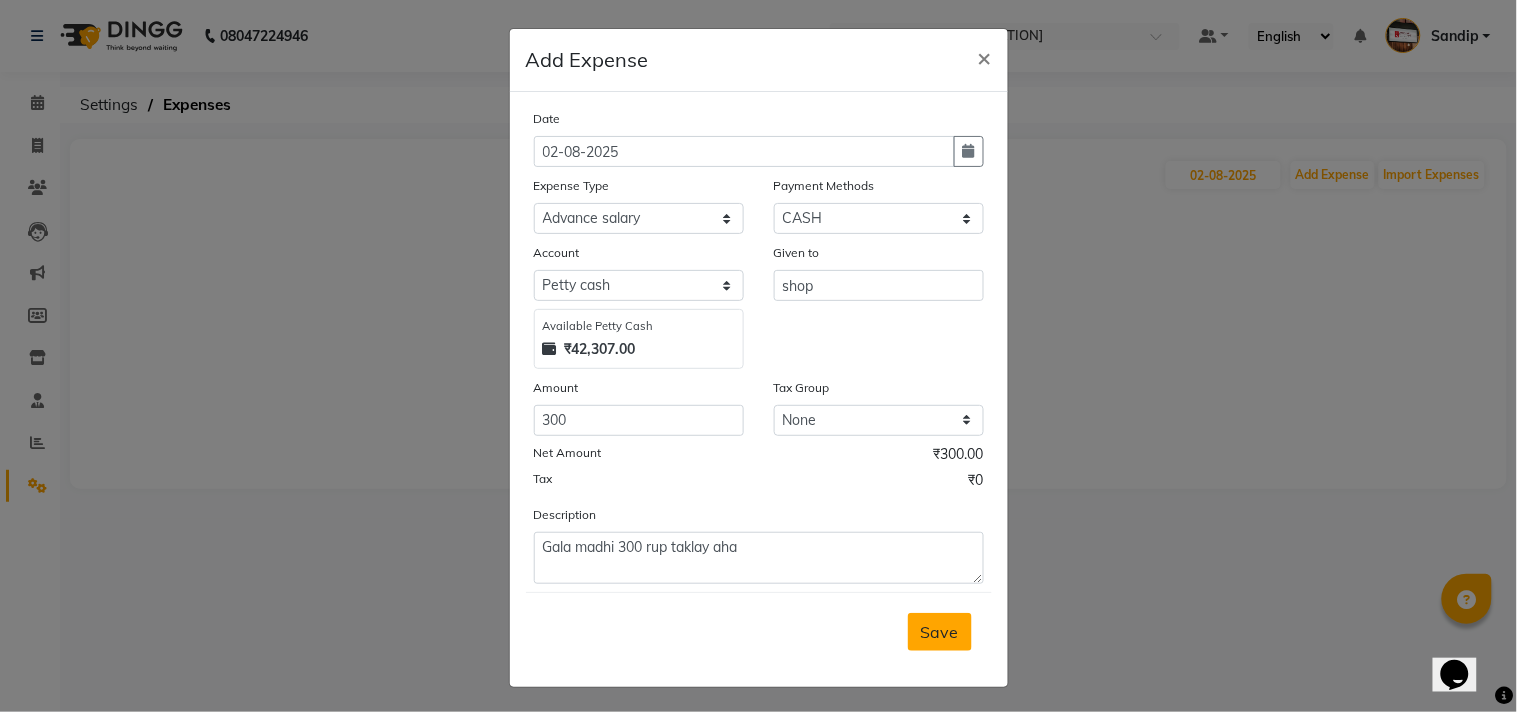 click on "Save" at bounding box center [940, 632] 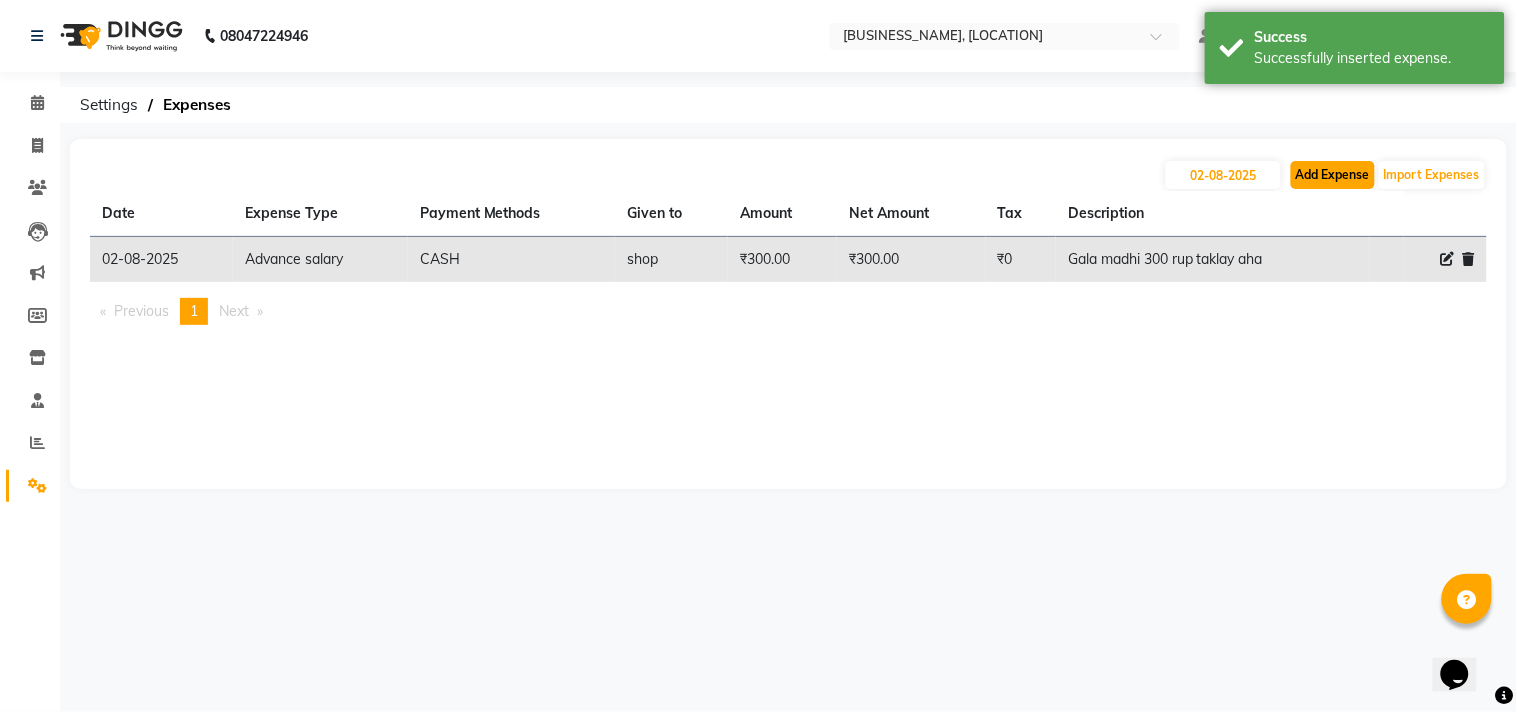 click on "Add Expense" 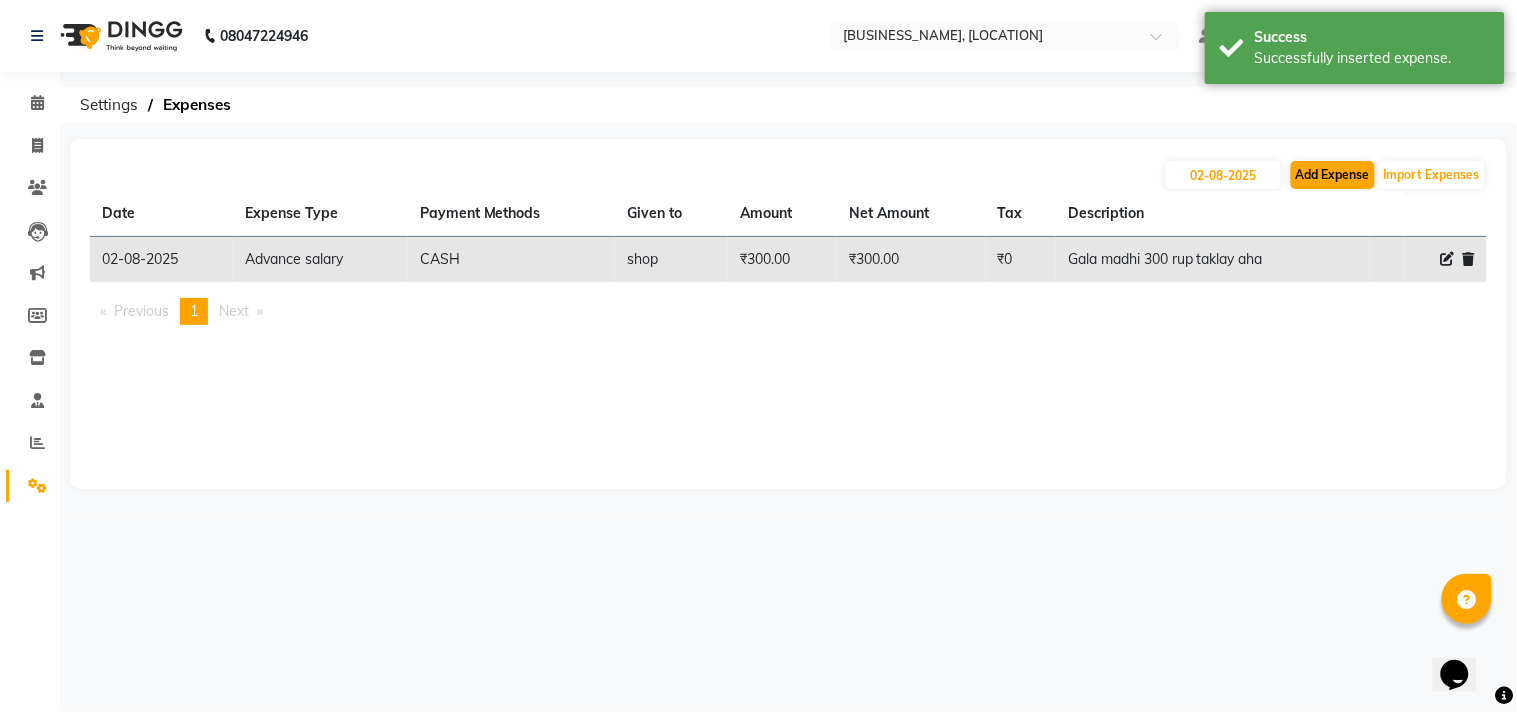 select on "1" 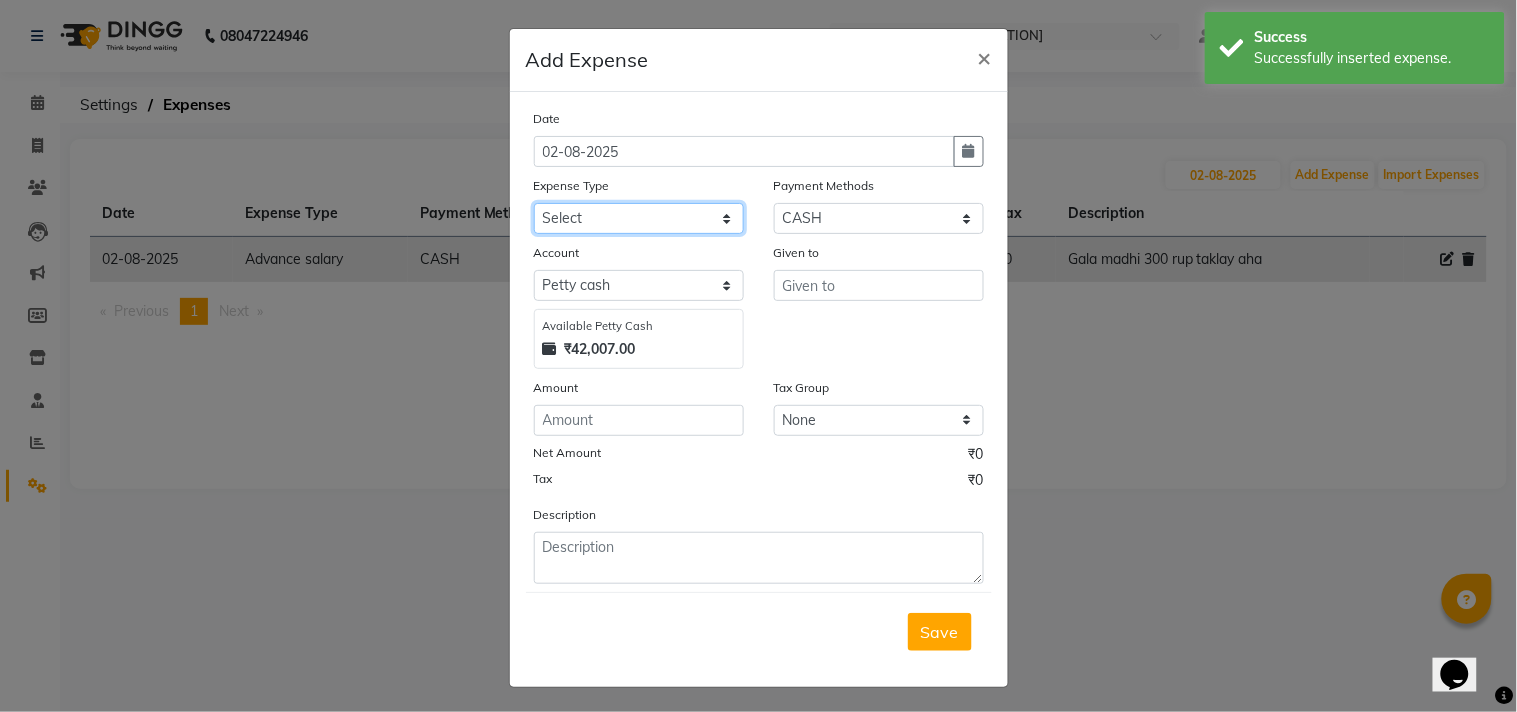 click on "Select Advance salary Advance salary ajaj Bank charges Car maintenance  Cash transfer to bank Cash transfer to hub Client Snacks Clinical charges Equipment Fuel Govt fee home Incentive Insurance International purchase Loan Repayment Maintenance Marketing Miscellaneous MRA Other Over times Pantry Product Rent Salary shop shop Staff Snacks Tax Tea & Refreshment TIP Utilities Wifi recharge" 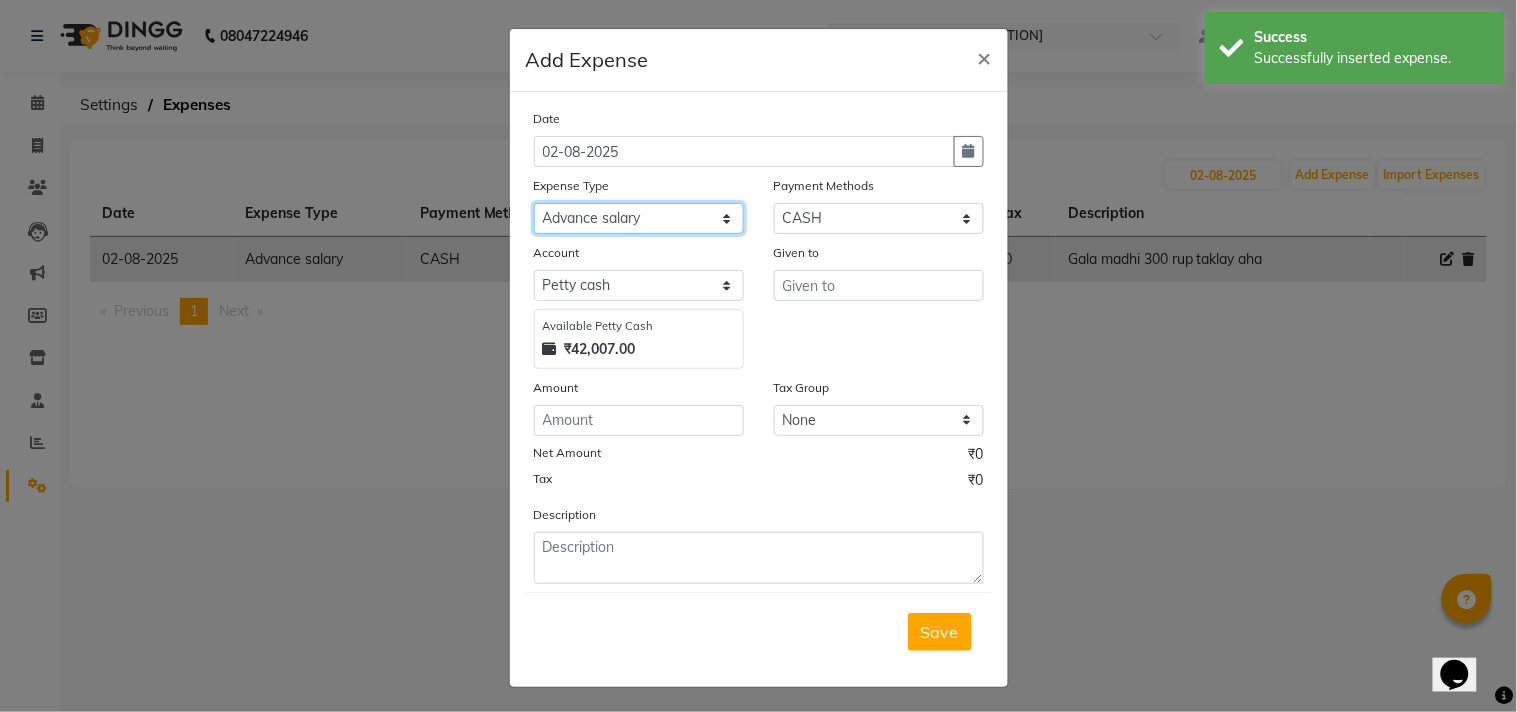 click on "Select Advance salary Advance salary ajaj Bank charges Car maintenance  Cash transfer to bank Cash transfer to hub Client Snacks Clinical charges Equipment Fuel Govt fee home Incentive Insurance International purchase Loan Repayment Maintenance Marketing Miscellaneous MRA Other Over times Pantry Product Rent Salary shop shop Staff Snacks Tax Tea & Refreshment TIP Utilities Wifi recharge" 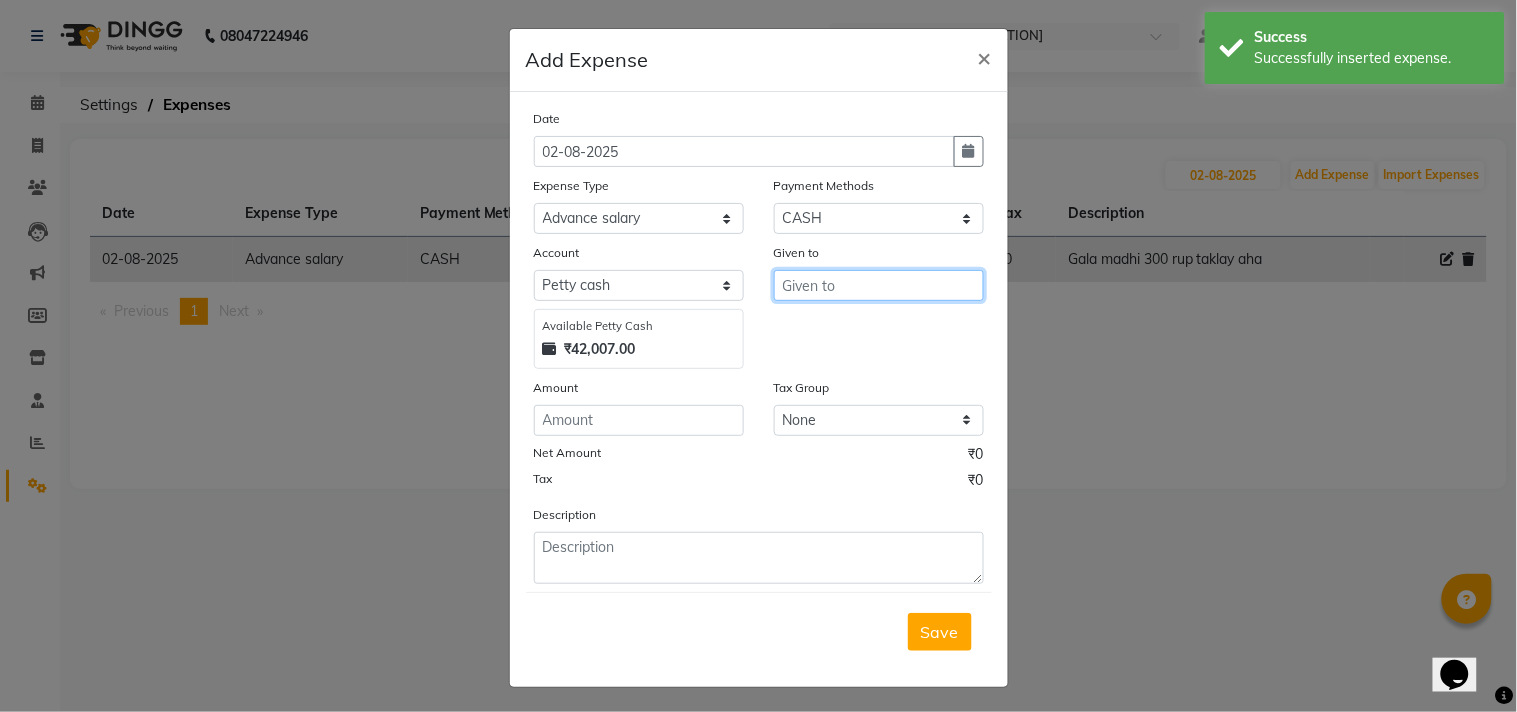 click at bounding box center (879, 285) 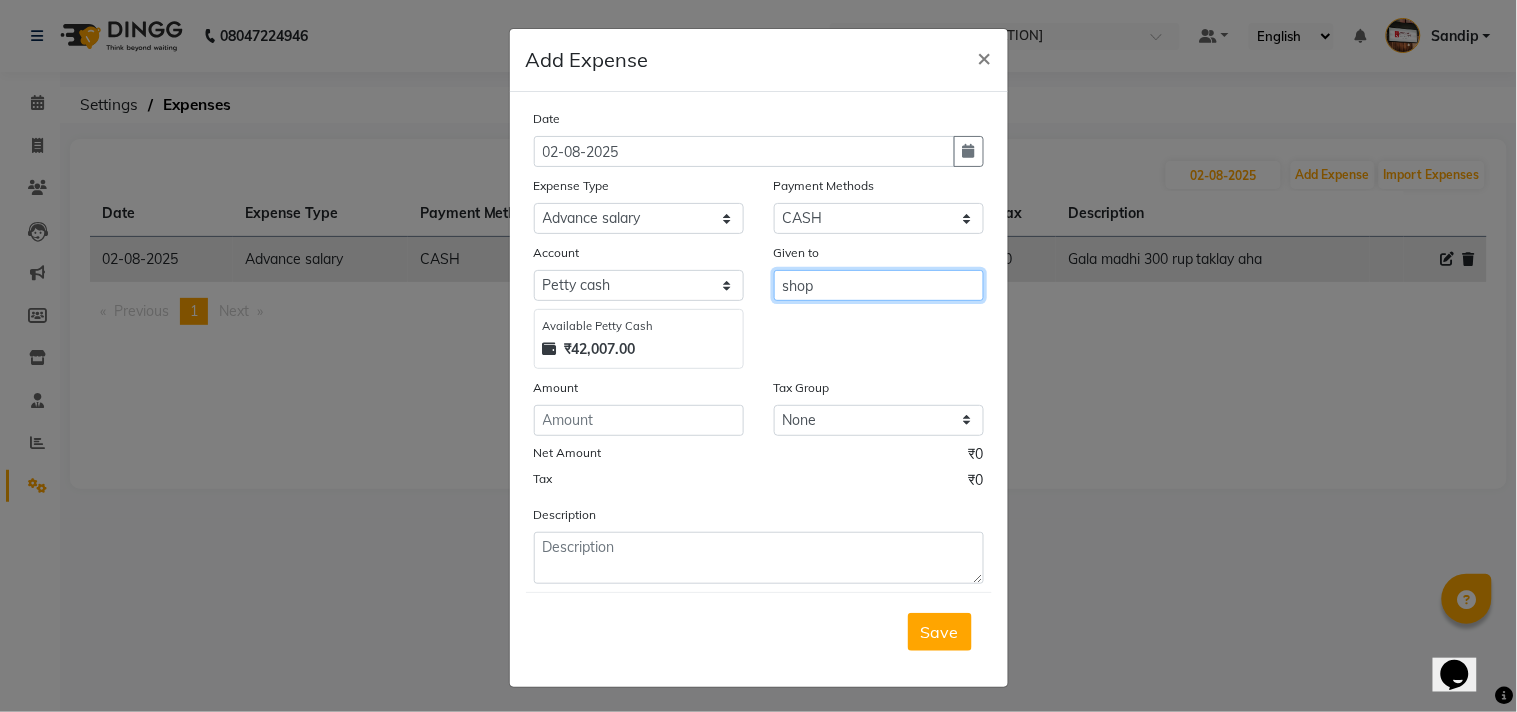 type on "shop" 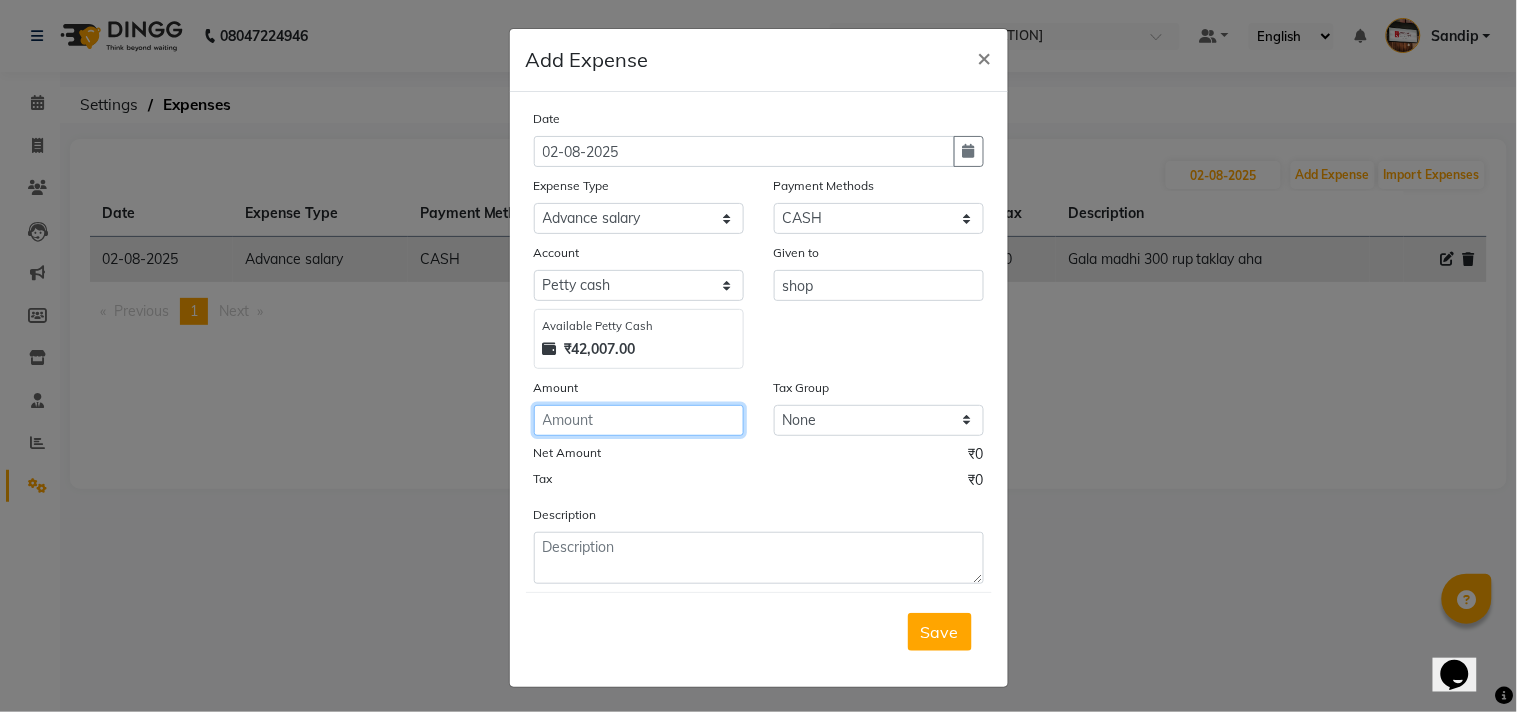 click 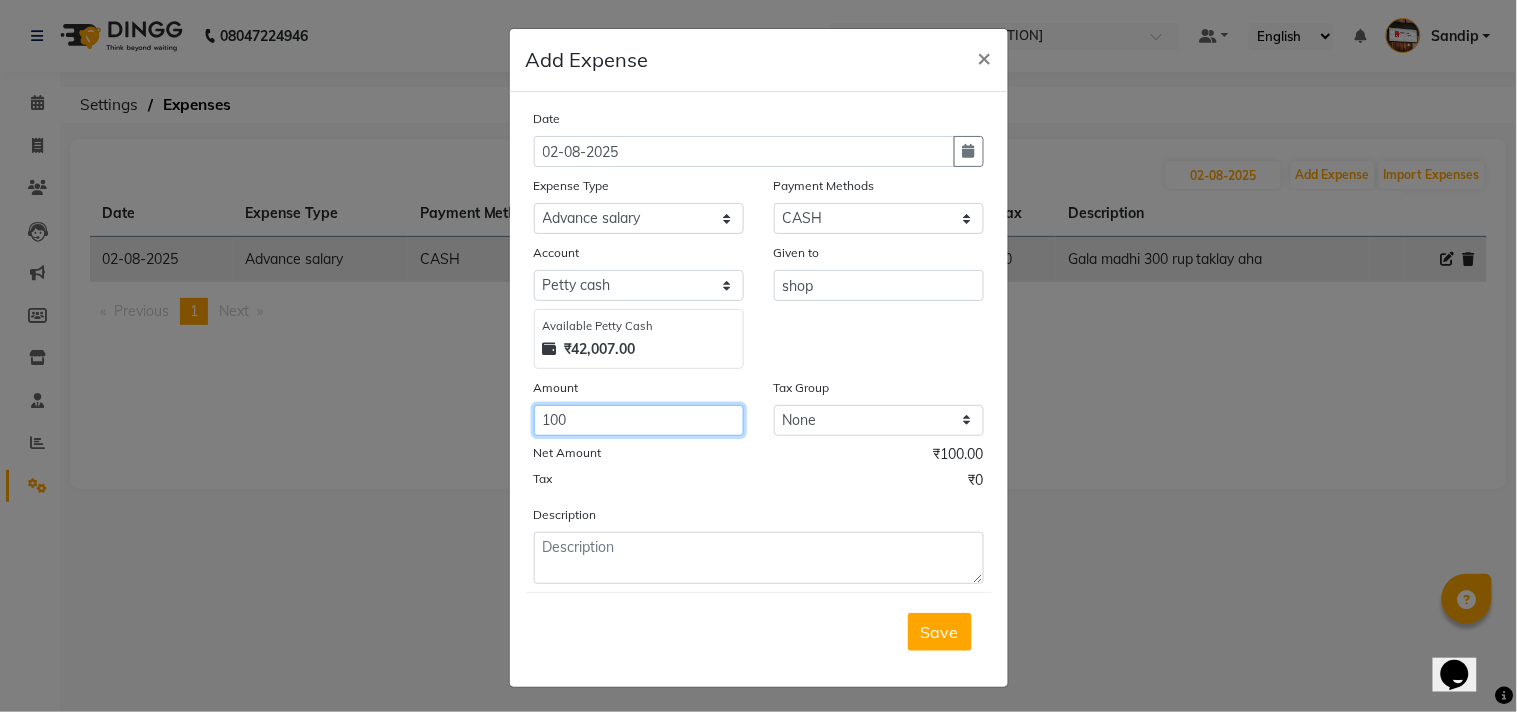 type on "100" 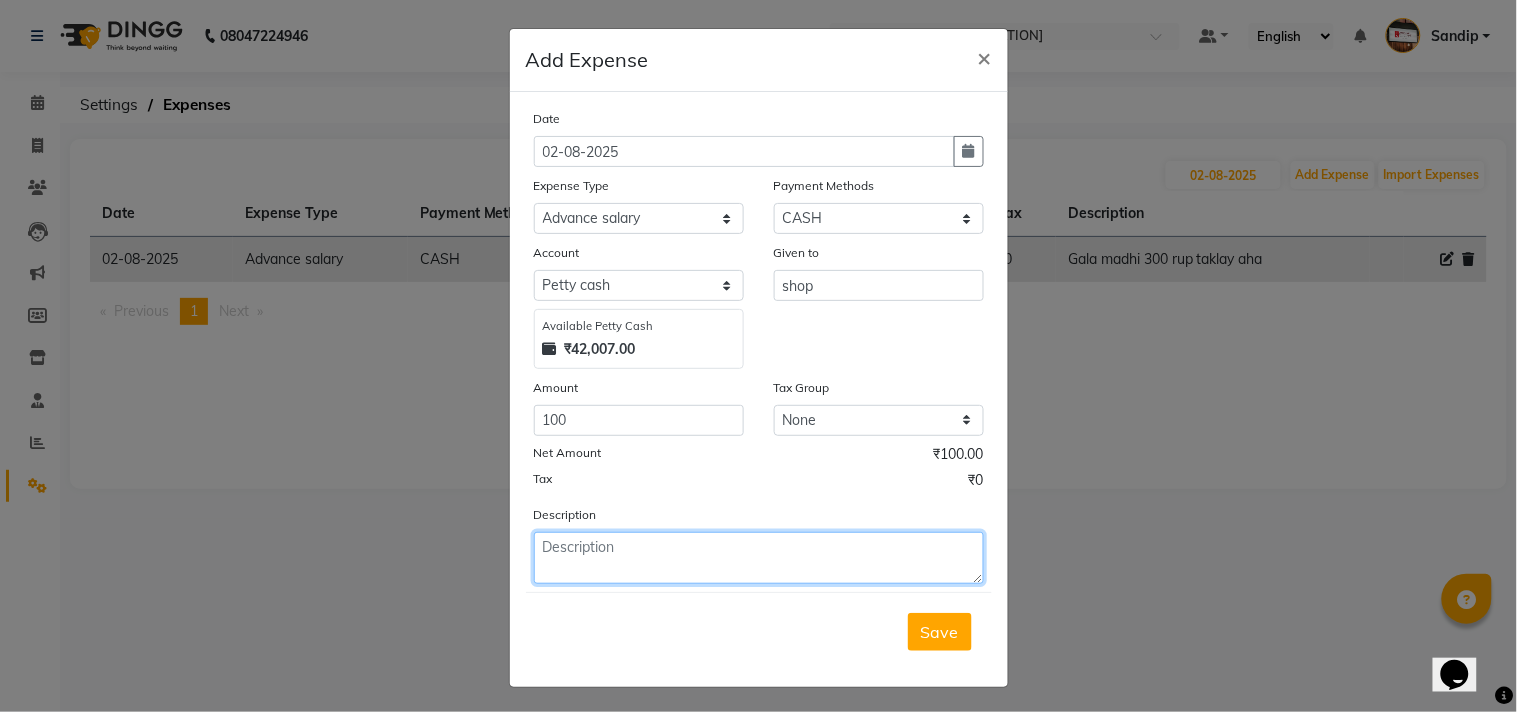 click 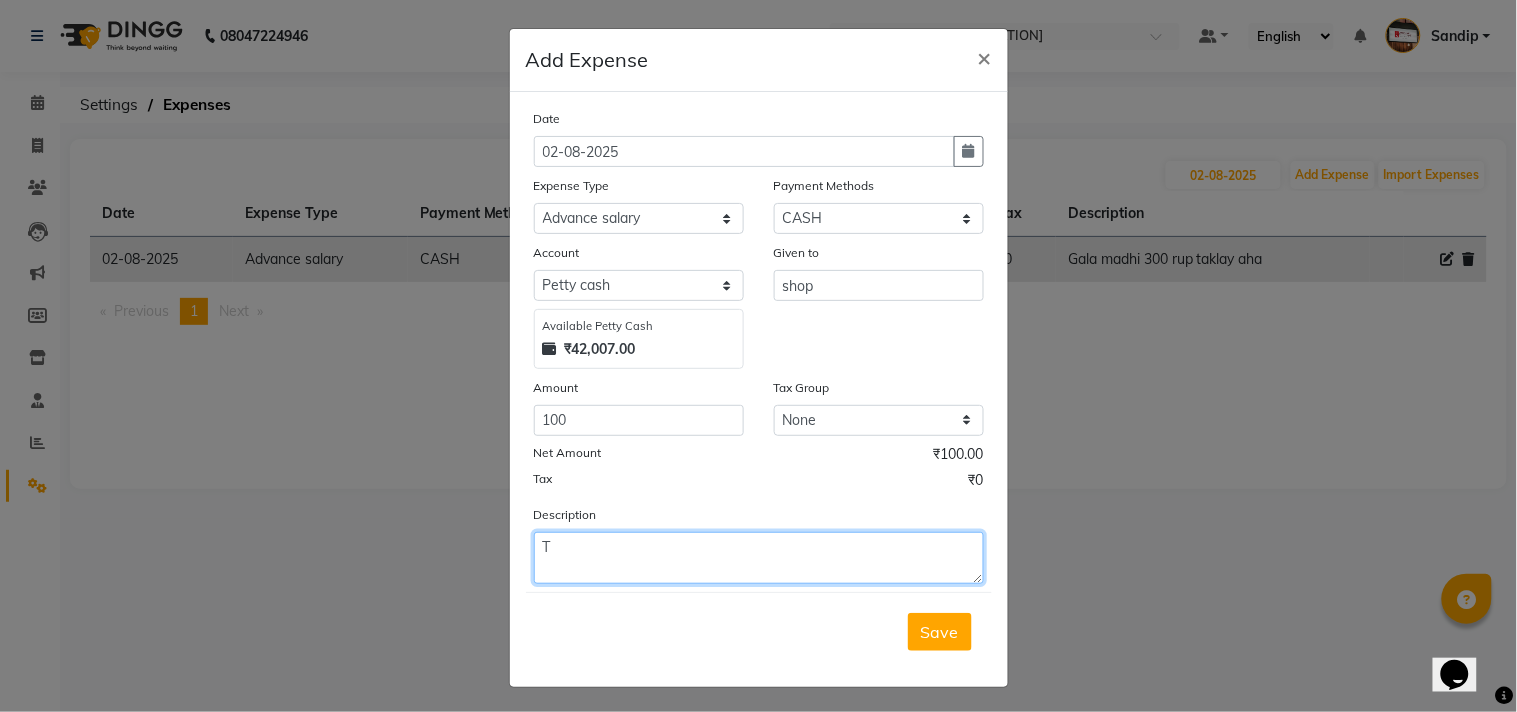 type on "Te" 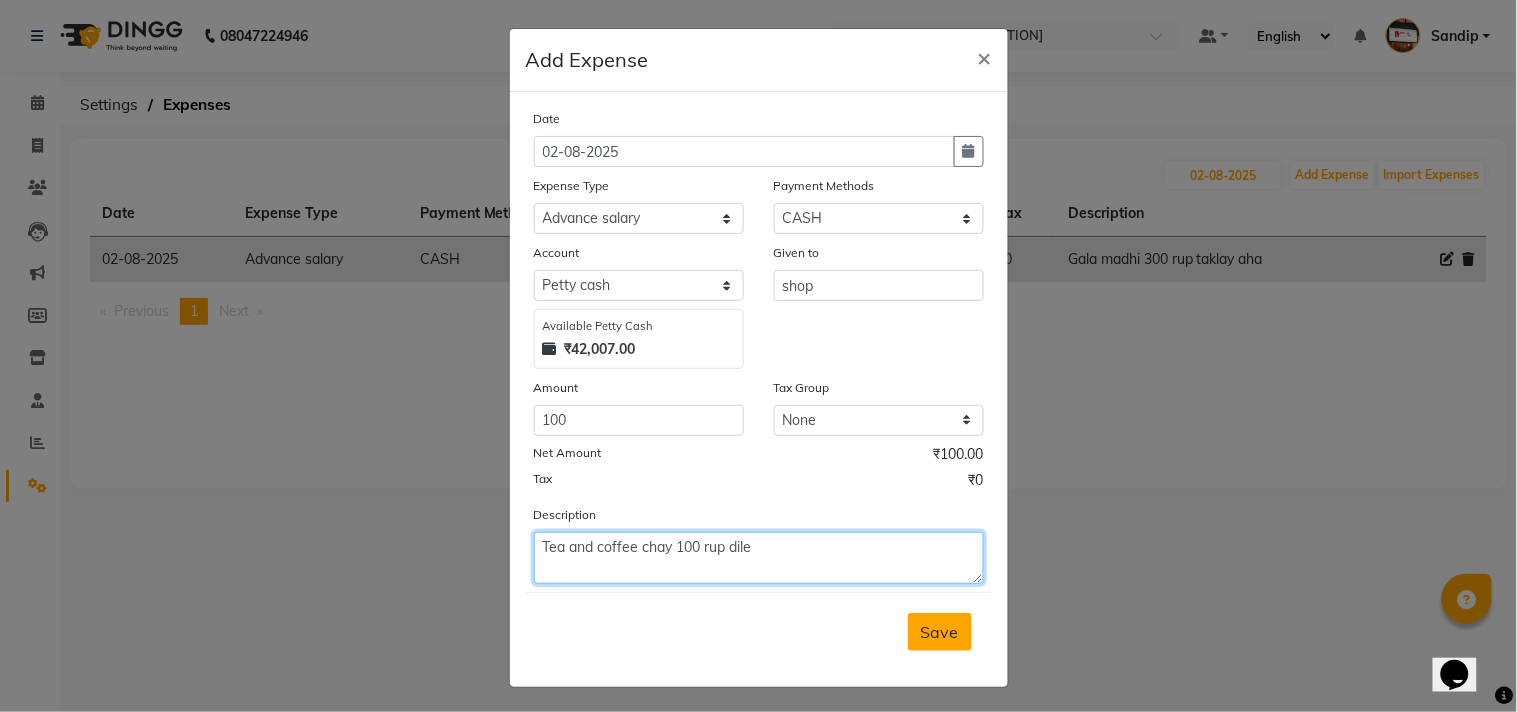 type on "Tea and coffee chay 100 rup dile" 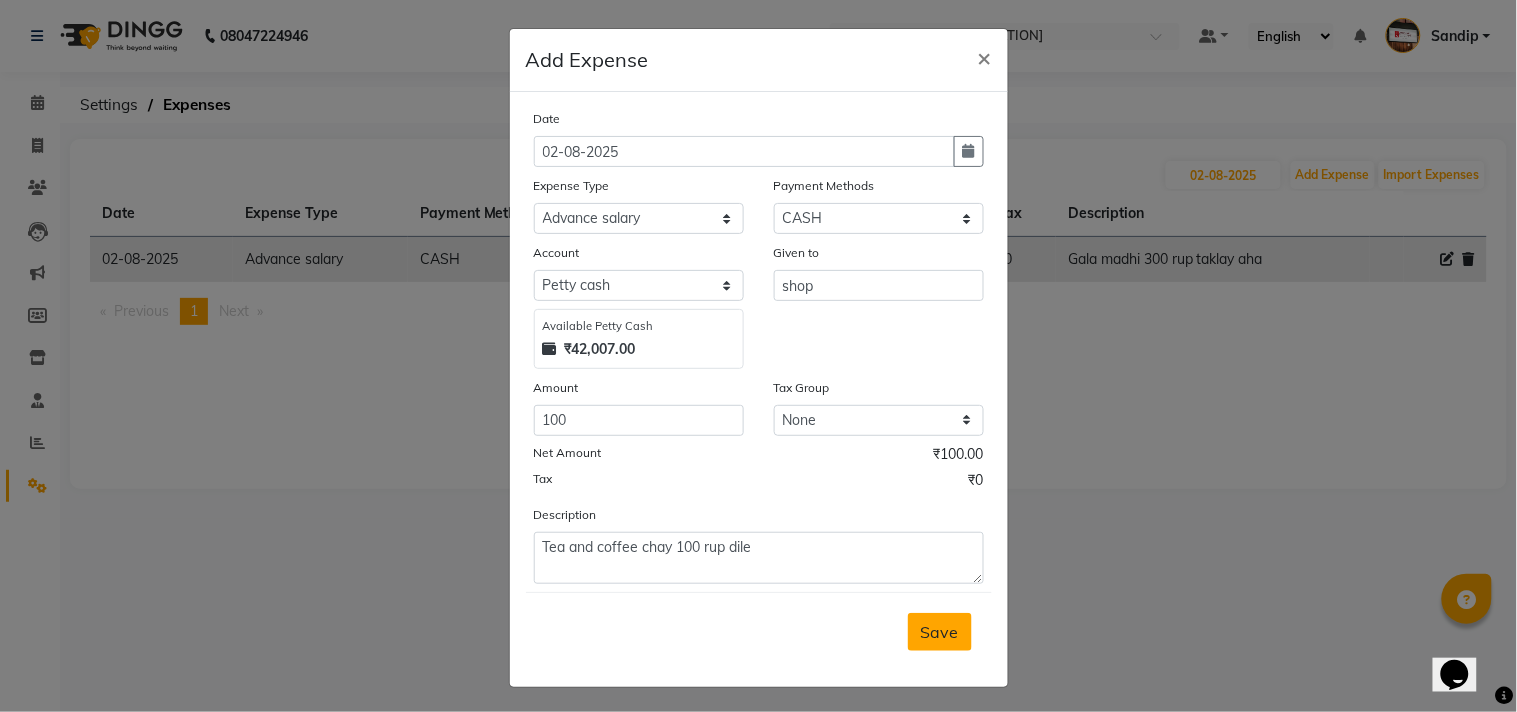 click on "Save" at bounding box center (940, 632) 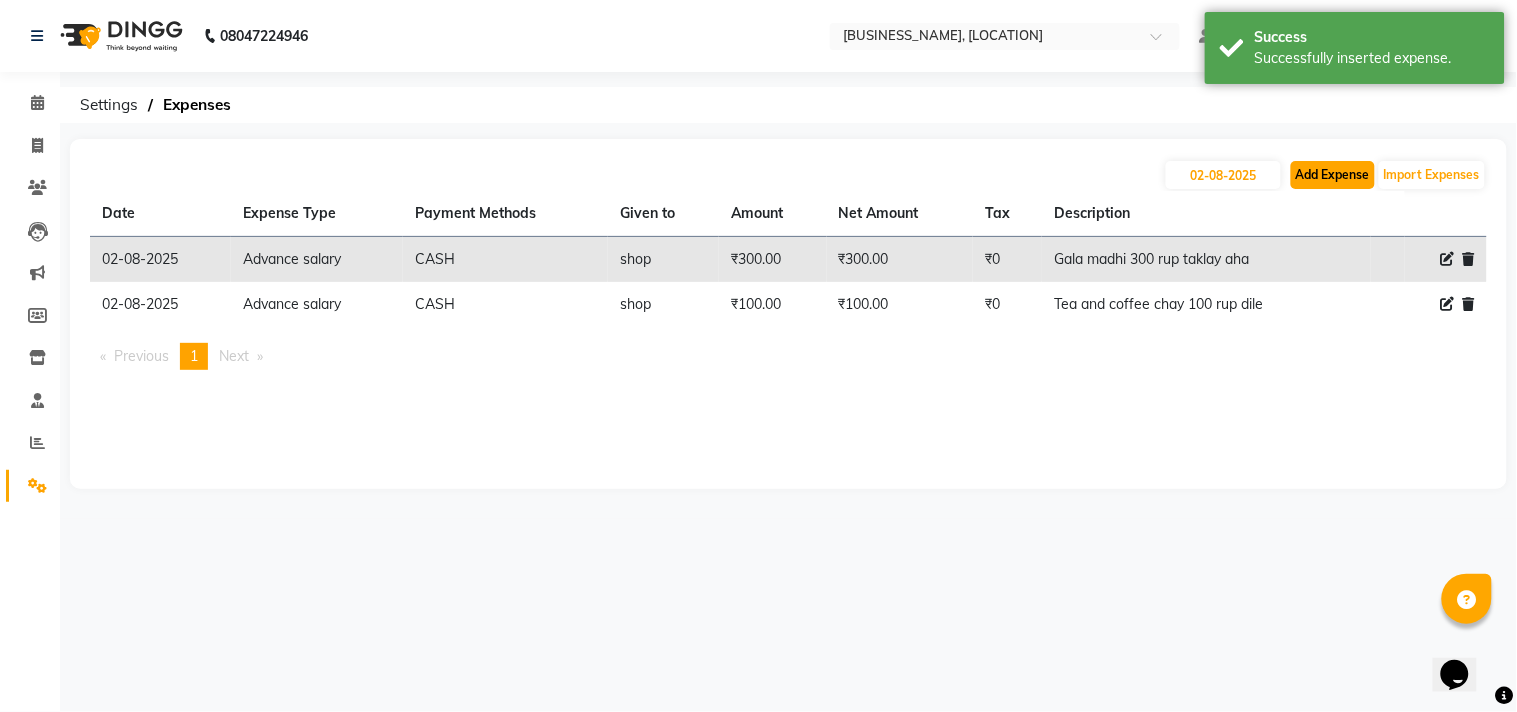 click on "Add Expense" 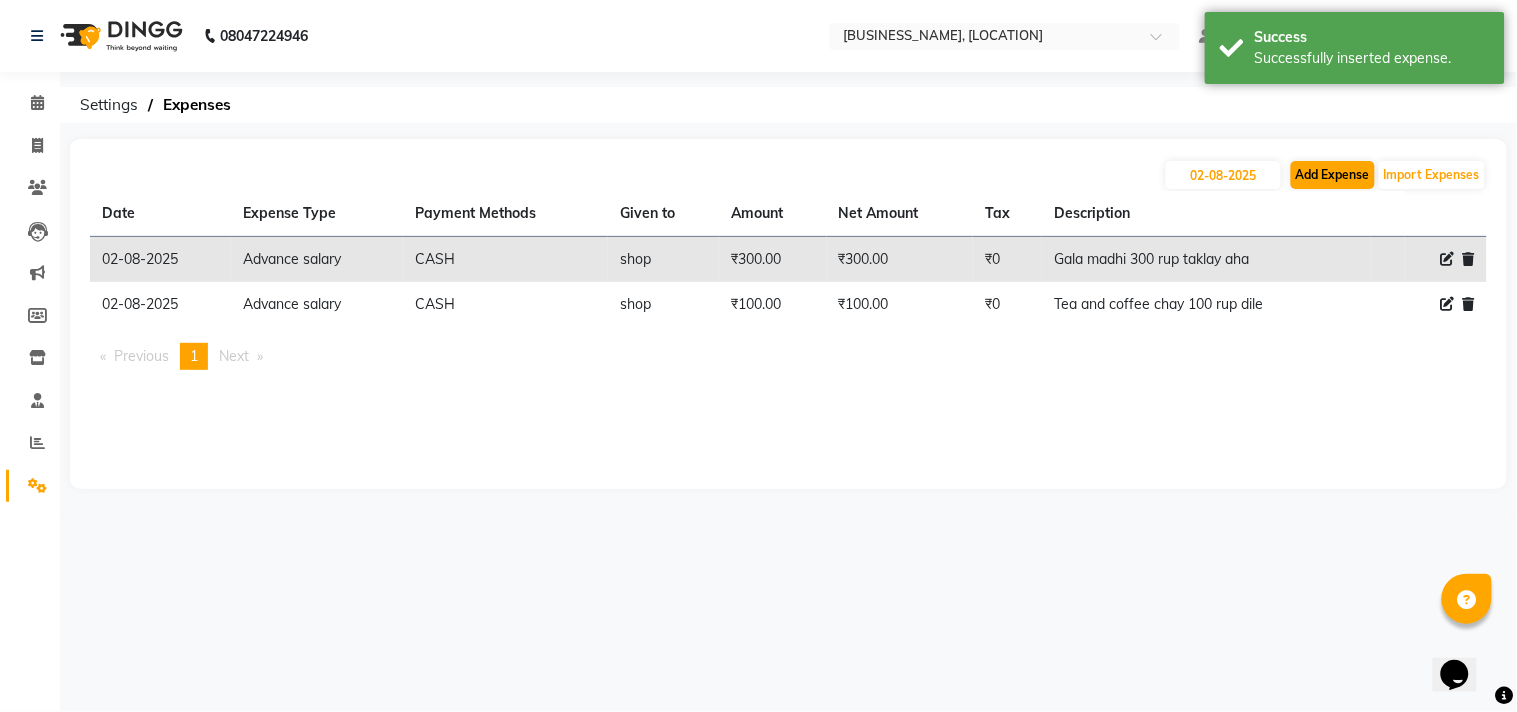 select on "1" 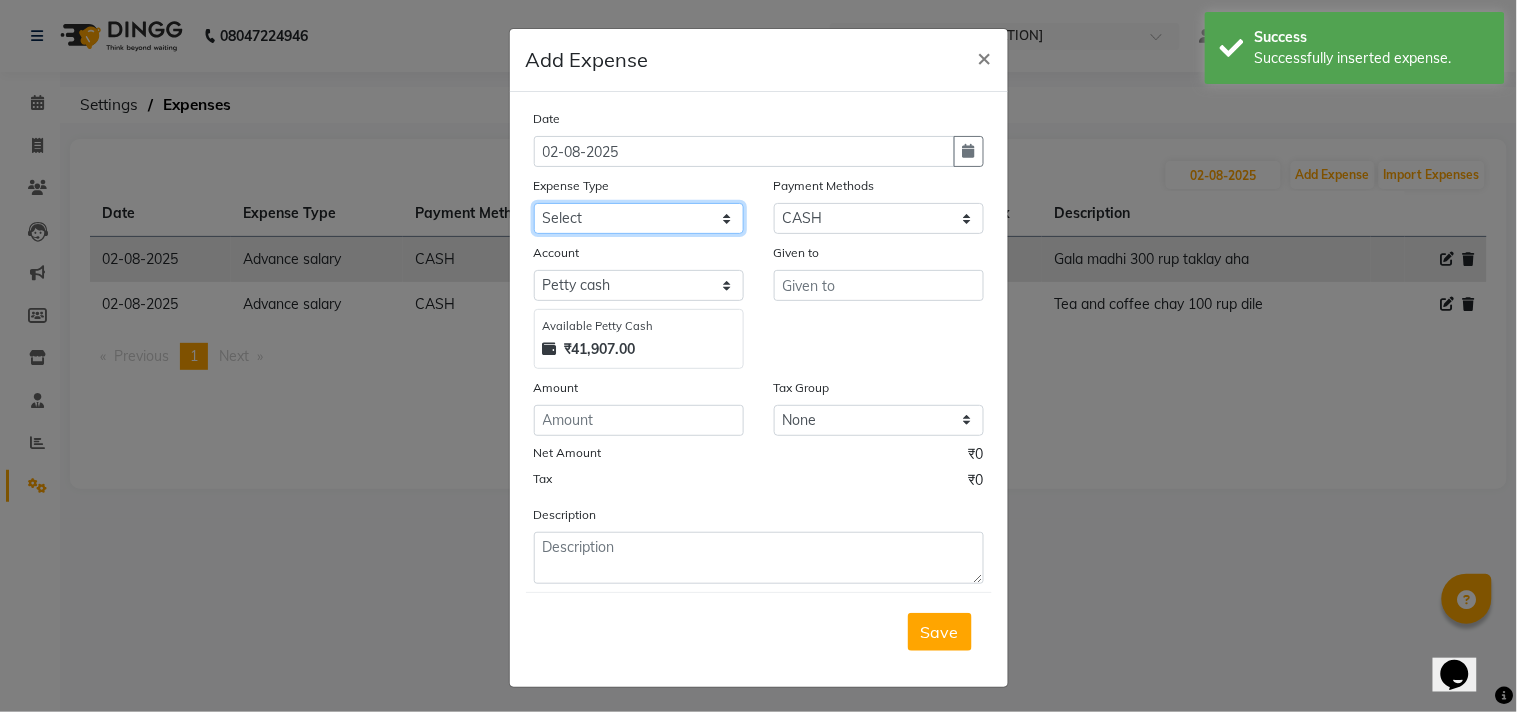 click on "Select Advance salary Advance salary ajaj Bank charges Car maintenance  Cash transfer to bank Cash transfer to hub Client Snacks Clinical charges Equipment Fuel Govt fee home Incentive Insurance International purchase Loan Repayment Maintenance Marketing Miscellaneous MRA Other Over times Pantry Product Rent Salary shop shop Staff Snacks Tax Tea & Refreshment TIP Utilities Wifi recharge" 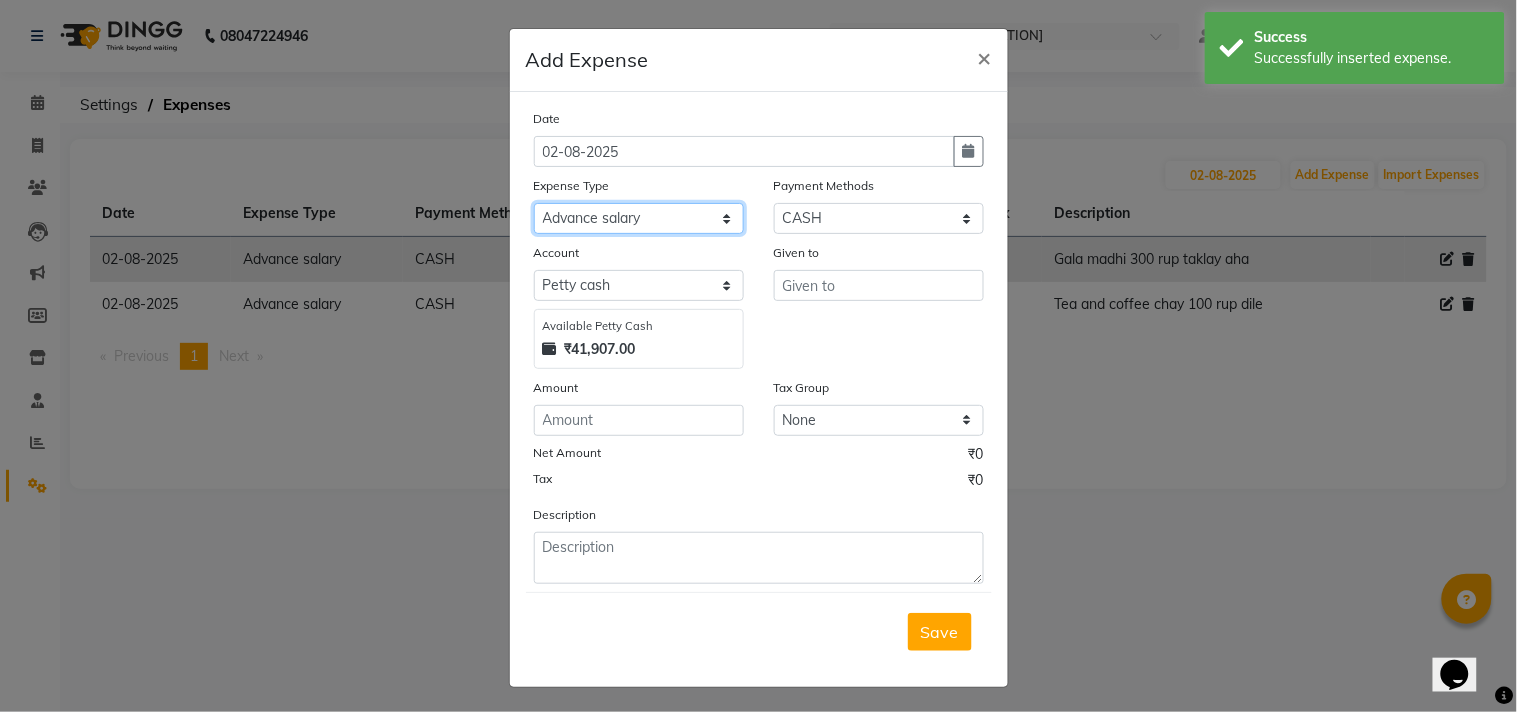 click on "Select Advance salary Advance salary ajaj Bank charges Car maintenance  Cash transfer to bank Cash transfer to hub Client Snacks Clinical charges Equipment Fuel Govt fee home Incentive Insurance International purchase Loan Repayment Maintenance Marketing Miscellaneous MRA Other Over times Pantry Product Rent Salary shop shop Staff Snacks Tax Tea & Refreshment TIP Utilities Wifi recharge" 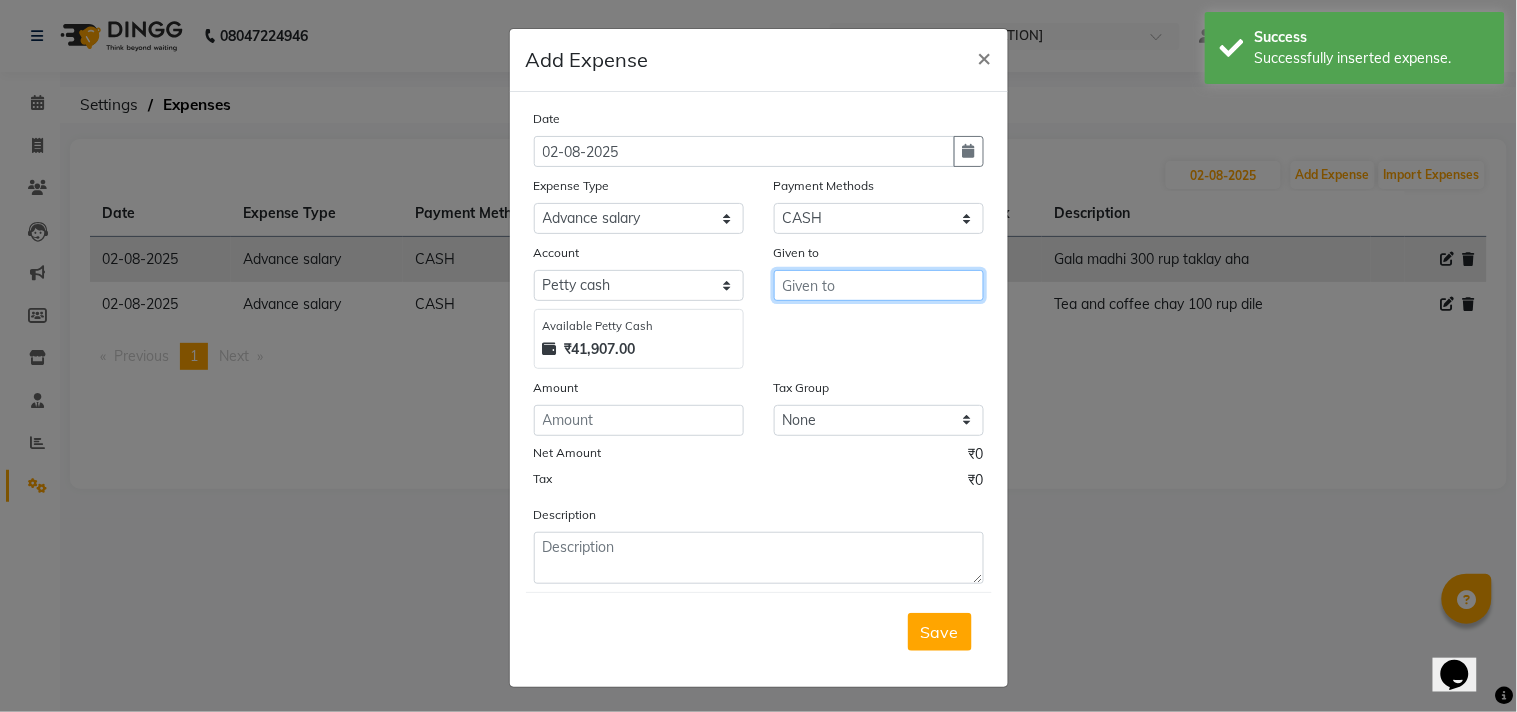 click at bounding box center [879, 285] 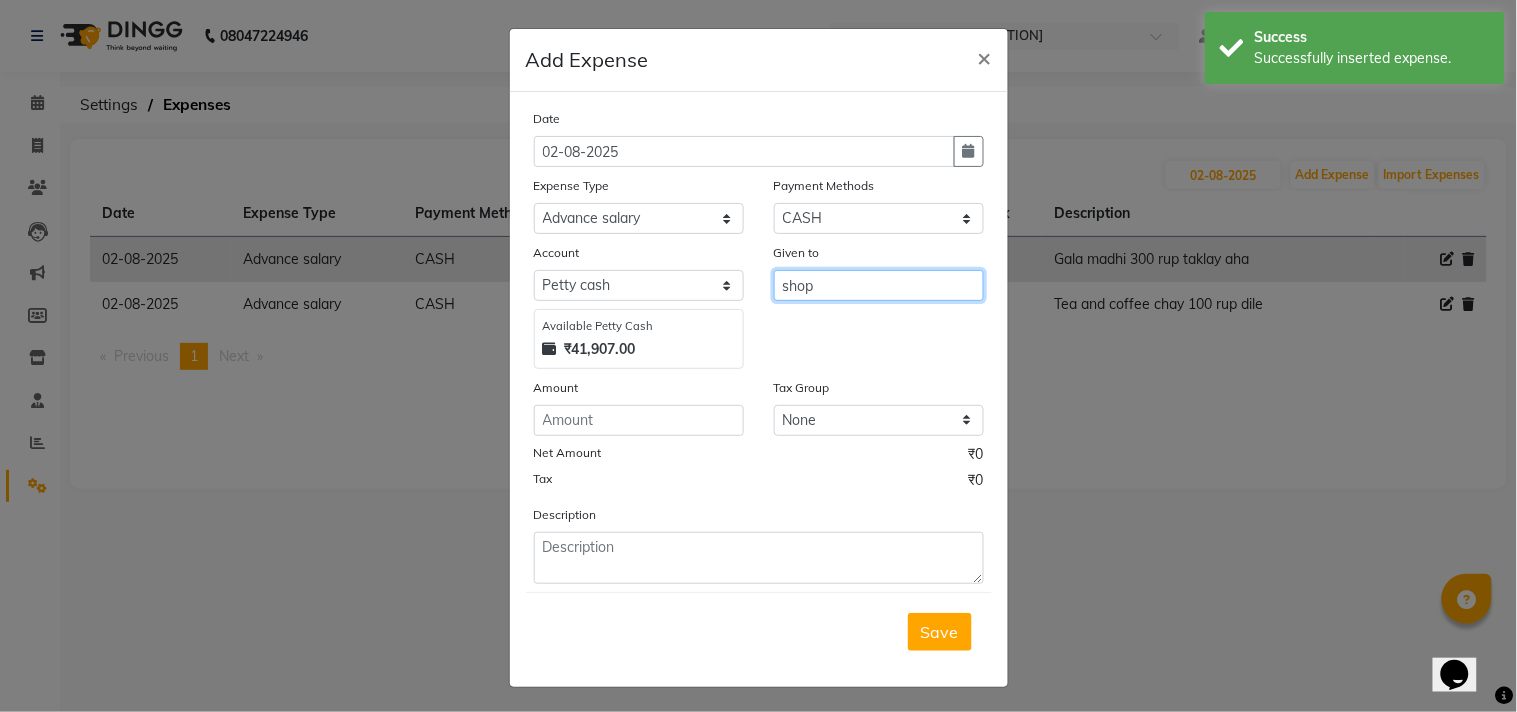 type on "shop" 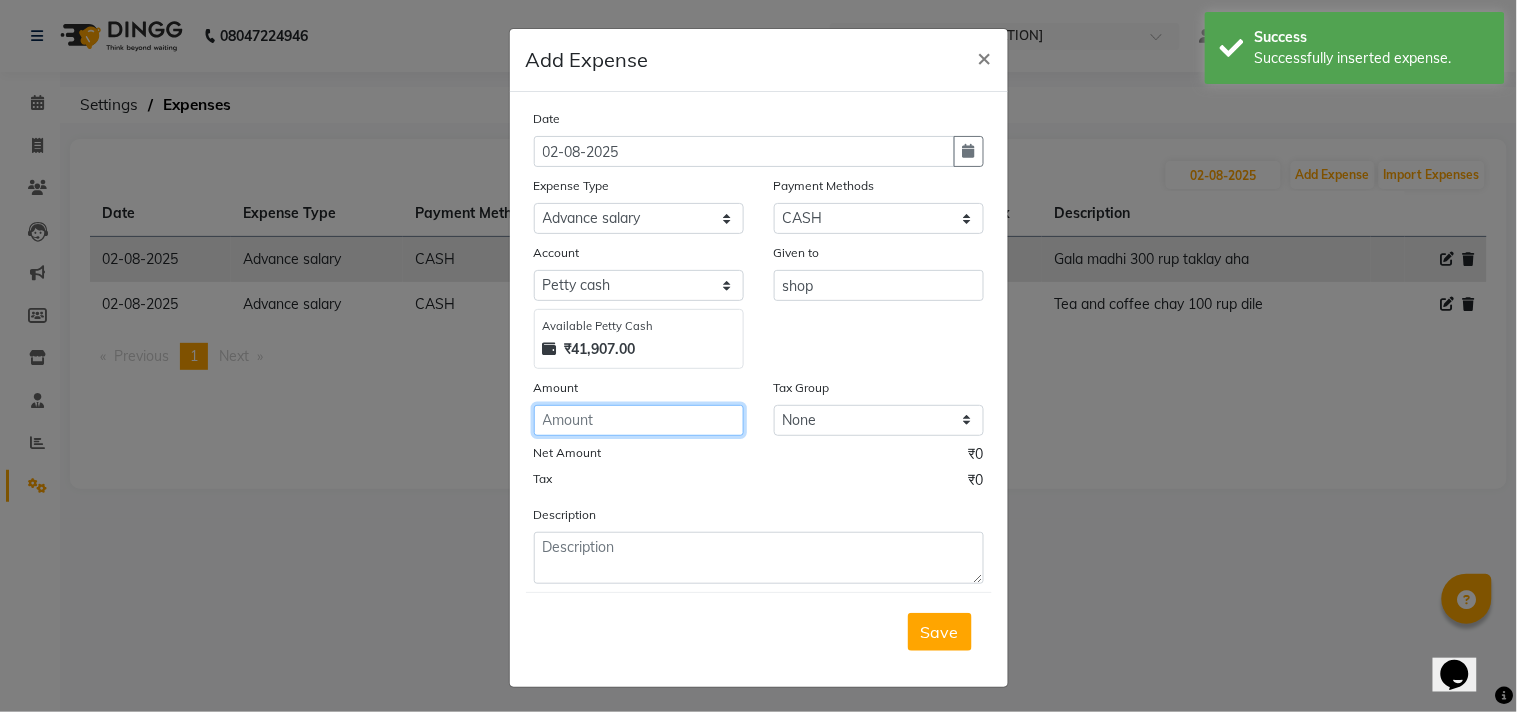 click 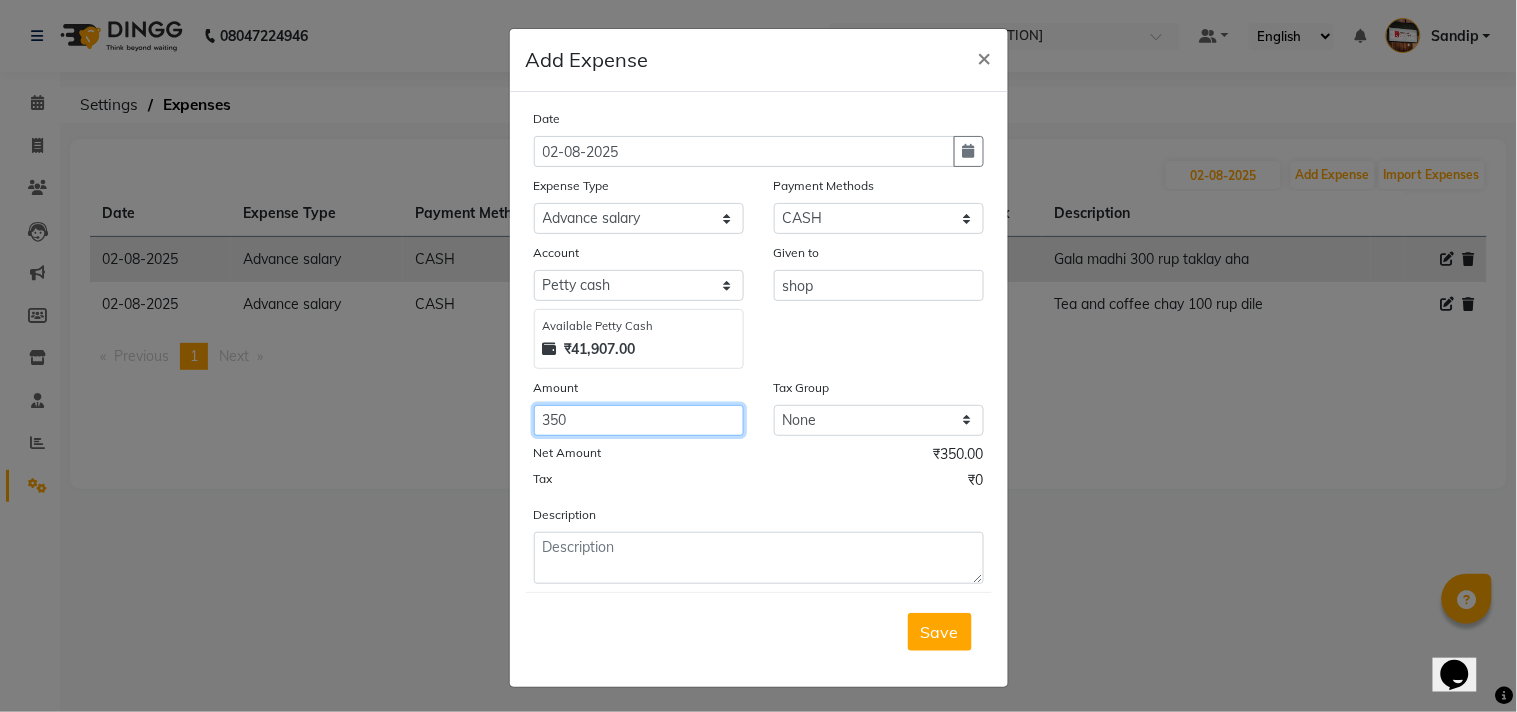type on "350" 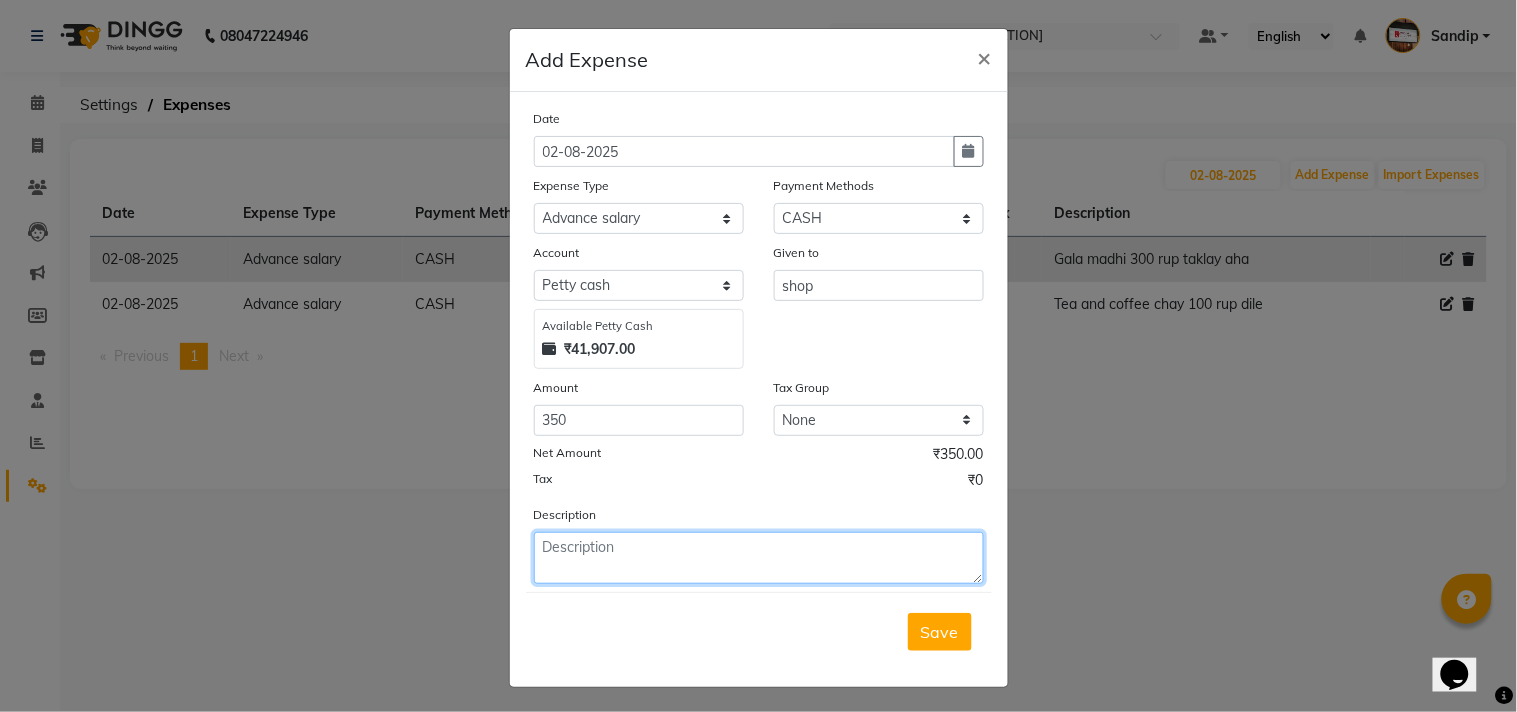 click 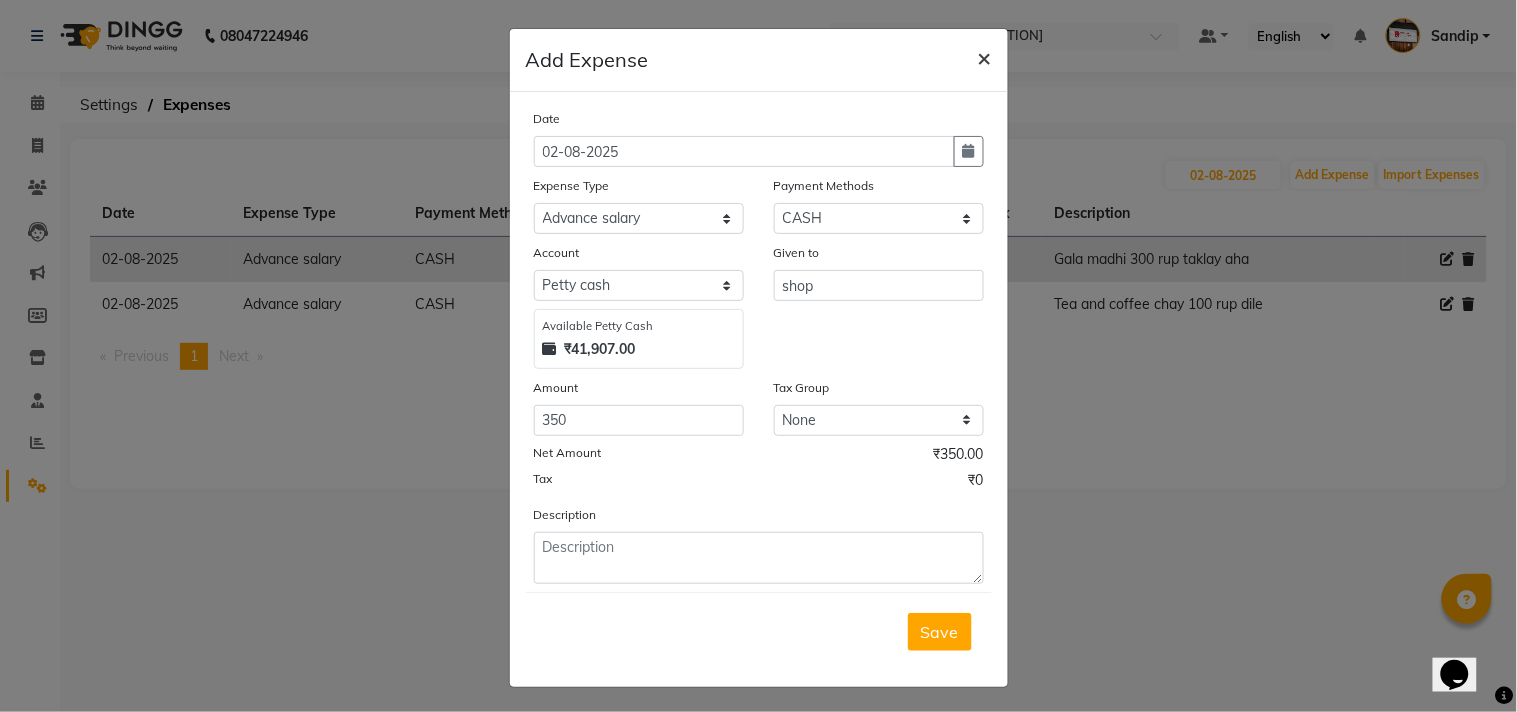 click on "×" 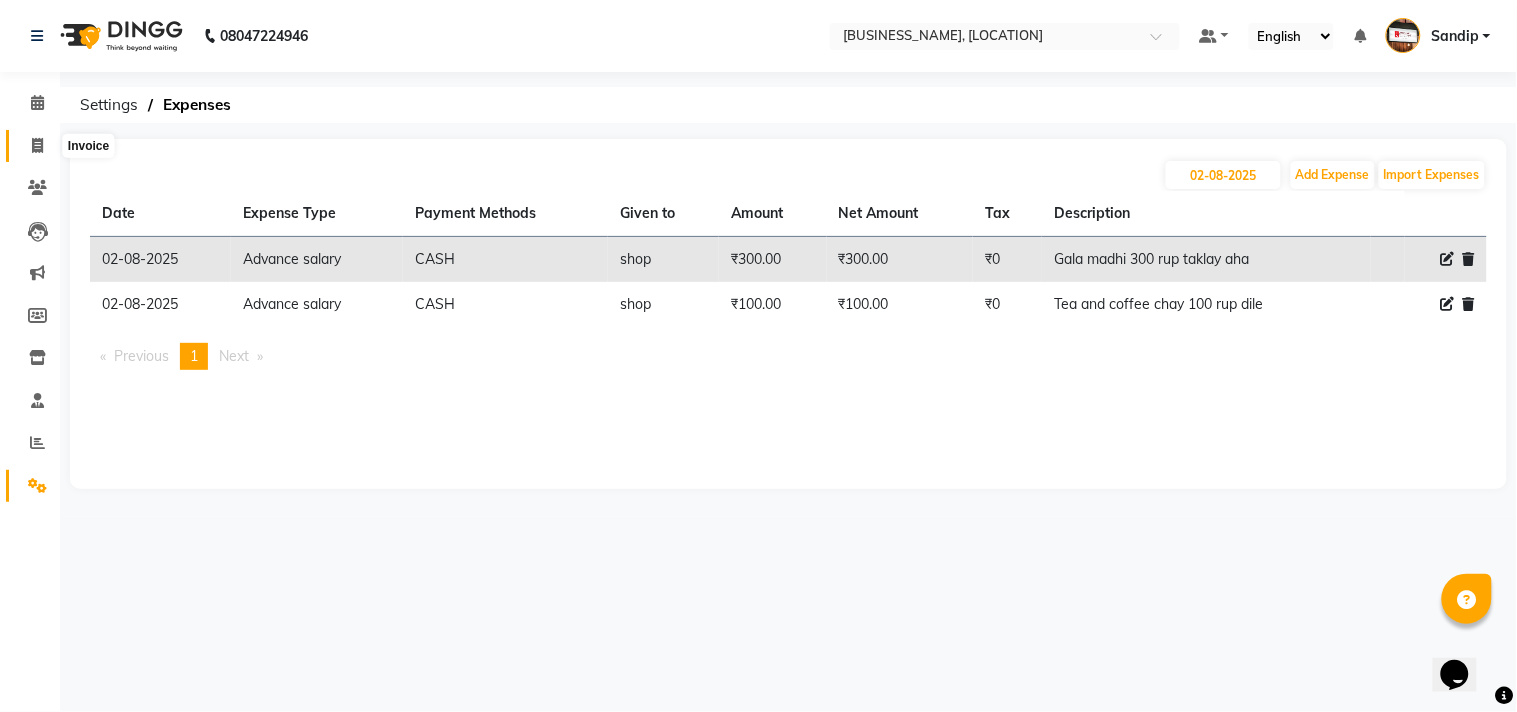 click 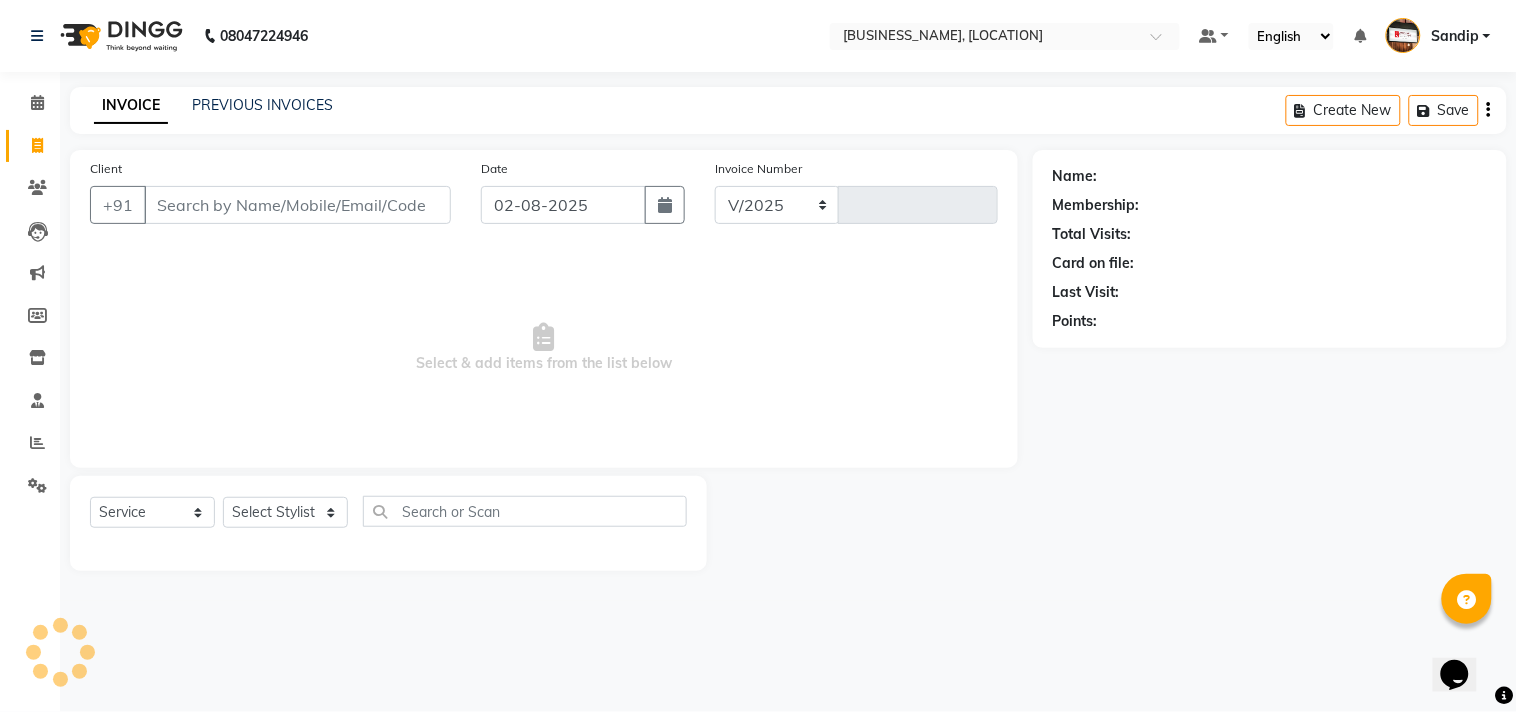 select on "556" 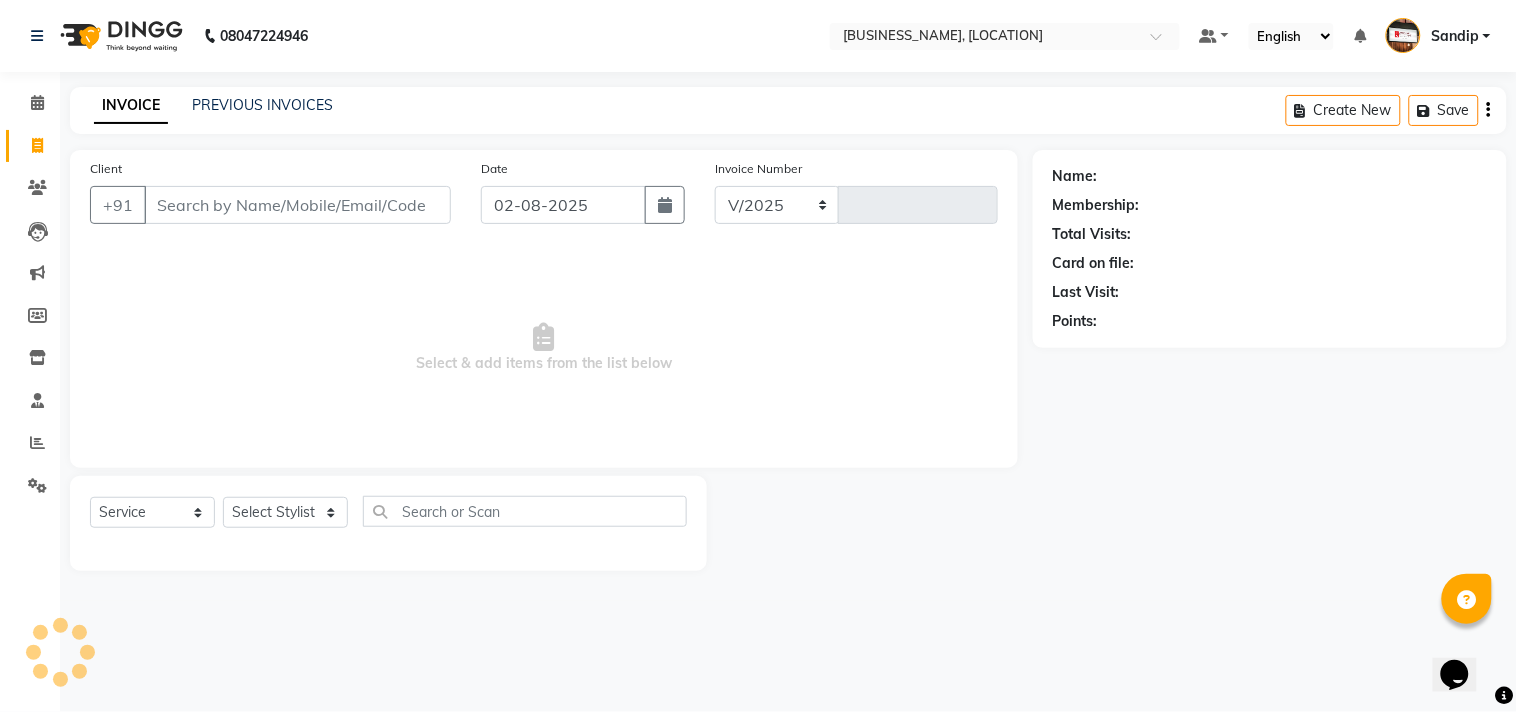 type on "1273" 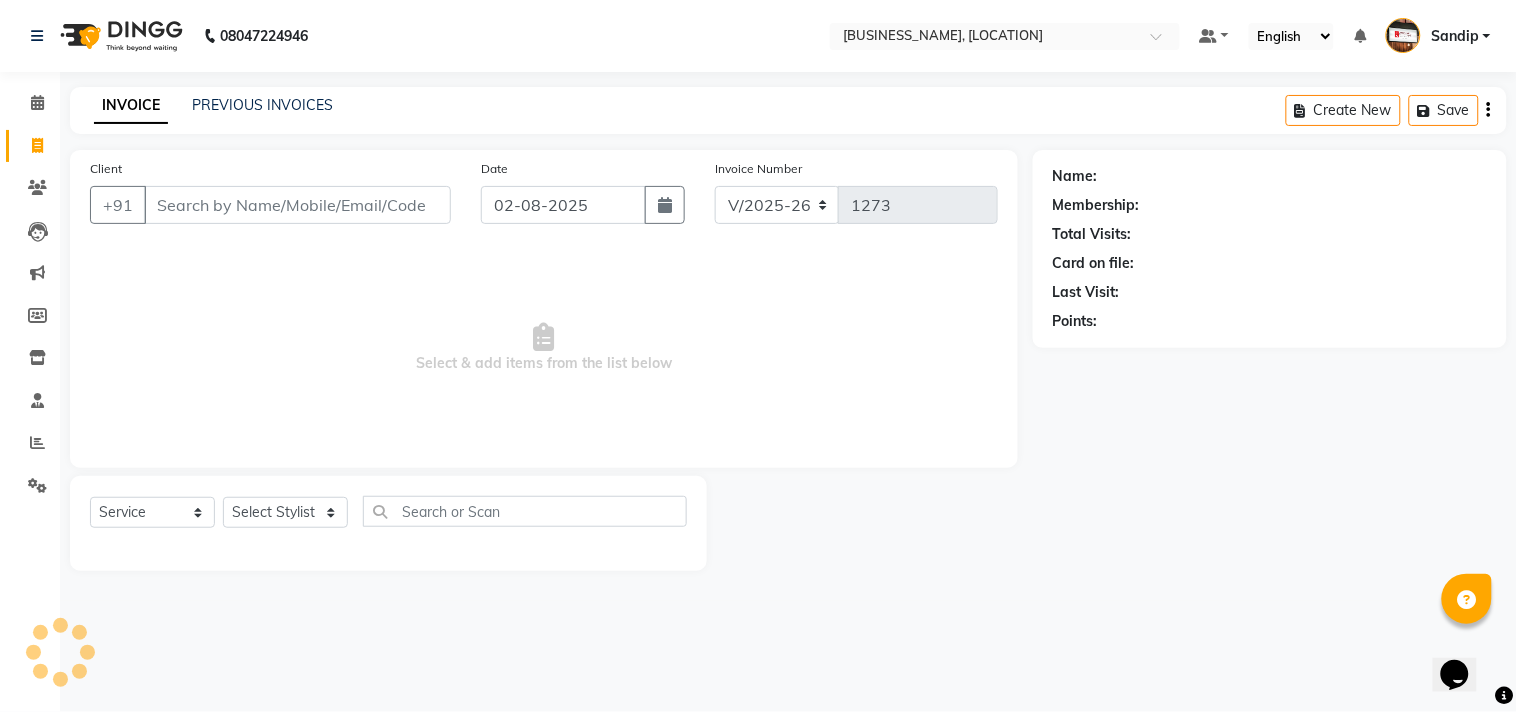 select on "membership" 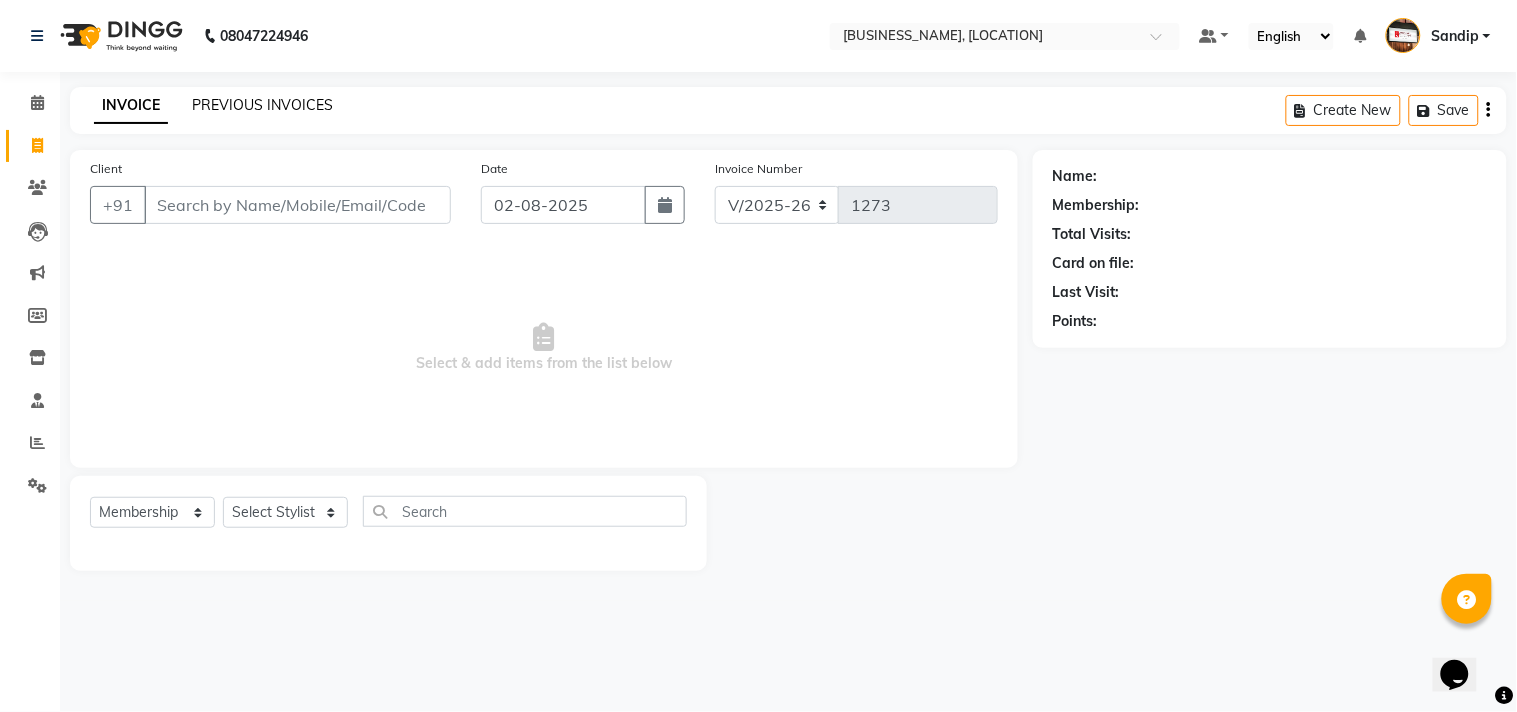 click on "PREVIOUS INVOICES" 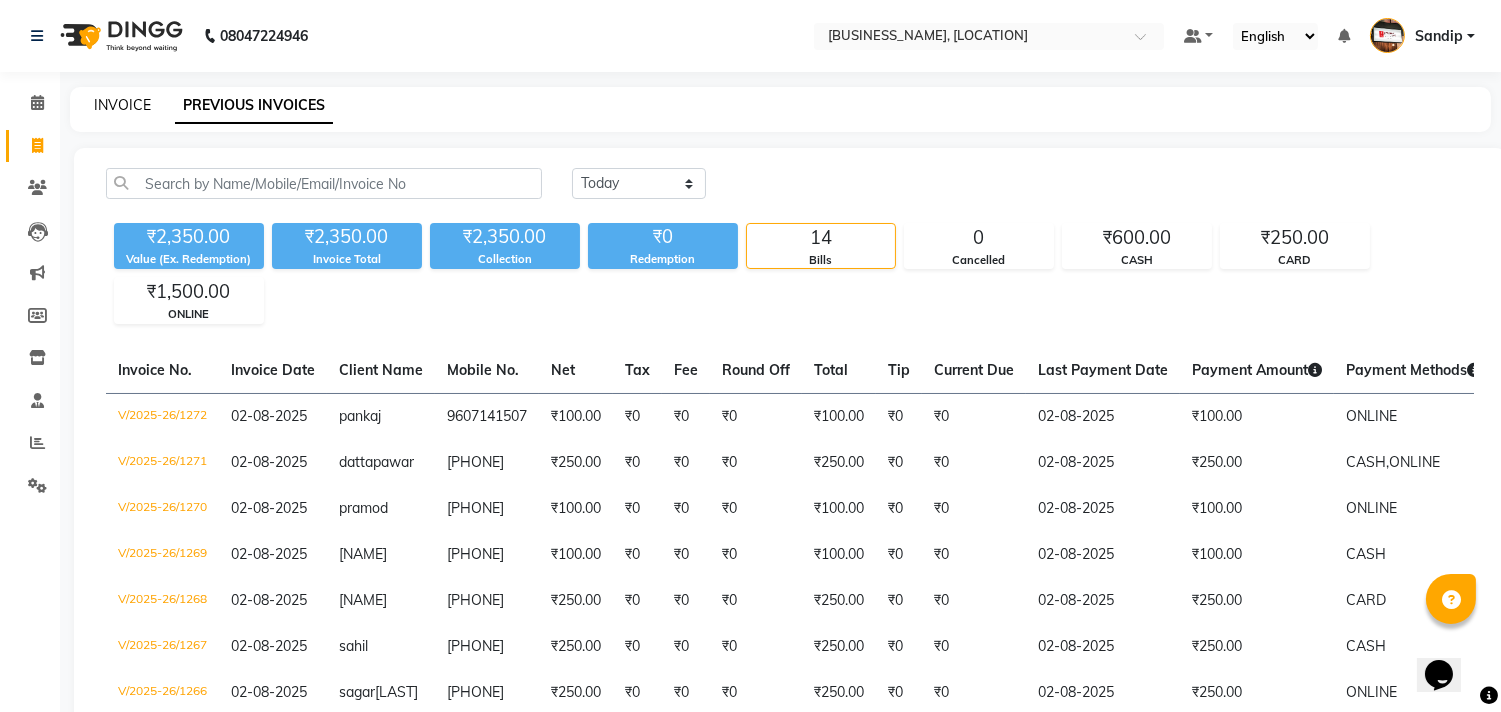 click on "INVOICE" 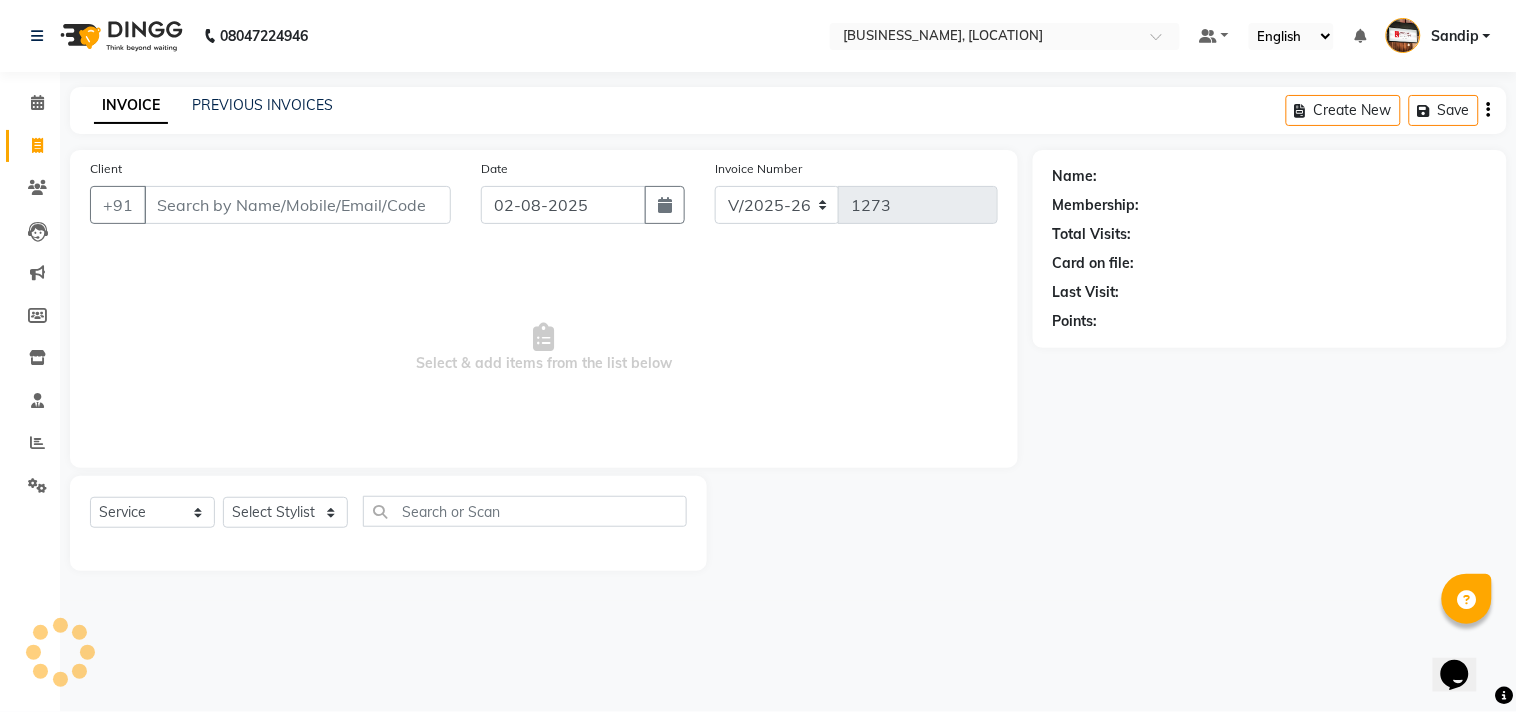 select on "membership" 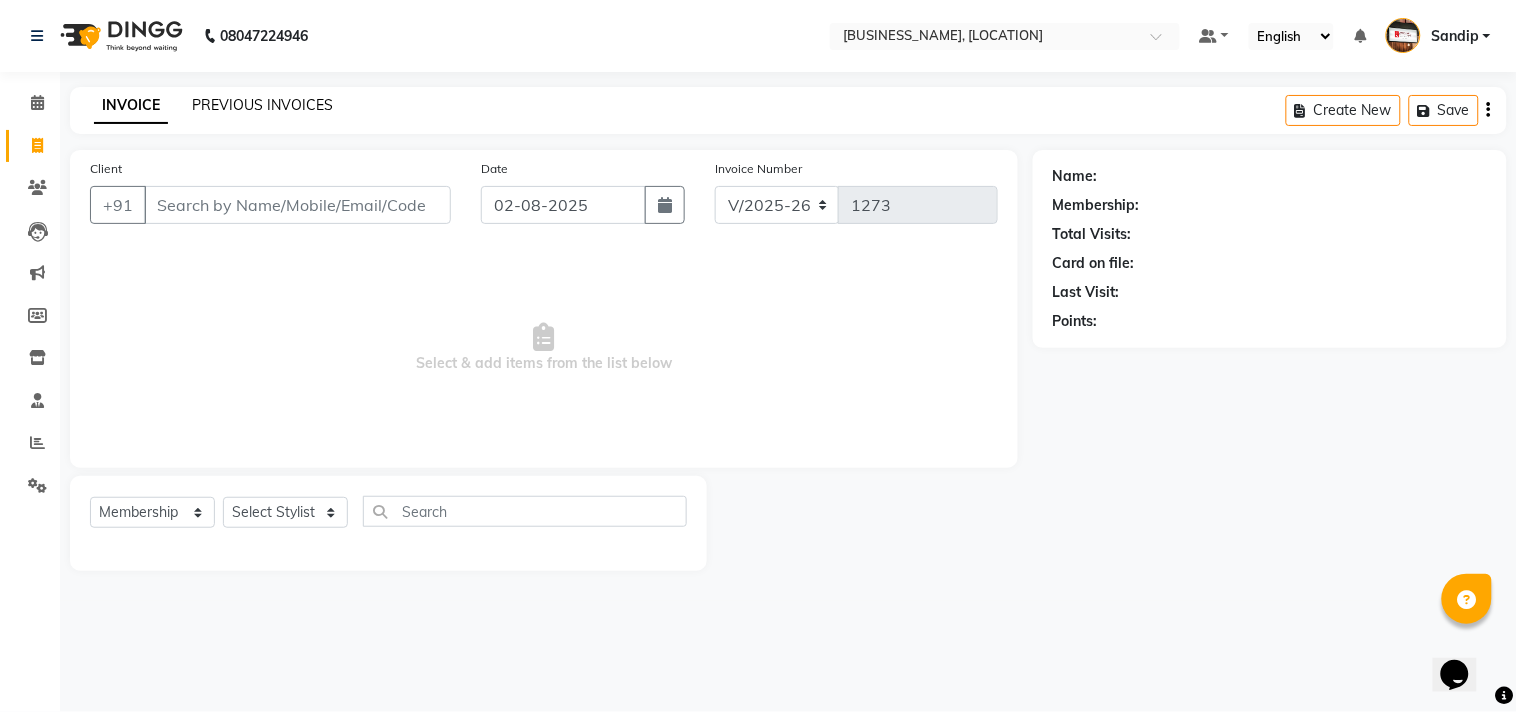 click on "PREVIOUS INVOICES" 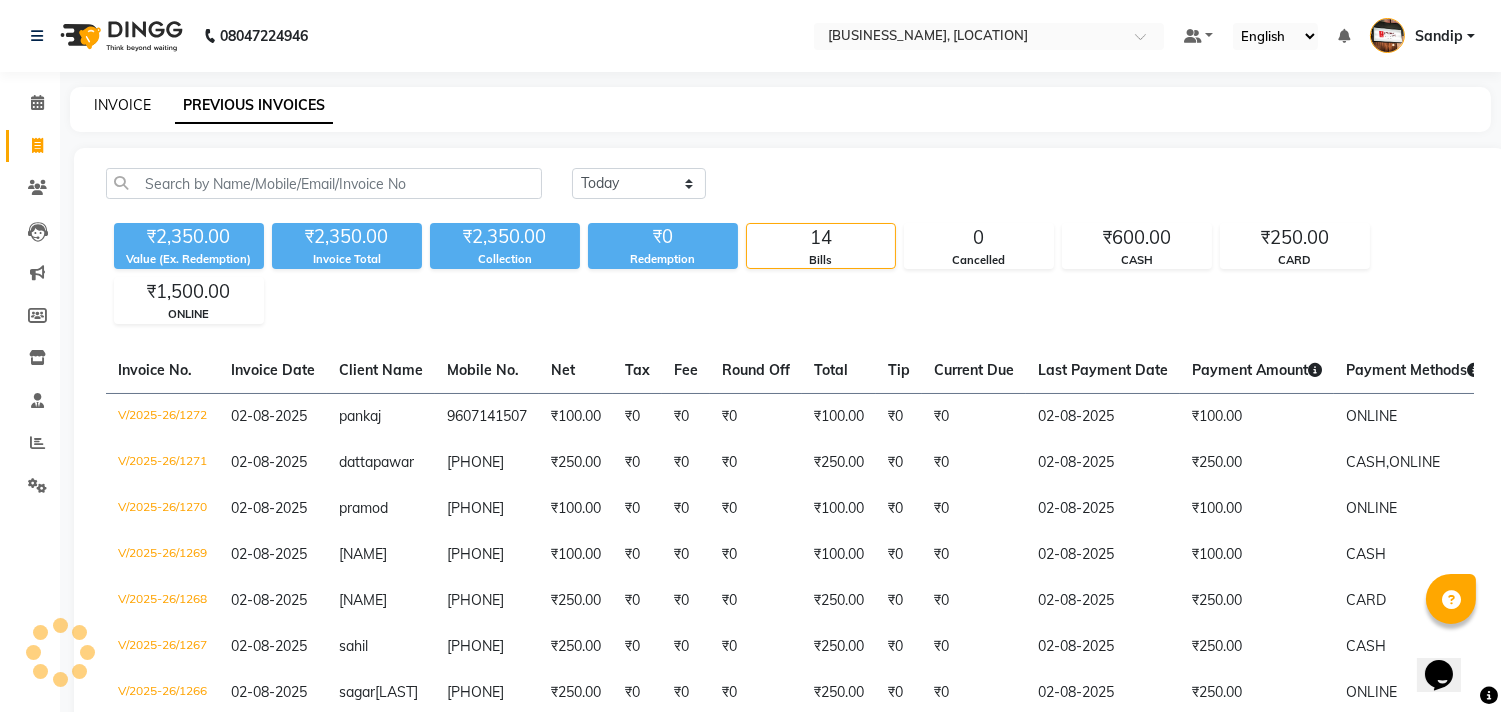 click on "INVOICE" 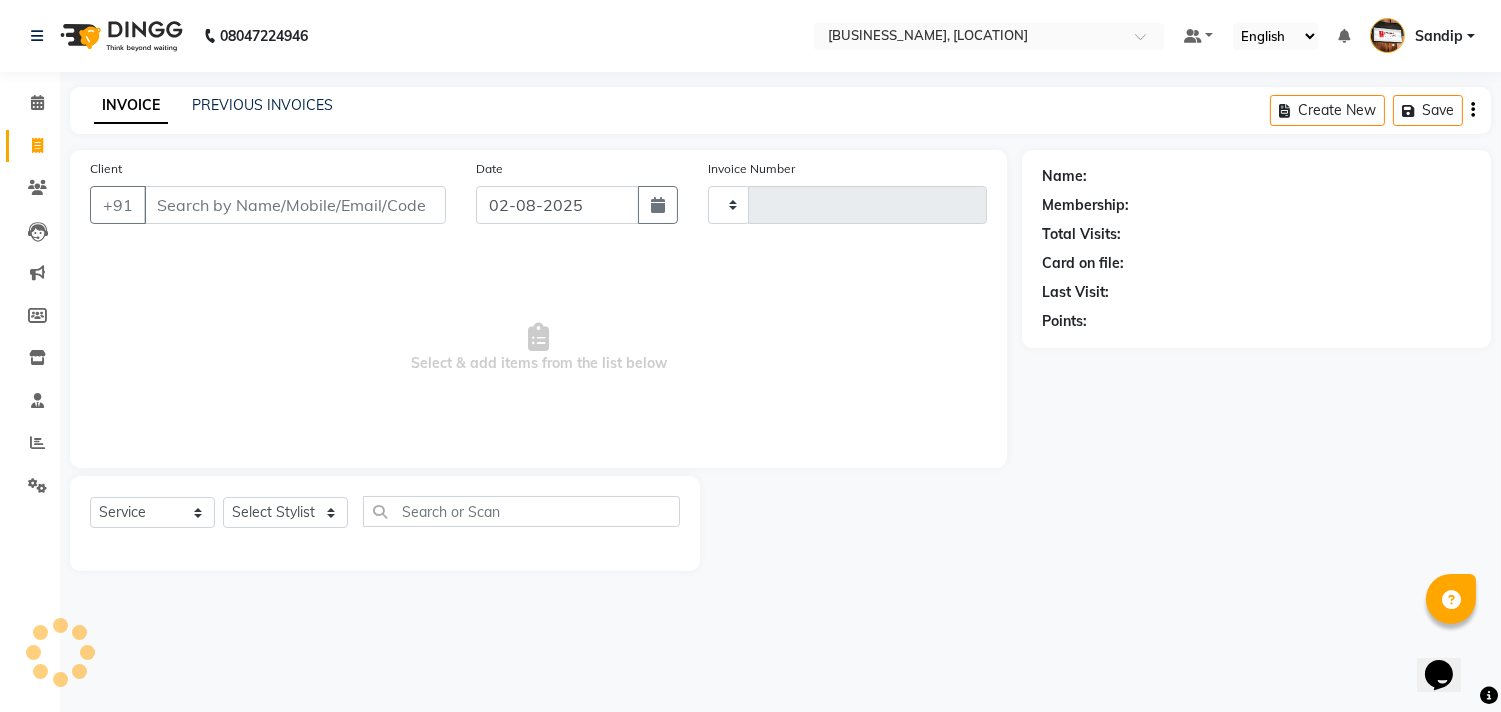 type on "1273" 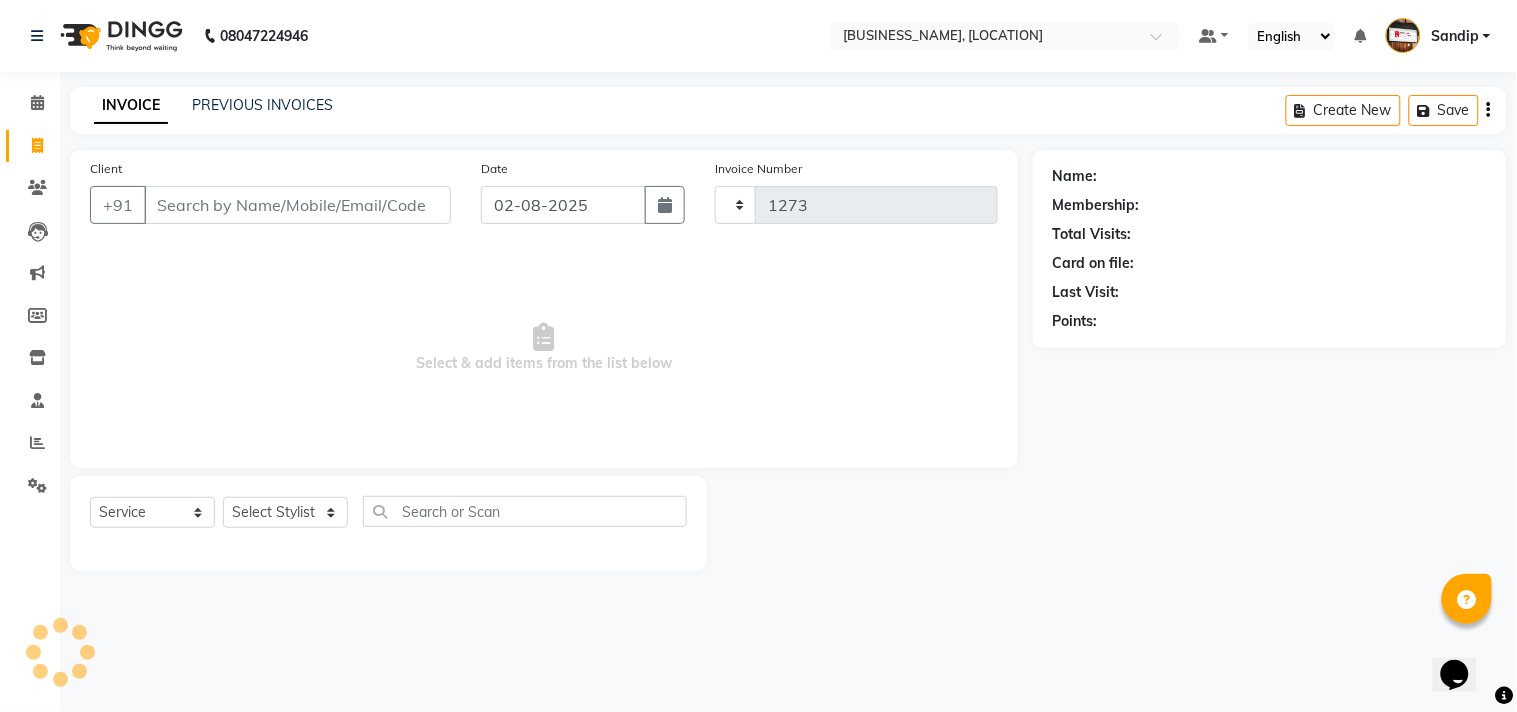 select on "556" 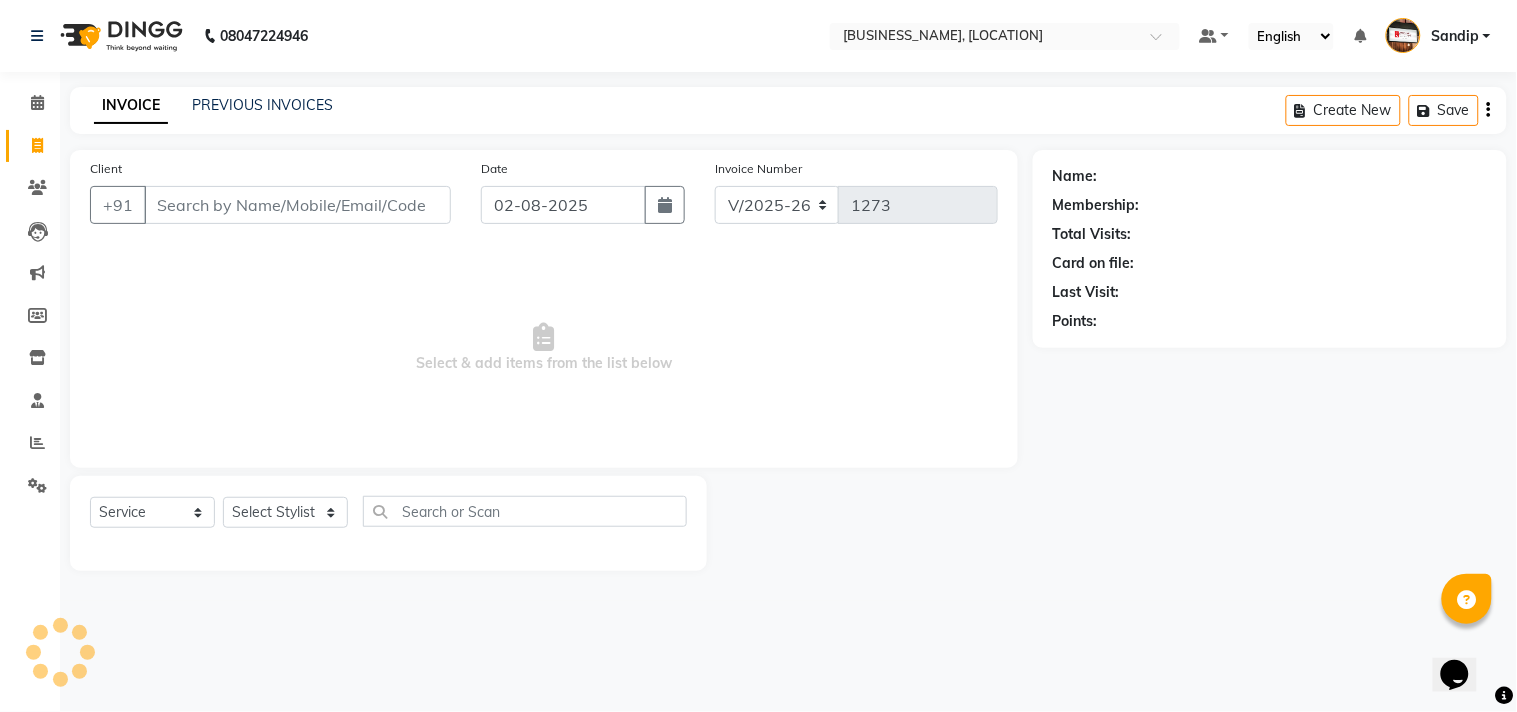select on "membership" 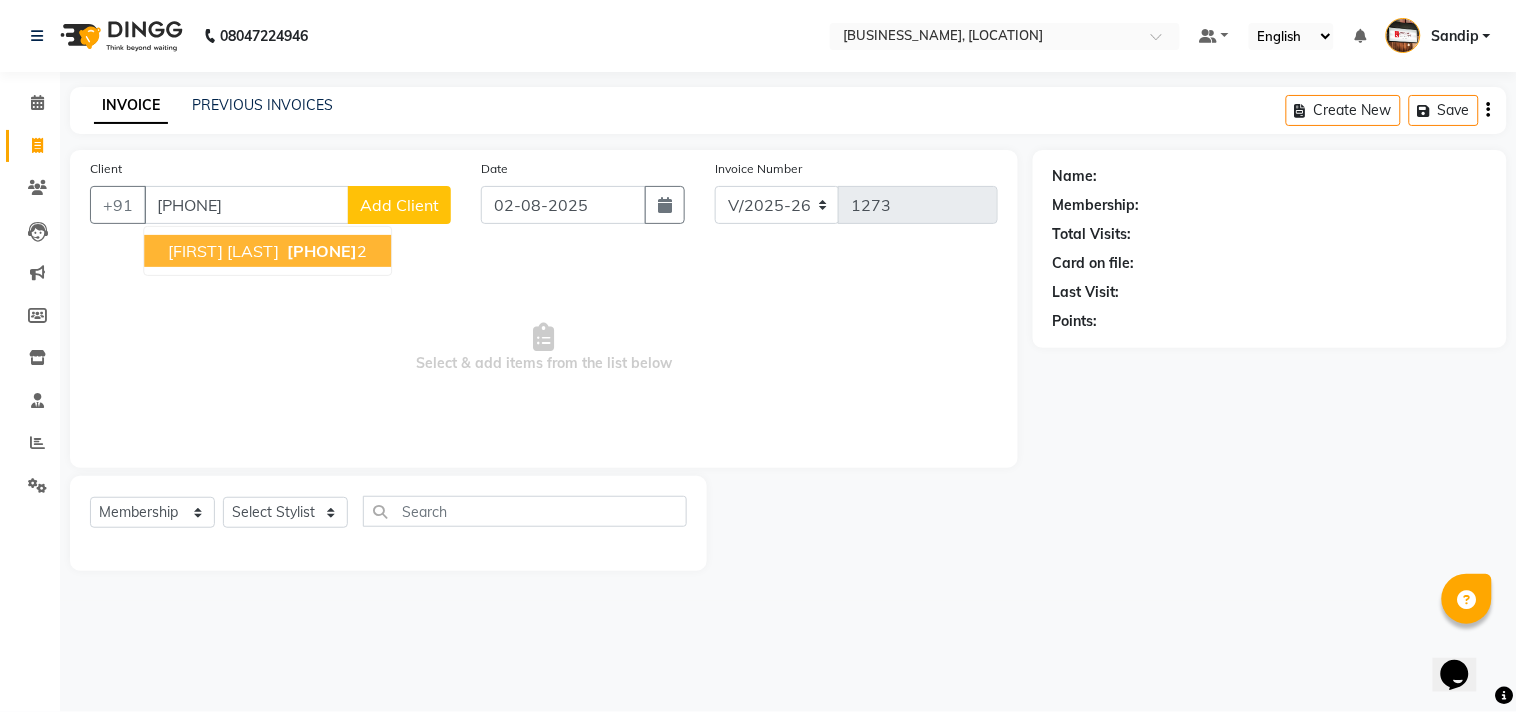 click on "[PHONE]" at bounding box center (325, 251) 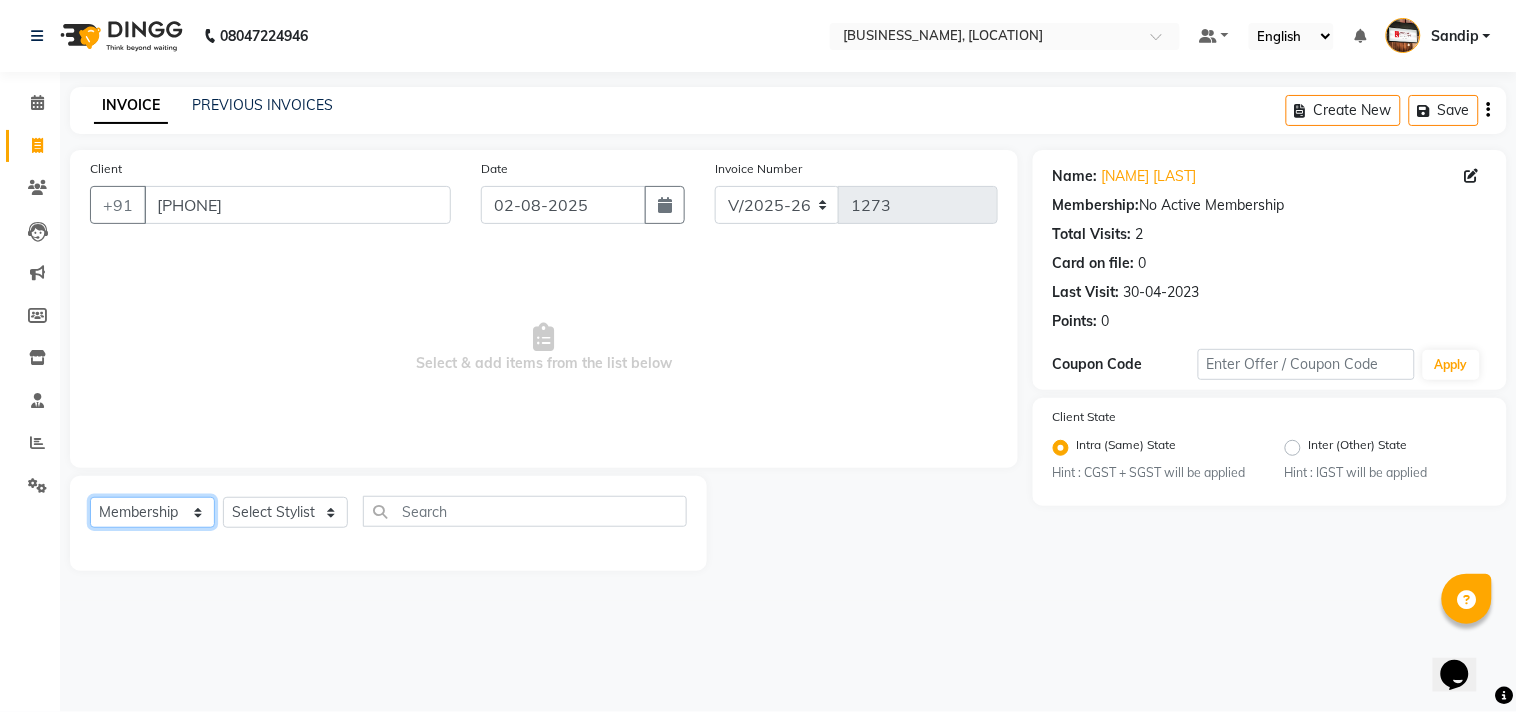 click on "Select  Service  Product  Membership  Package Voucher Prepaid Gift Card" 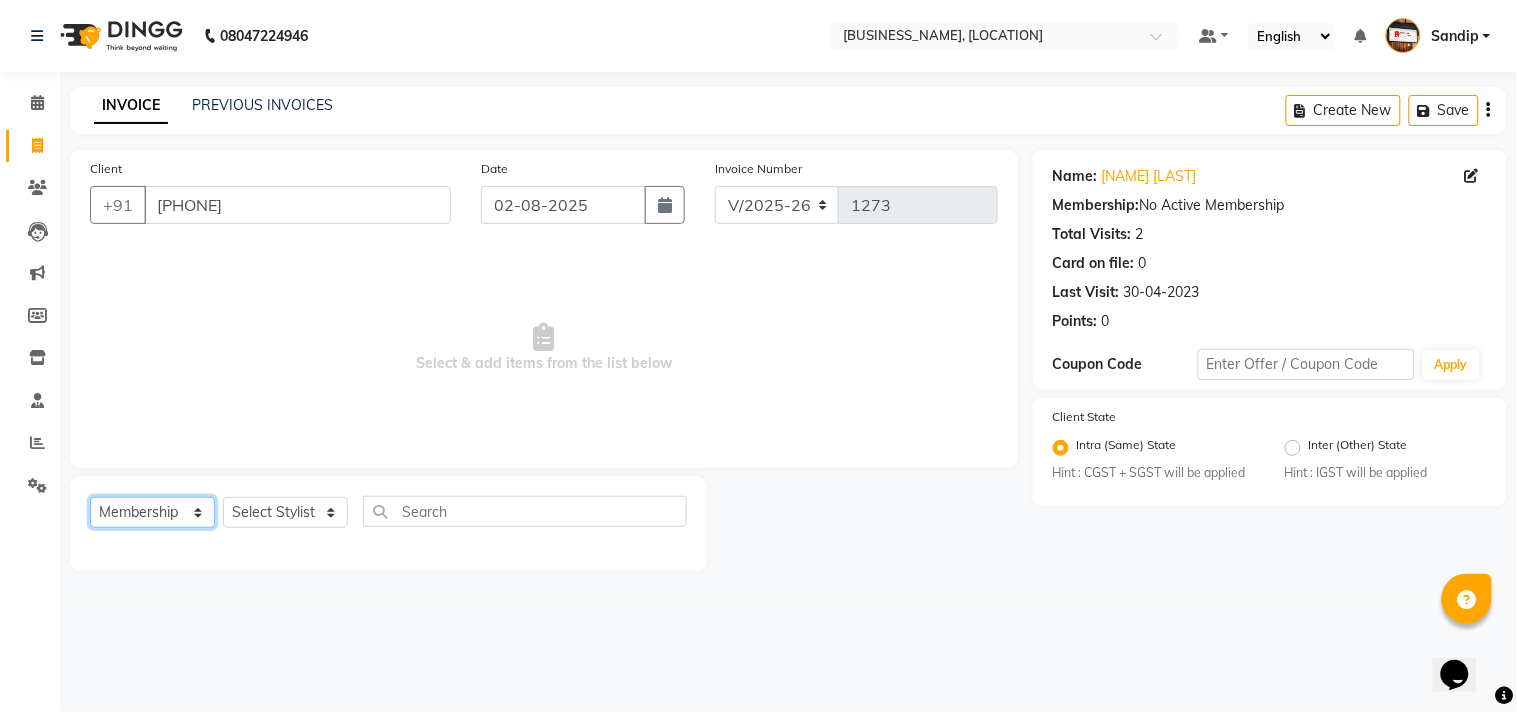 select on "service" 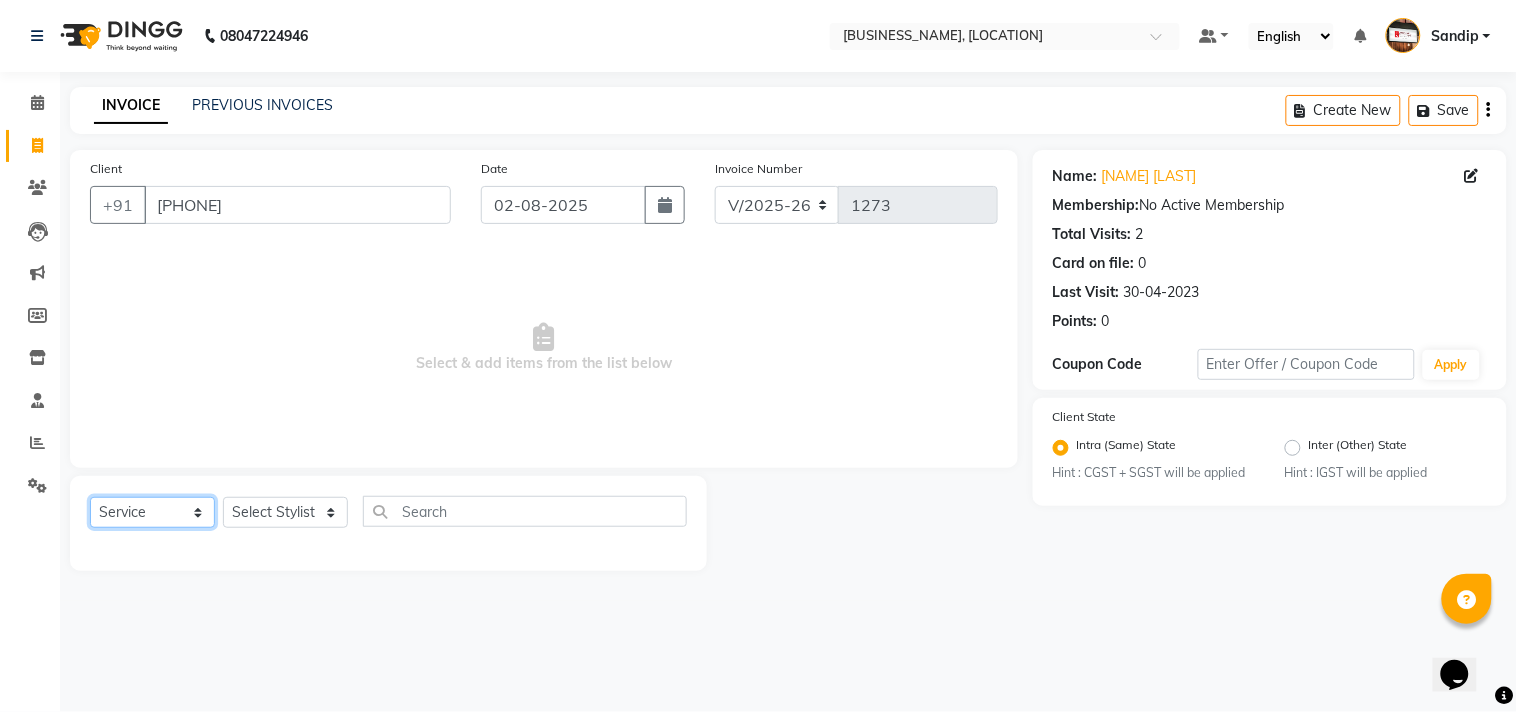 click on "Select  Service  Product  Membership  Package Voucher Prepaid Gift Card" 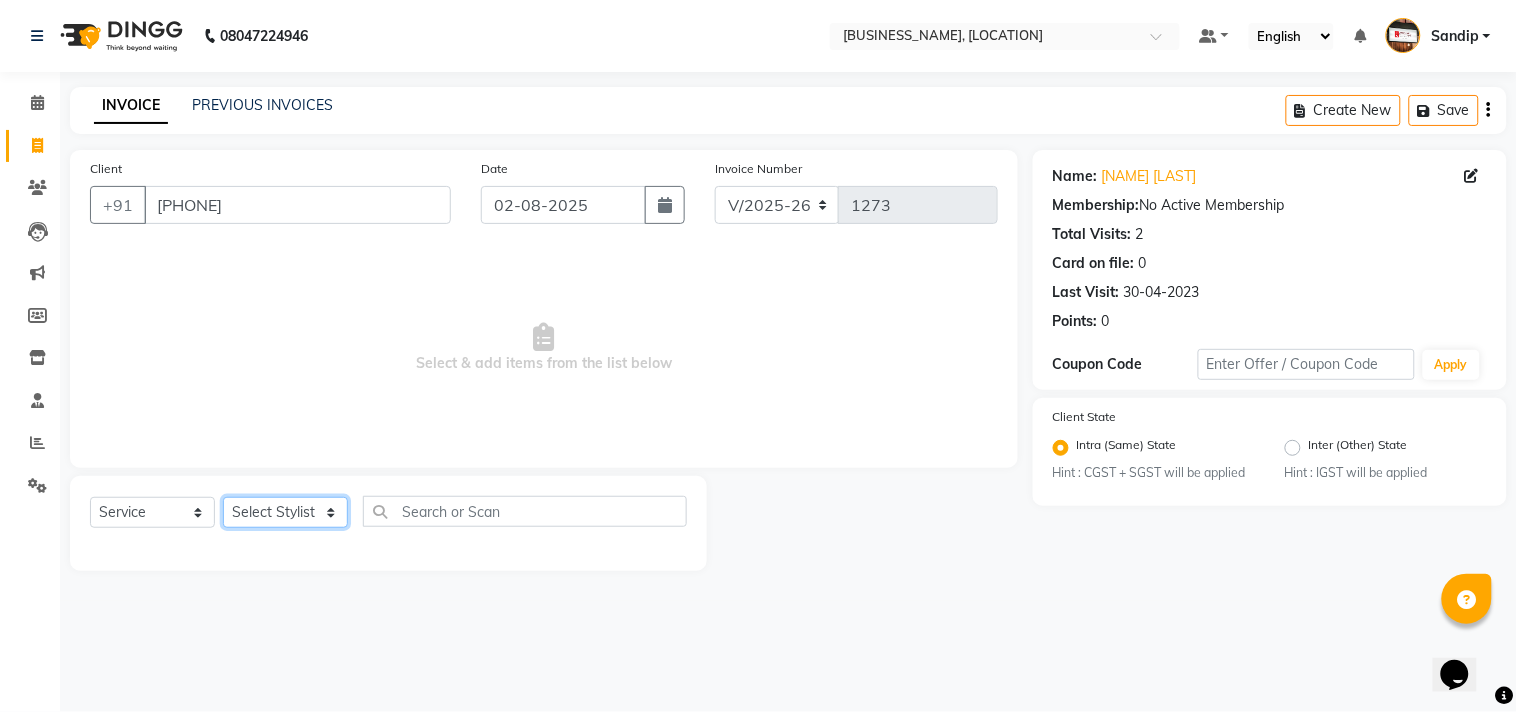 click on "Select Stylist [PERSON] [PERSON] [PERSON] [PERSON] [PERSON] [PERSON] [PERSON] [PERSON] [PERSON] [PERSON]" 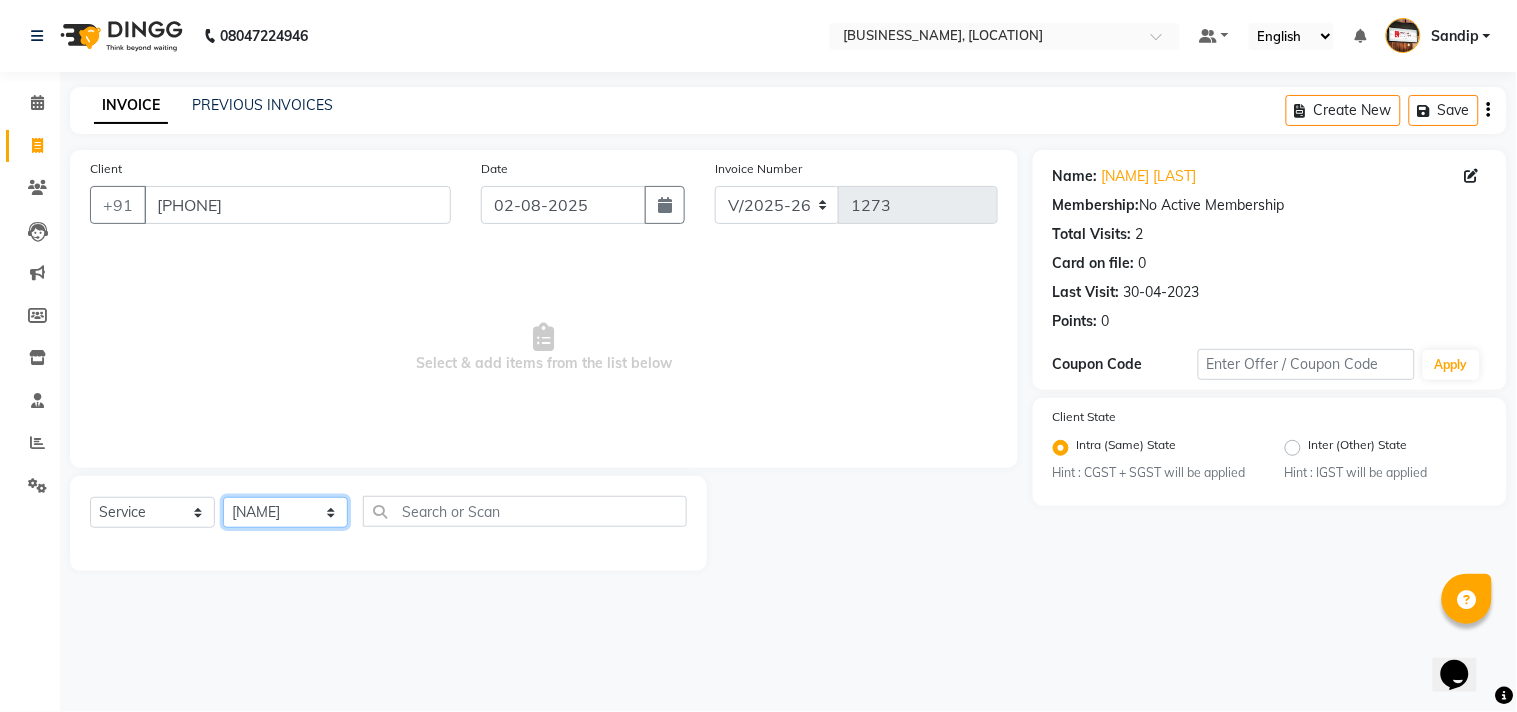 click on "Select Stylist [PERSON] [PERSON] [PERSON] [PERSON] [PERSON] [PERSON] [PERSON] [PERSON] [PERSON] [PERSON]" 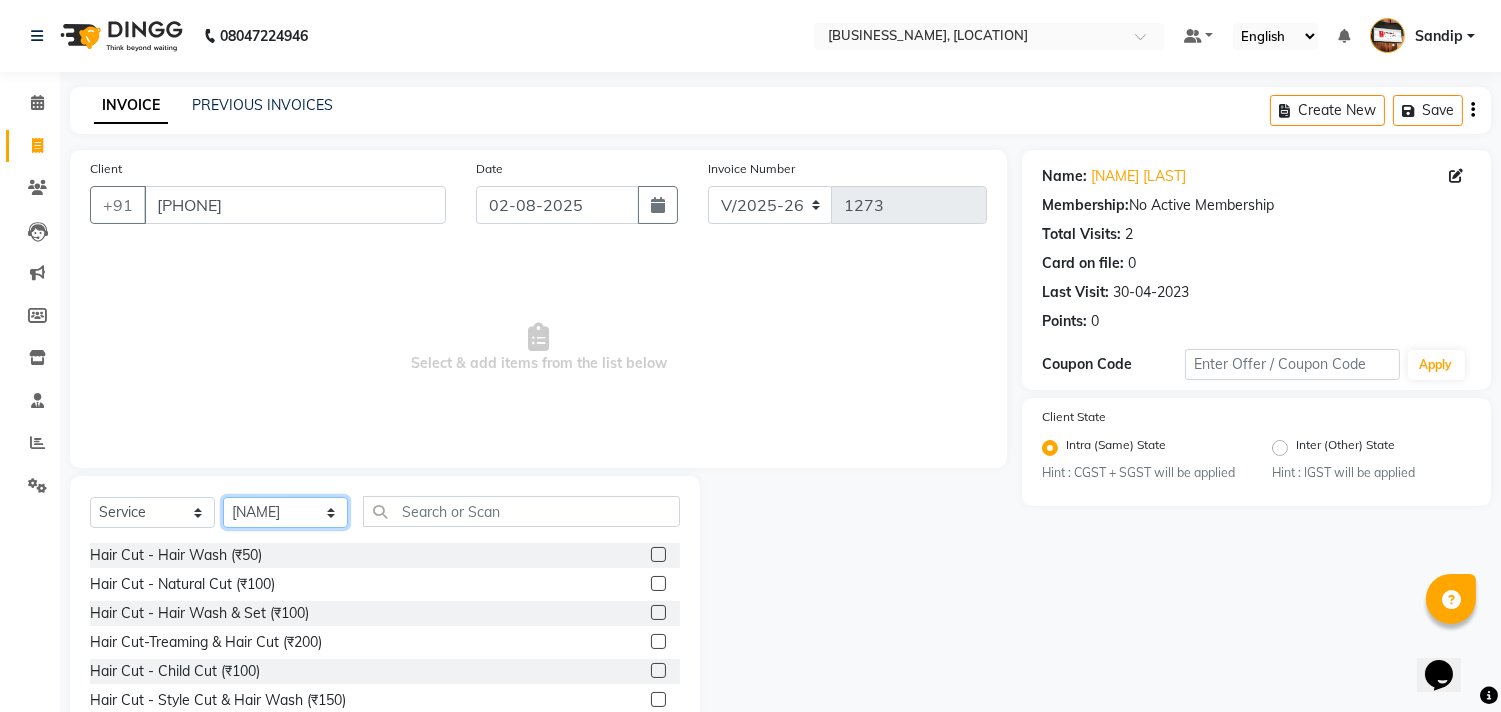 click on "Select Stylist [PERSON] [PERSON] [PERSON] [PERSON] [PERSON] [PERSON] [PERSON] [PERSON] [PERSON] [PERSON]" 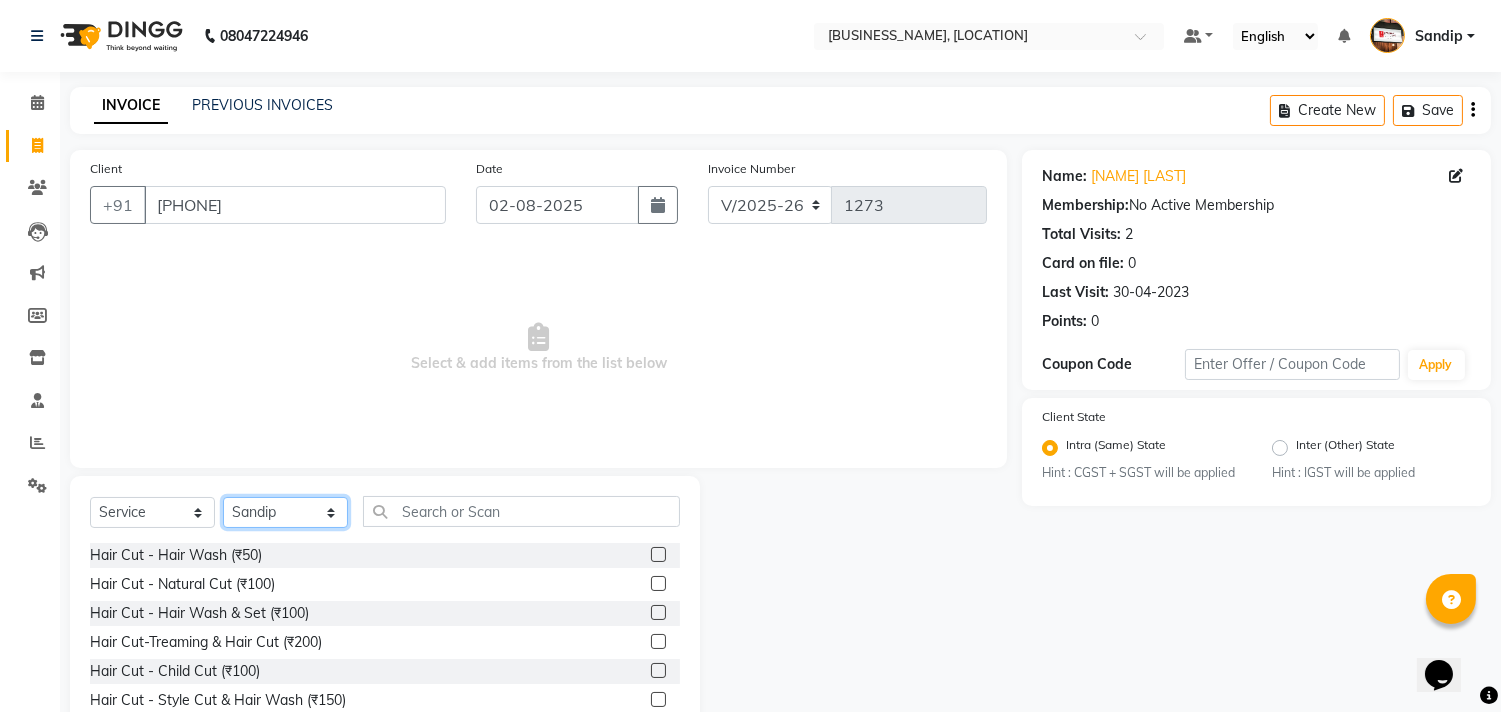 click on "Select Stylist [PERSON] [PERSON] [PERSON] [PERSON] [PERSON] [PERSON] [PERSON] [PERSON] [PERSON] [PERSON]" 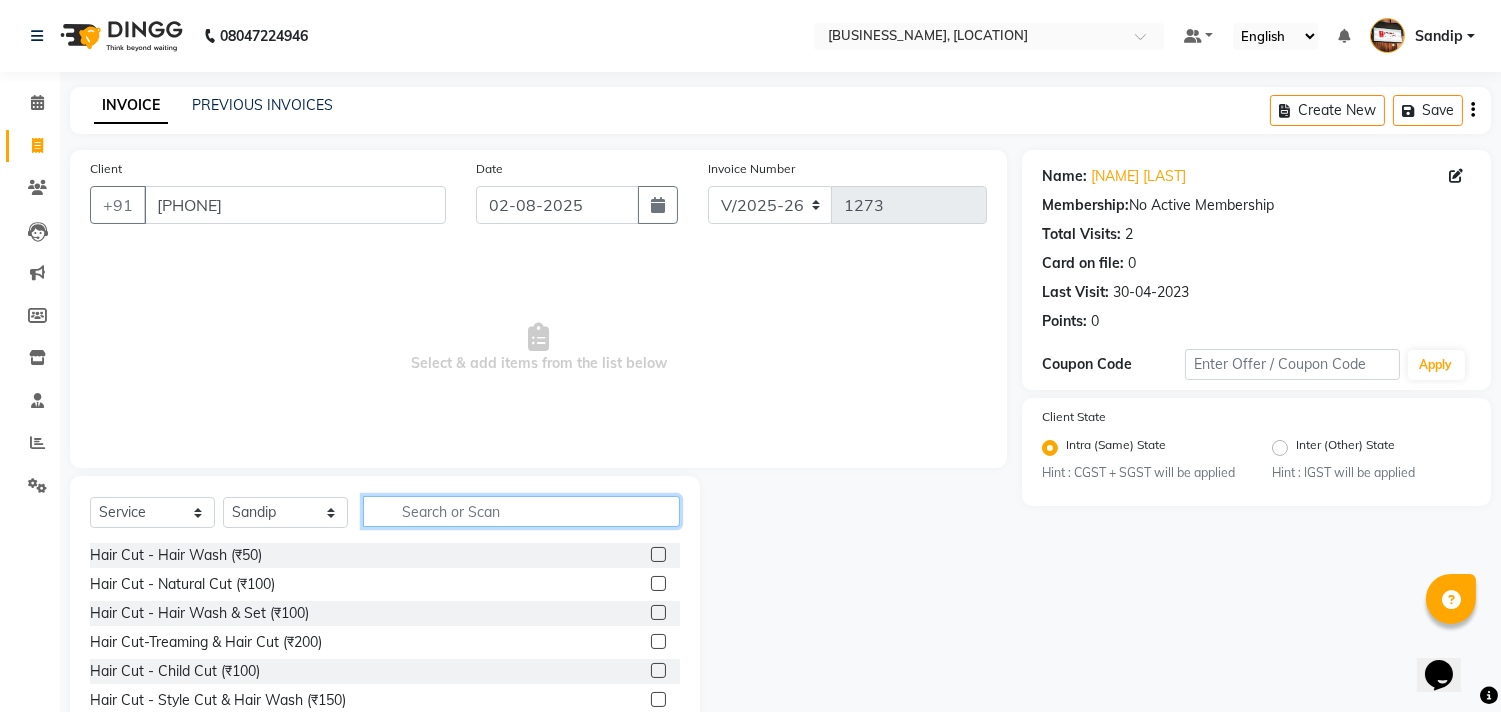 click 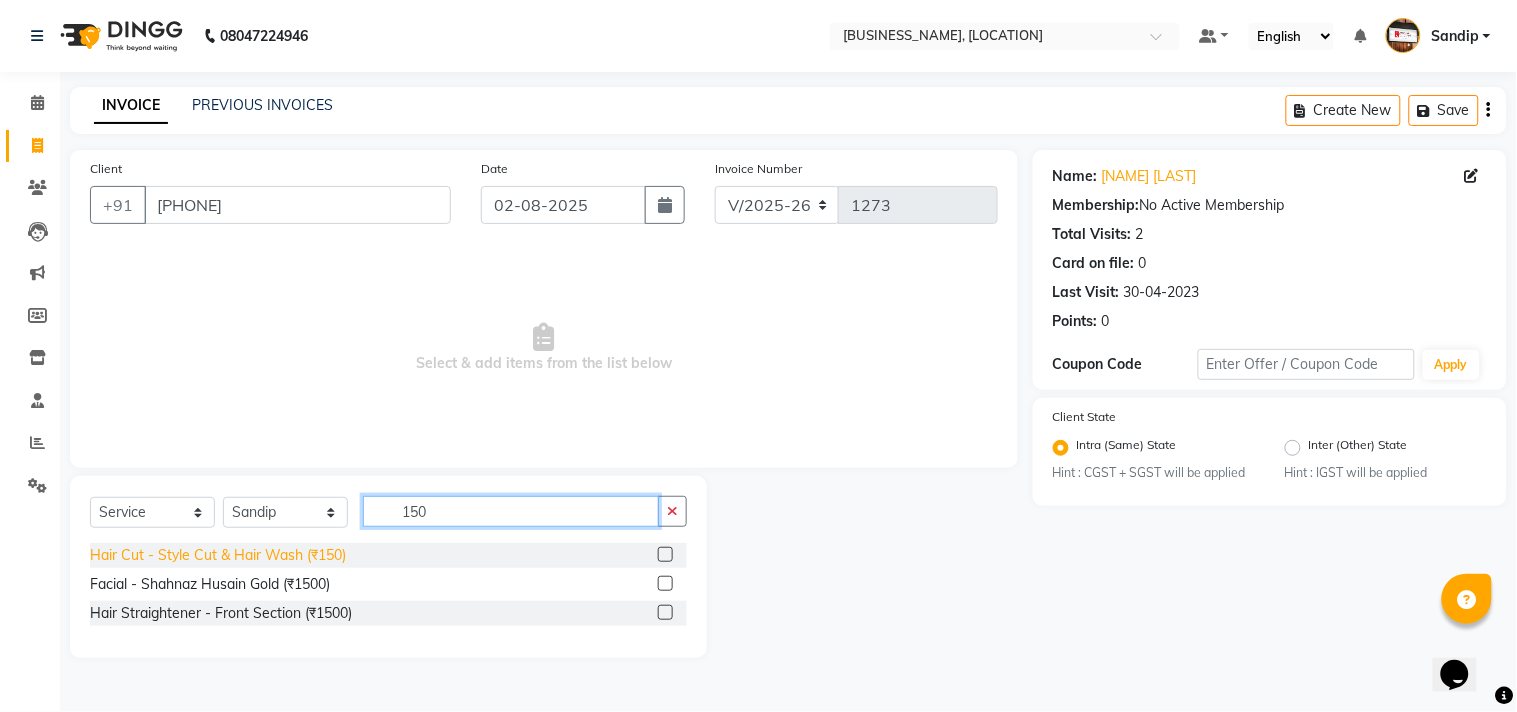 type on "150" 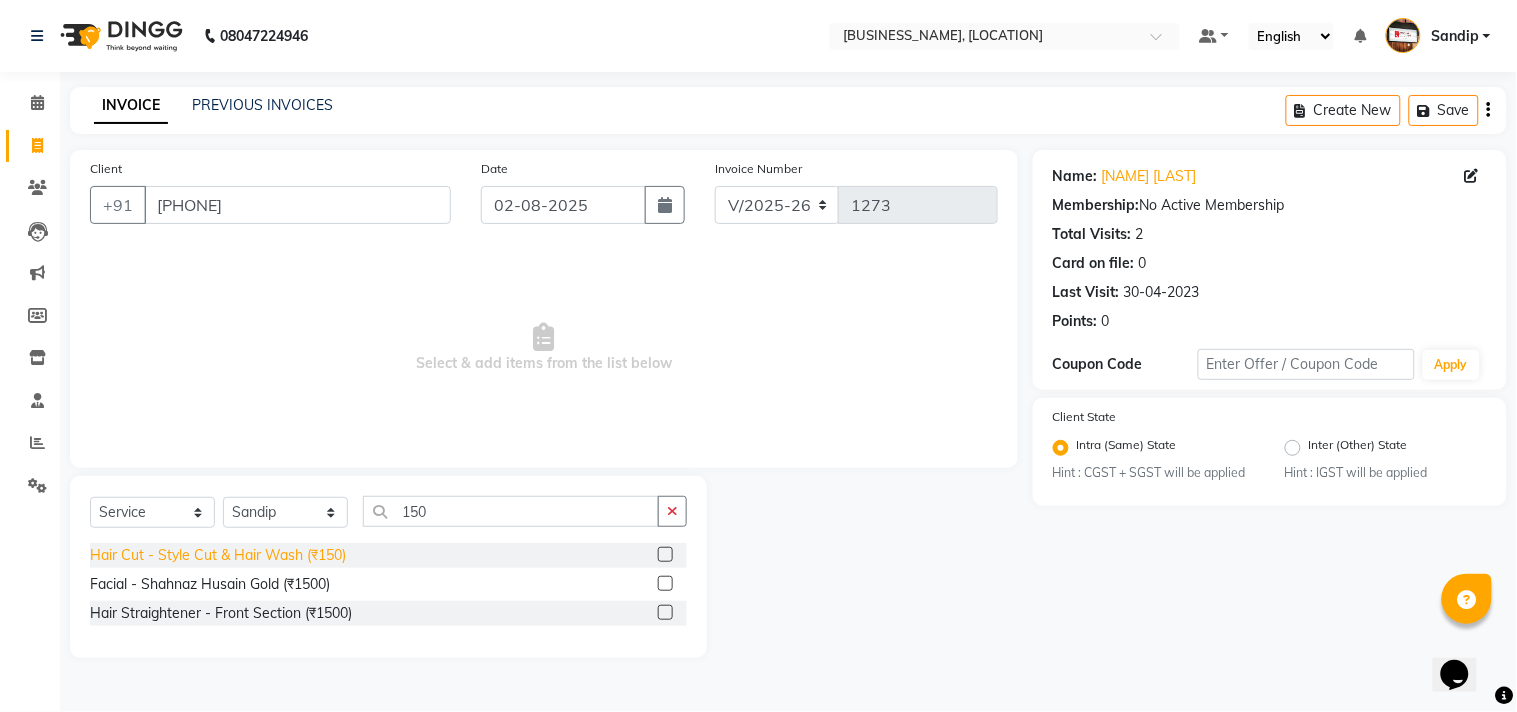 click on "Hair Cut - Style Cut & Hair Wash (₹150)" 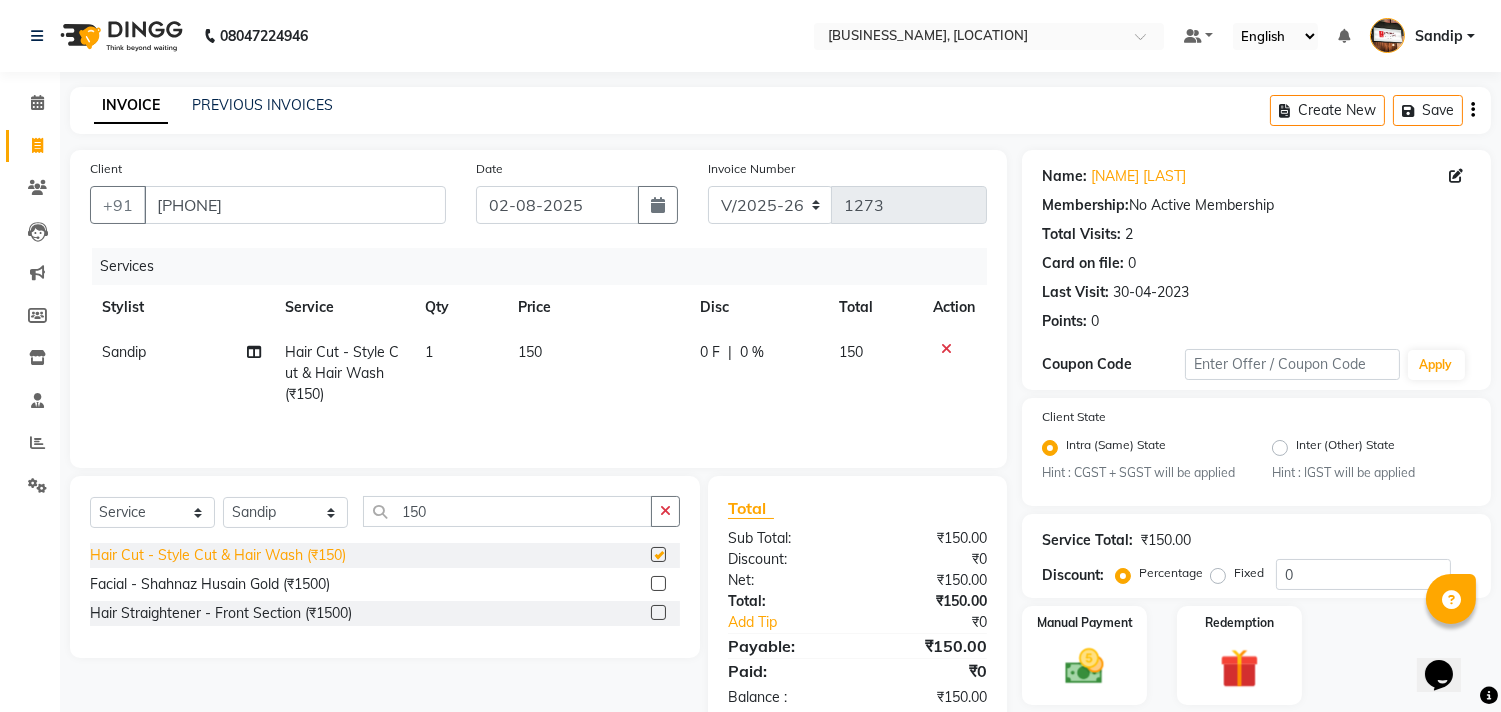 checkbox on "false" 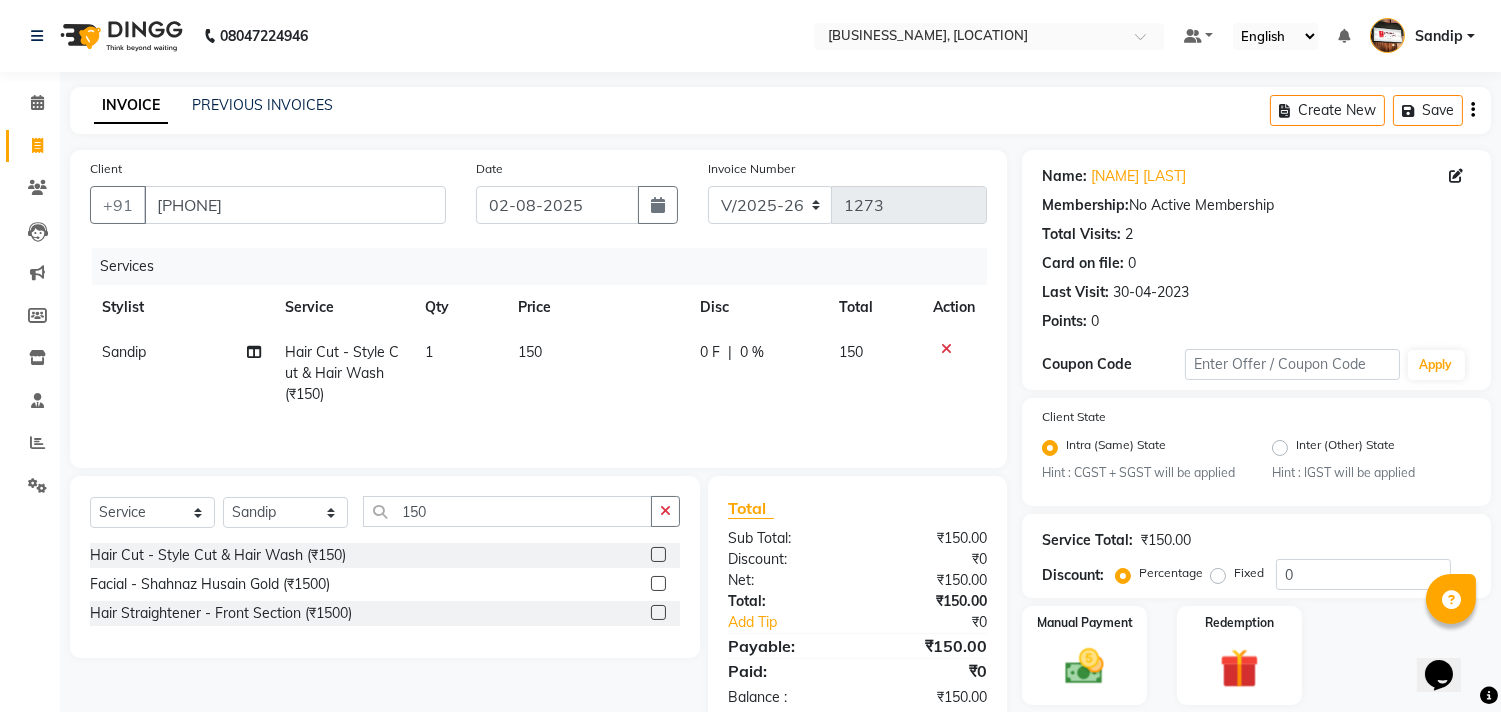 click on "150" 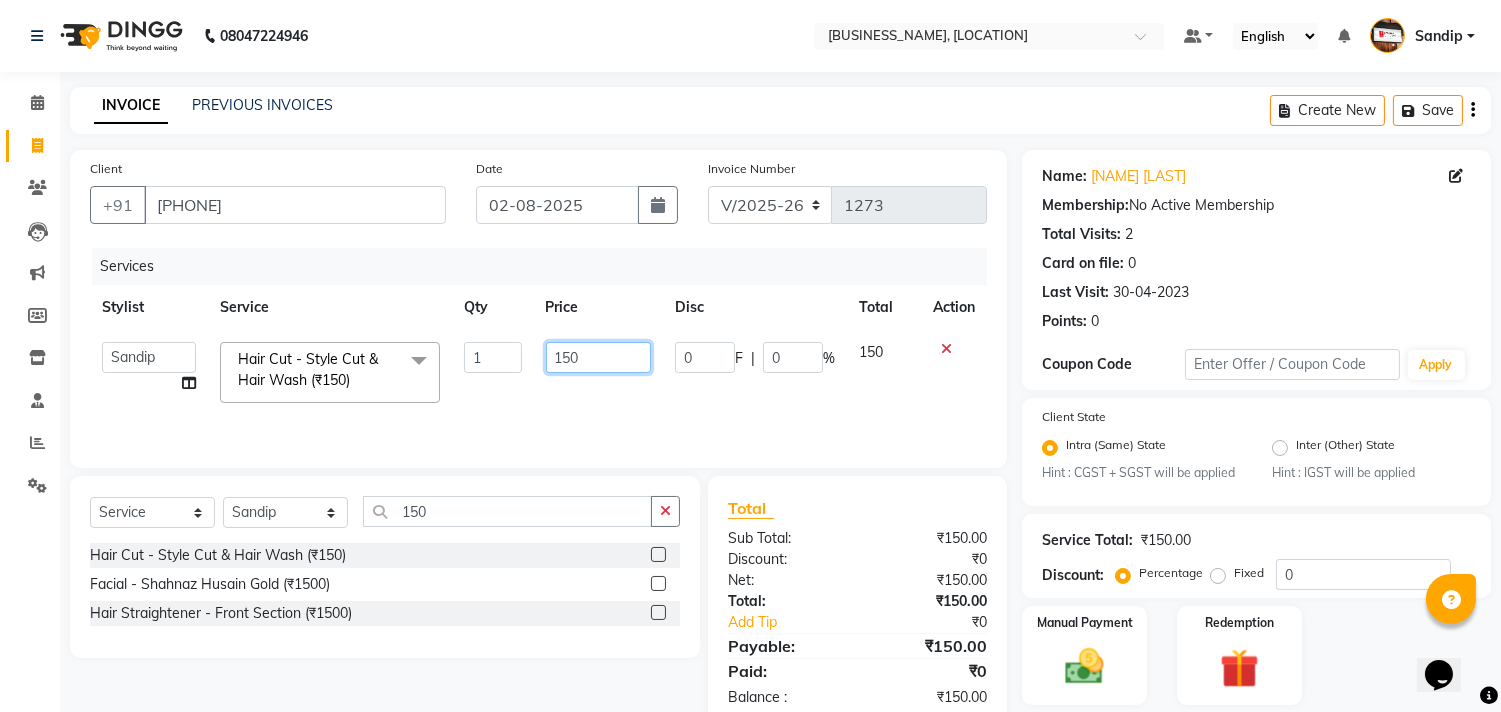click on "150" 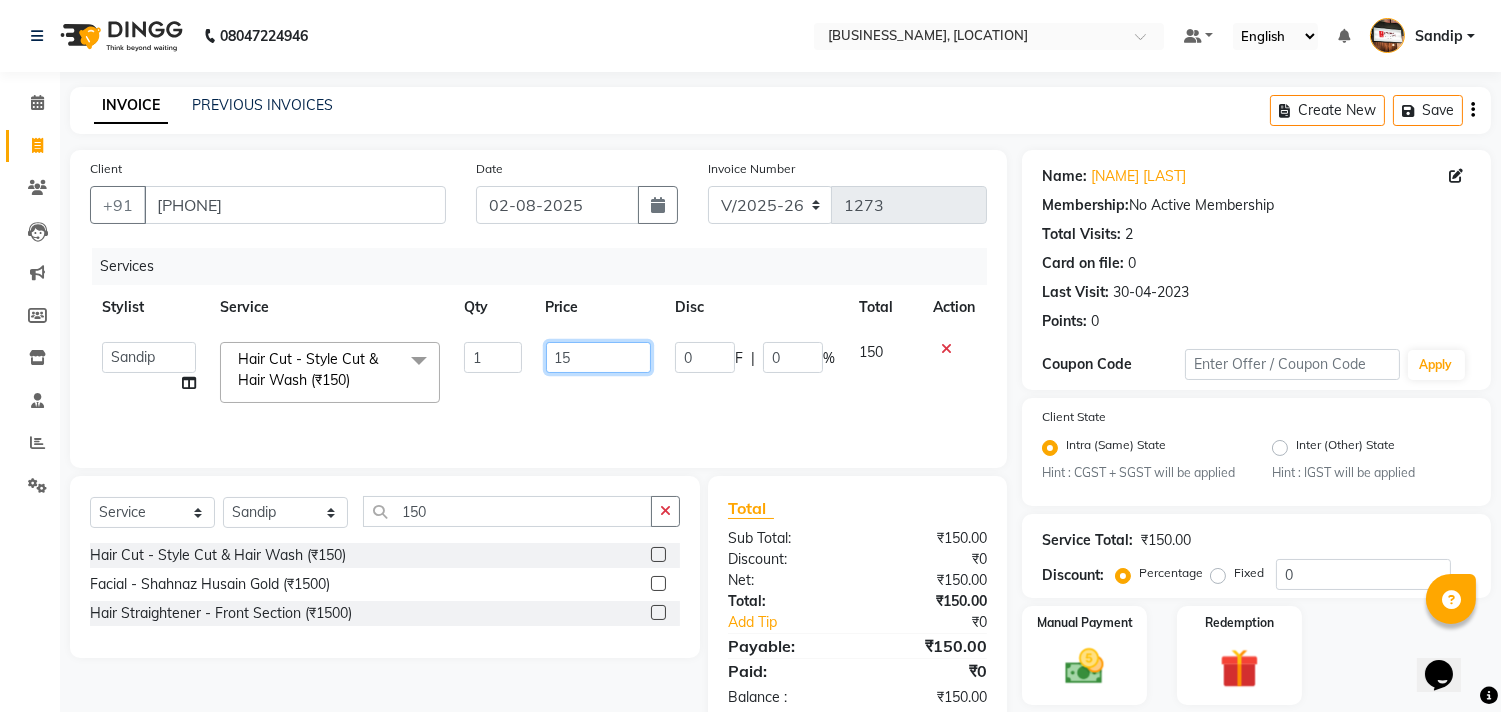 type on "1" 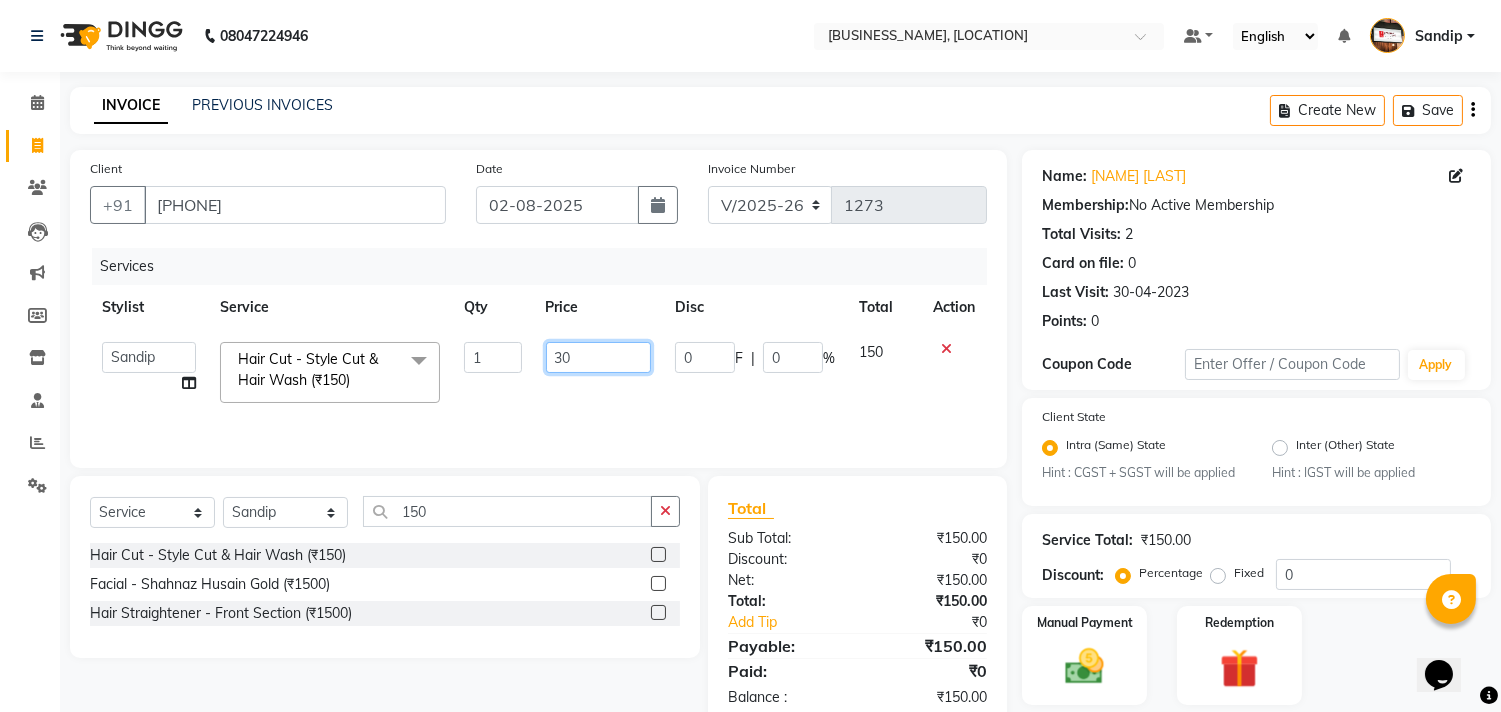 type on "300" 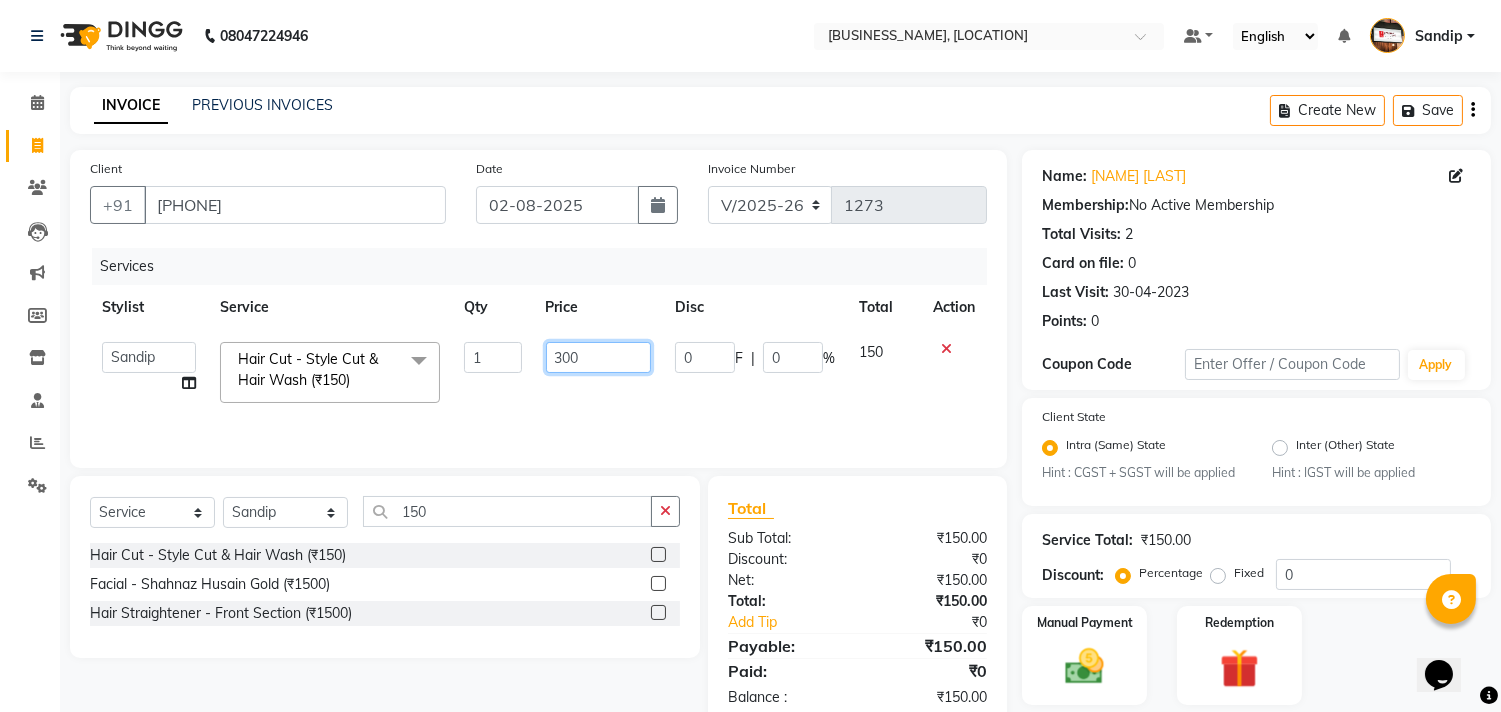 scroll, scrollTop: 63, scrollLeft: 0, axis: vertical 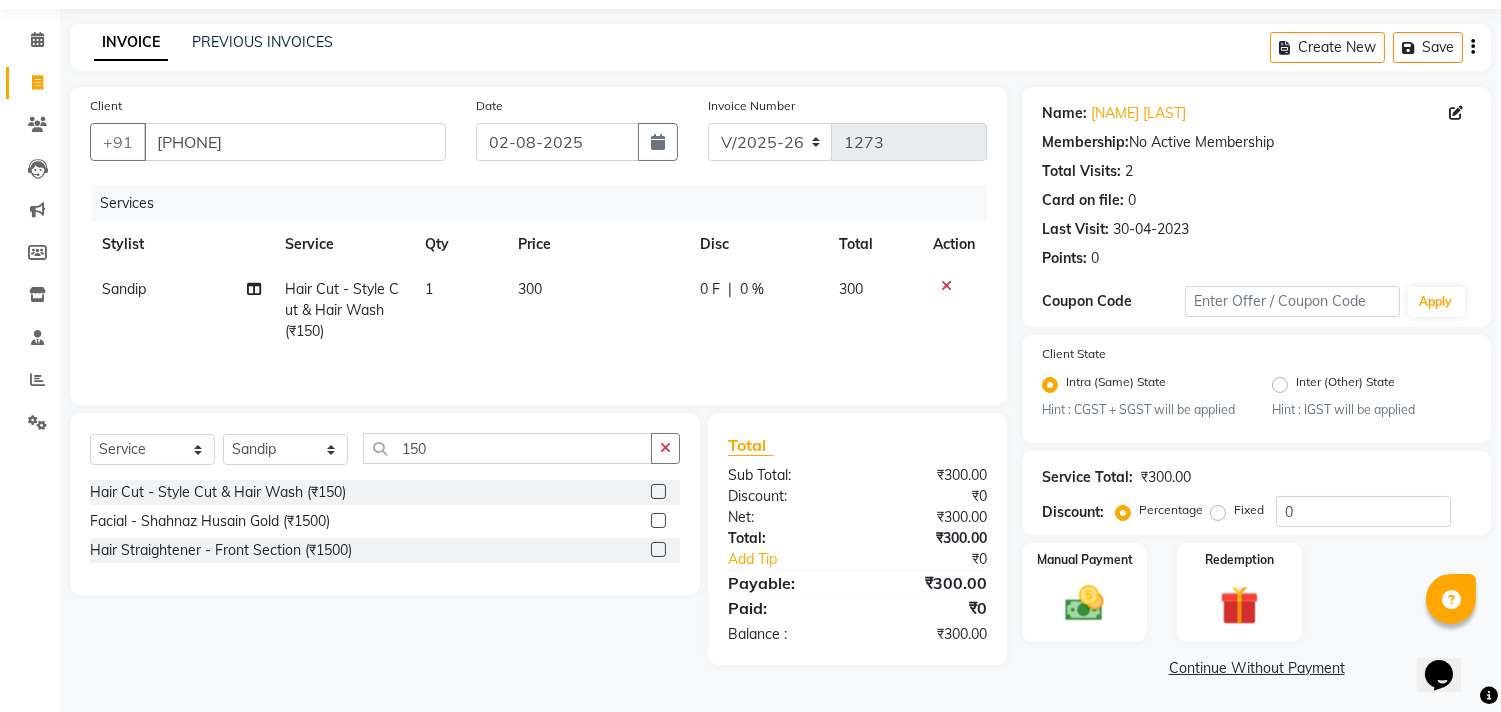 click on "Continue Without Payment" 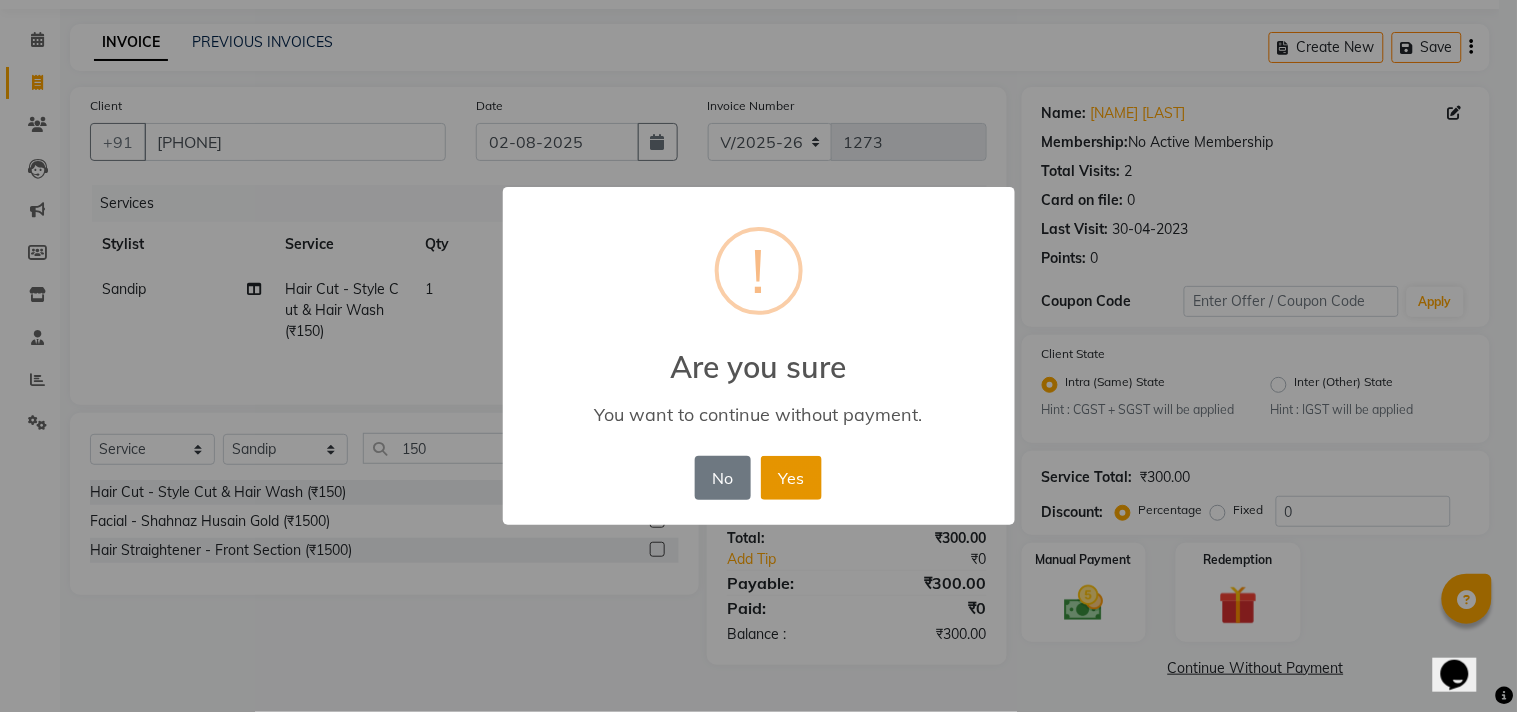 click on "Yes" at bounding box center (791, 478) 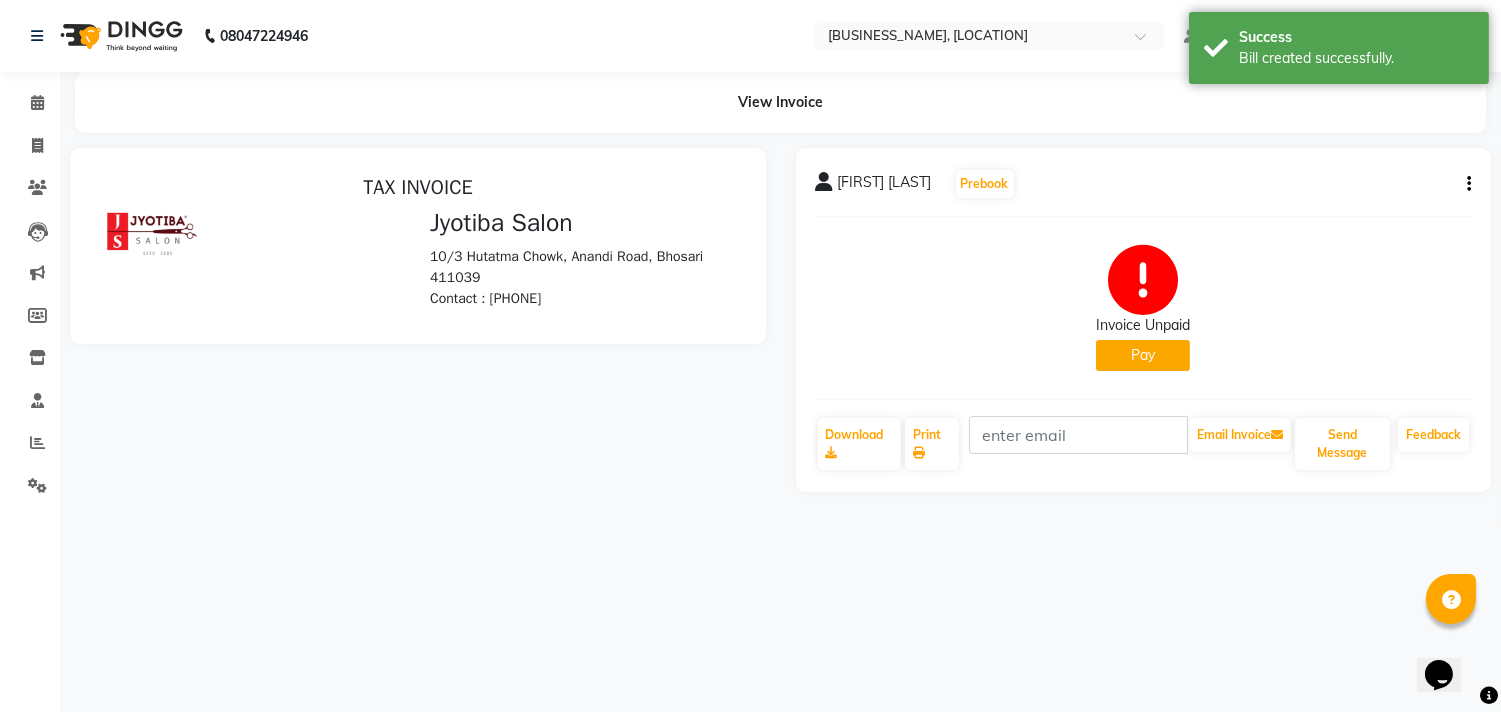 scroll, scrollTop: 0, scrollLeft: 0, axis: both 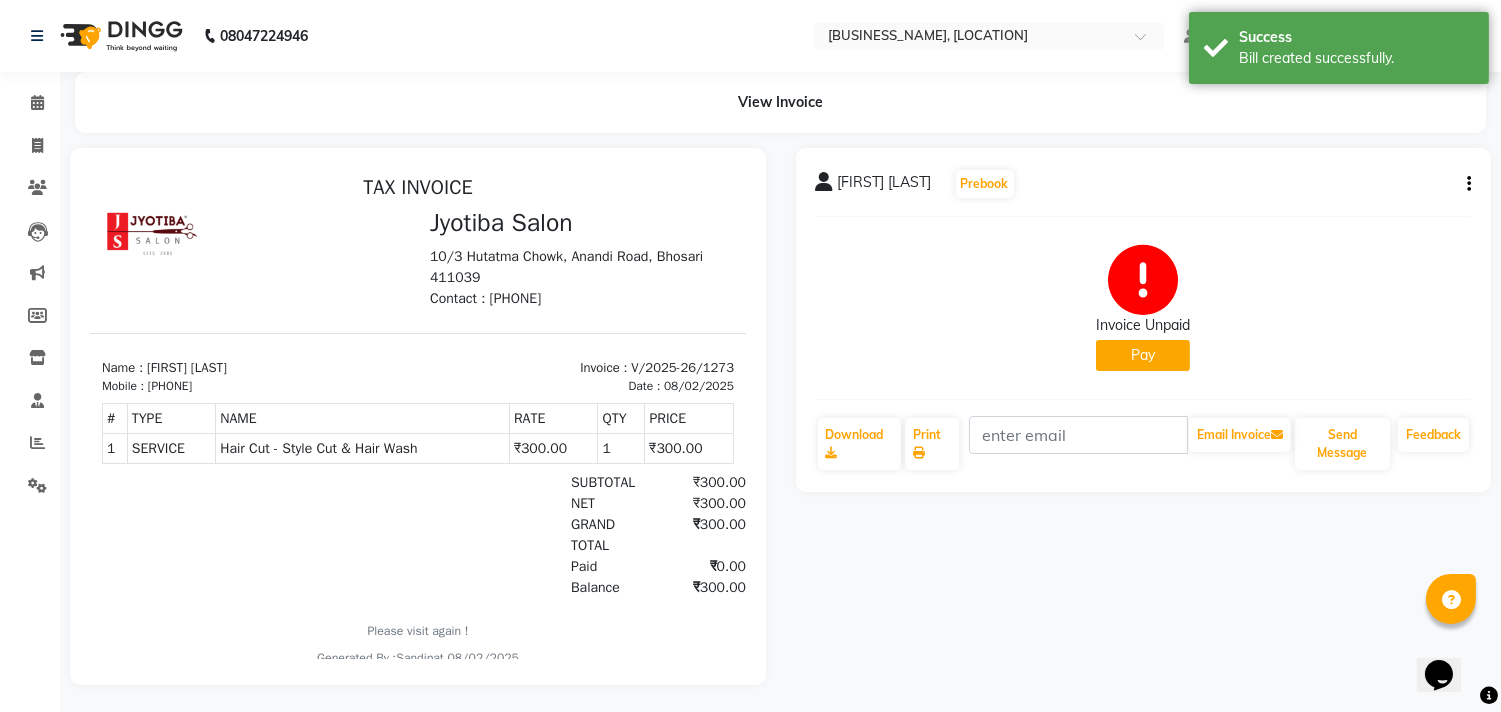 click on "Pay" 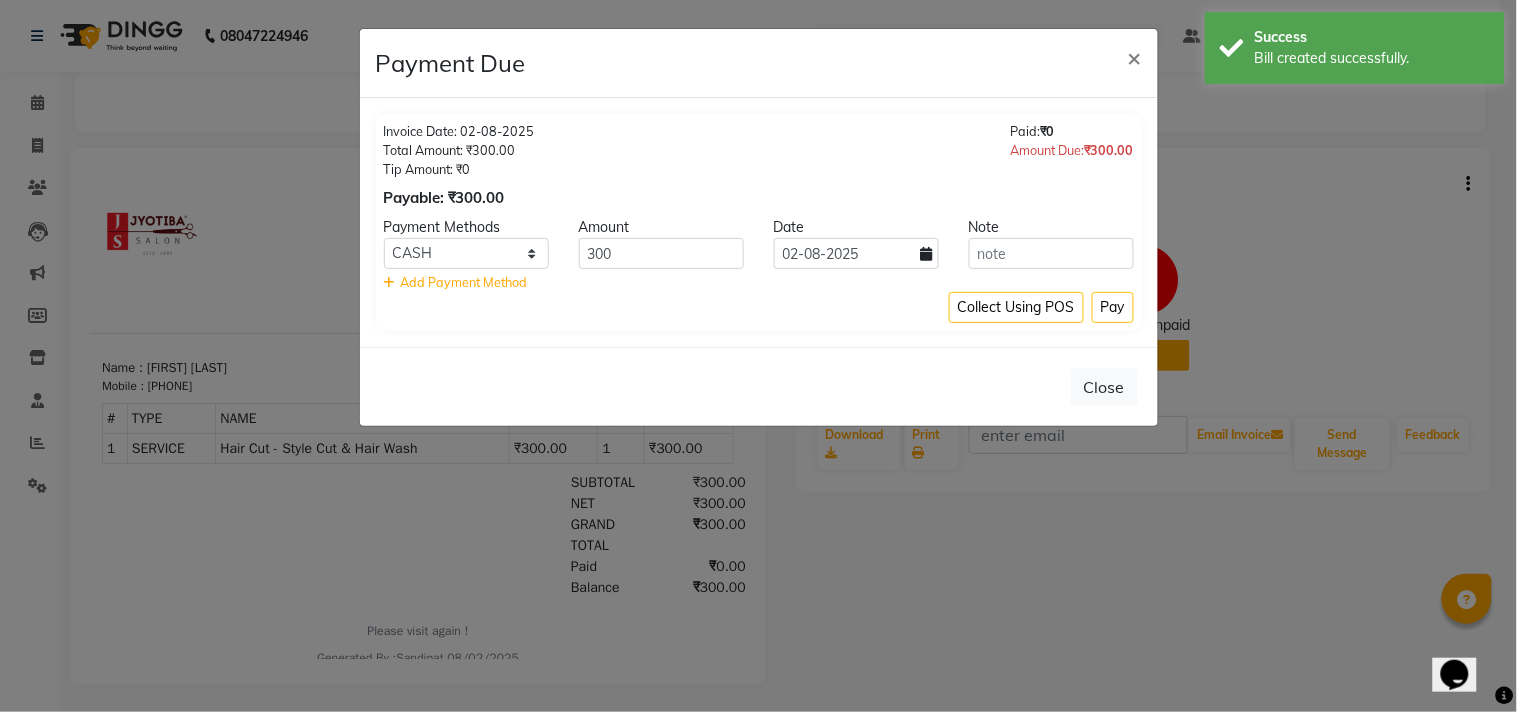 click on "Payment Methods" 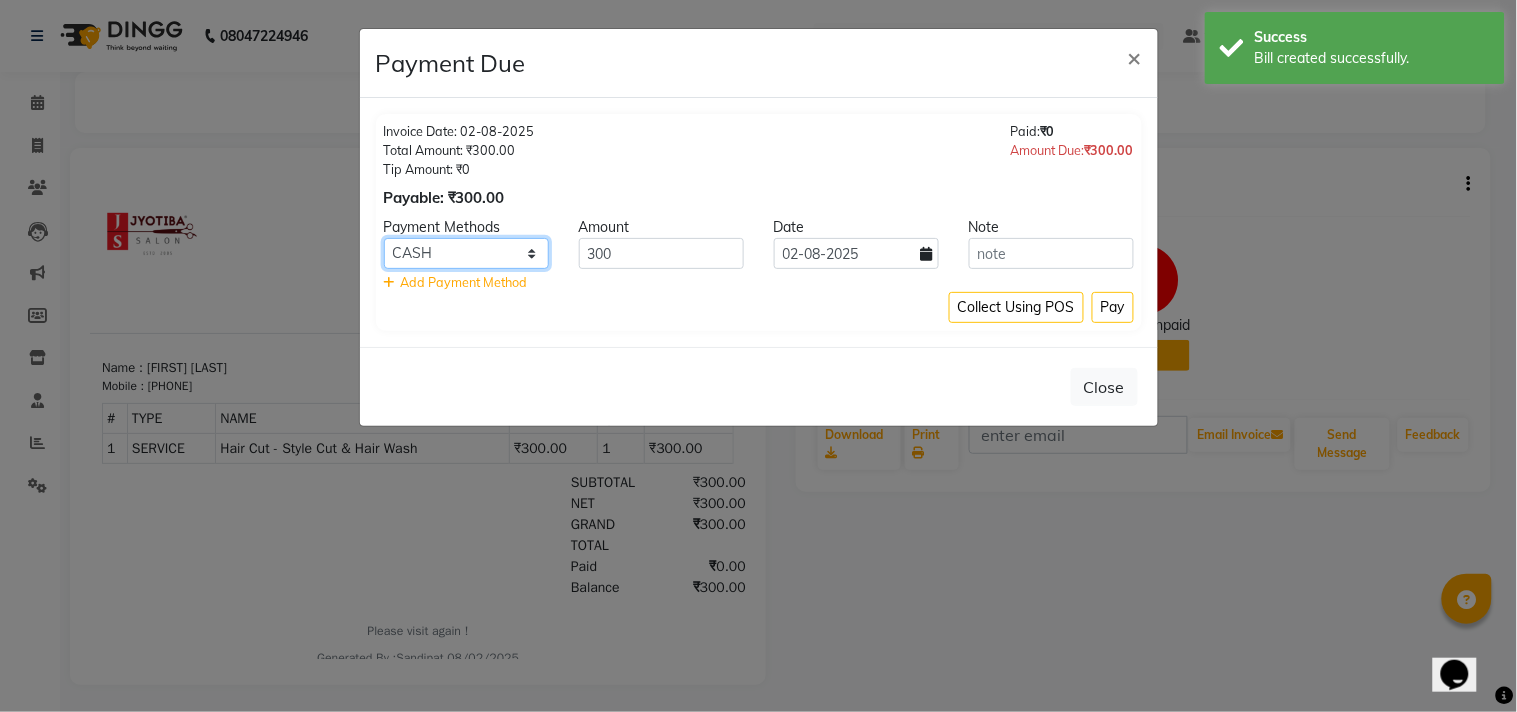 click on "CASH ONLINE CARD" 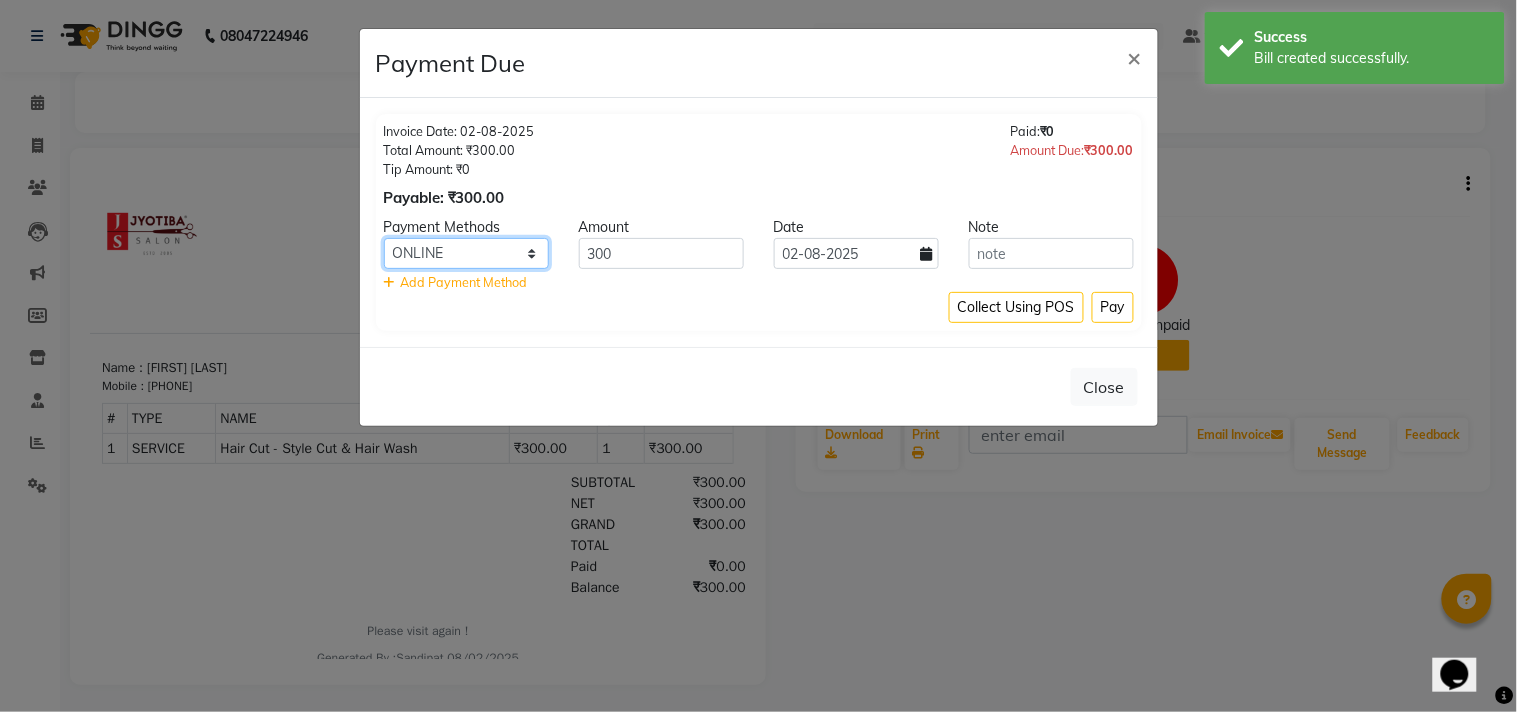 click on "CASH ONLINE CARD" 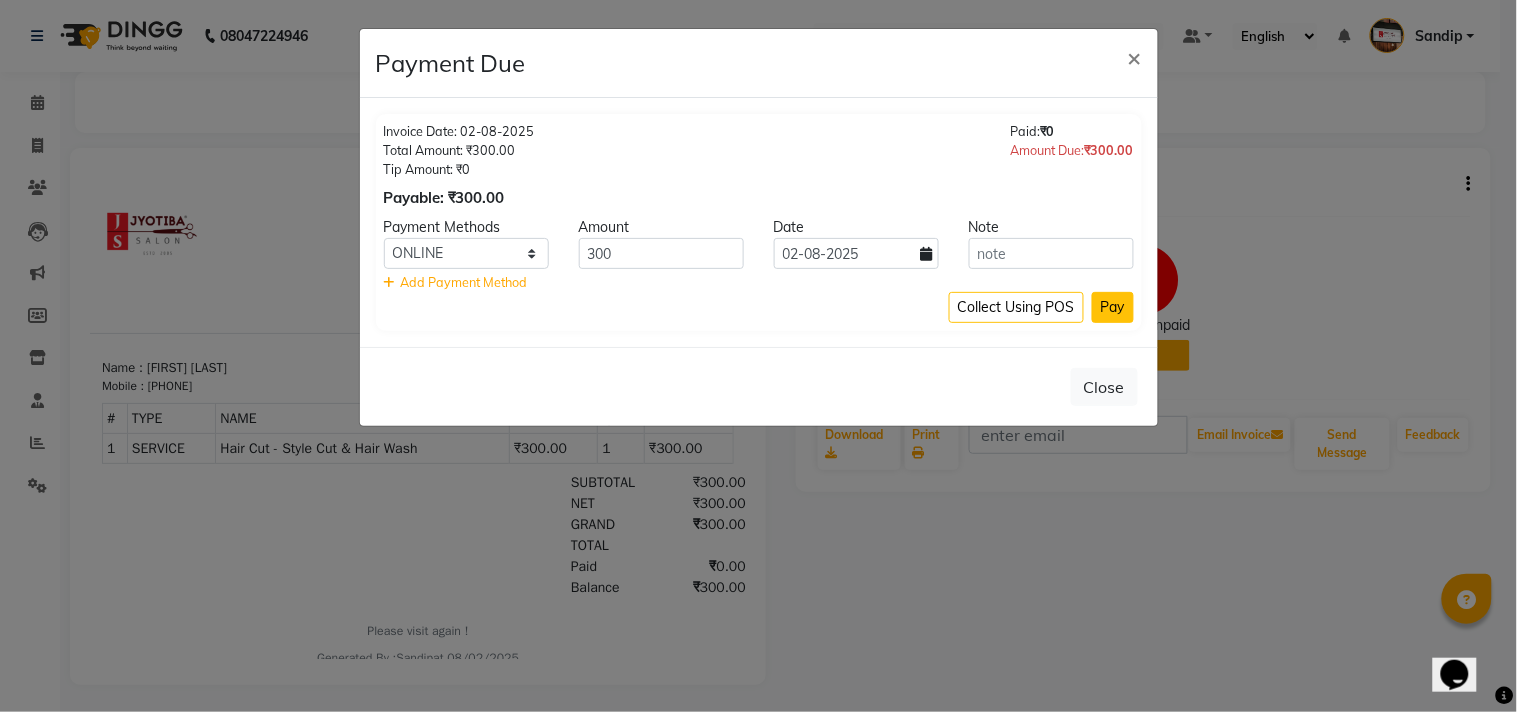 click on "Pay" 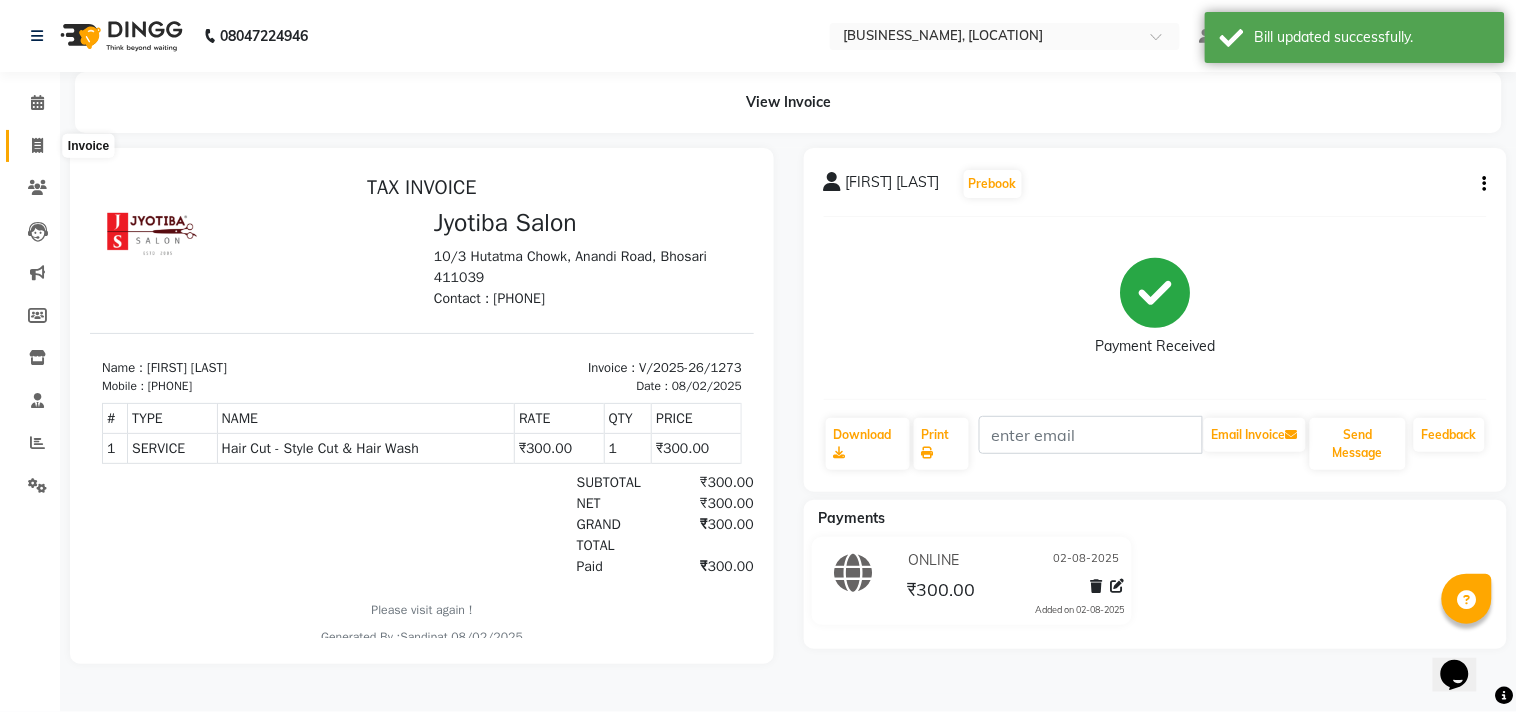 click 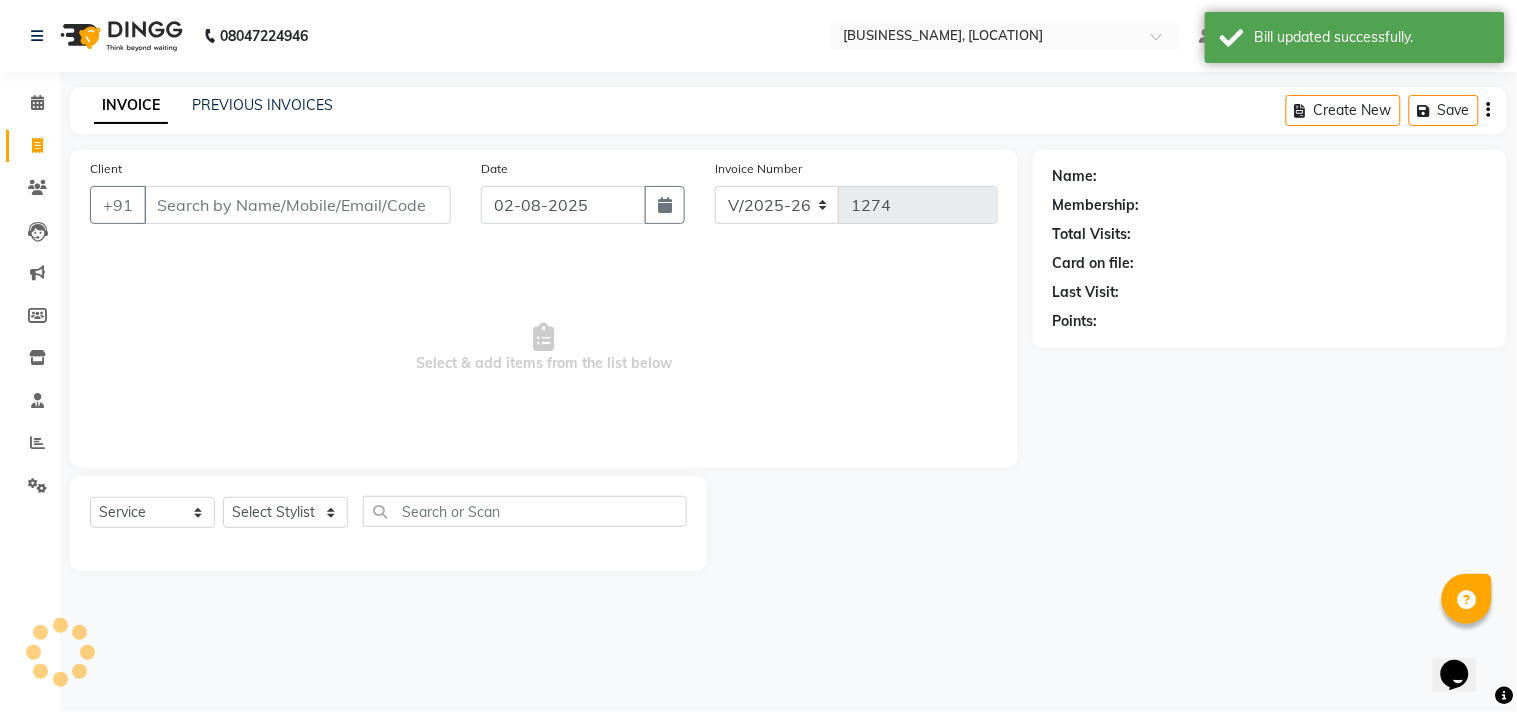 select on "membership" 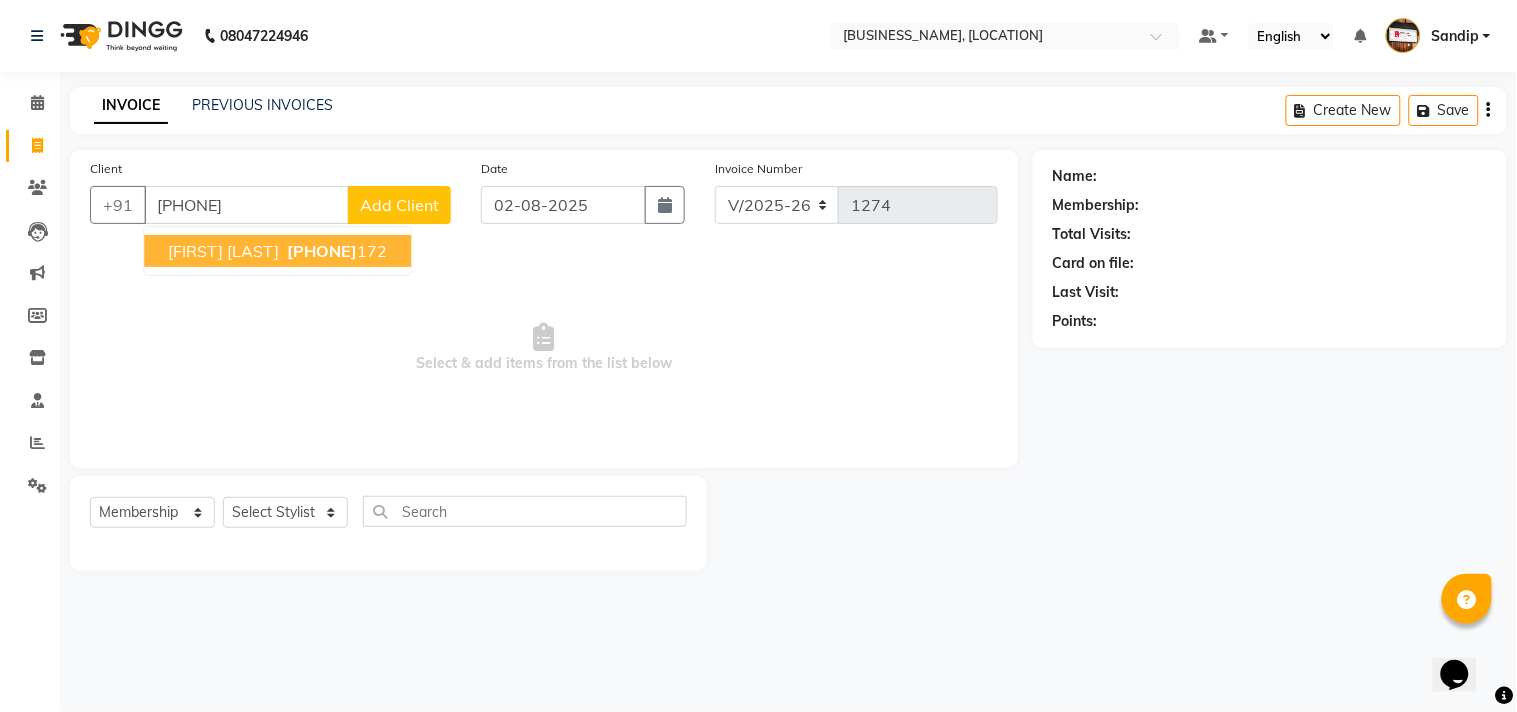 click on "[FIRST] [LAST]" at bounding box center (223, 251) 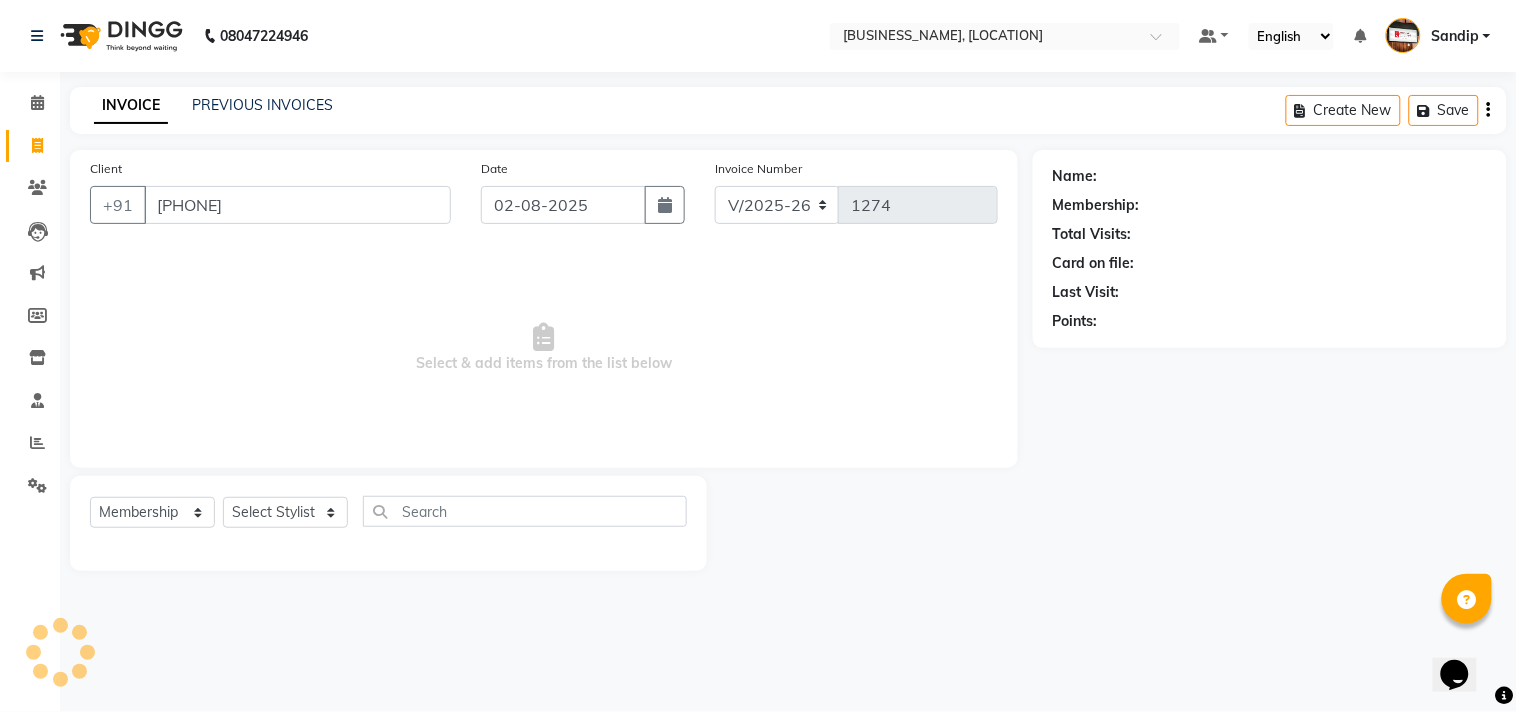type on "[PHONE]" 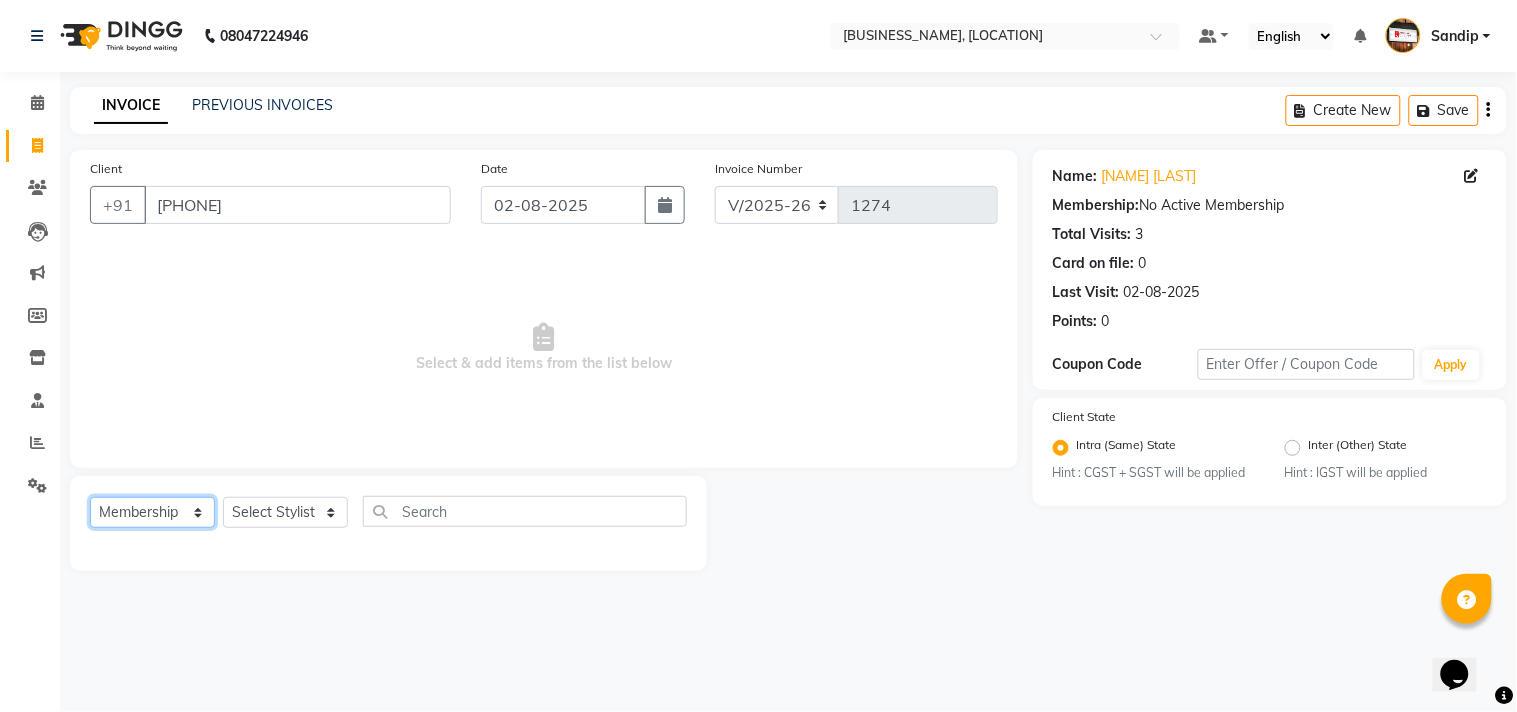 click on "Select  Service  Product  Membership  Package Voucher Prepaid Gift Card" 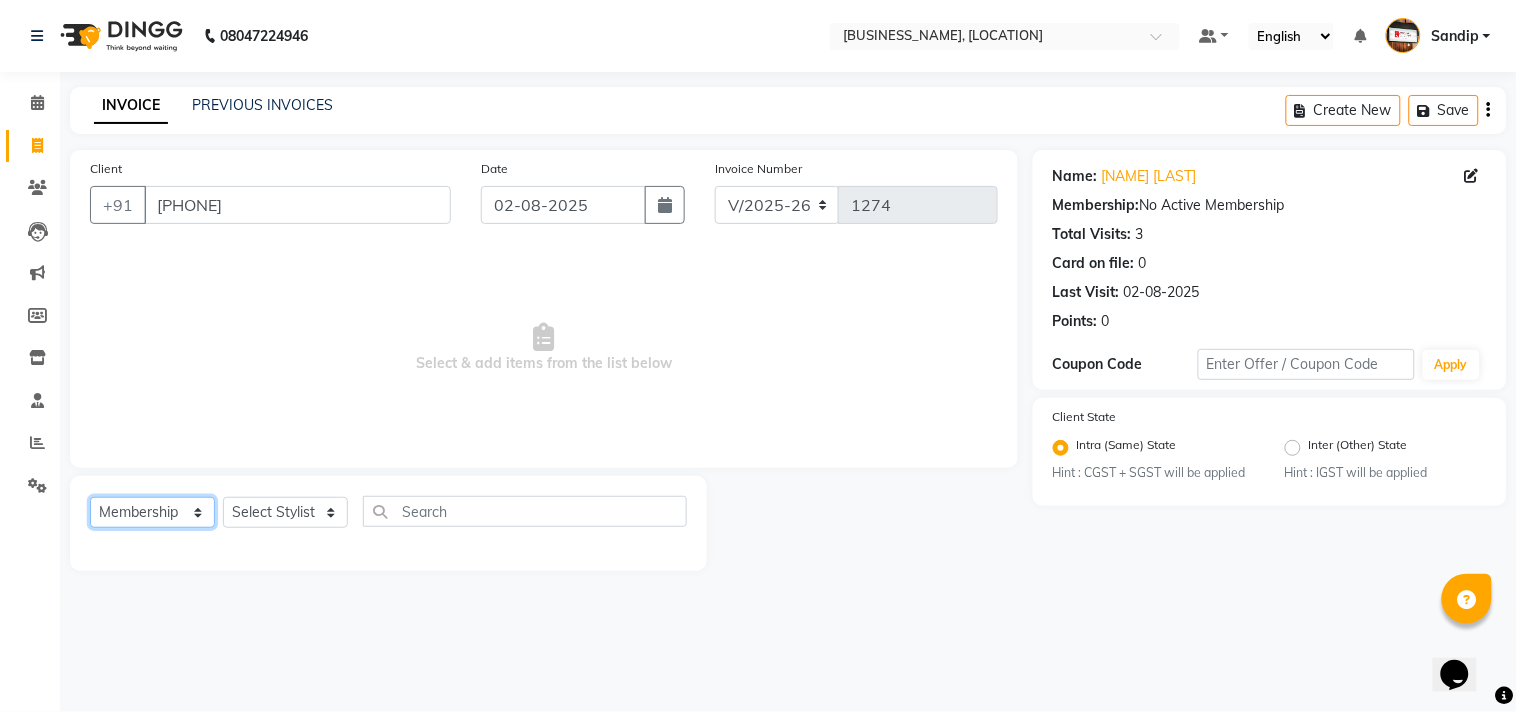 select on "service" 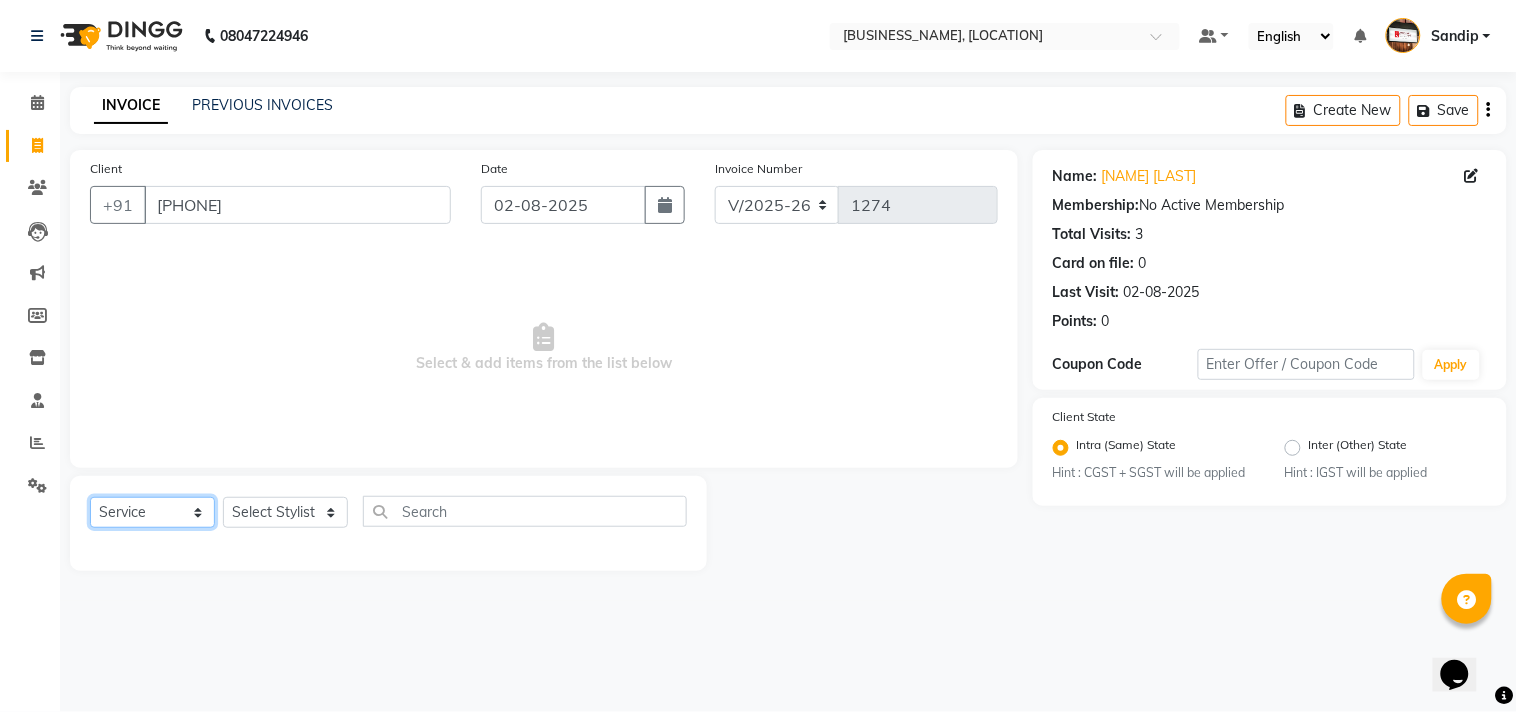 click on "Select  Service  Product  Membership  Package Voucher Prepaid Gift Card" 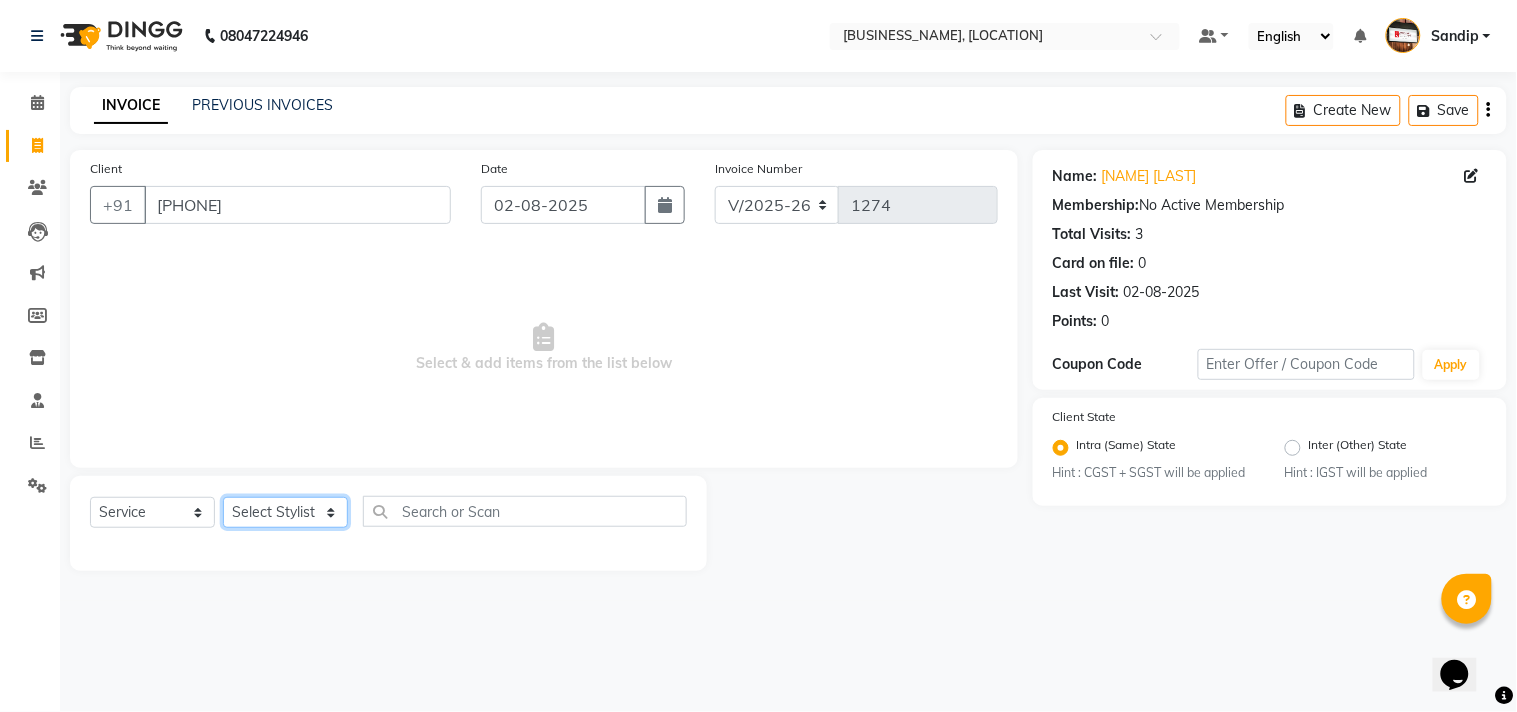 click on "Select Stylist [PERSON] [PERSON] [PERSON] [PERSON] [PERSON] [PERSON] [PERSON] [PERSON] [PERSON] [PERSON]" 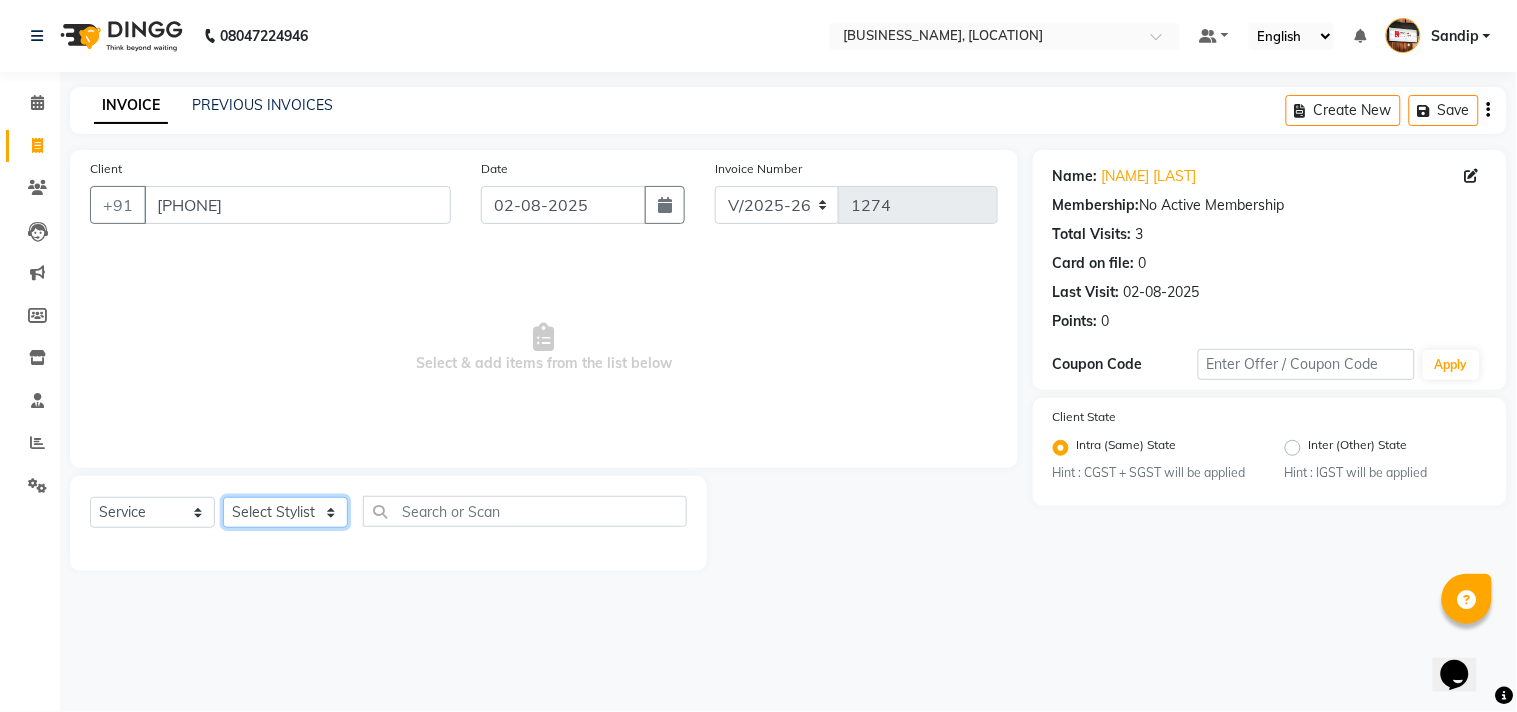 select on "7208" 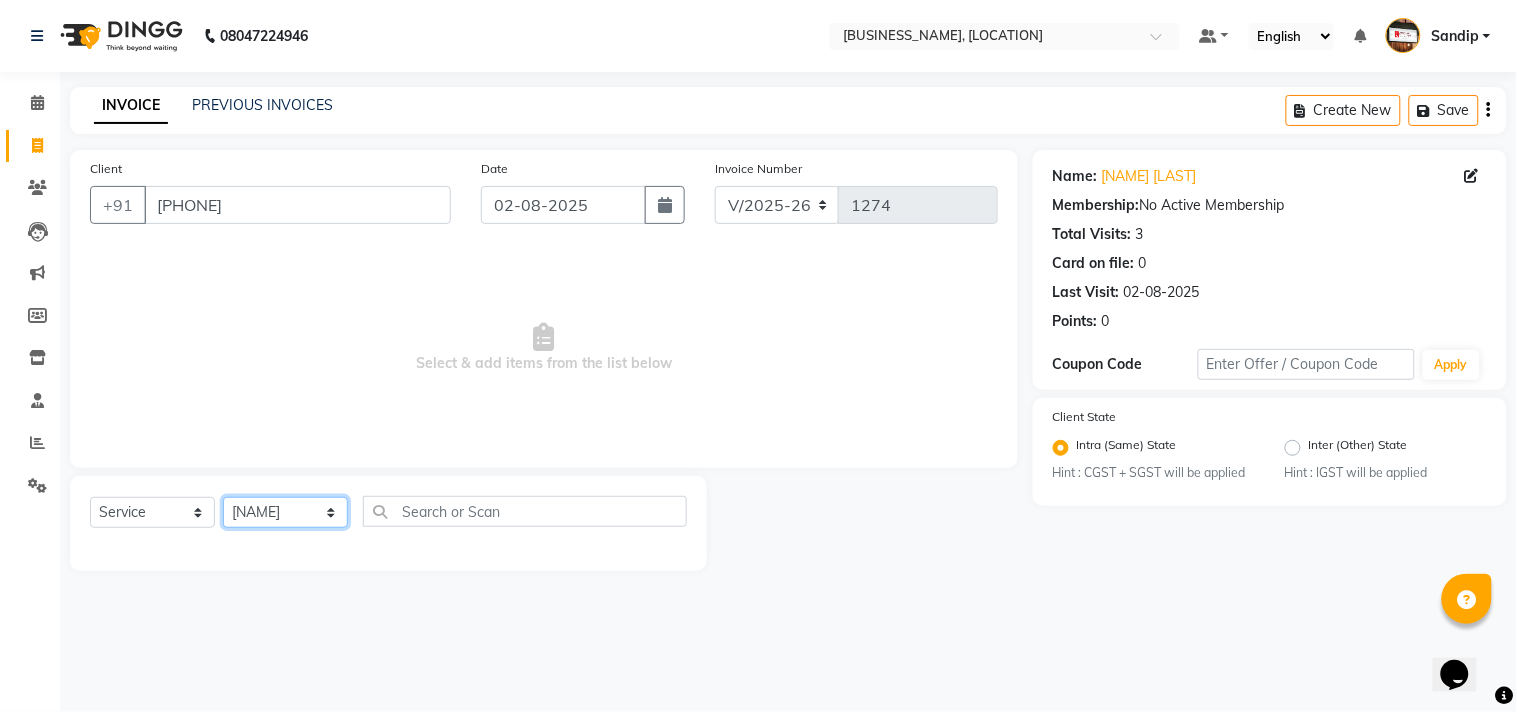click on "Select Stylist [PERSON] [PERSON] [PERSON] [PERSON] [PERSON] [PERSON] [PERSON] [PERSON] [PERSON] [PERSON]" 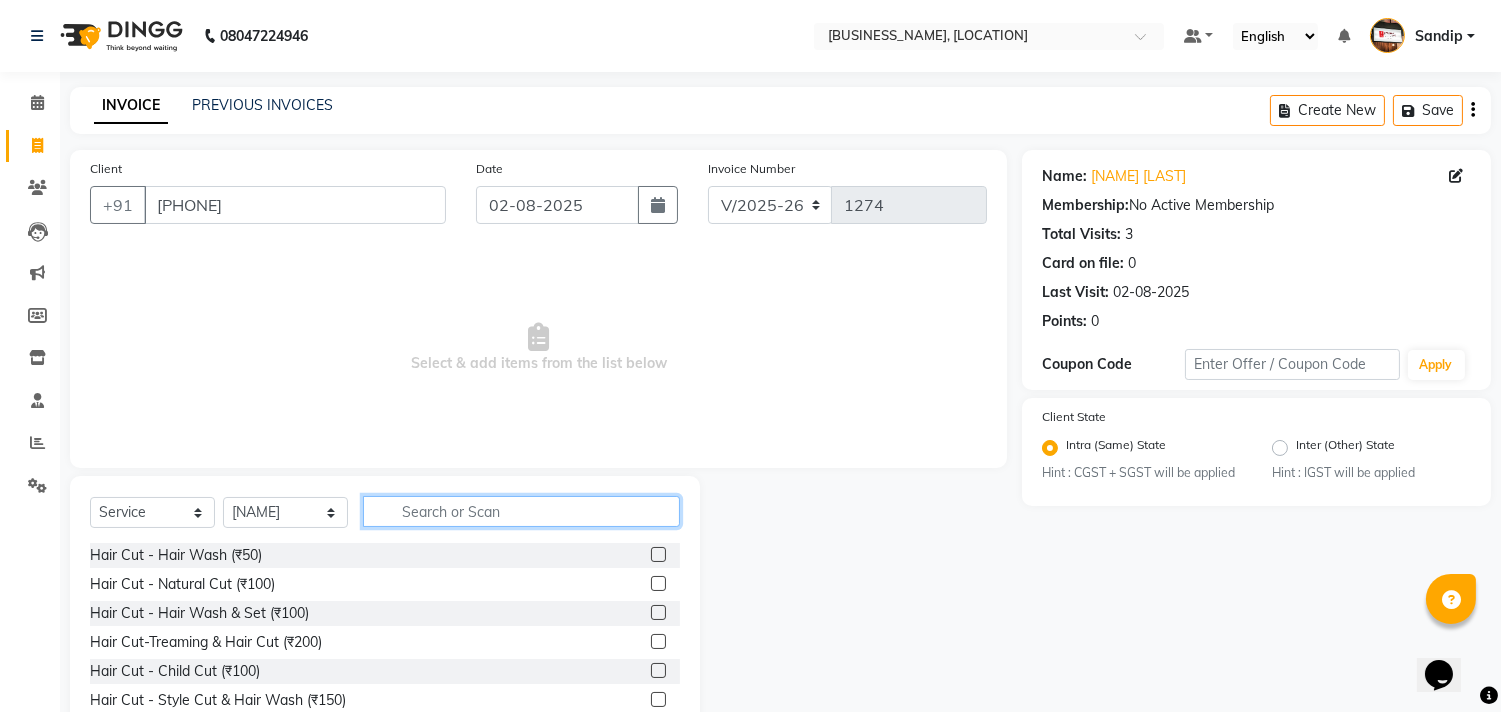 click 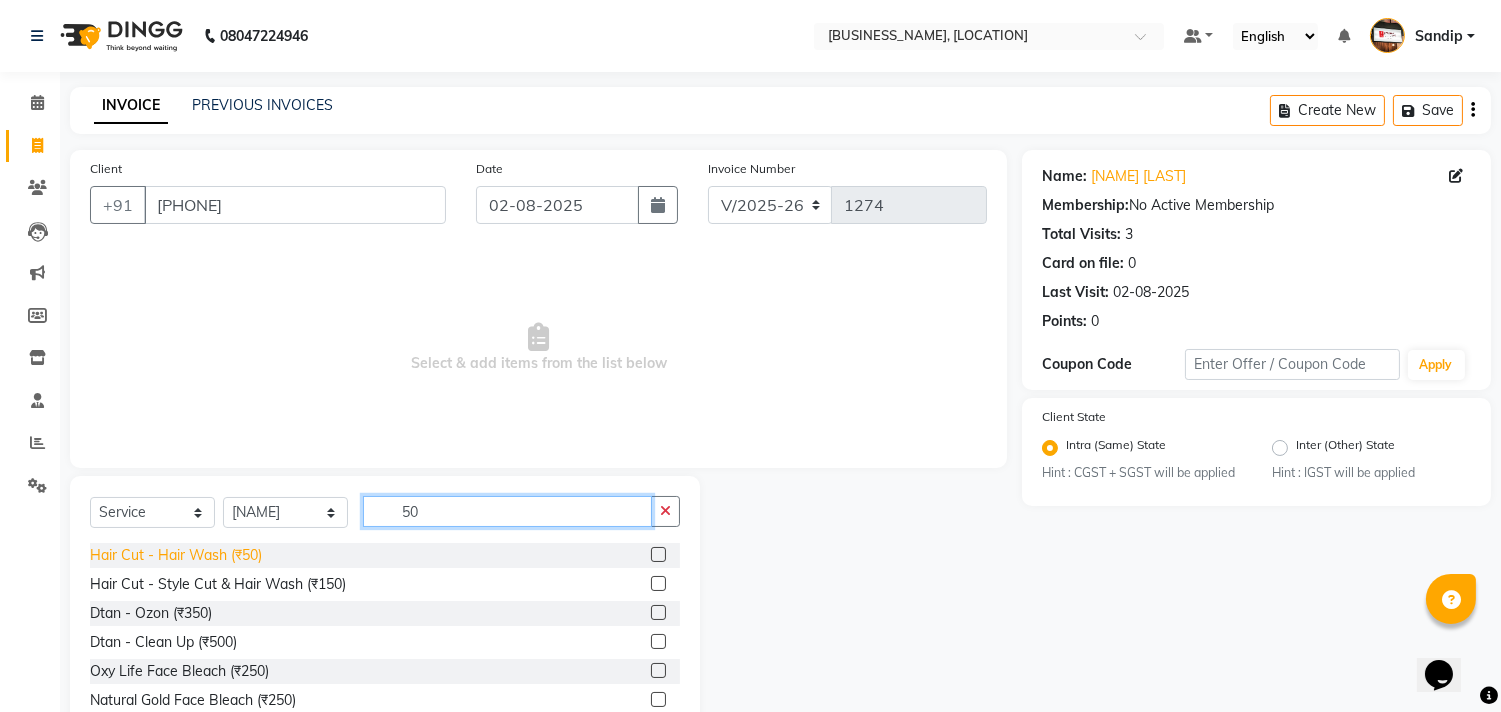 type on "50" 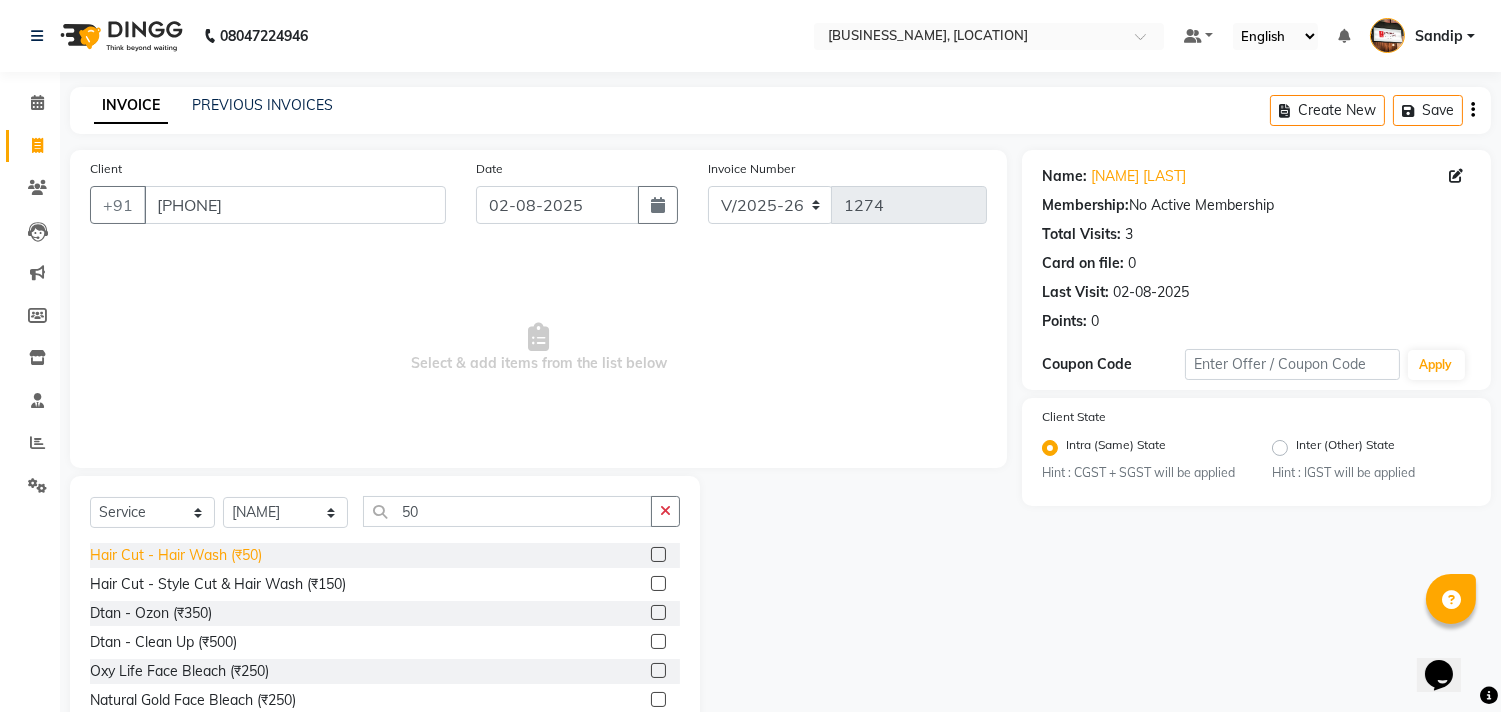 click on "Hair Cut - Hair Wash (₹50)" 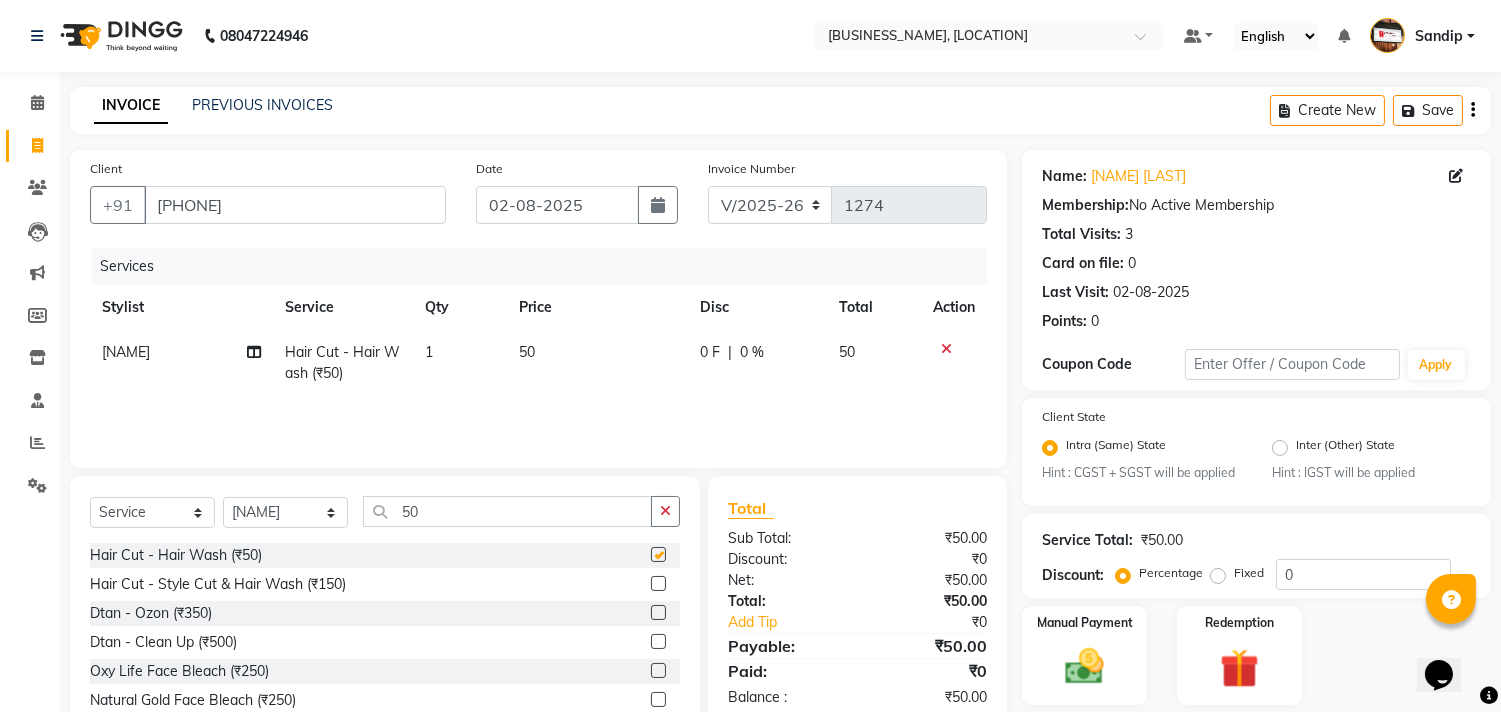 checkbox on "false" 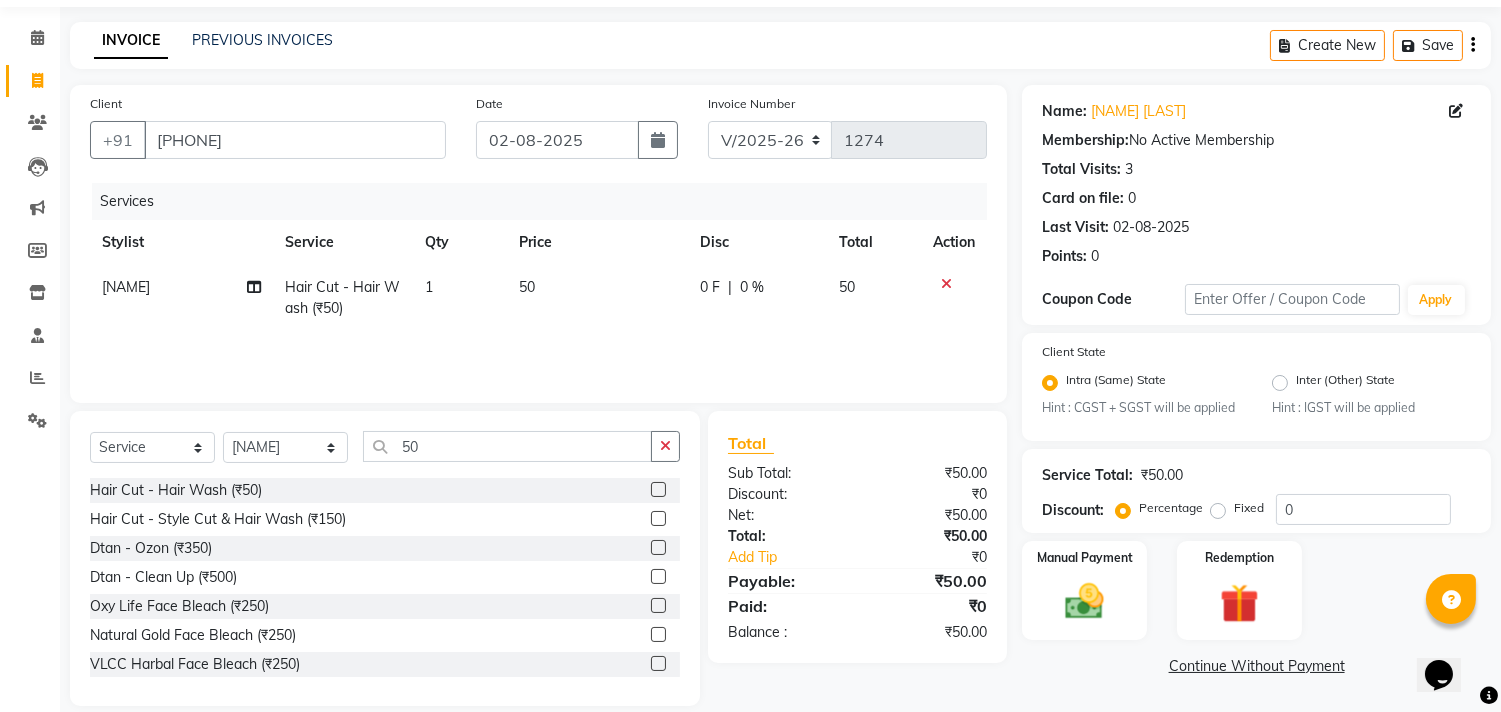 scroll, scrollTop: 88, scrollLeft: 0, axis: vertical 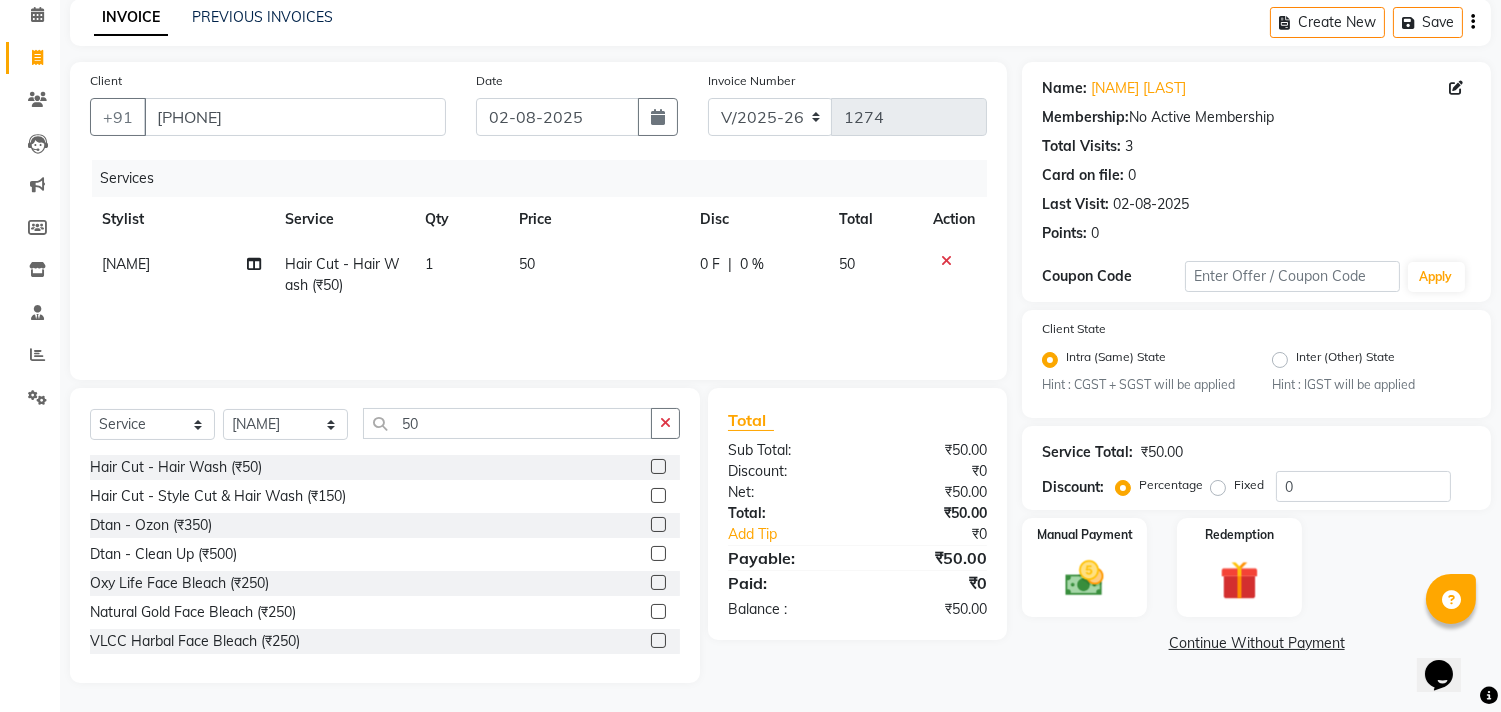 click on "Continue Without Payment" 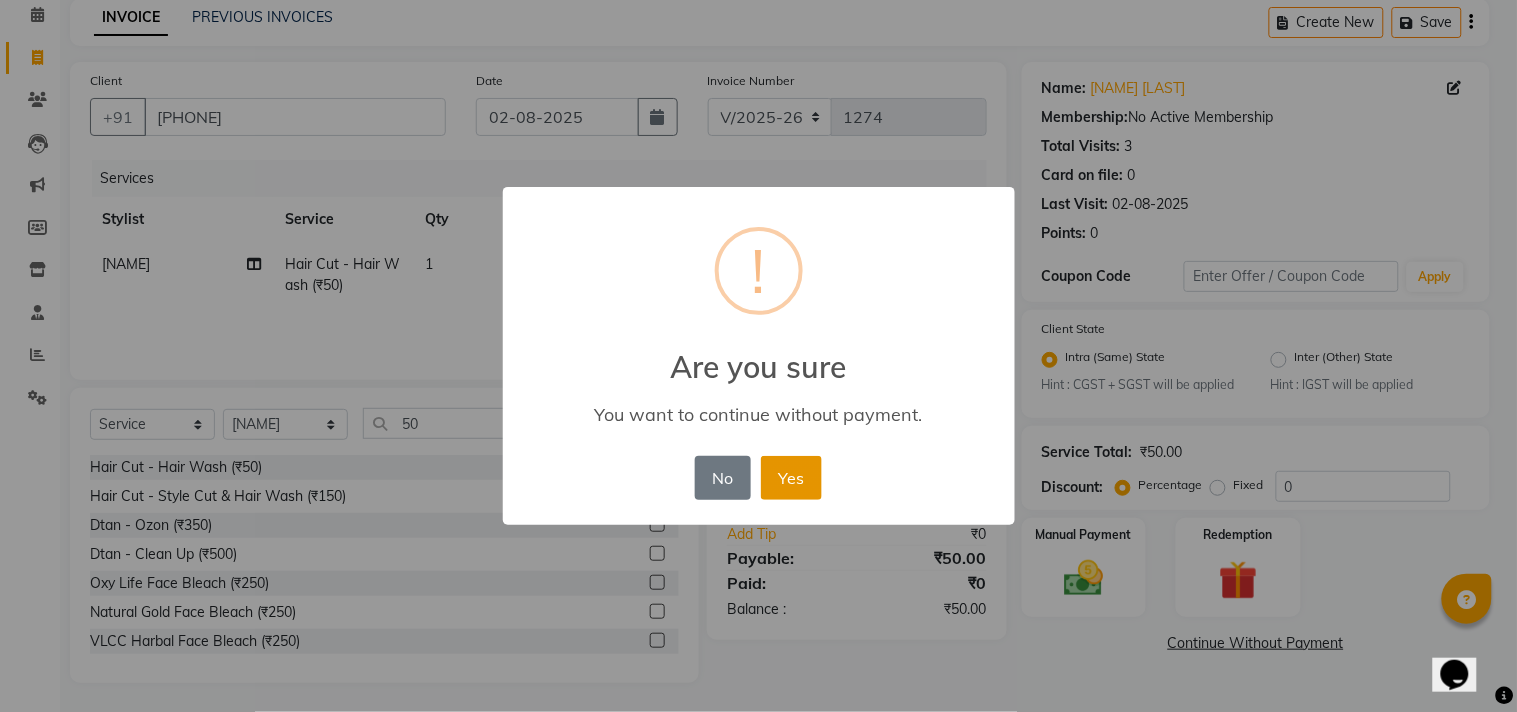 click on "Yes" at bounding box center [791, 478] 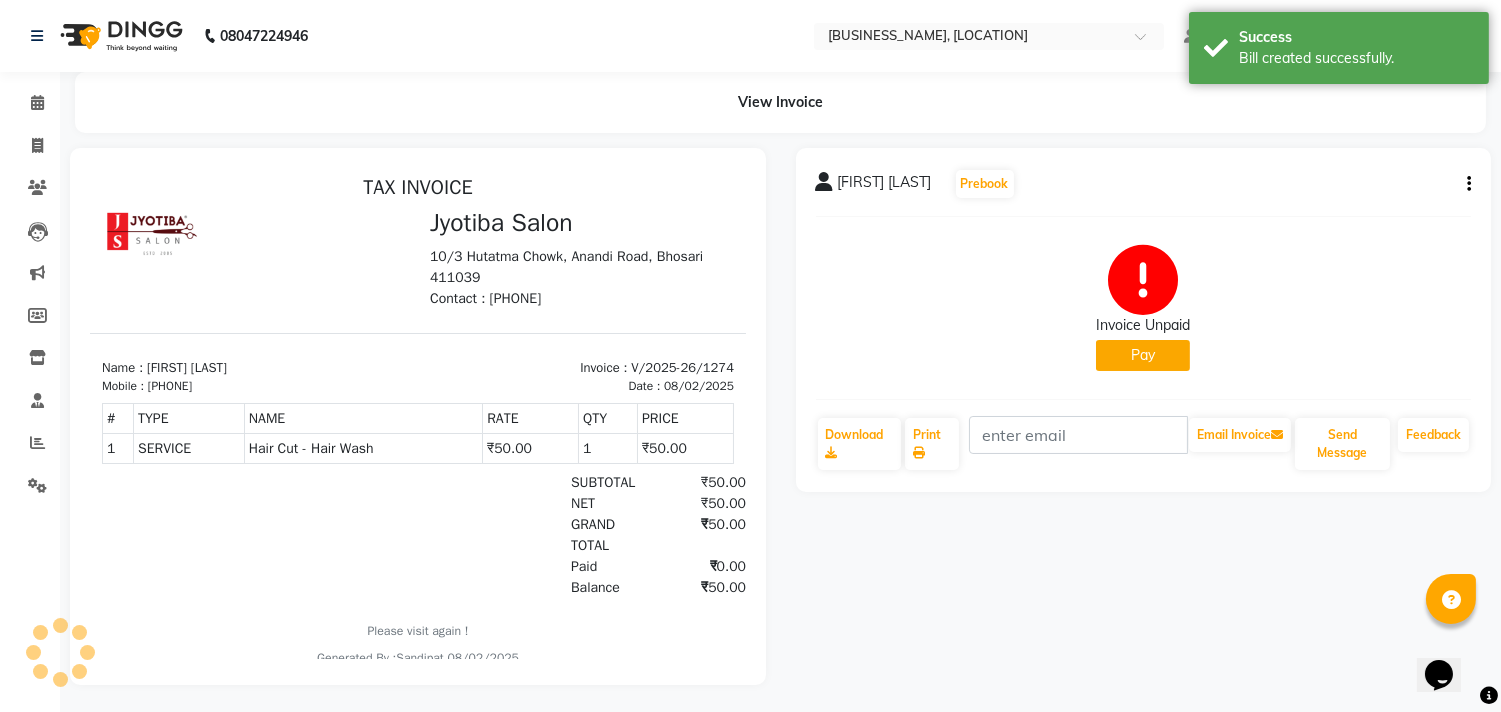 scroll, scrollTop: 0, scrollLeft: 0, axis: both 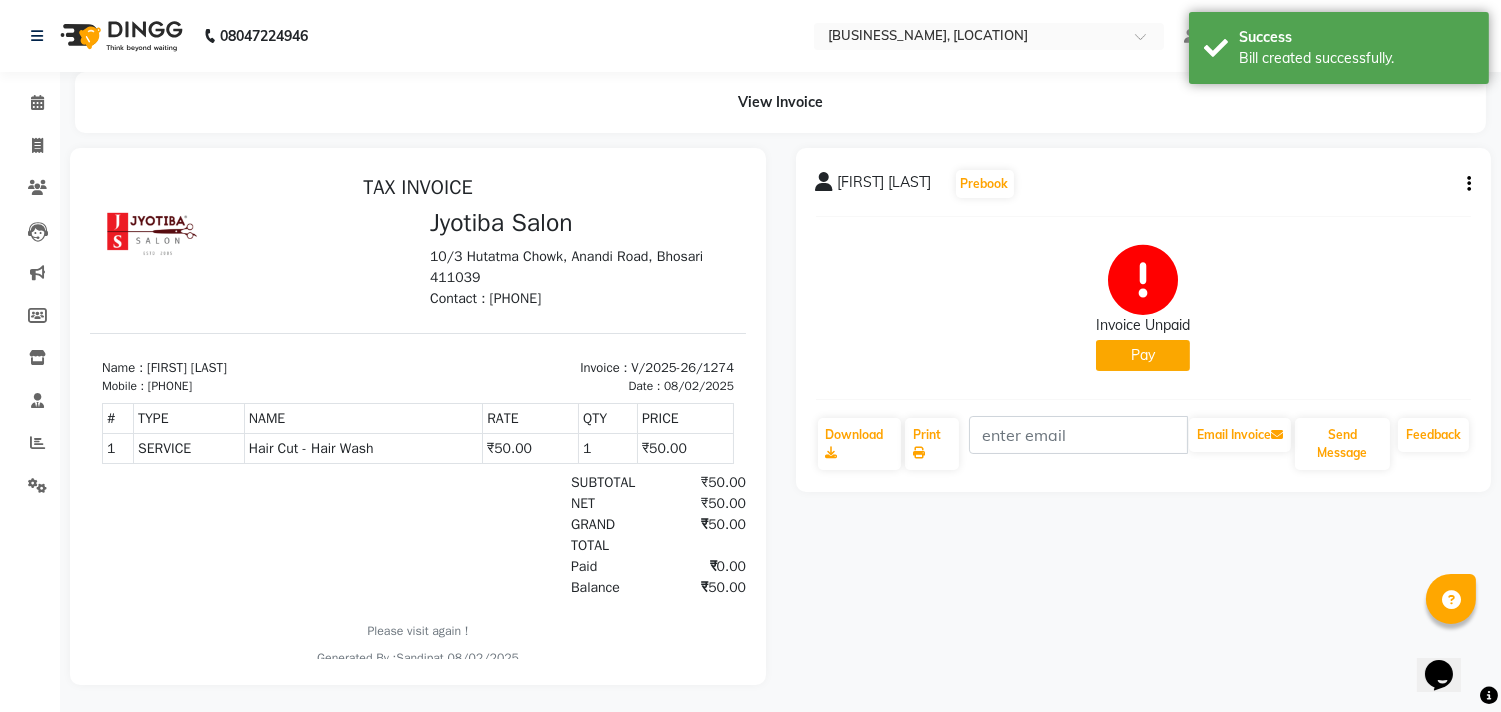 click on "Pay" 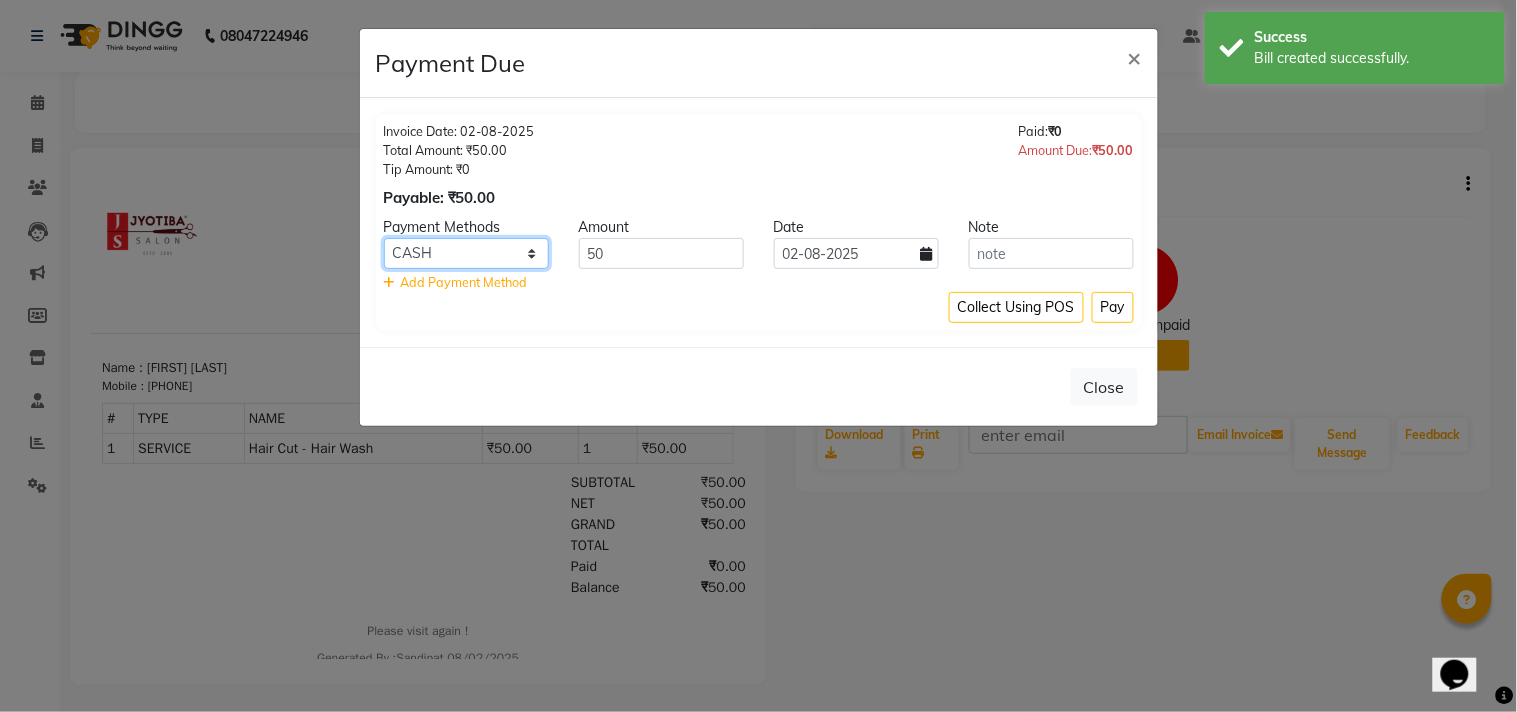 click on "CASH ONLINE CARD" 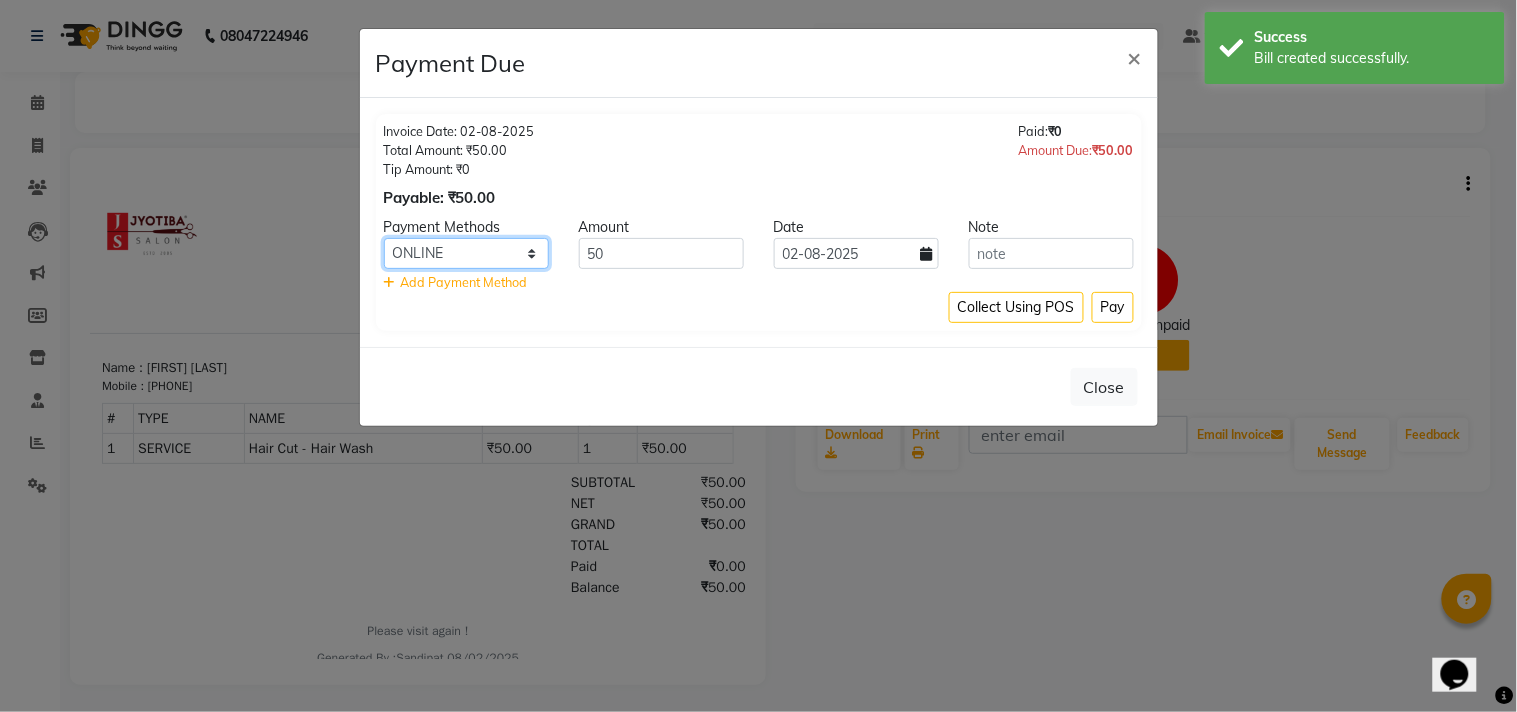 click on "CASH ONLINE CARD" 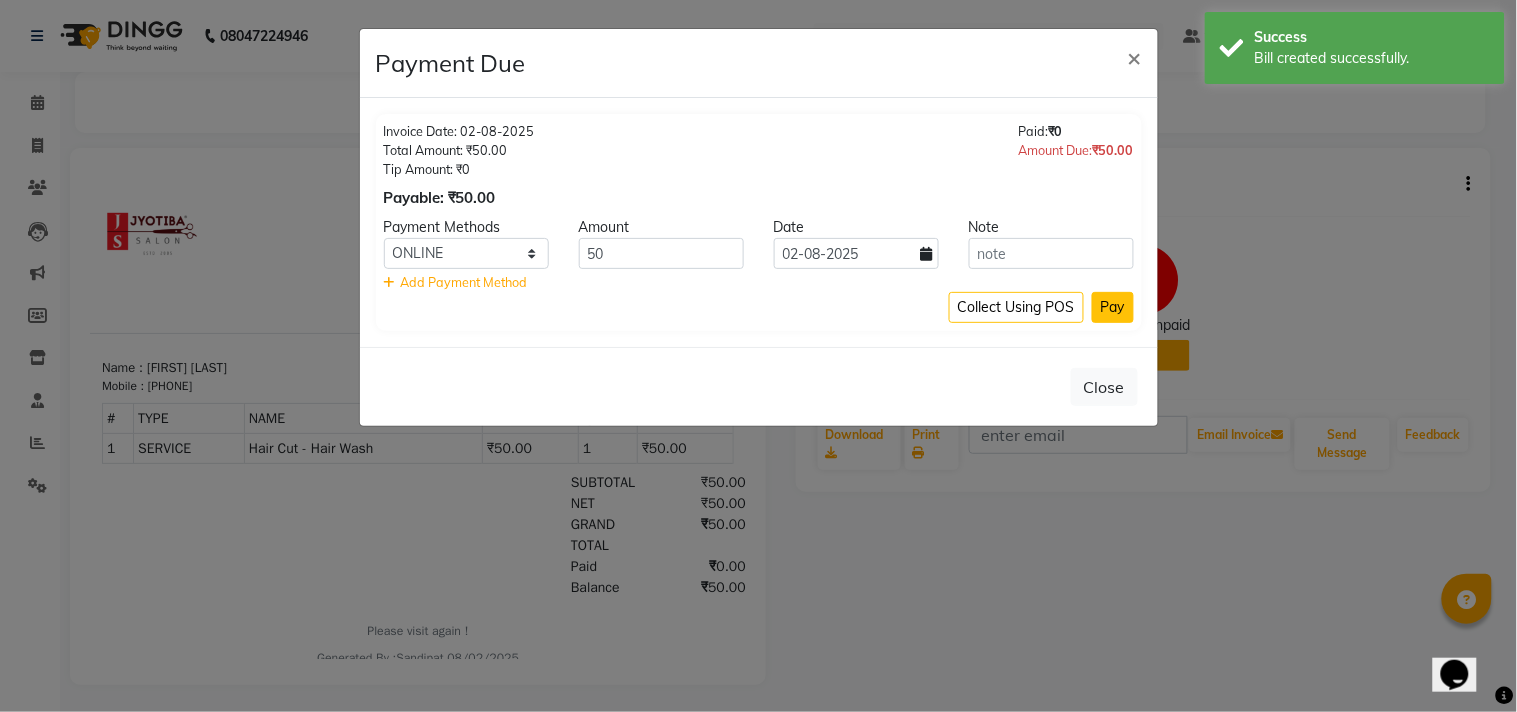 click on "Pay" 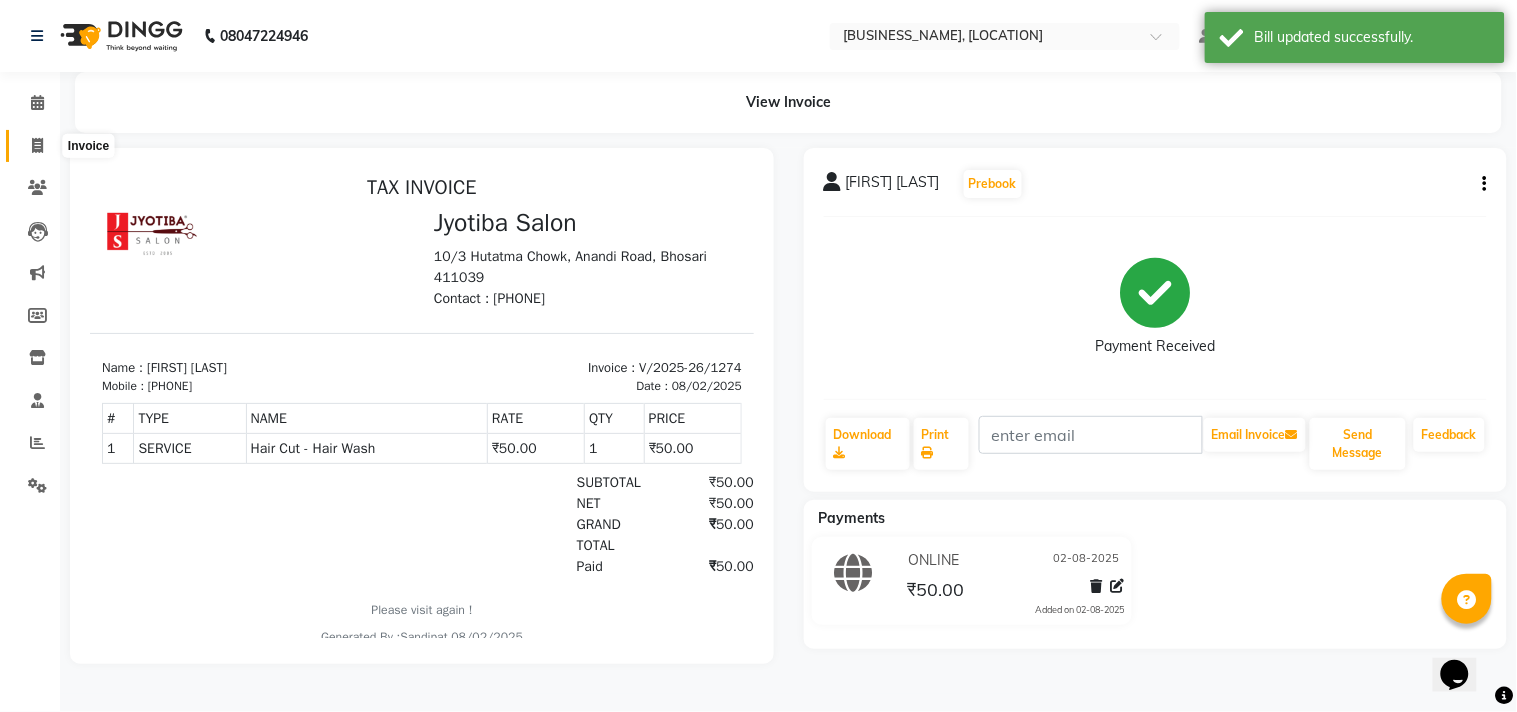 click 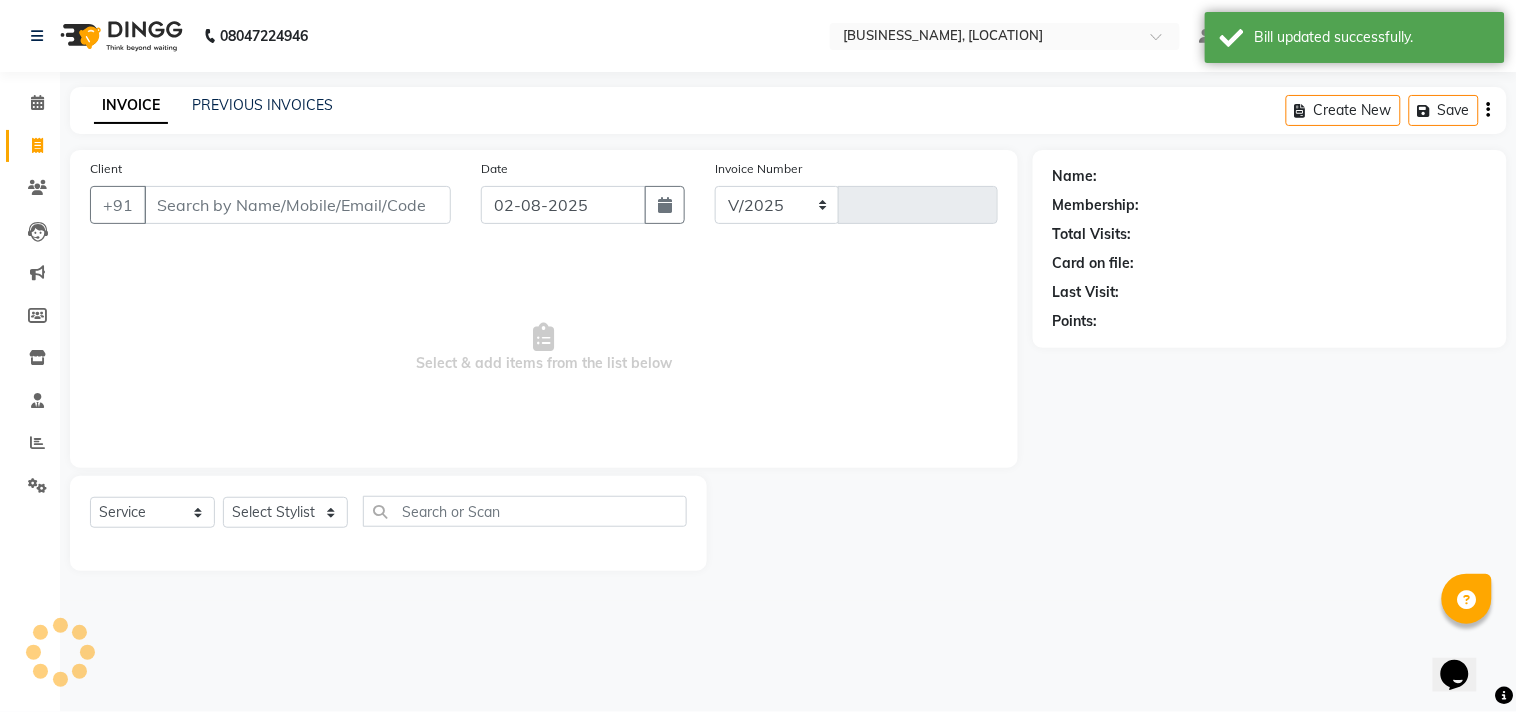 select on "556" 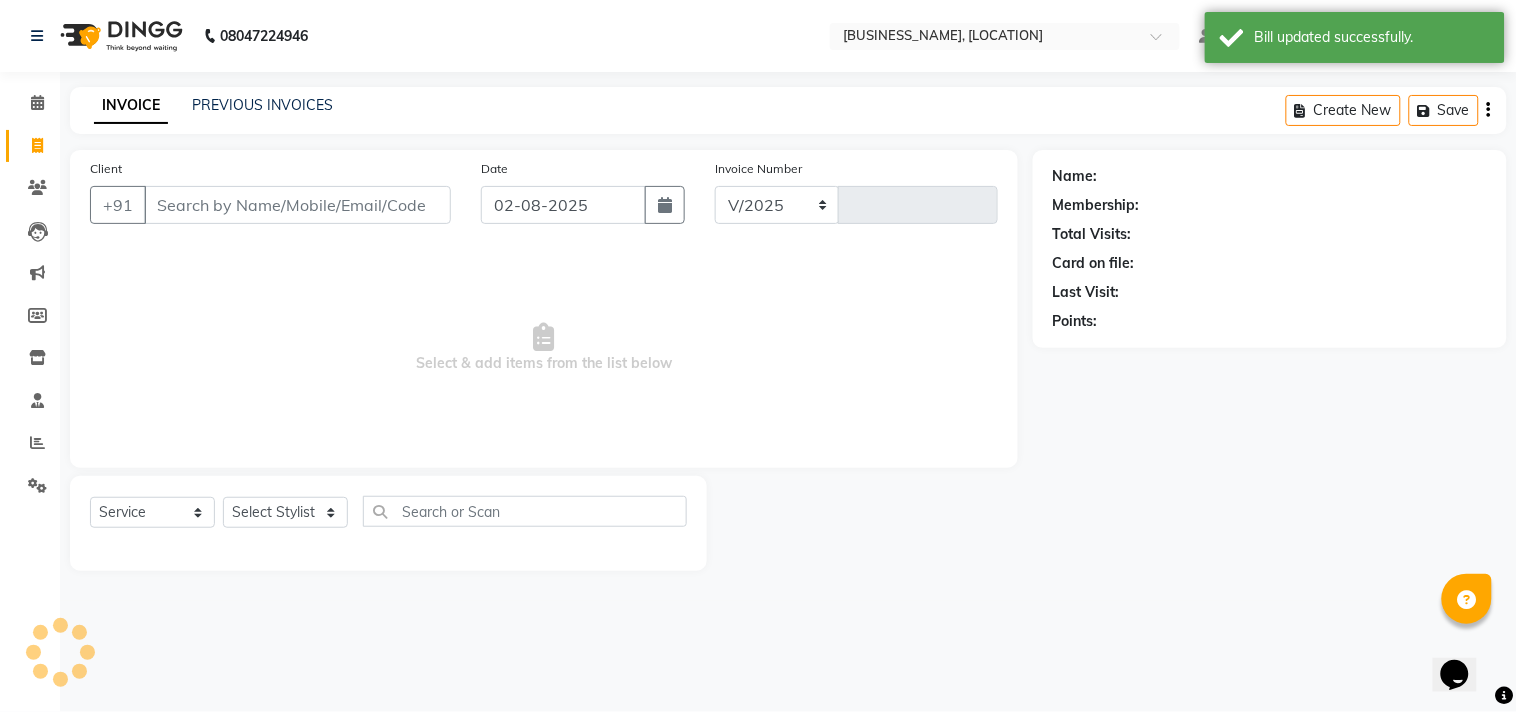 type on "1275" 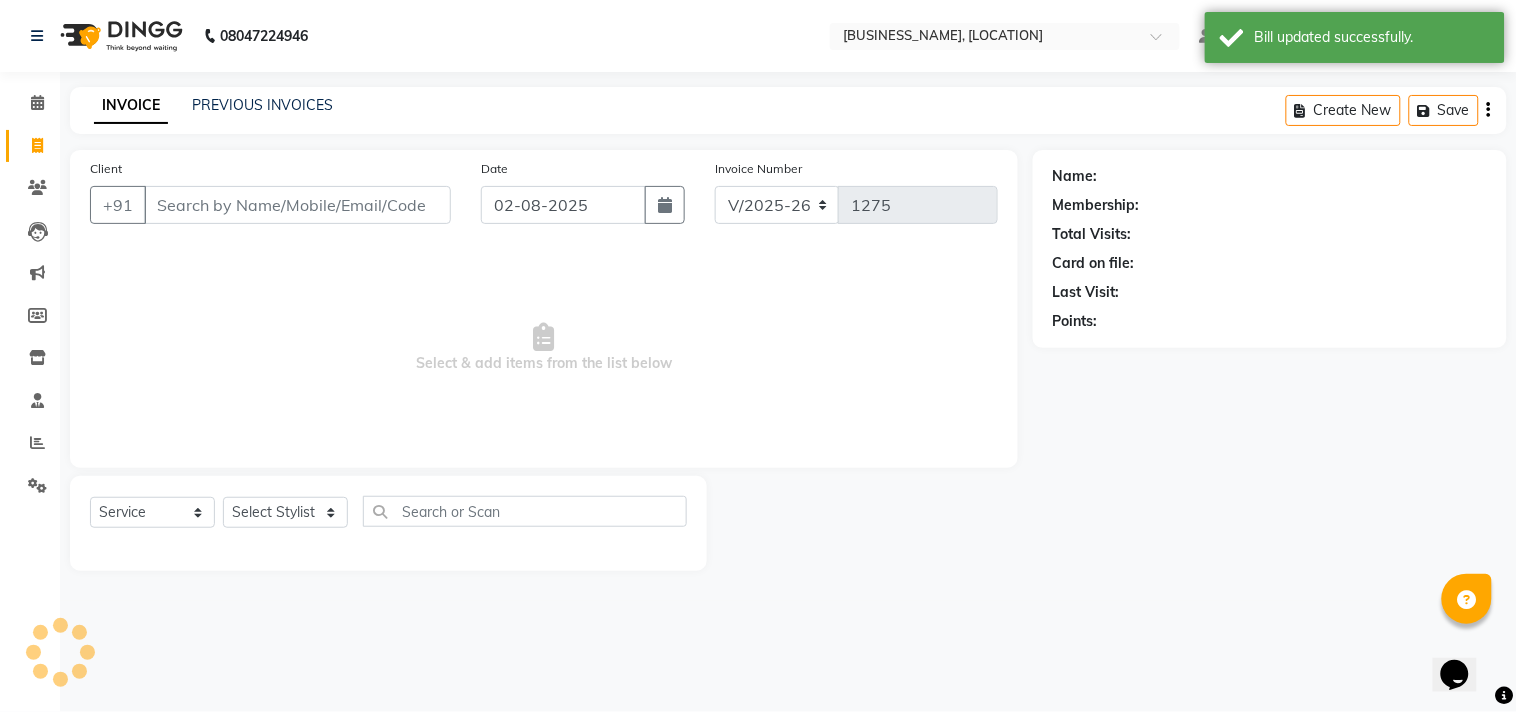 select on "membership" 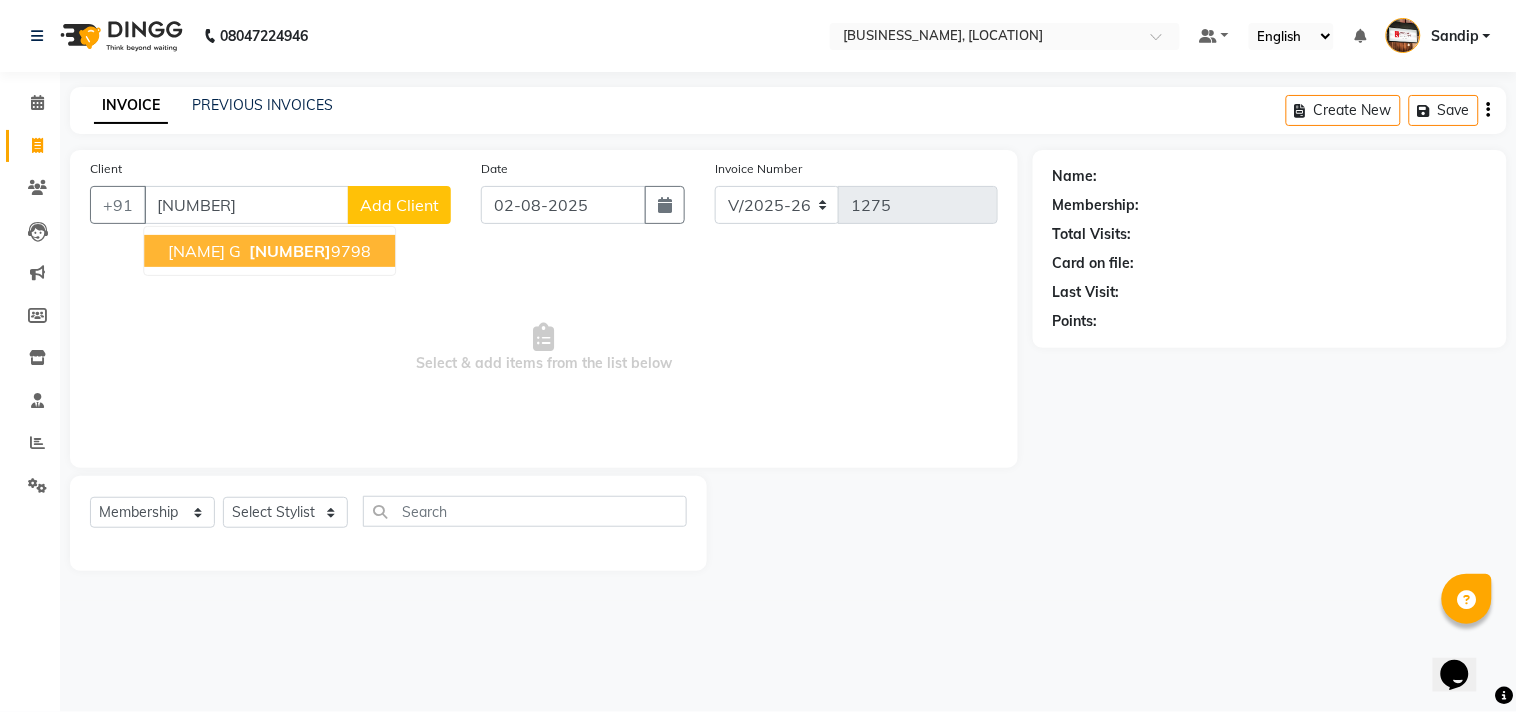 click on "[NUMBER]" at bounding box center (290, 251) 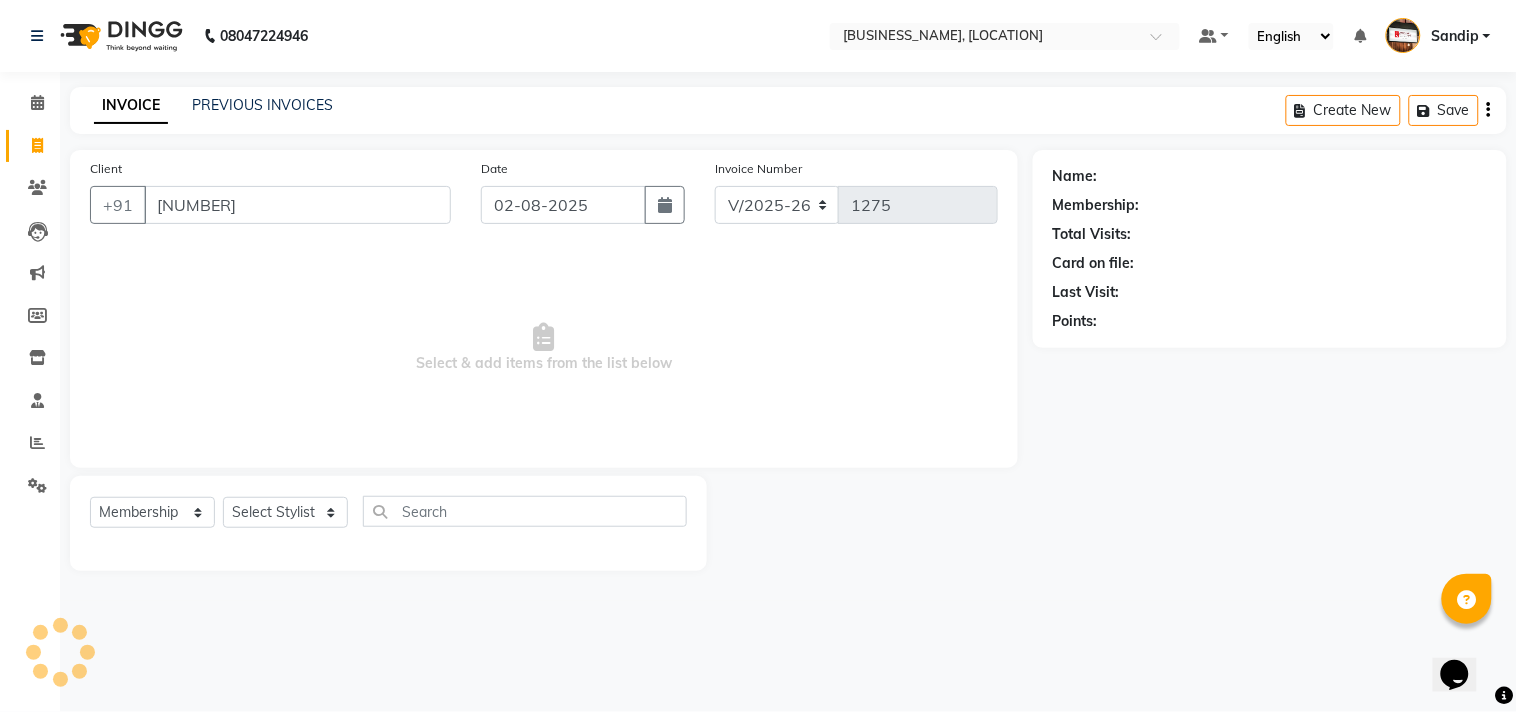 type on "[NUMBER]" 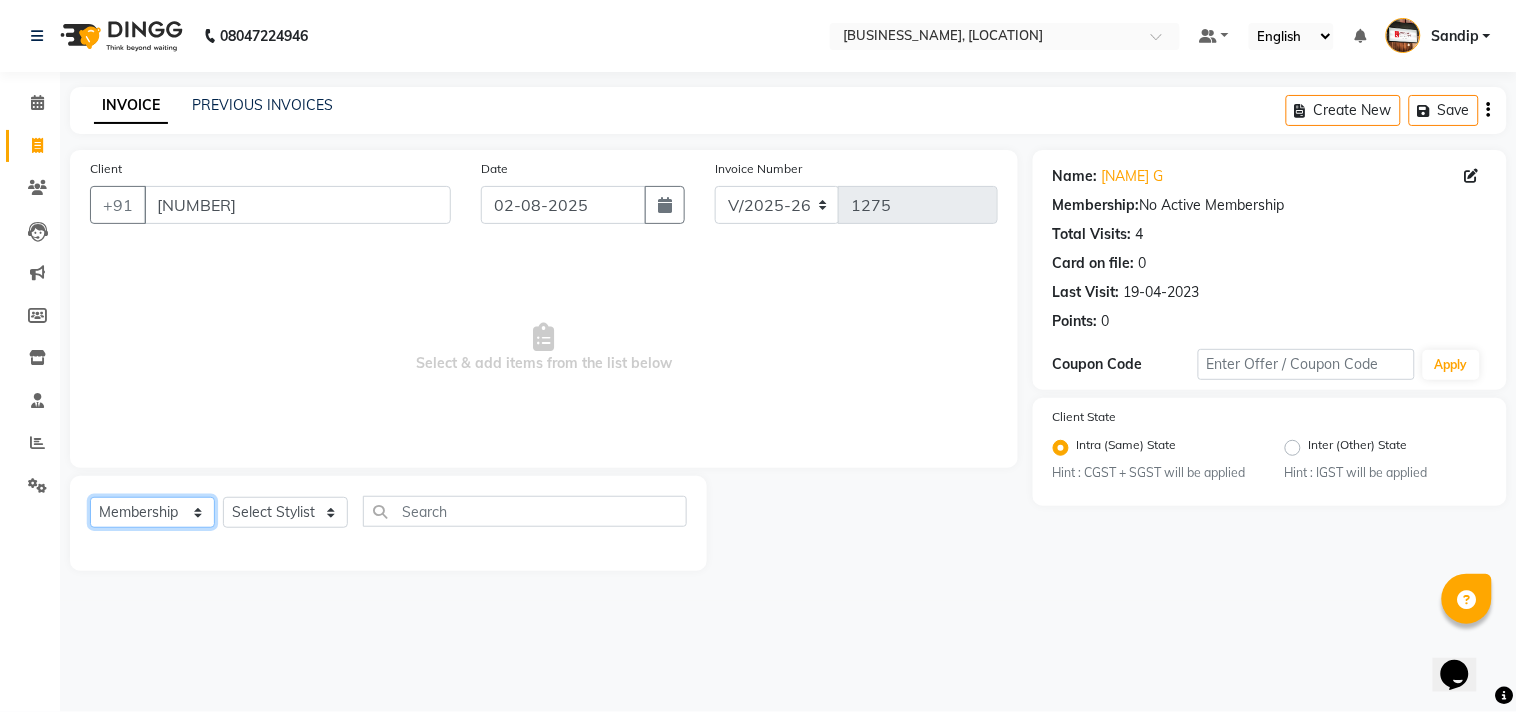 click on "Select  Service  Product  Membership  Package Voucher Prepaid Gift Card" 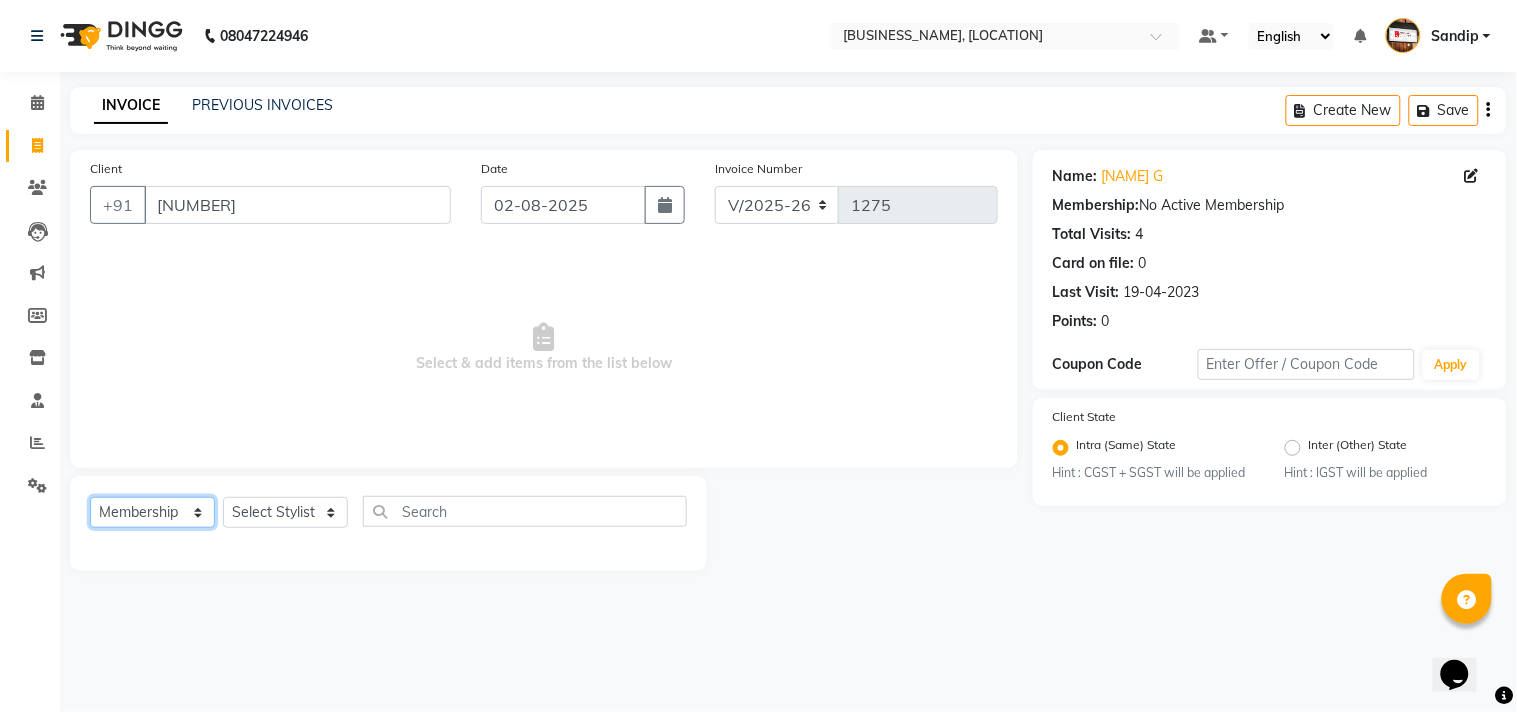 select on "service" 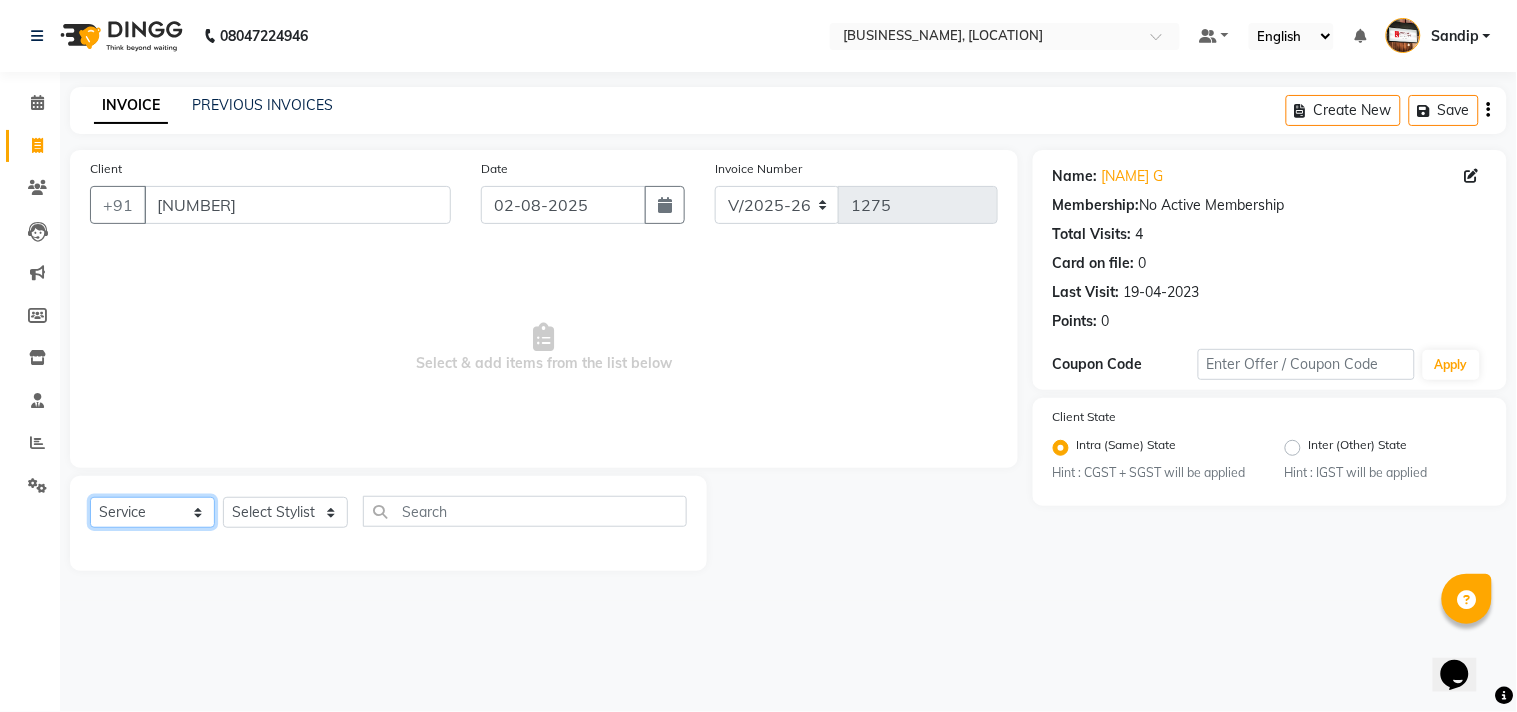 click on "Select  Service  Product  Membership  Package Voucher Prepaid Gift Card" 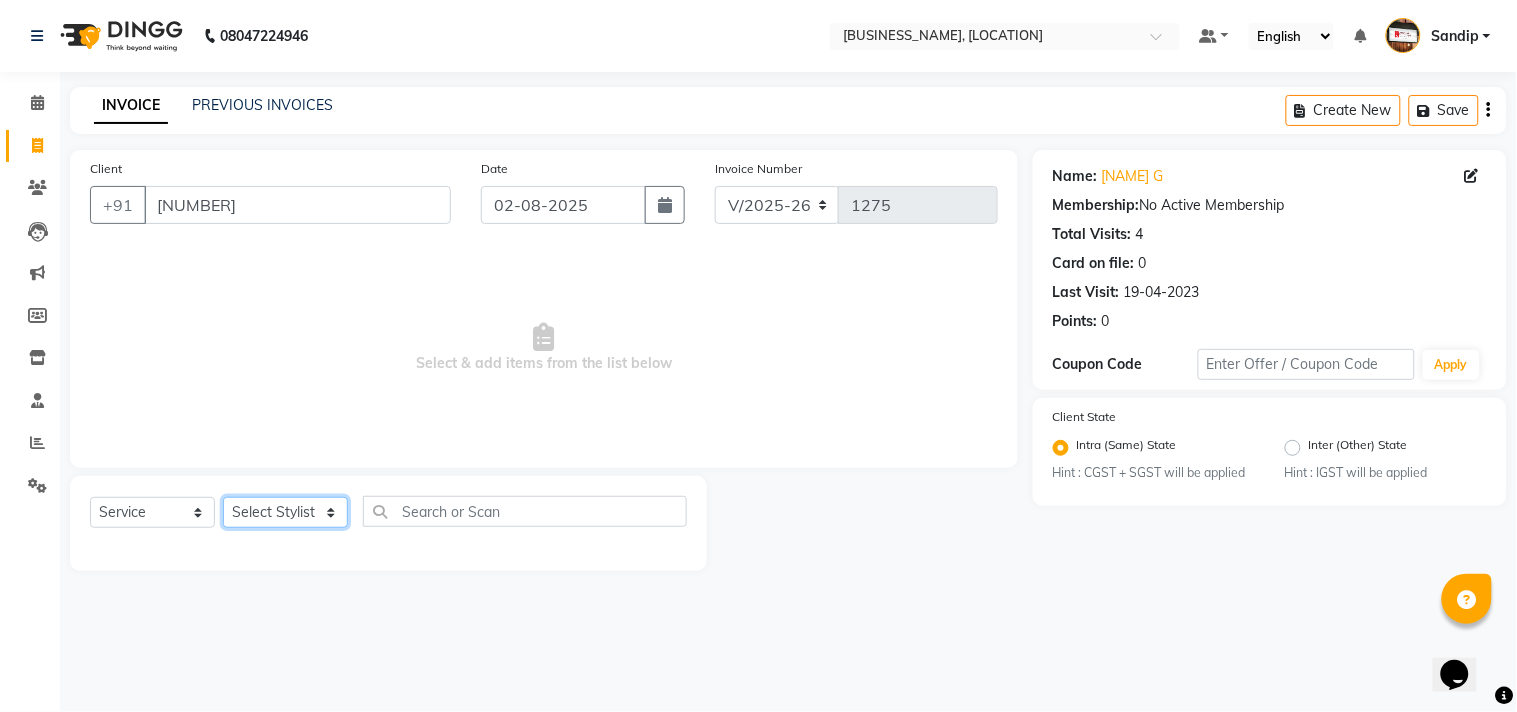 click on "Select Stylist [PERSON] [PERSON] [PERSON] [PERSON] [PERSON] [PERSON] [PERSON] [PERSON] [PERSON] [PERSON]" 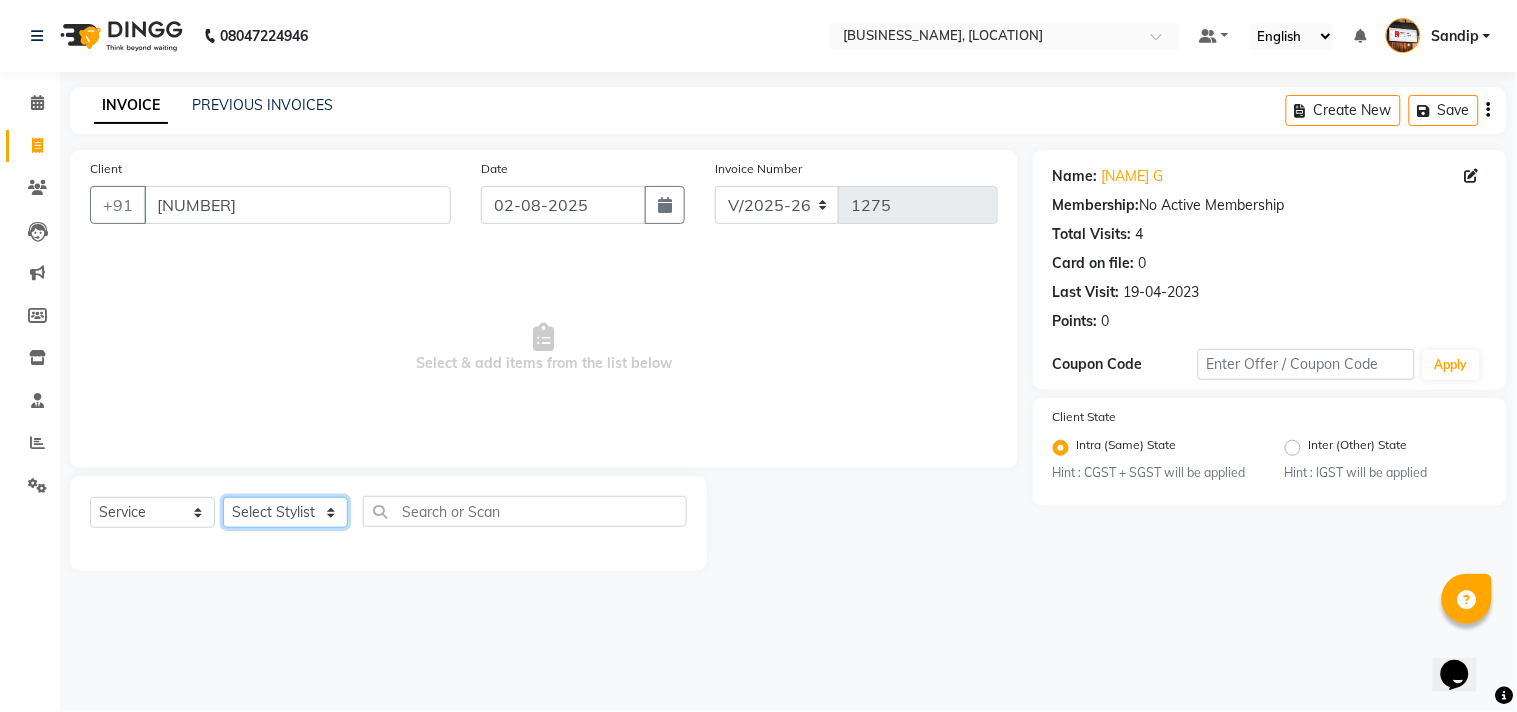 select on "[NUMBER]" 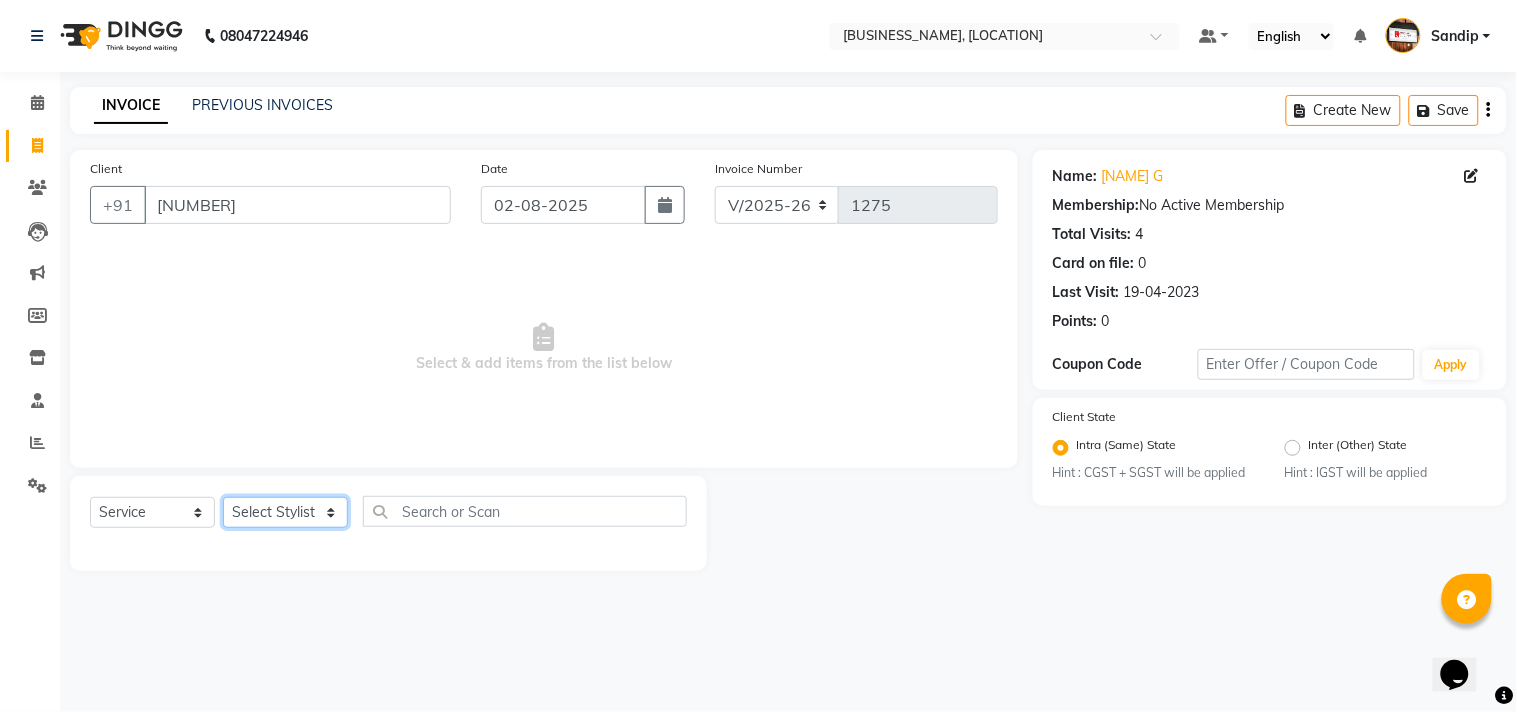 click on "Select Stylist [PERSON] [PERSON] [PERSON] [PERSON] [PERSON] [PERSON] [PERSON] [PERSON] [PERSON] [PERSON]" 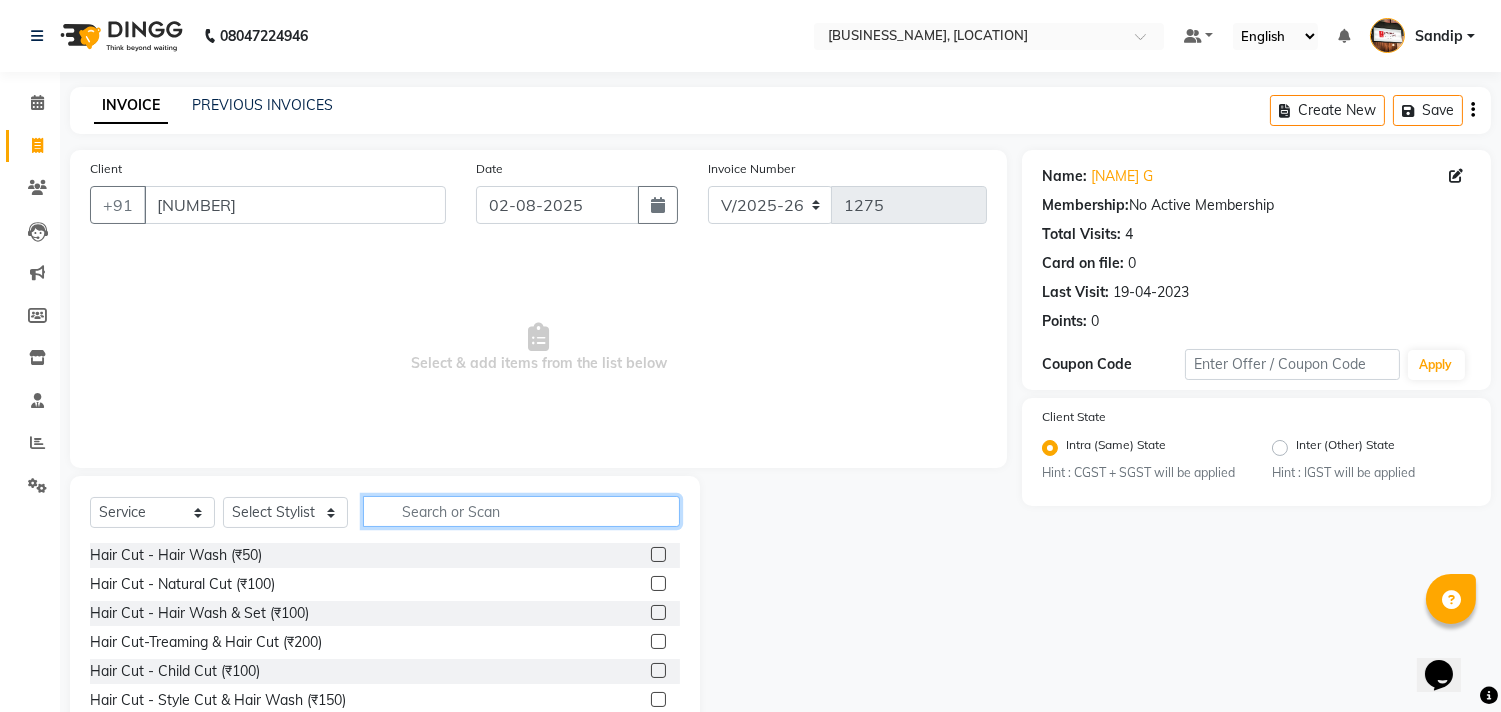 click 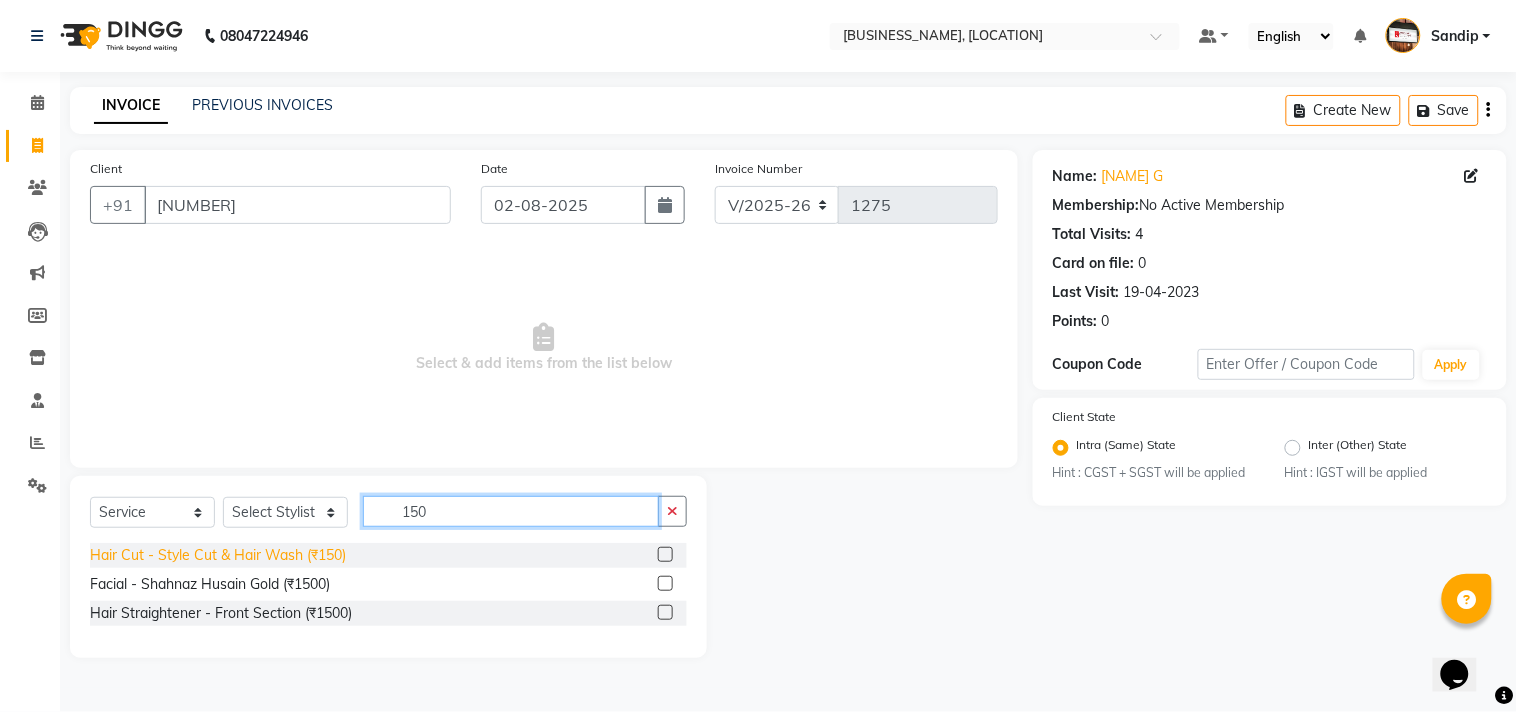 type on "150" 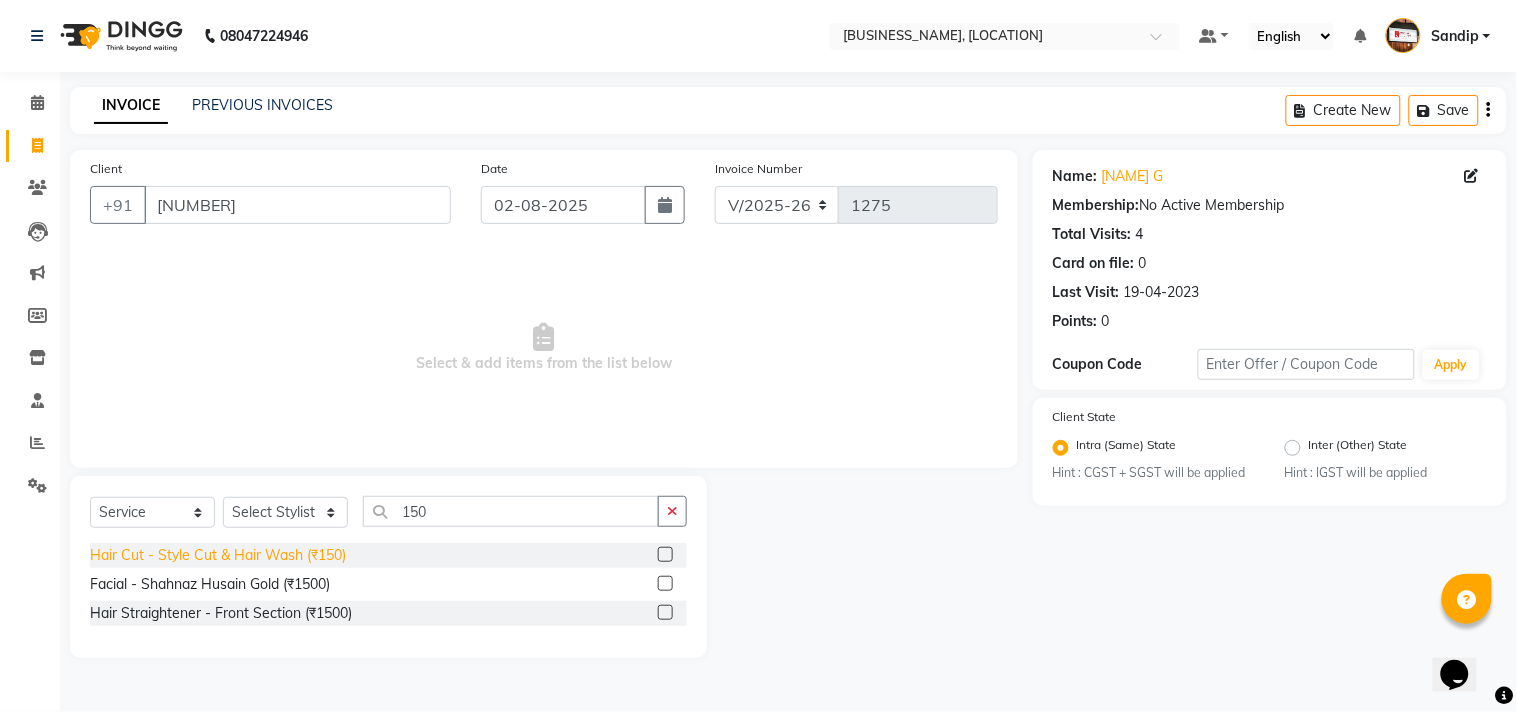 click on "Hair Cut - Style Cut & Hair Wash (₹150)" 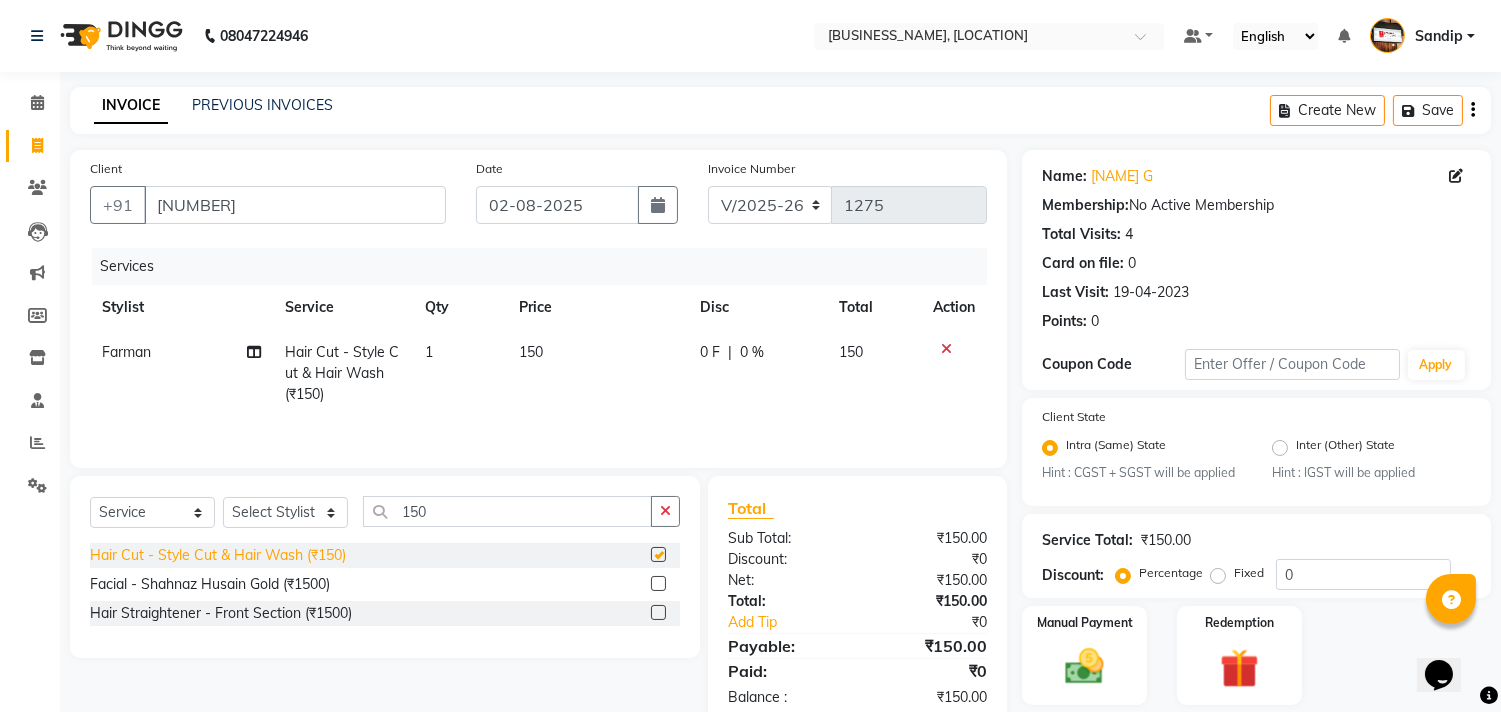 checkbox on "false" 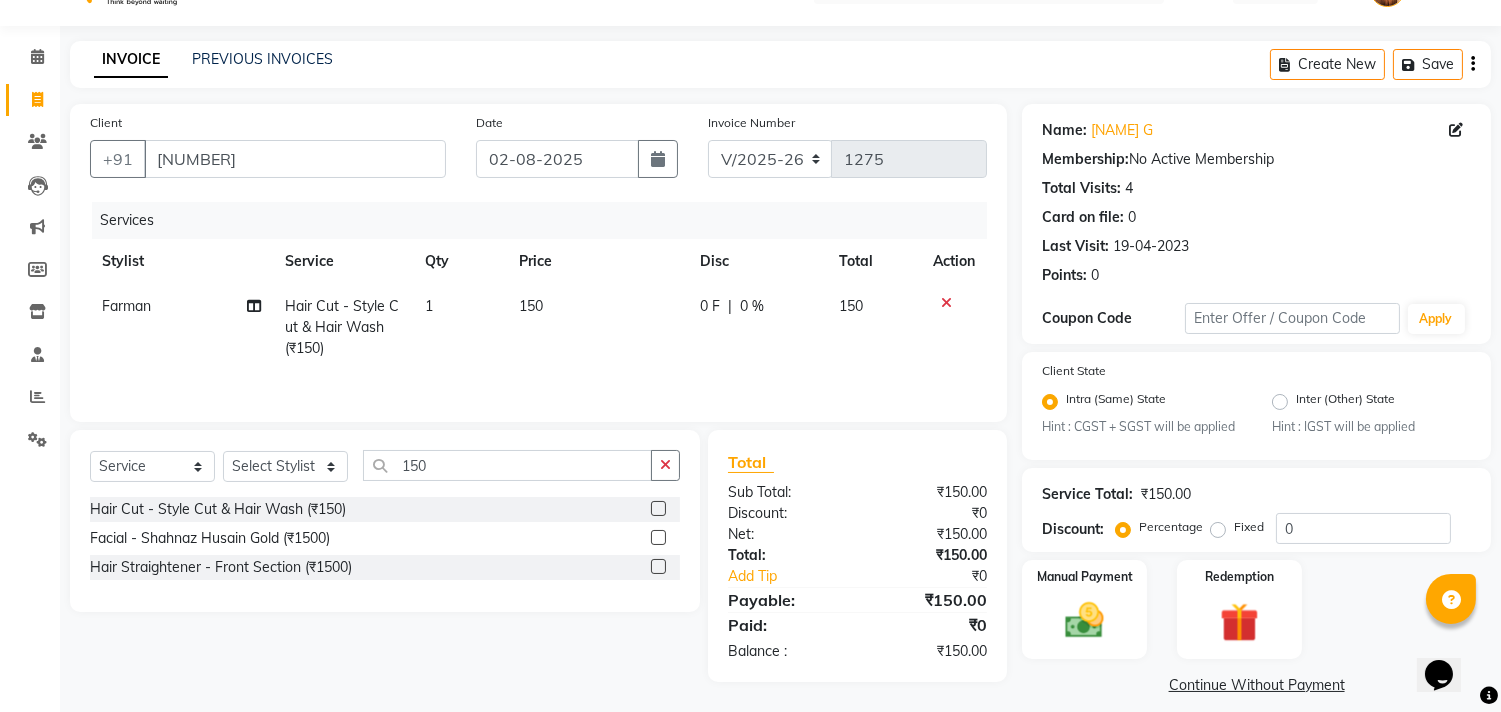 scroll, scrollTop: 63, scrollLeft: 0, axis: vertical 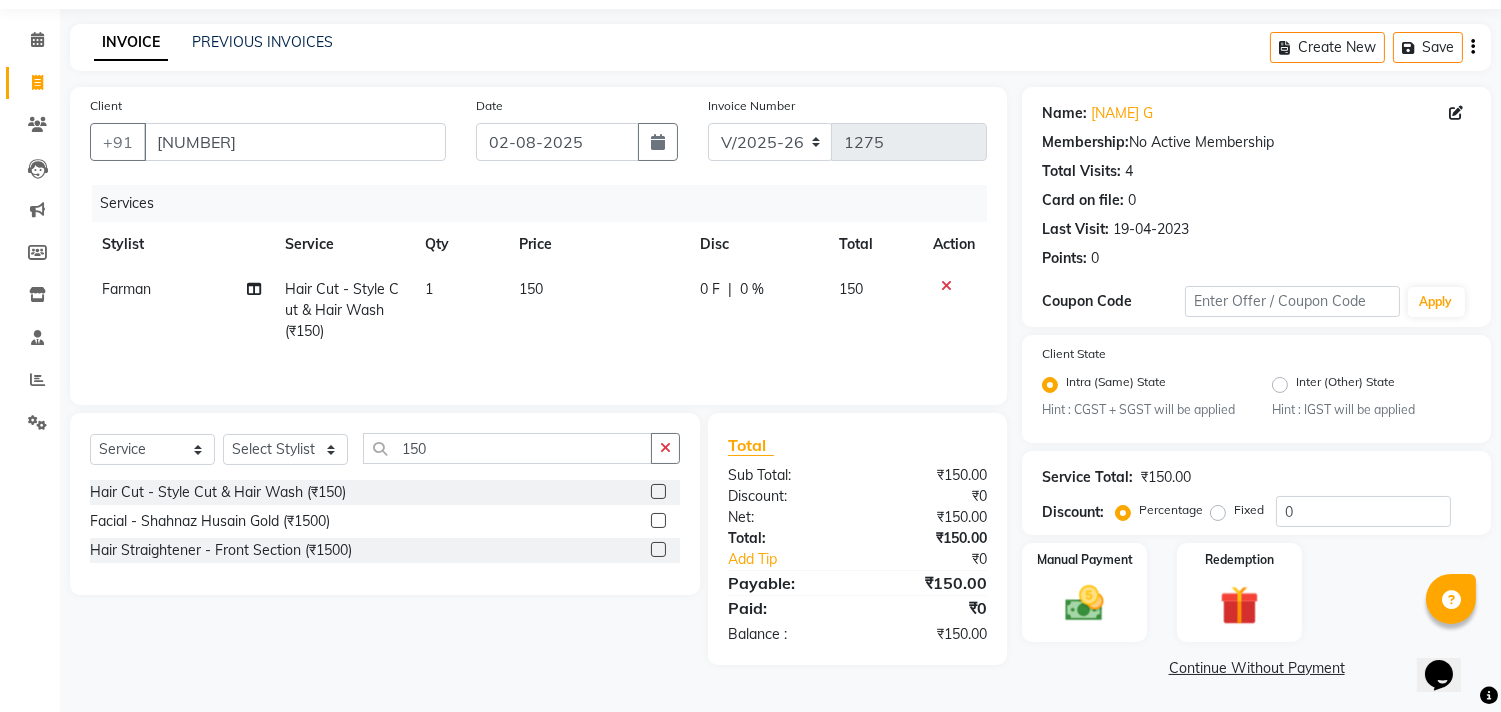 click on "Continue Without Payment" 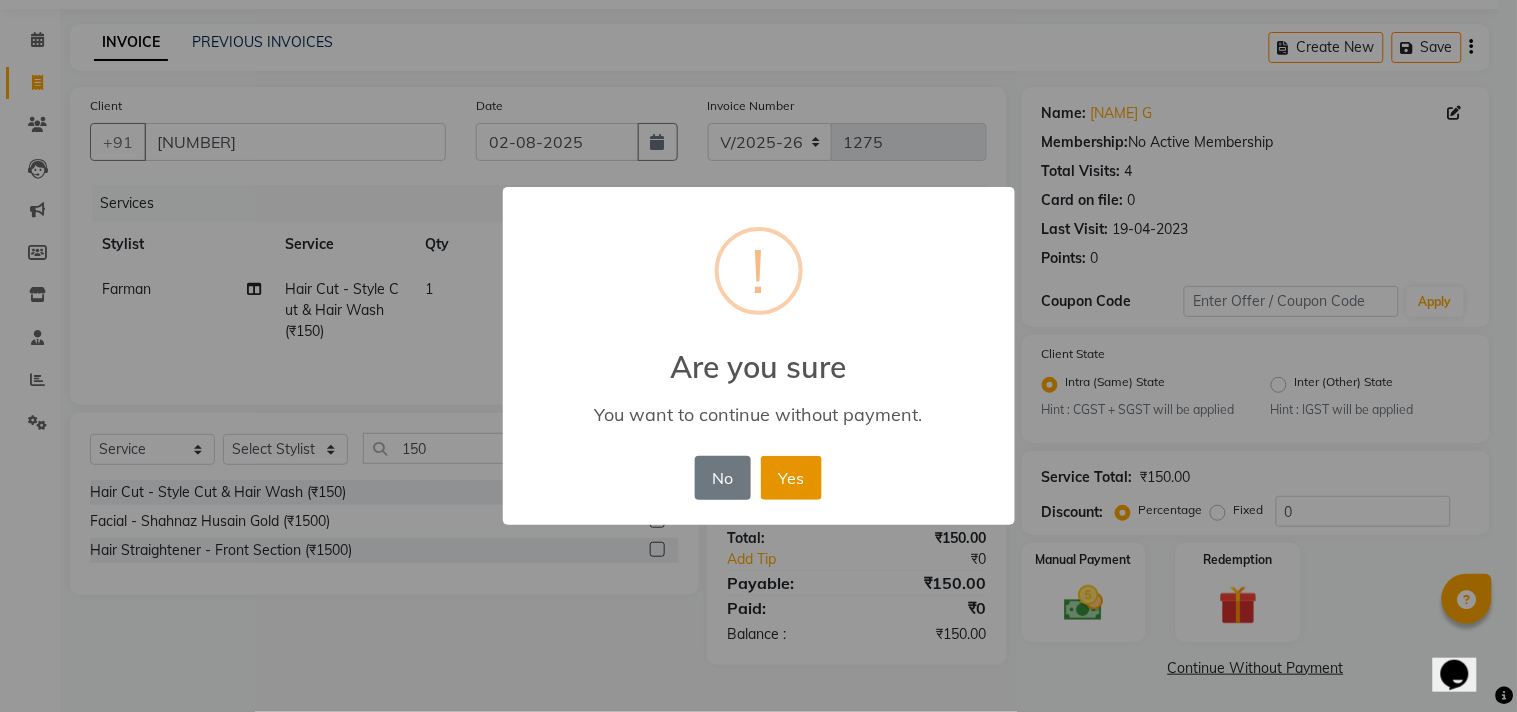 click on "Yes" at bounding box center [791, 478] 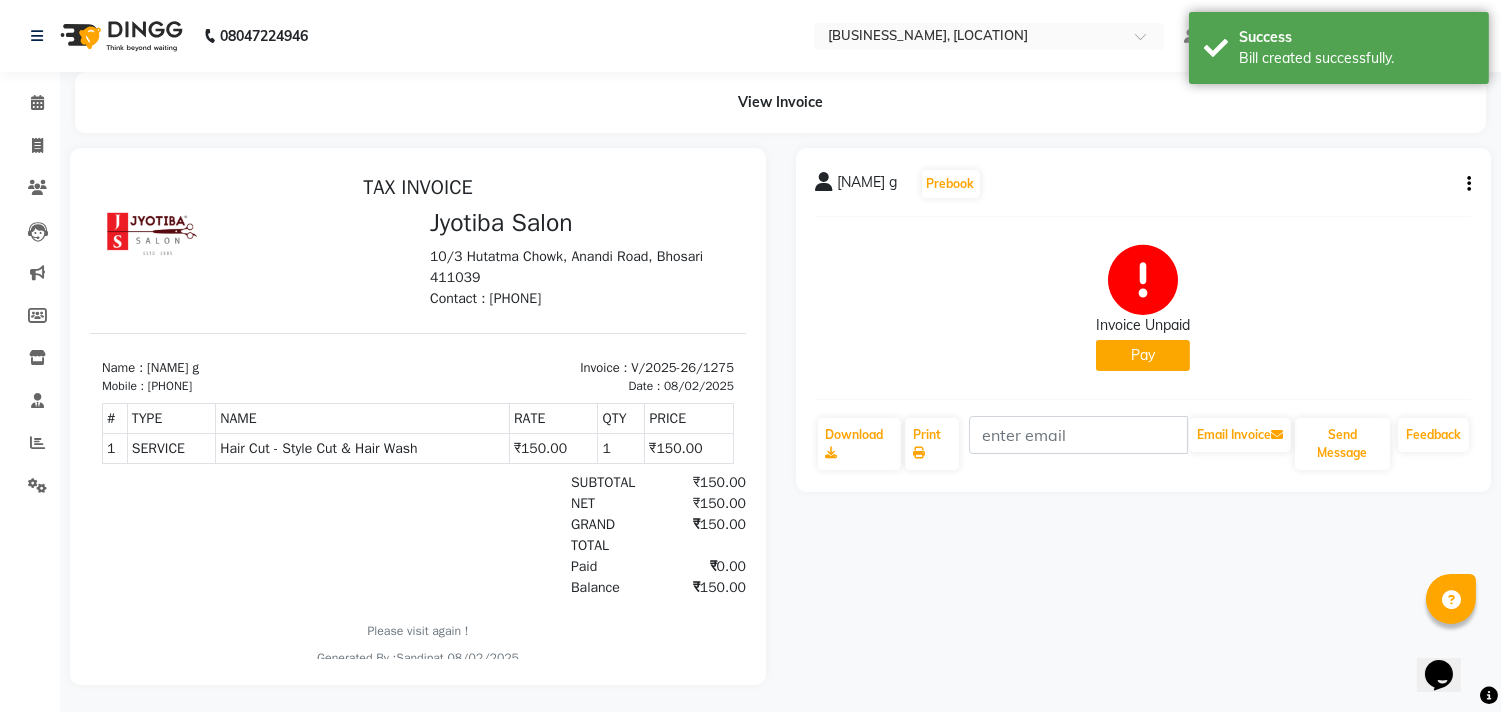 scroll, scrollTop: 0, scrollLeft: 0, axis: both 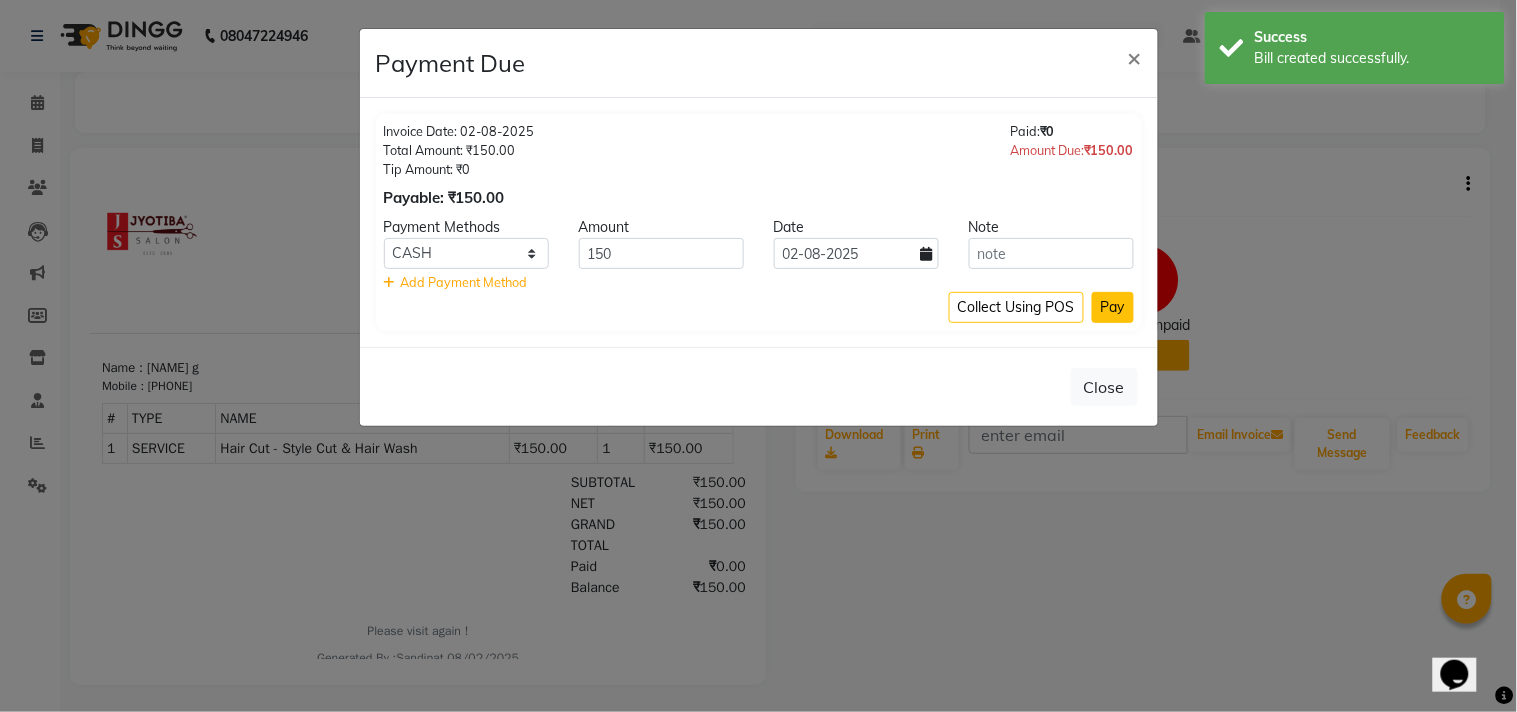 click on "Pay" 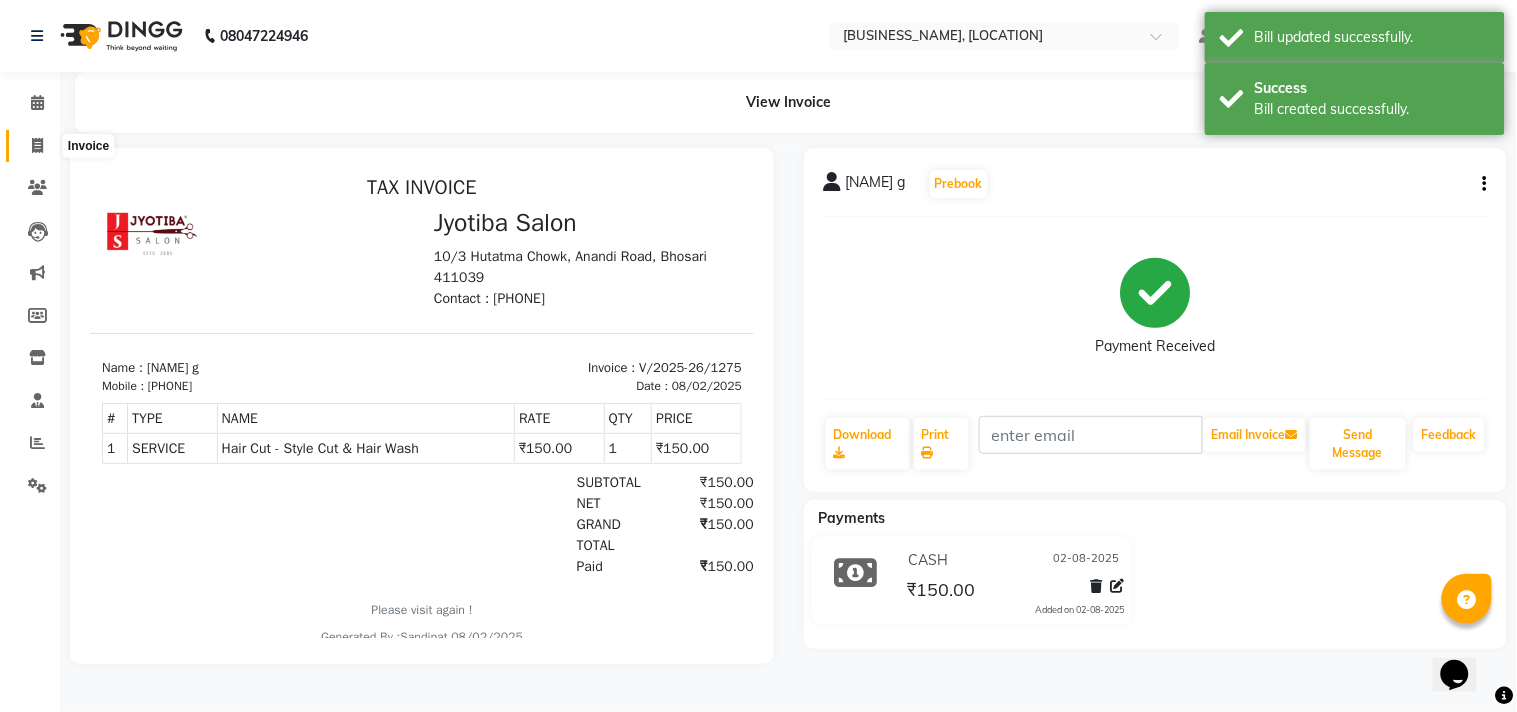 click 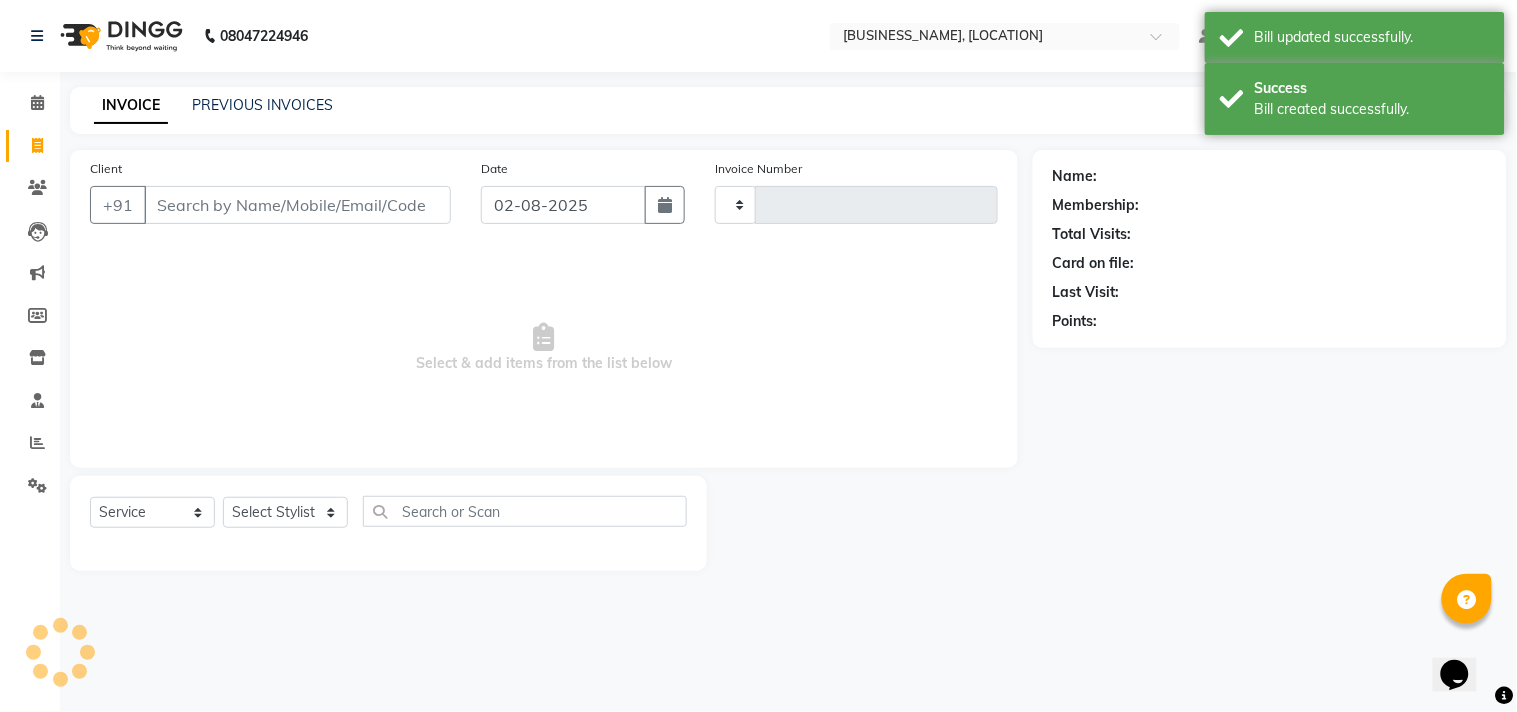 type on "1276" 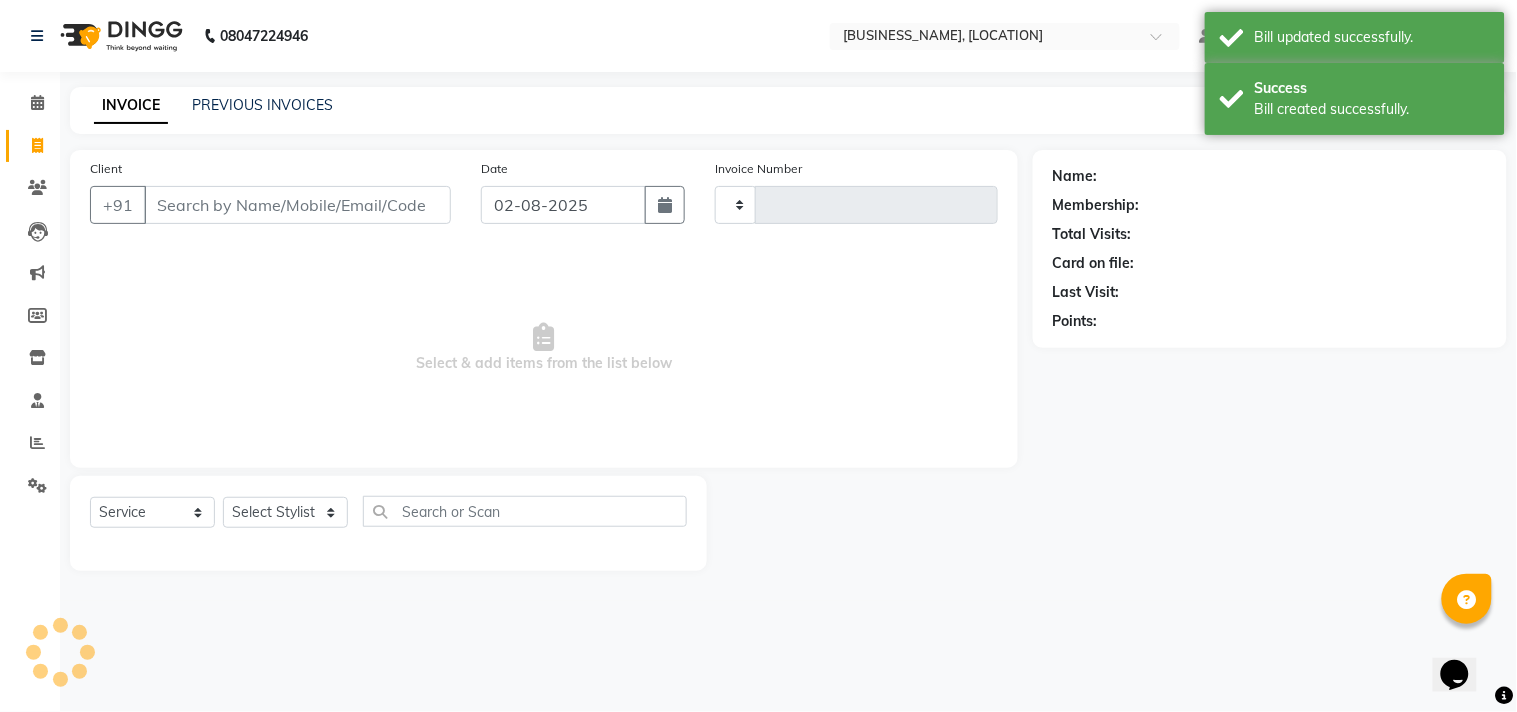 select on "556" 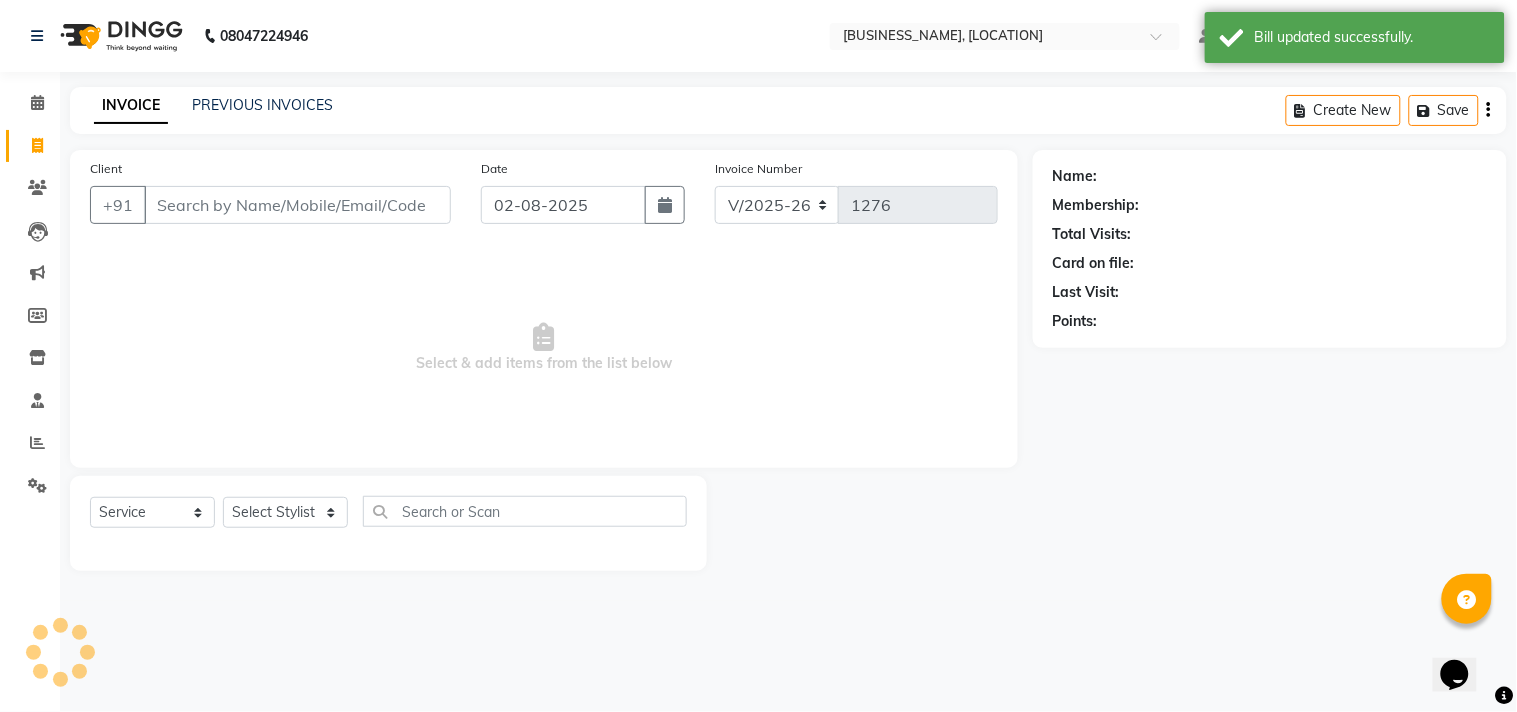 select on "membership" 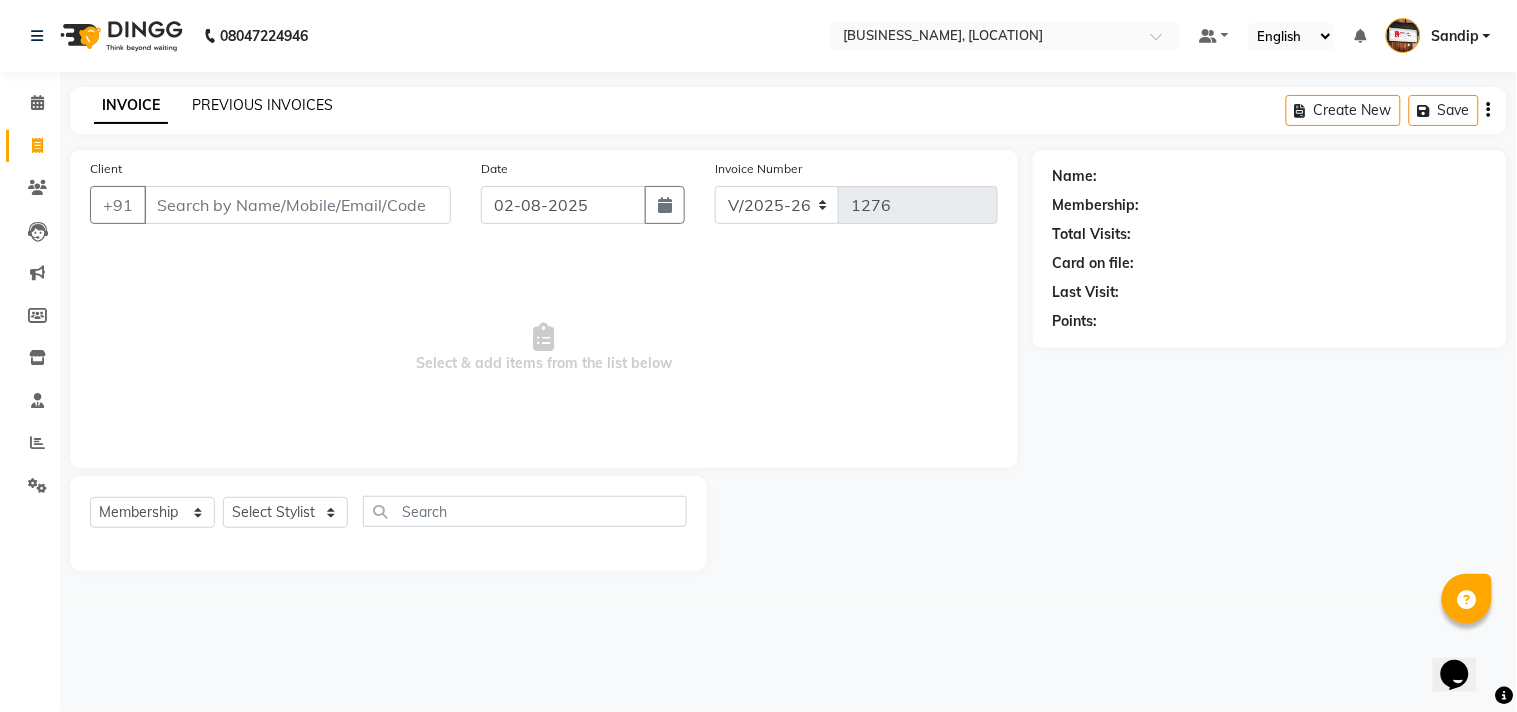 click on "PREVIOUS INVOICES" 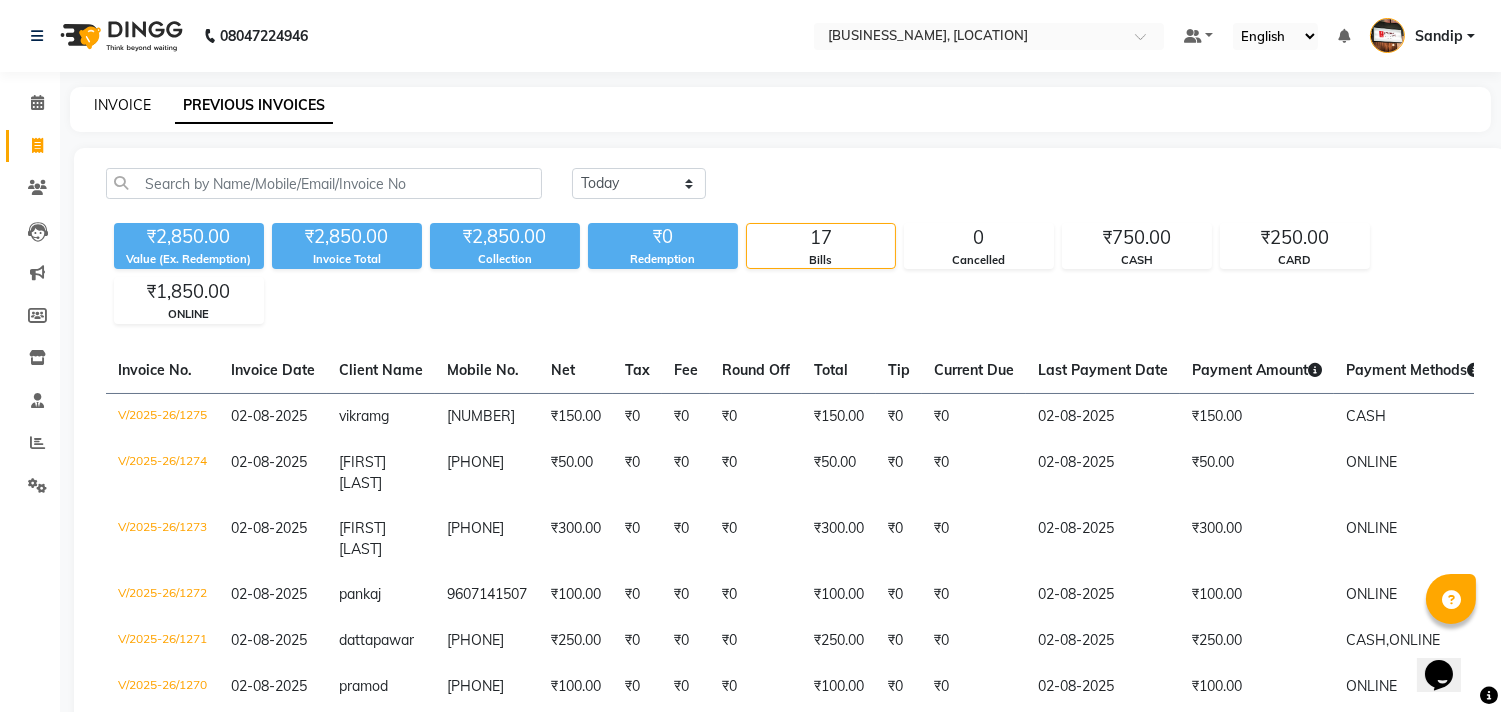 click on "INVOICE" 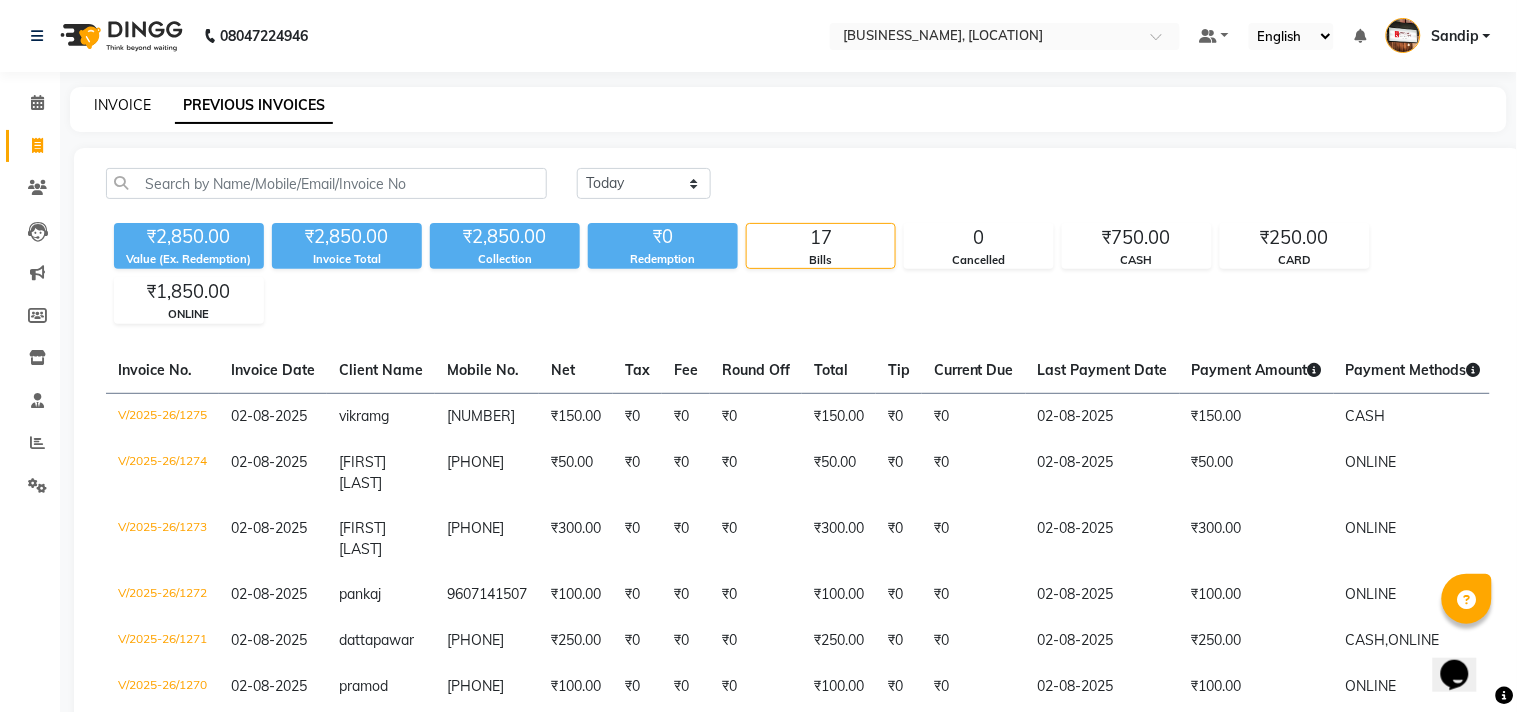 select on "service" 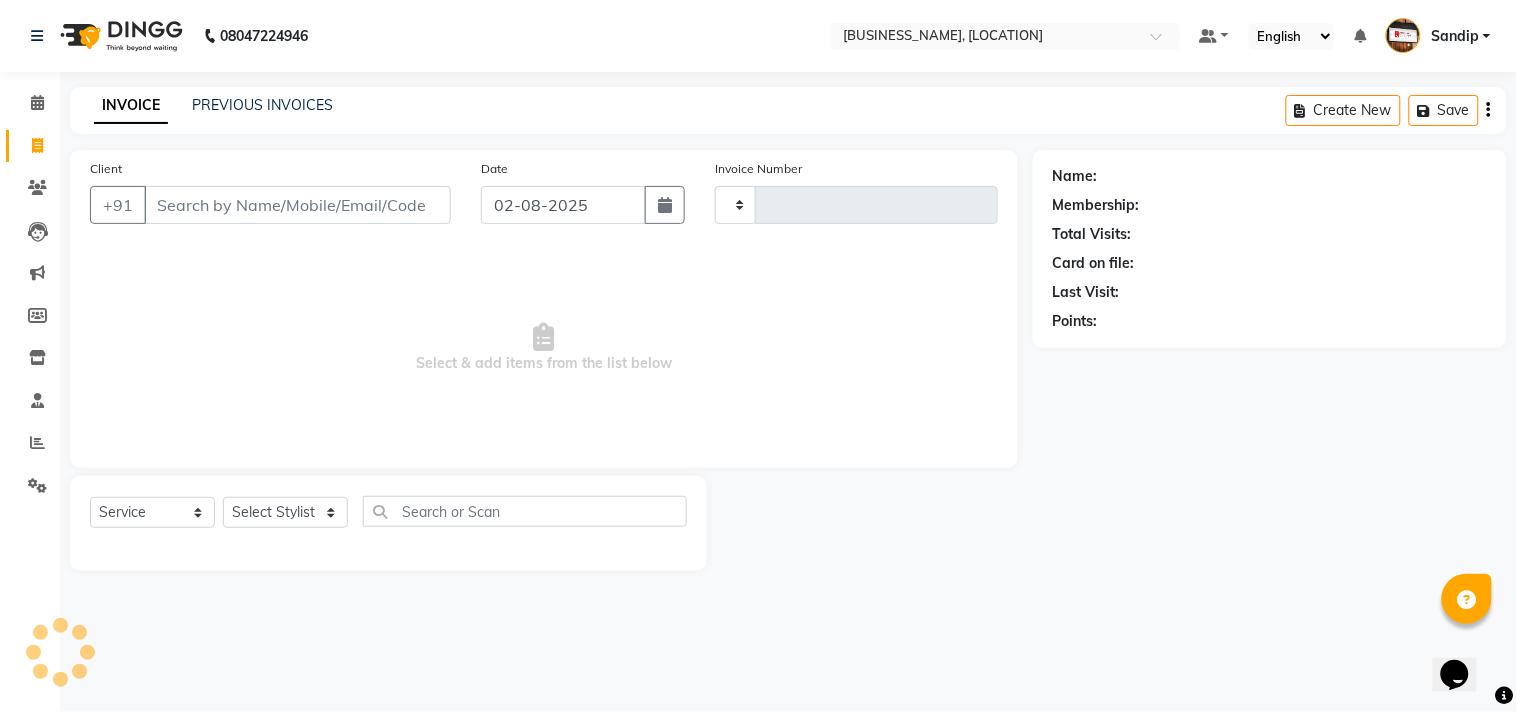 type on "1276" 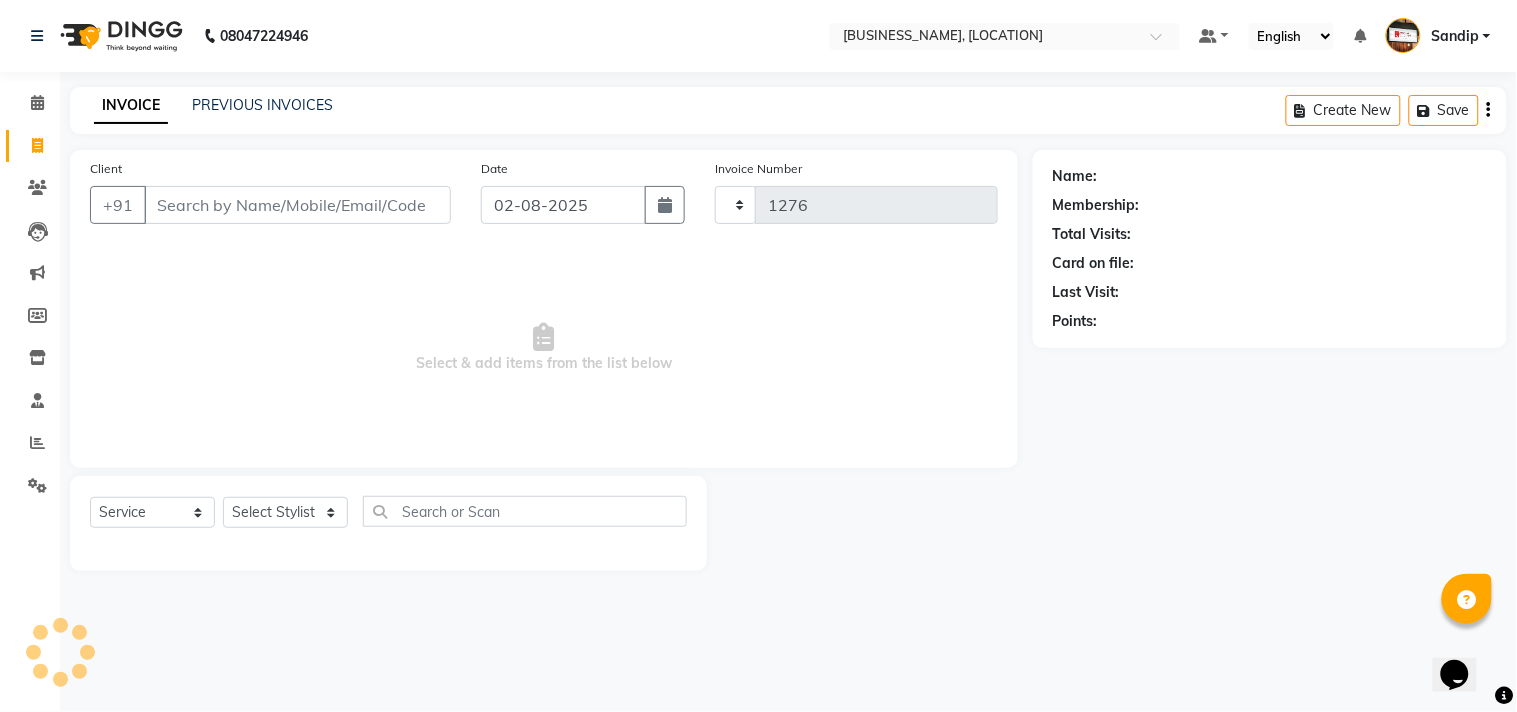 select on "556" 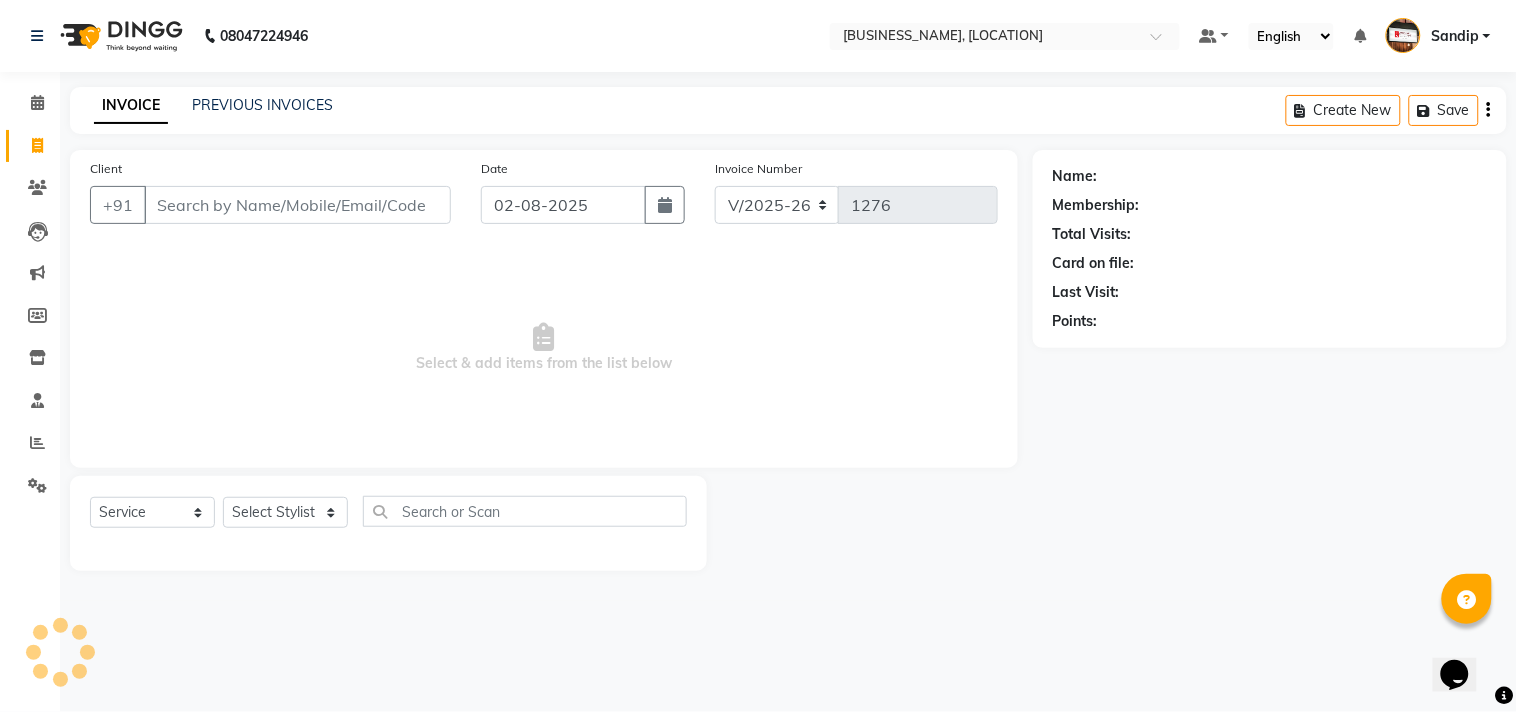 select on "membership" 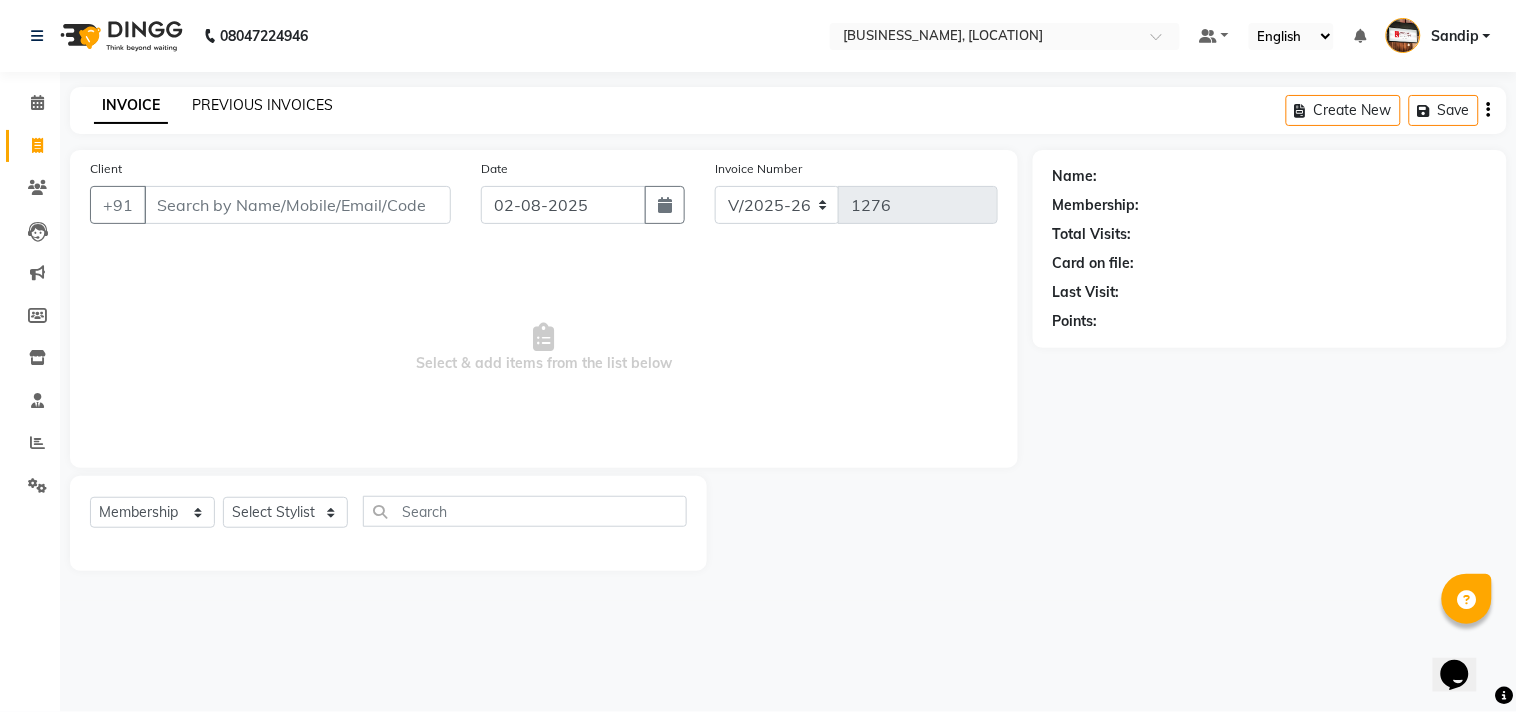click on "PREVIOUS INVOICES" 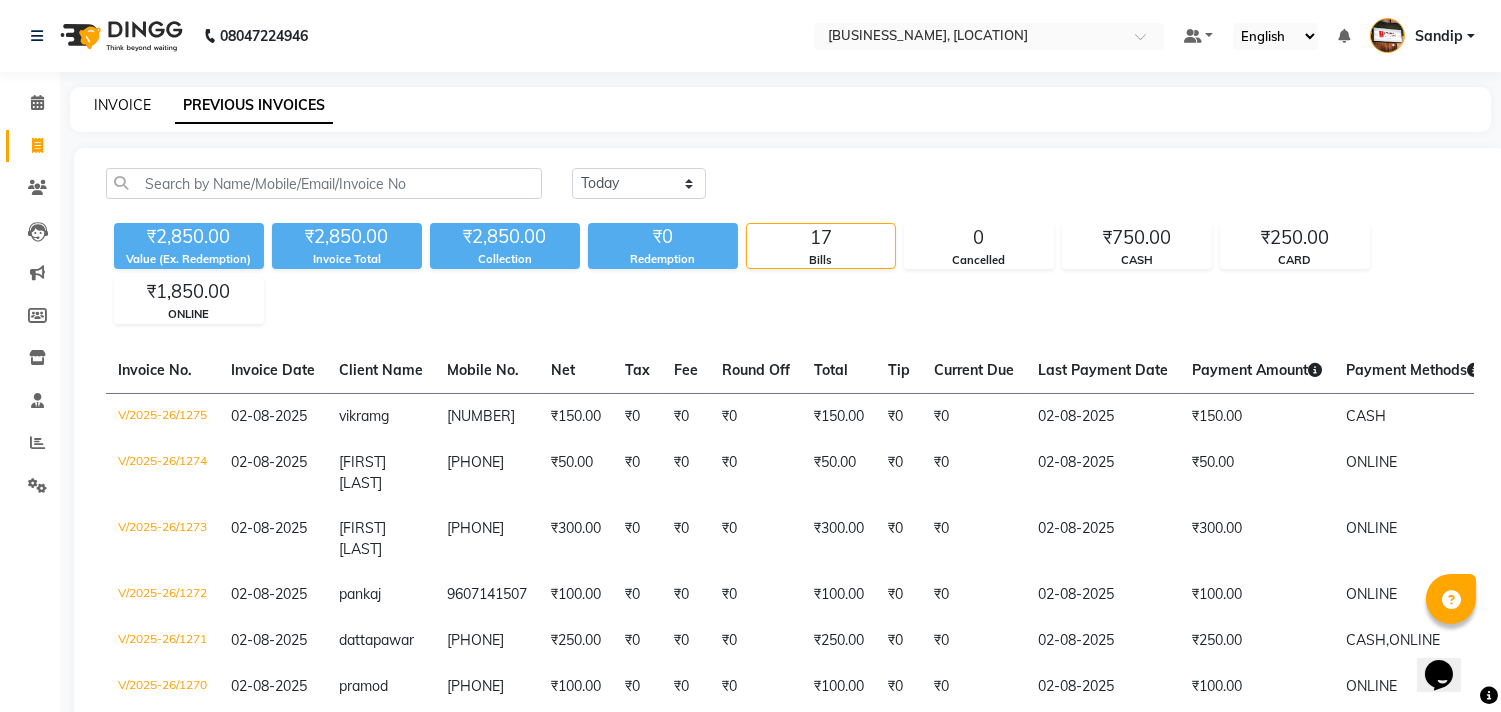 click on "INVOICE" 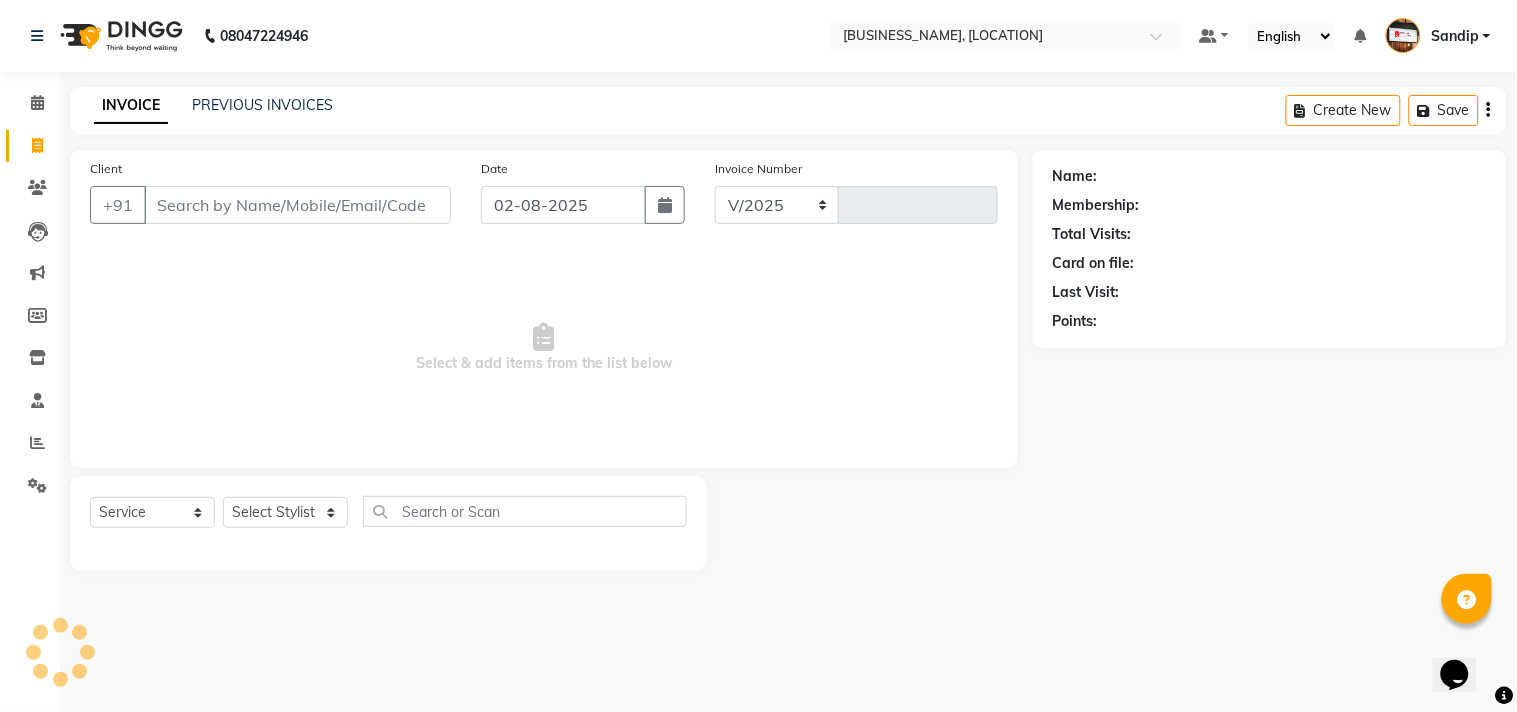 select on "556" 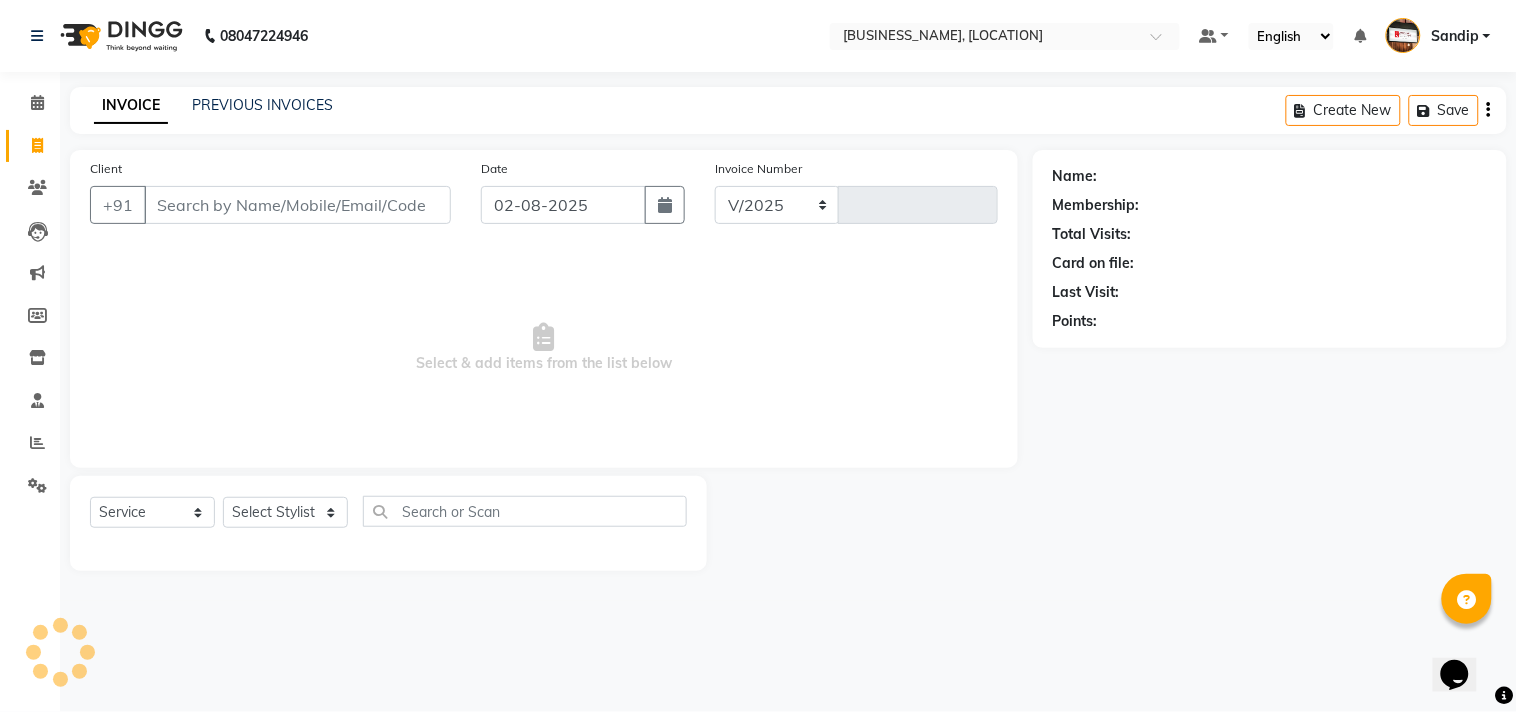 type on "1276" 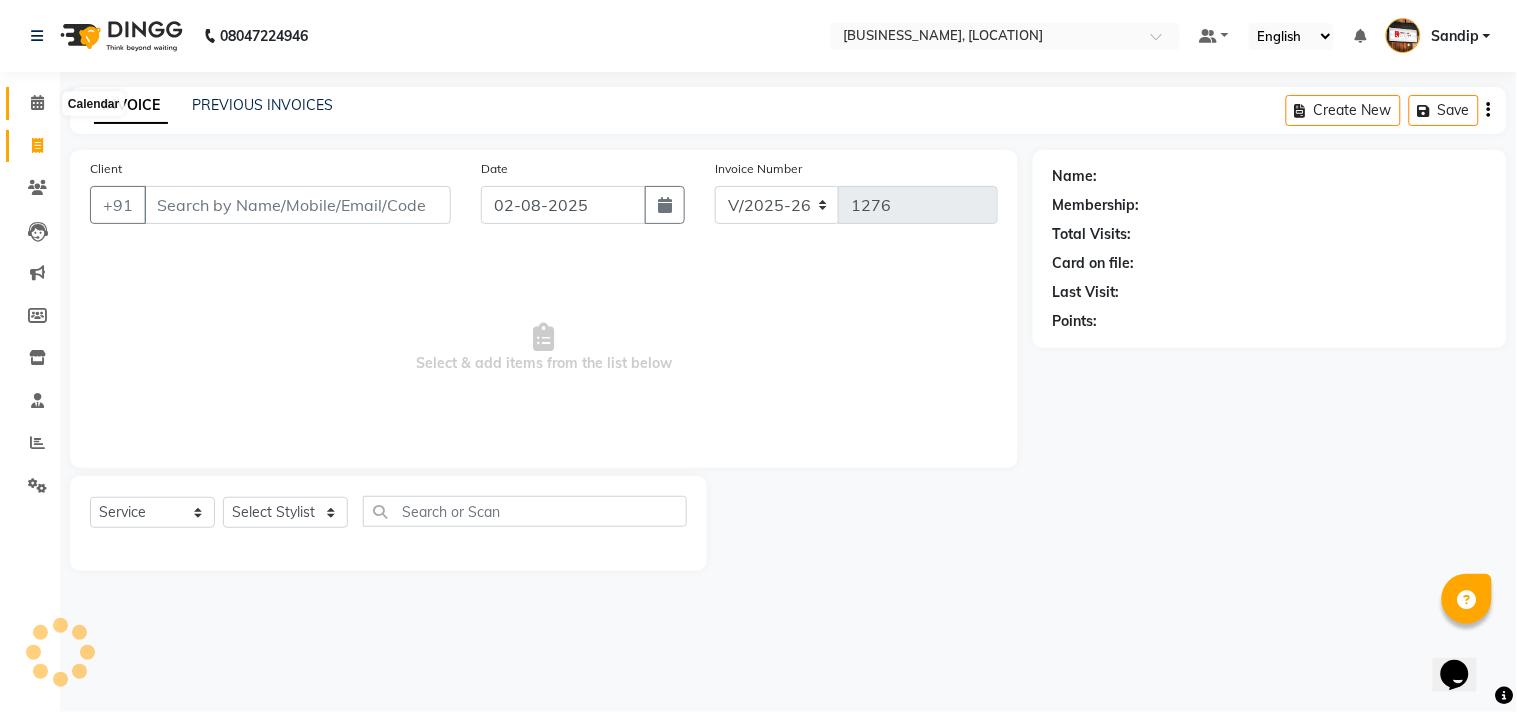 select on "membership" 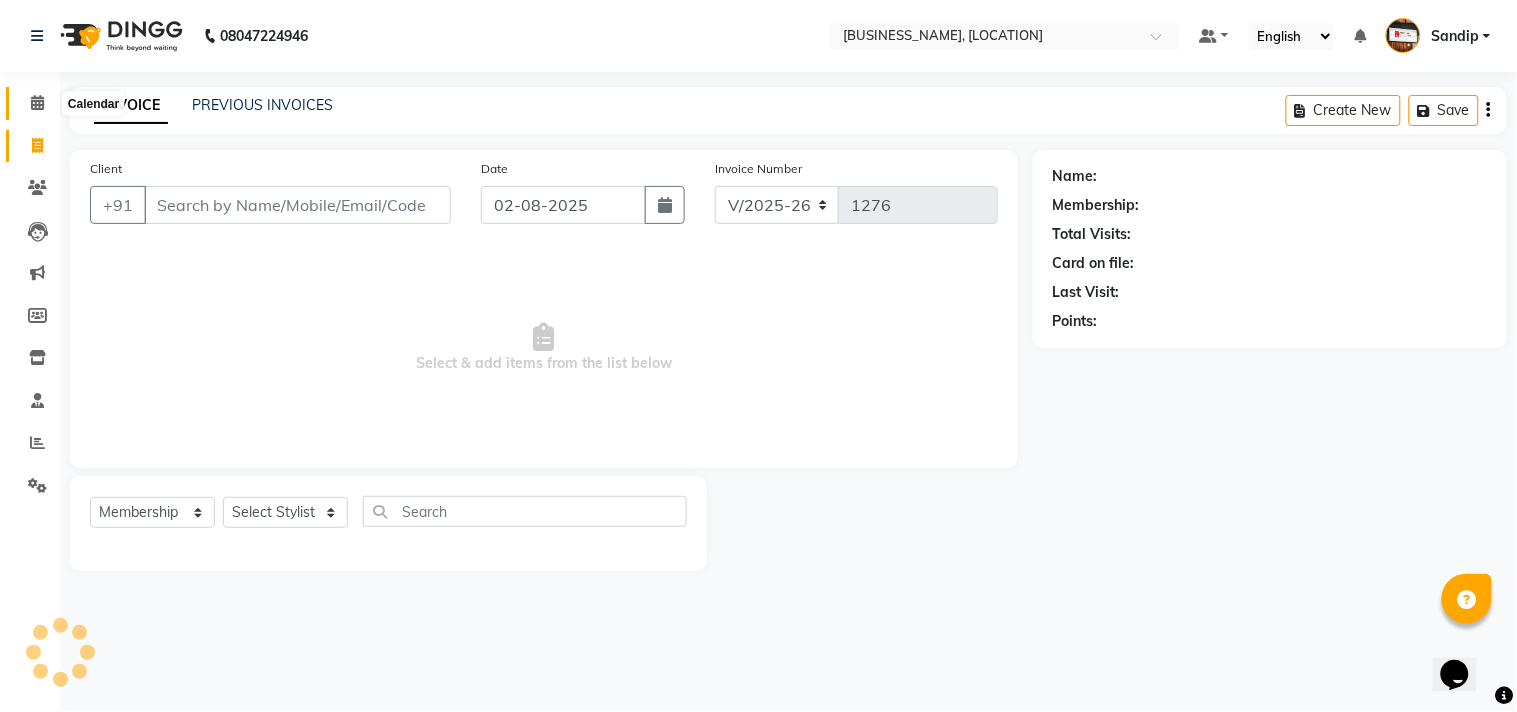 click 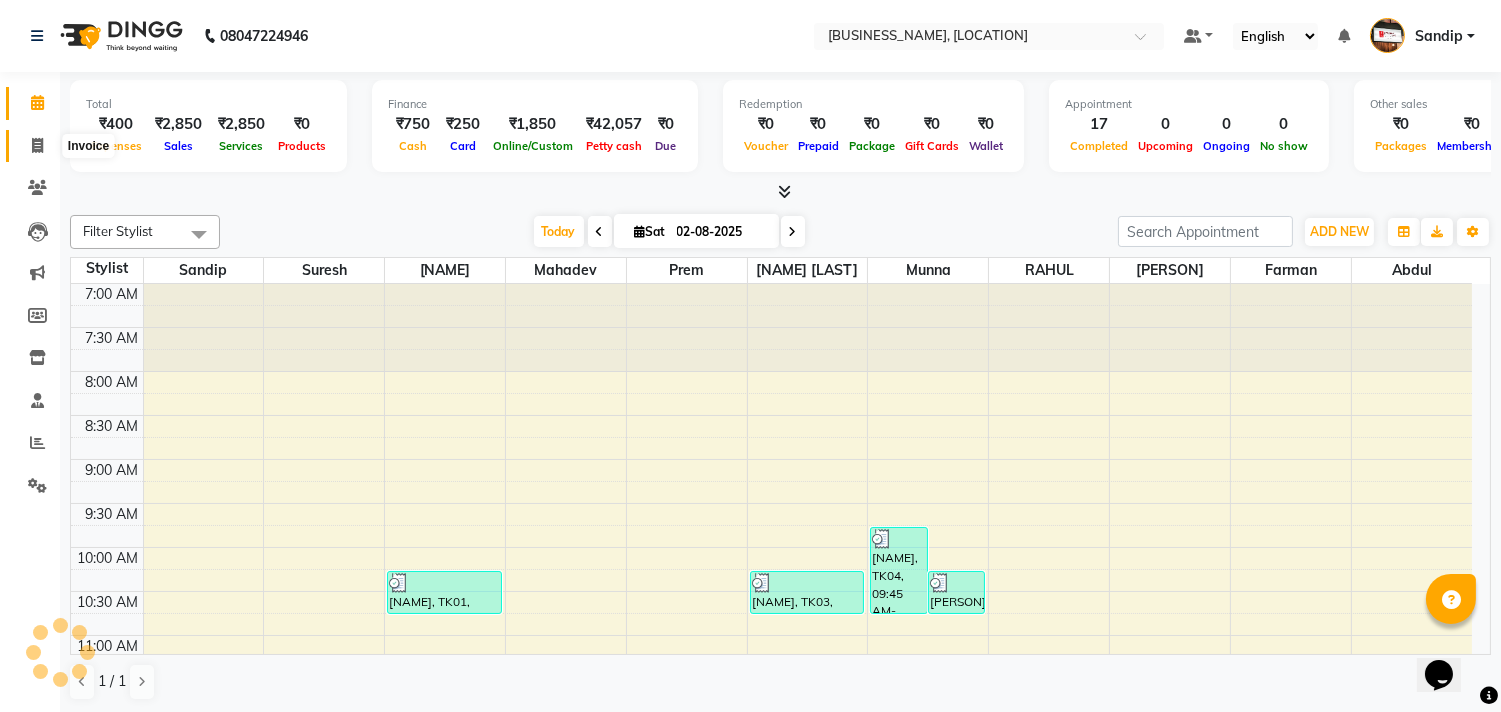 scroll, scrollTop: 0, scrollLeft: 0, axis: both 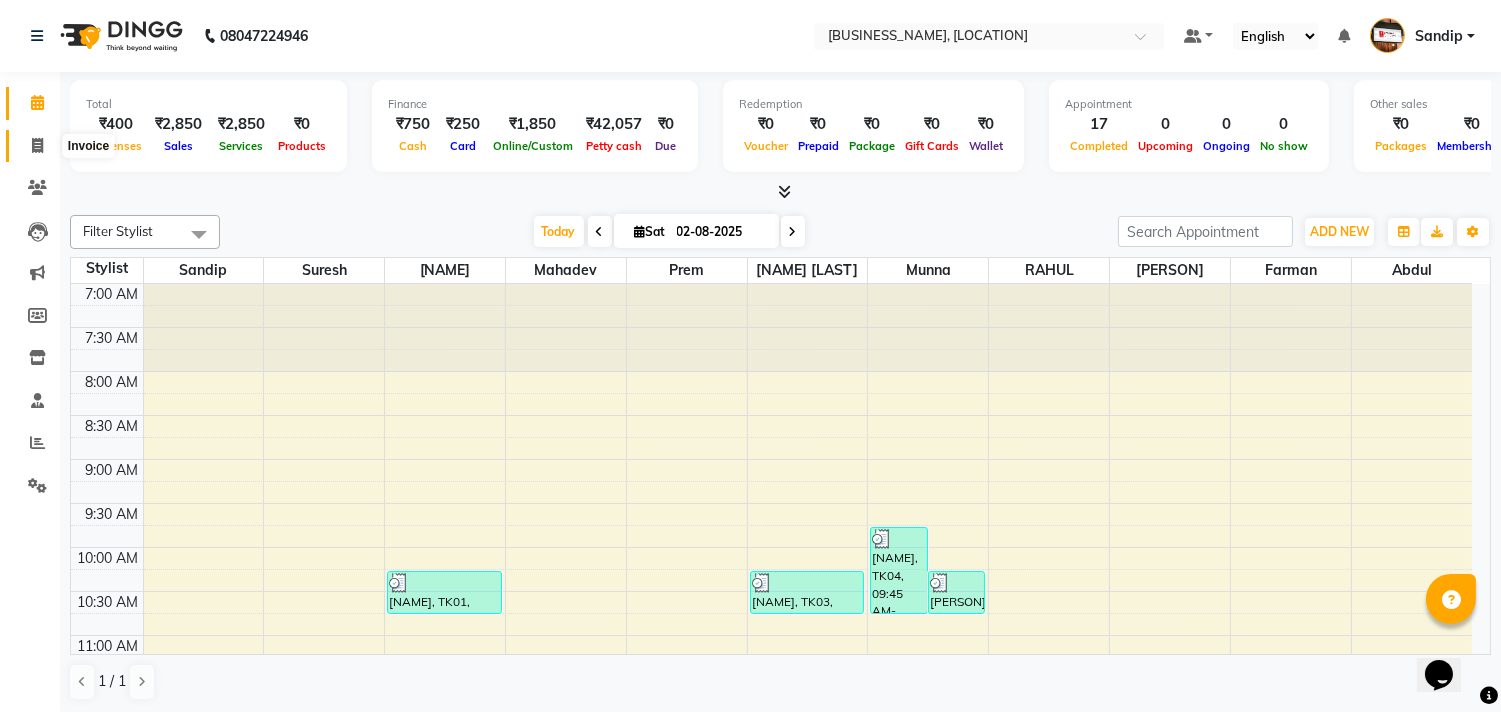 click 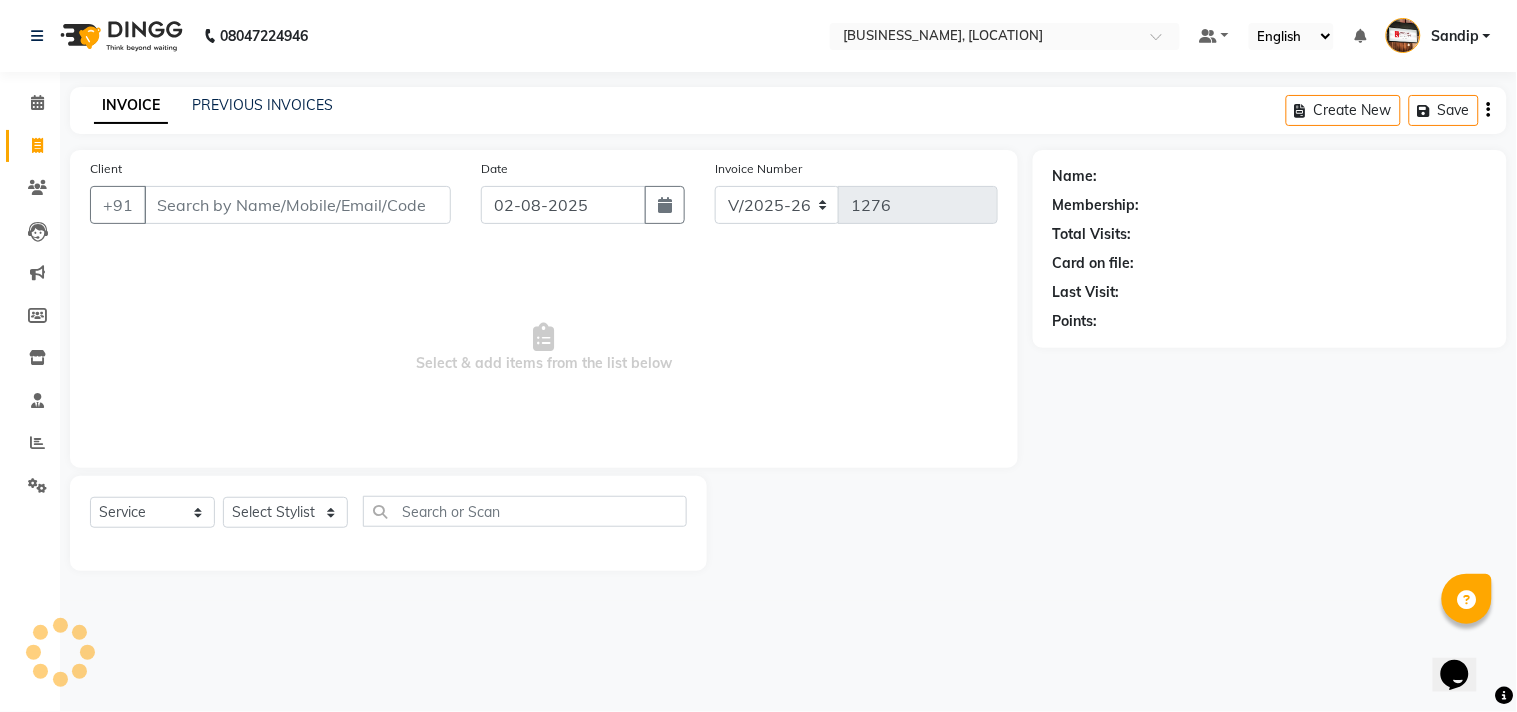 select on "membership" 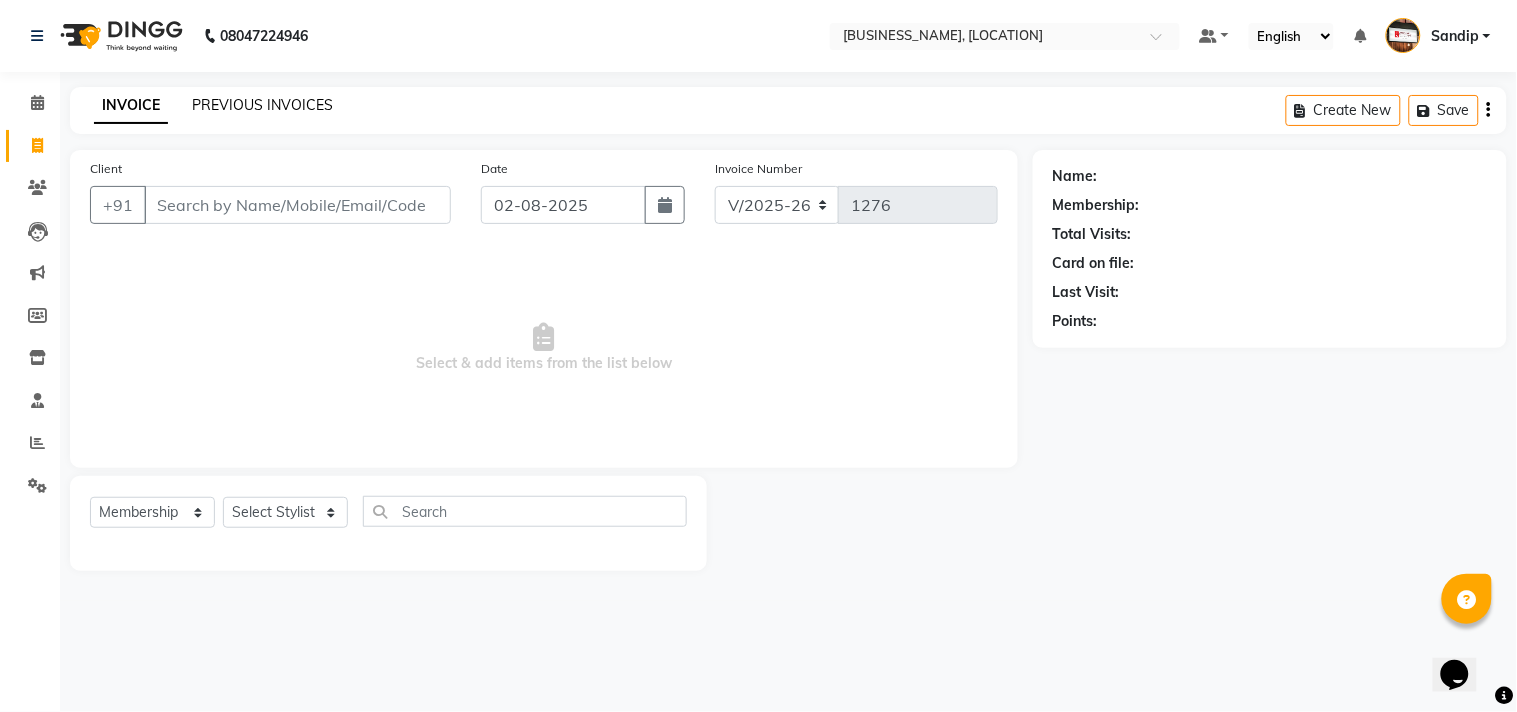 click on "PREVIOUS INVOICES" 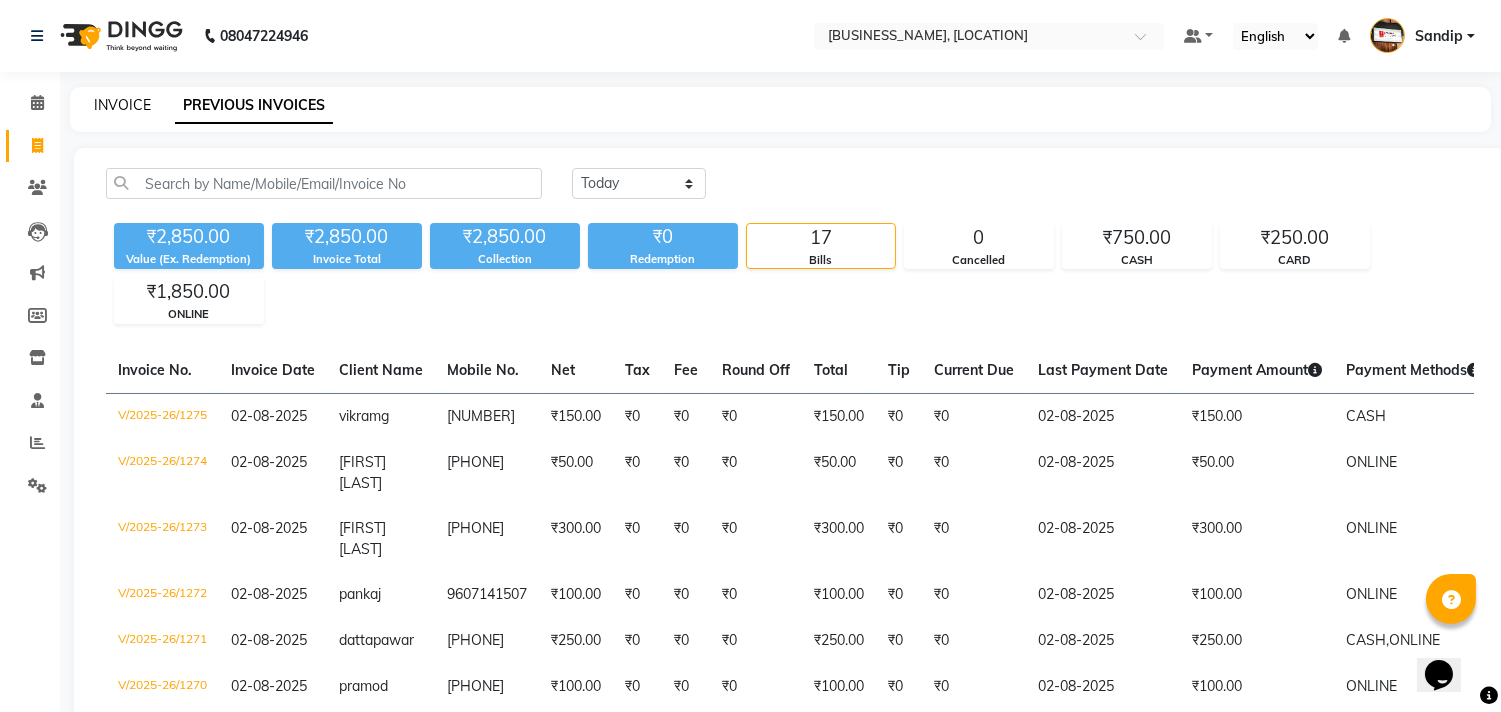 click on "INVOICE" 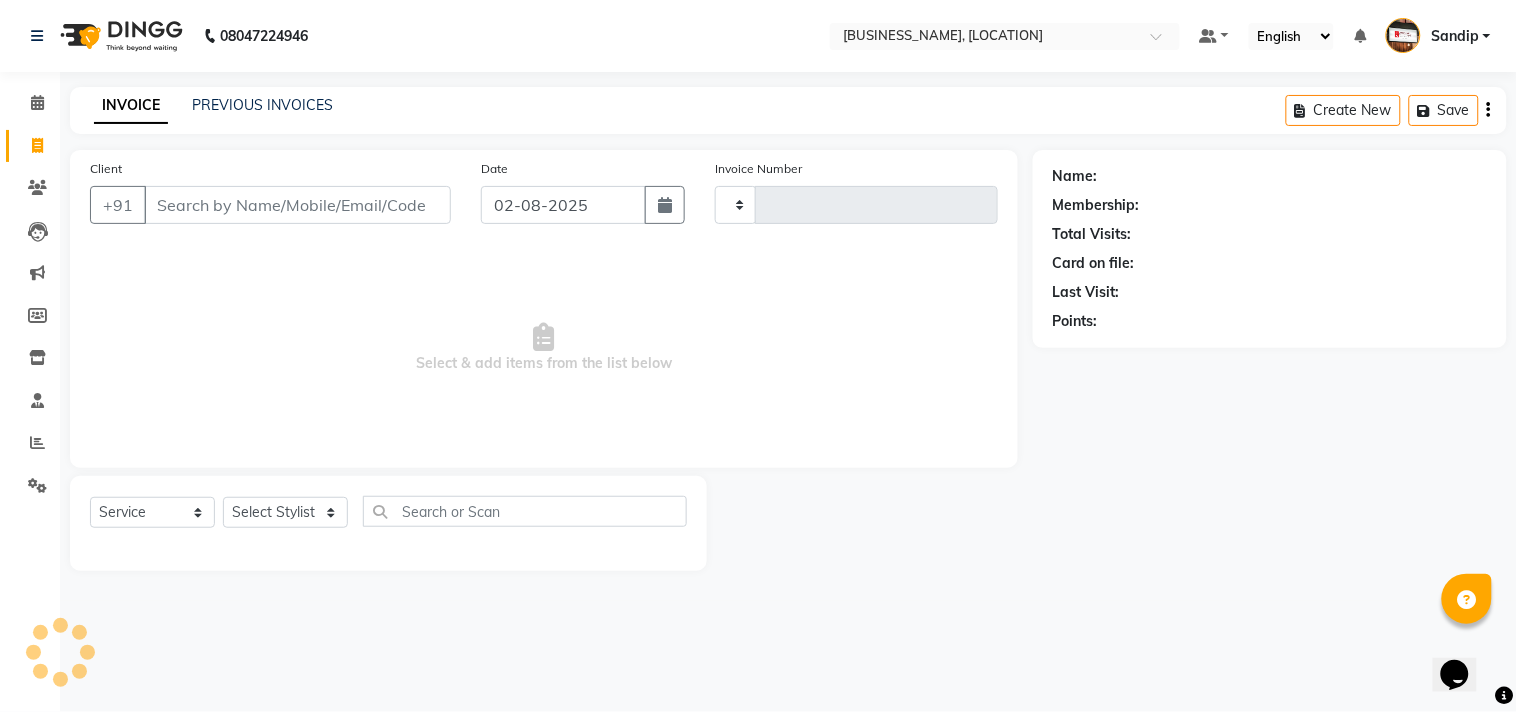 type on "1276" 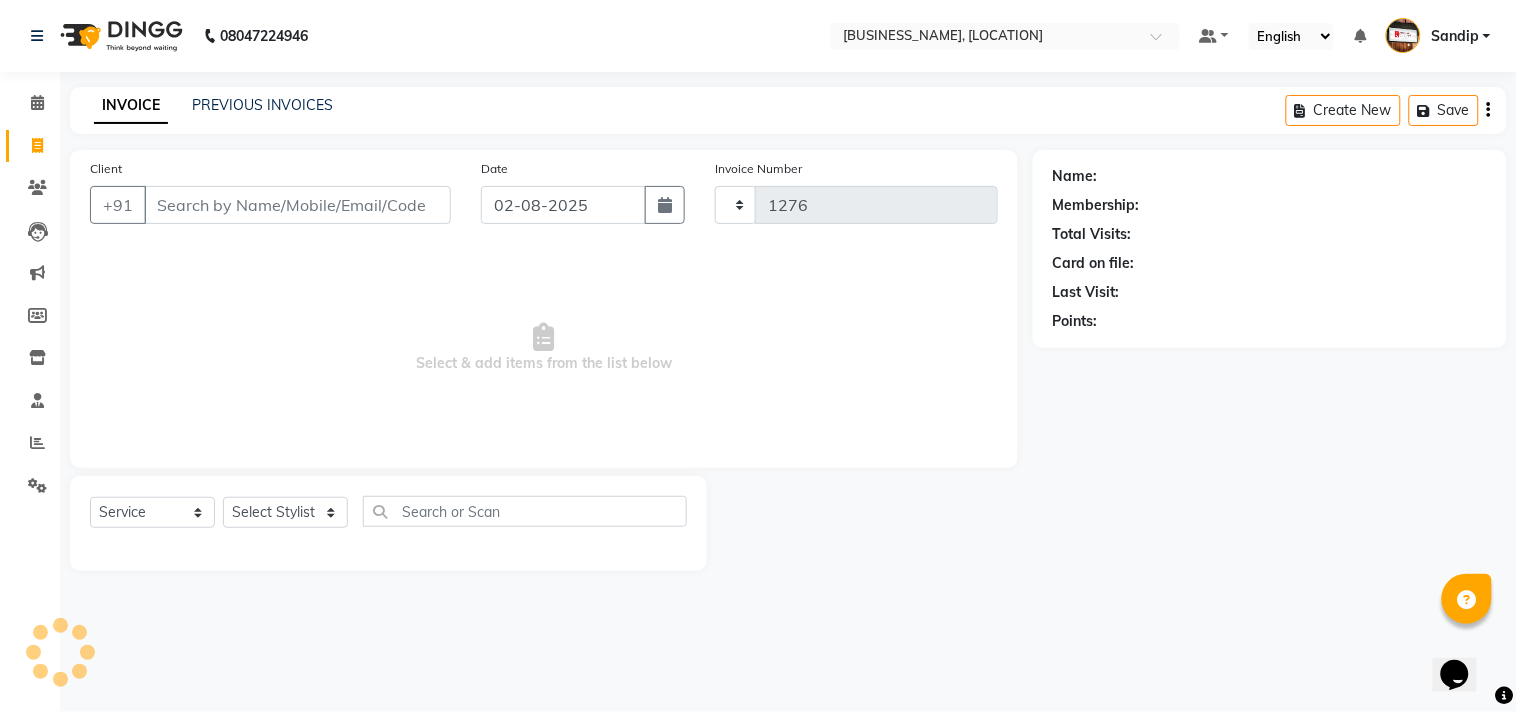 select on "556" 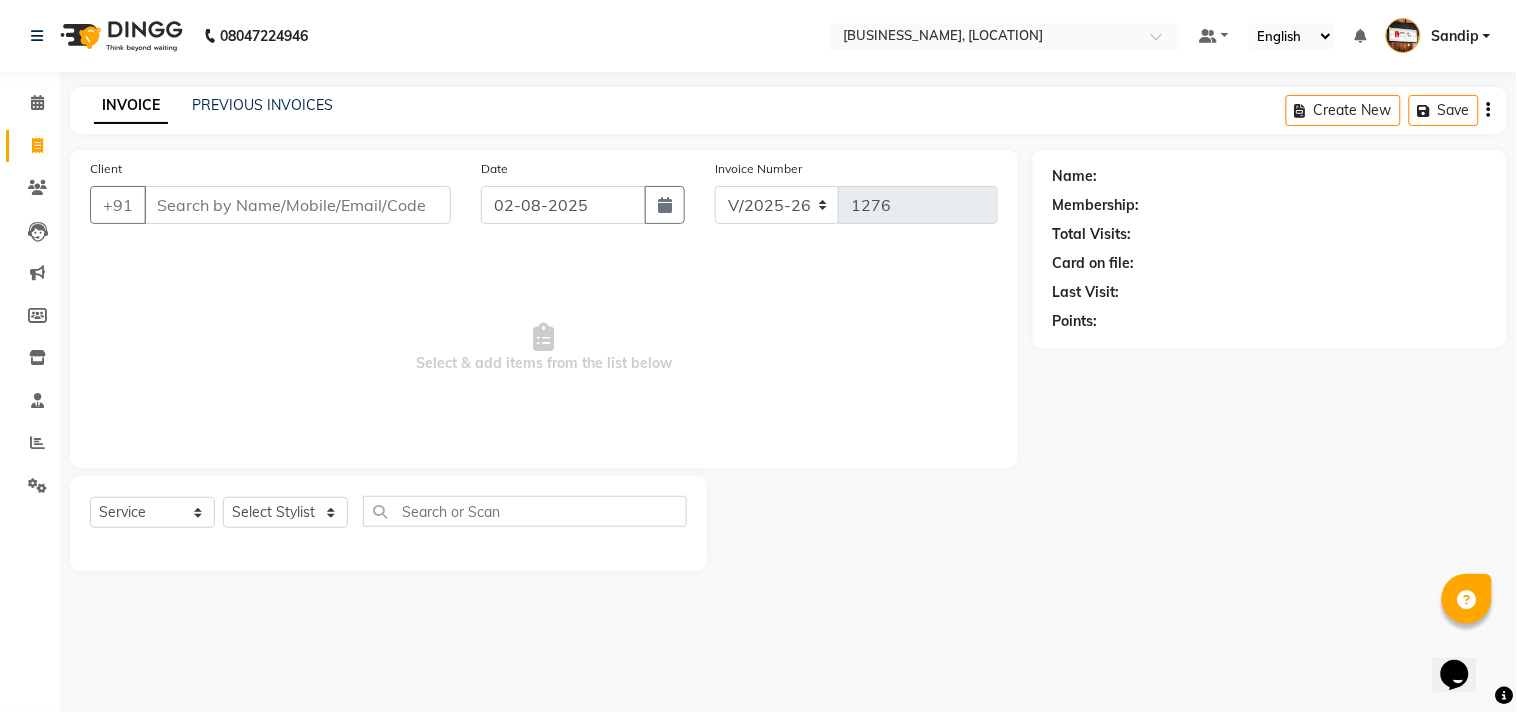 select on "membership" 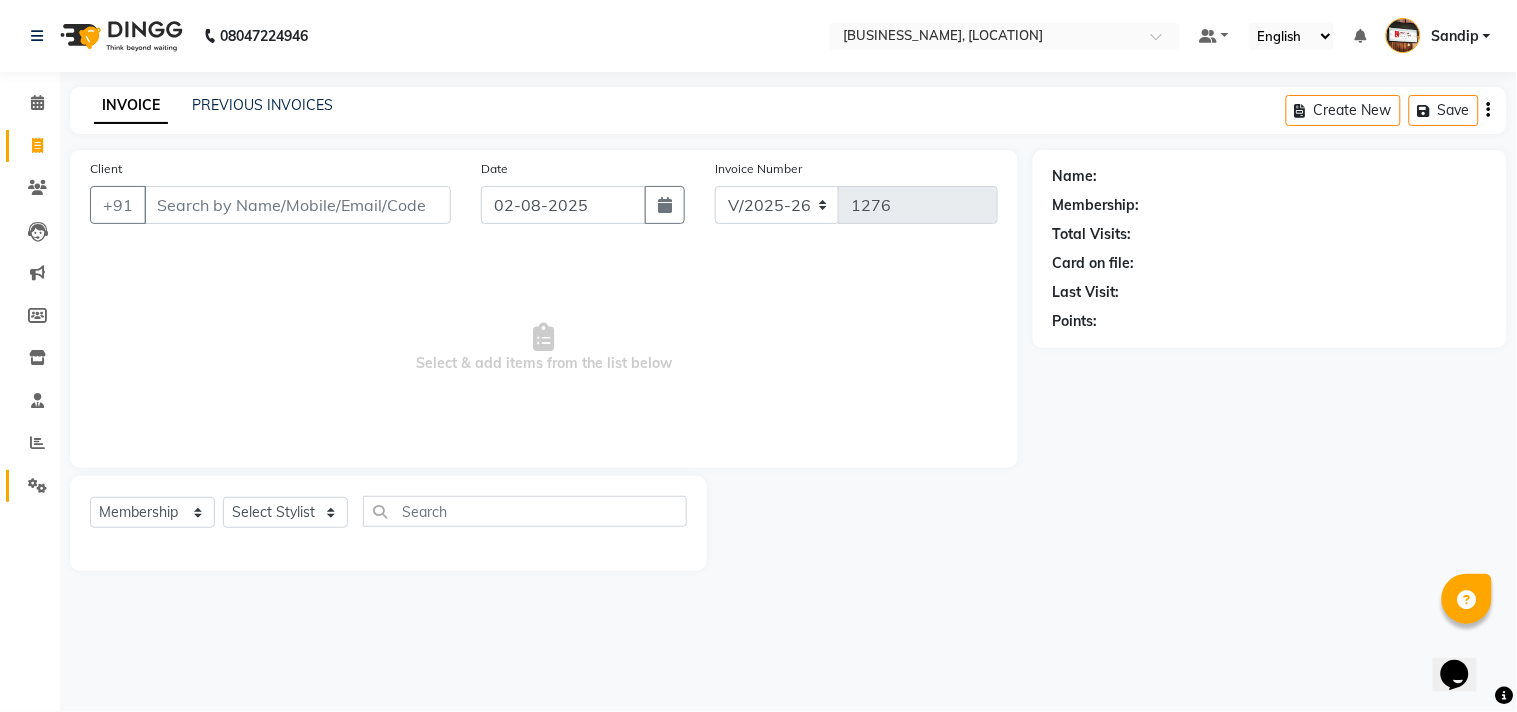 click on "Settings" 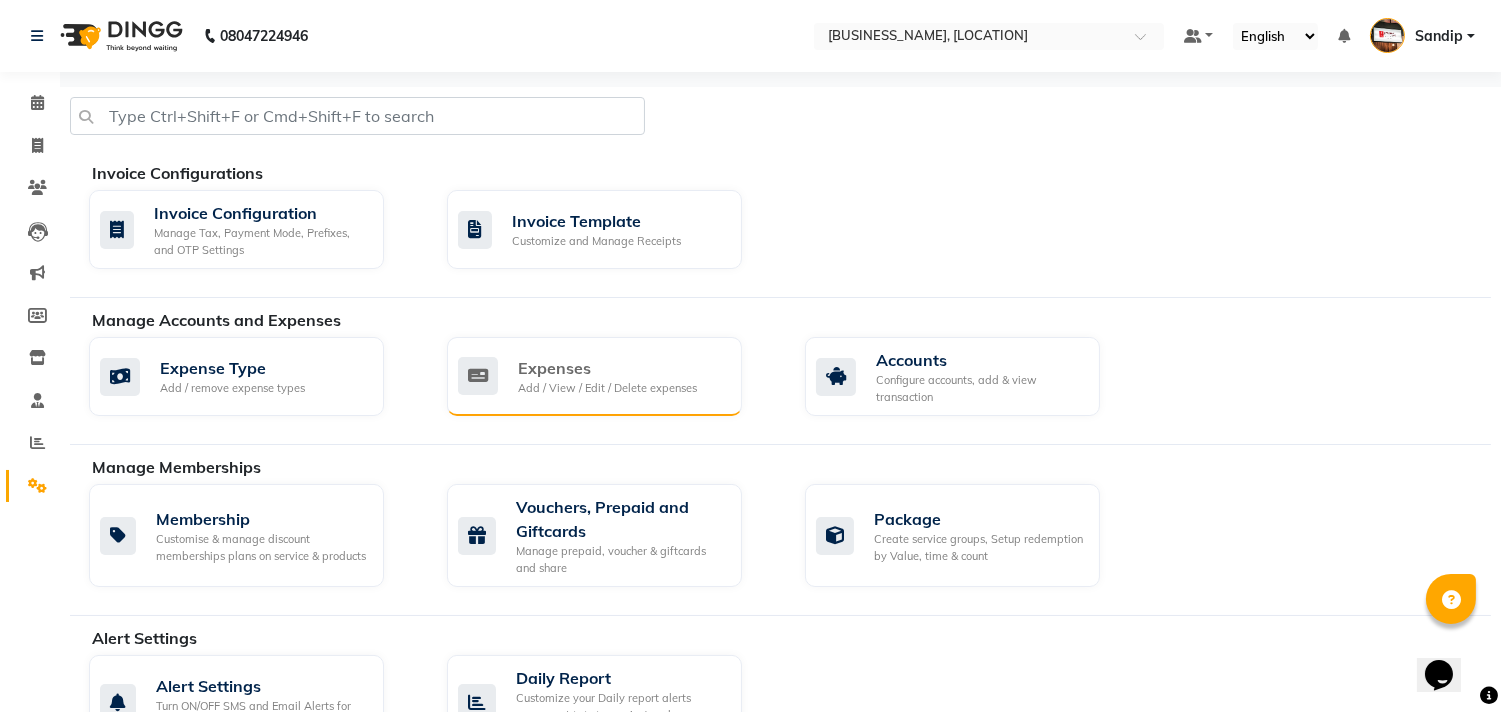 click on "Expenses Add / View / Edit / Delete expenses" 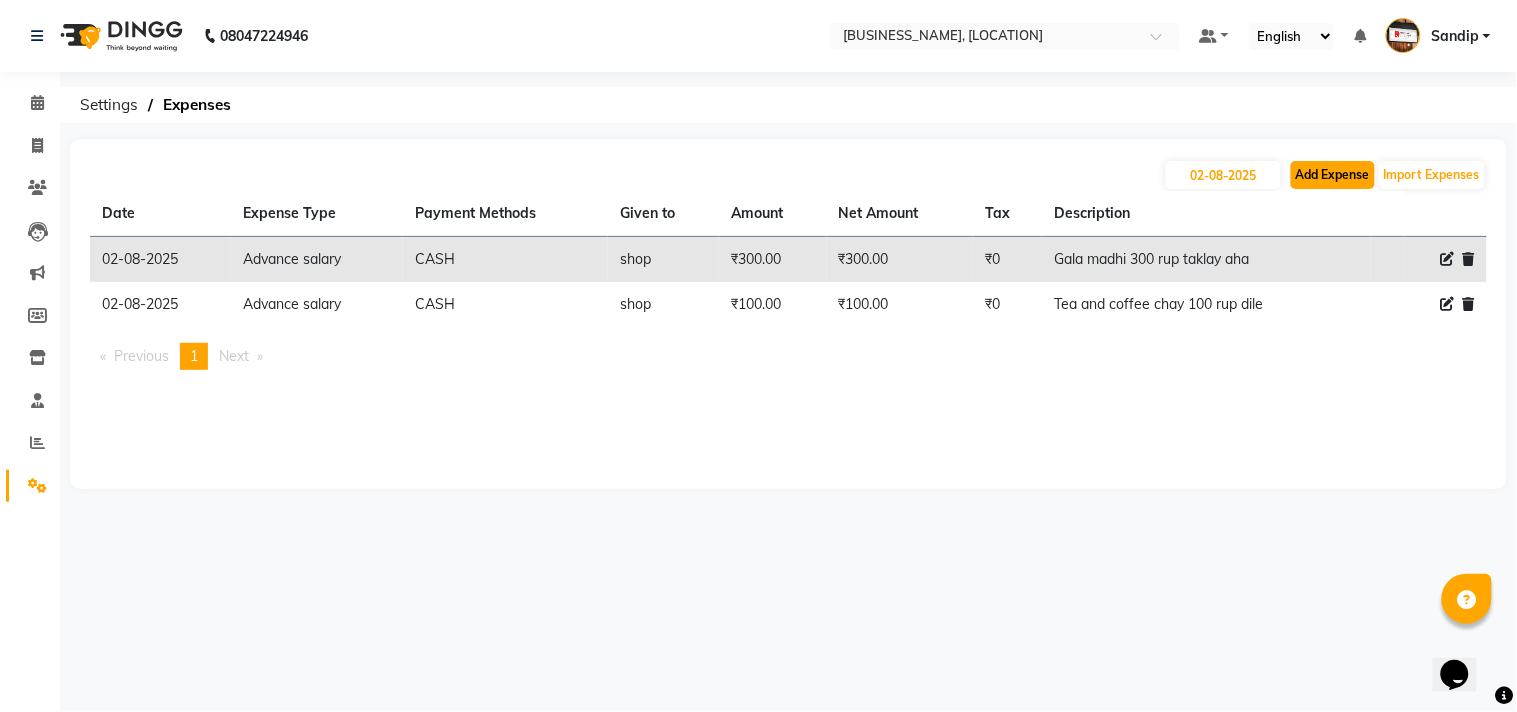 click on "Add Expense" 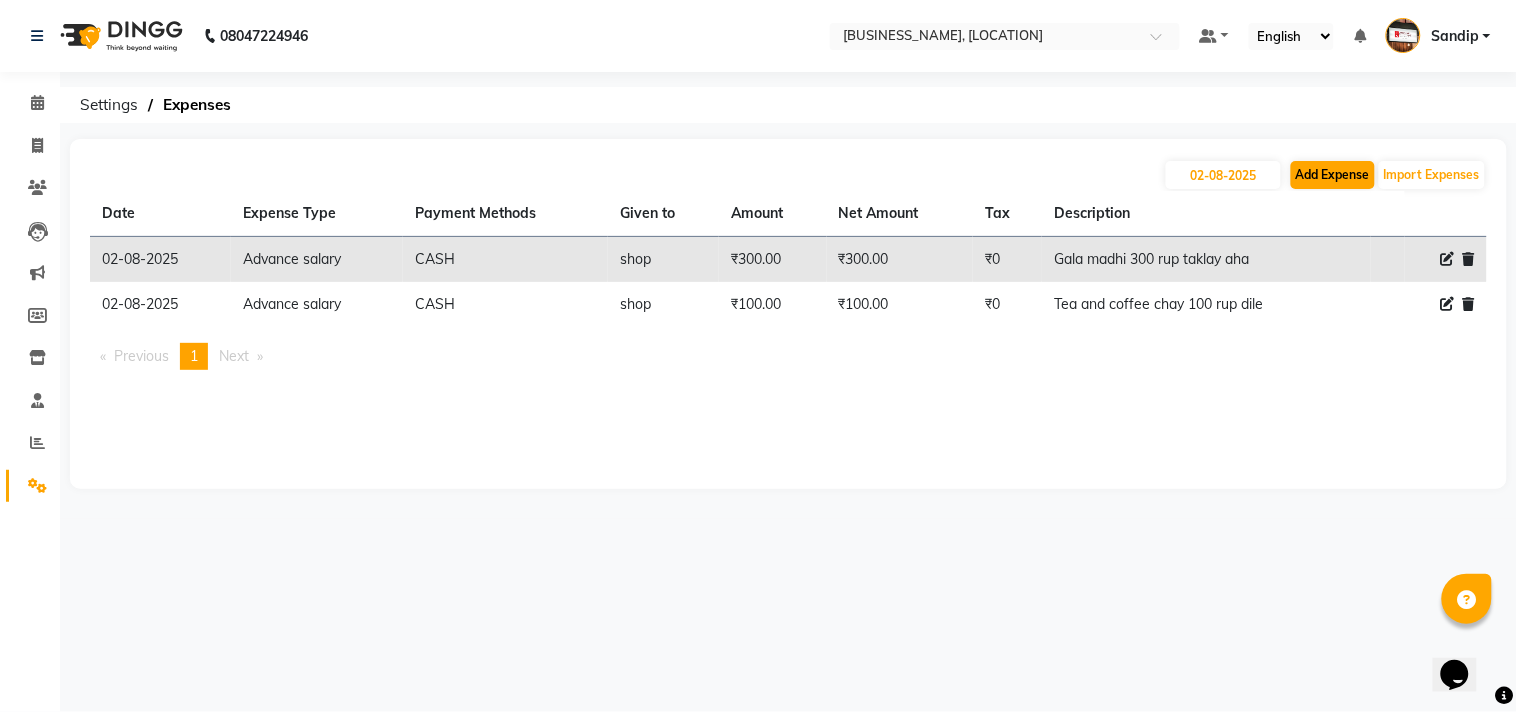 select on "1" 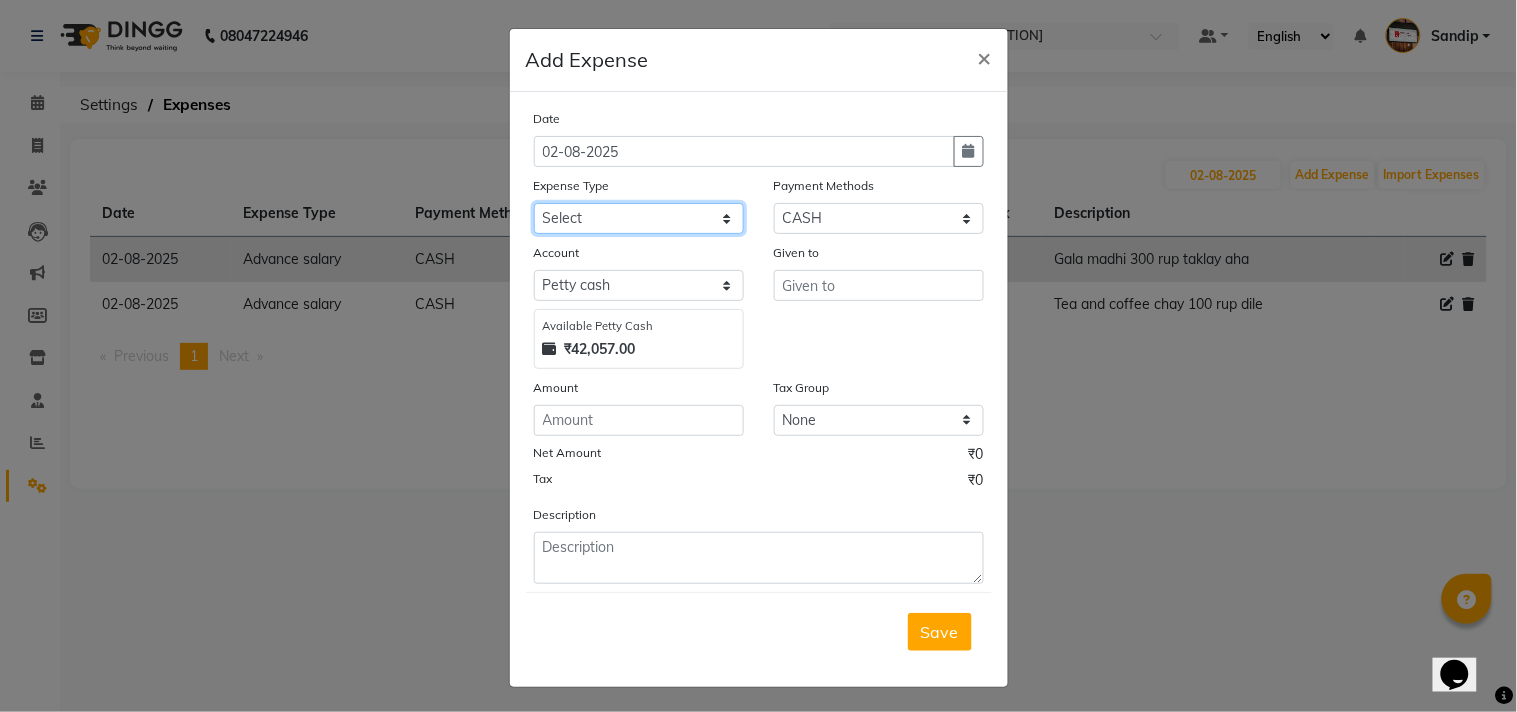 click on "Select Advance salary Advance salary ajaj Bank charges Car maintenance  Cash transfer to bank Cash transfer to hub Client Snacks Clinical charges Equipment Fuel Govt fee home Incentive Insurance International purchase Loan Repayment Maintenance Marketing Miscellaneous MRA Other Over times Pantry Product Rent Salary shop shop Staff Snacks Tax Tea & Refreshment TIP Utilities Wifi recharge" 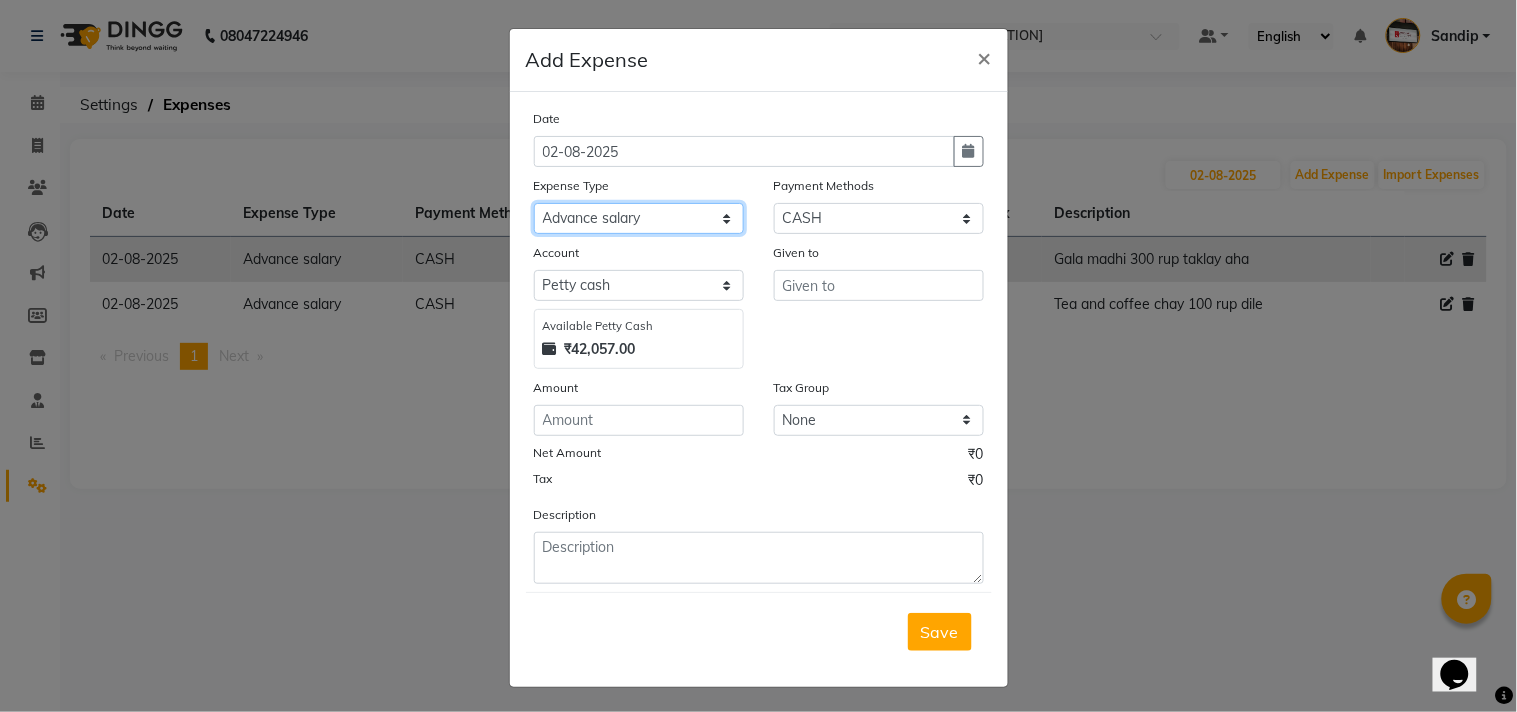 click on "Select Advance salary Advance salary ajaj Bank charges Car maintenance  Cash transfer to bank Cash transfer to hub Client Snacks Clinical charges Equipment Fuel Govt fee home Incentive Insurance International purchase Loan Repayment Maintenance Marketing Miscellaneous MRA Other Over times Pantry Product Rent Salary shop shop Staff Snacks Tax Tea & Refreshment TIP Utilities Wifi recharge" 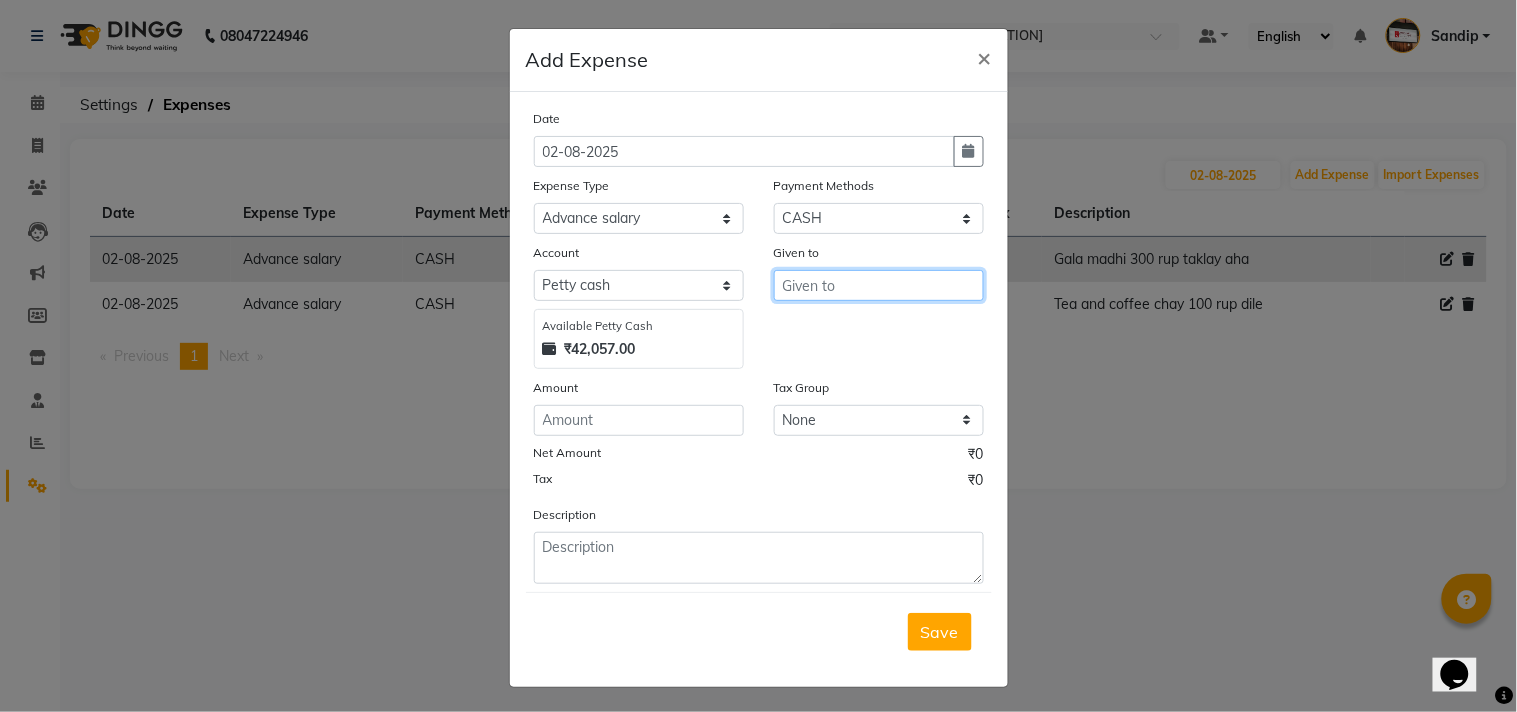 click at bounding box center (879, 285) 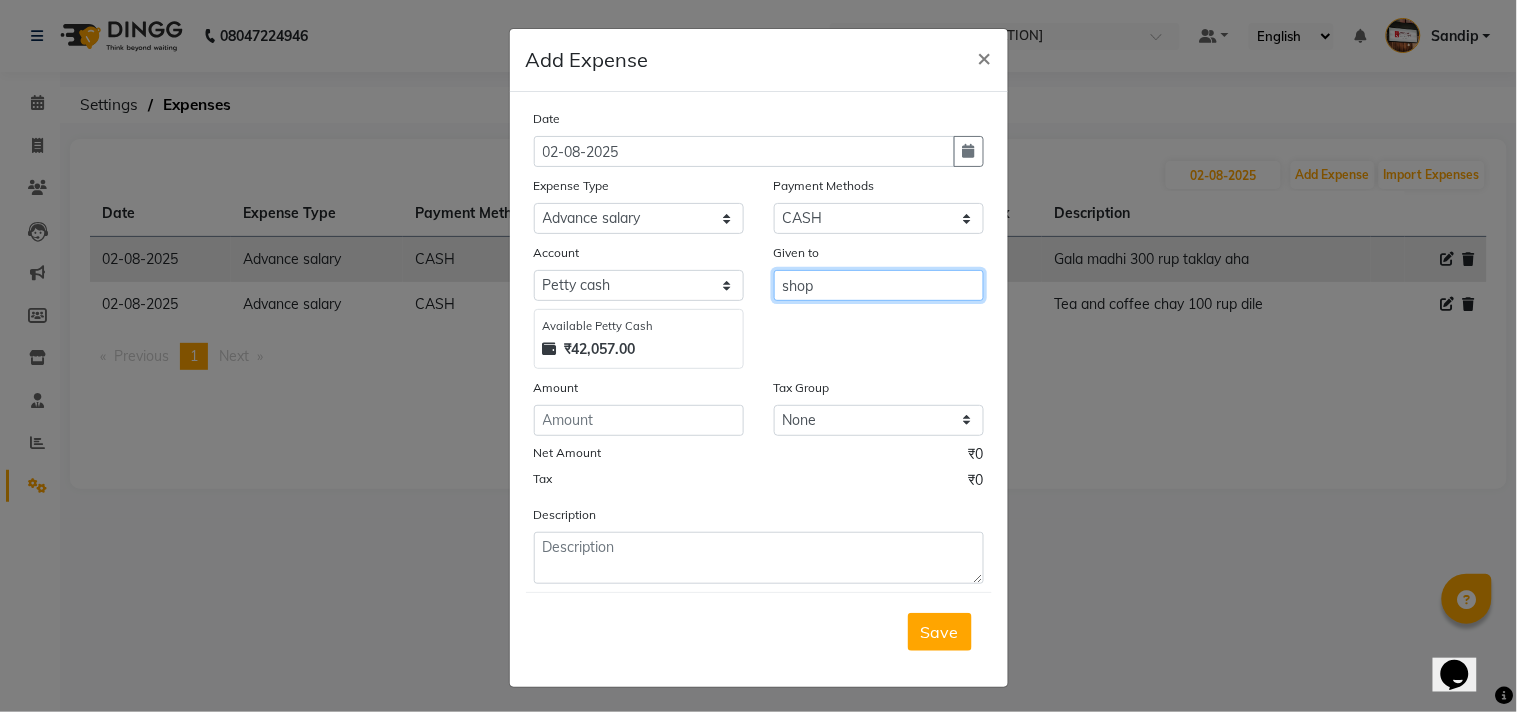 type on "shop" 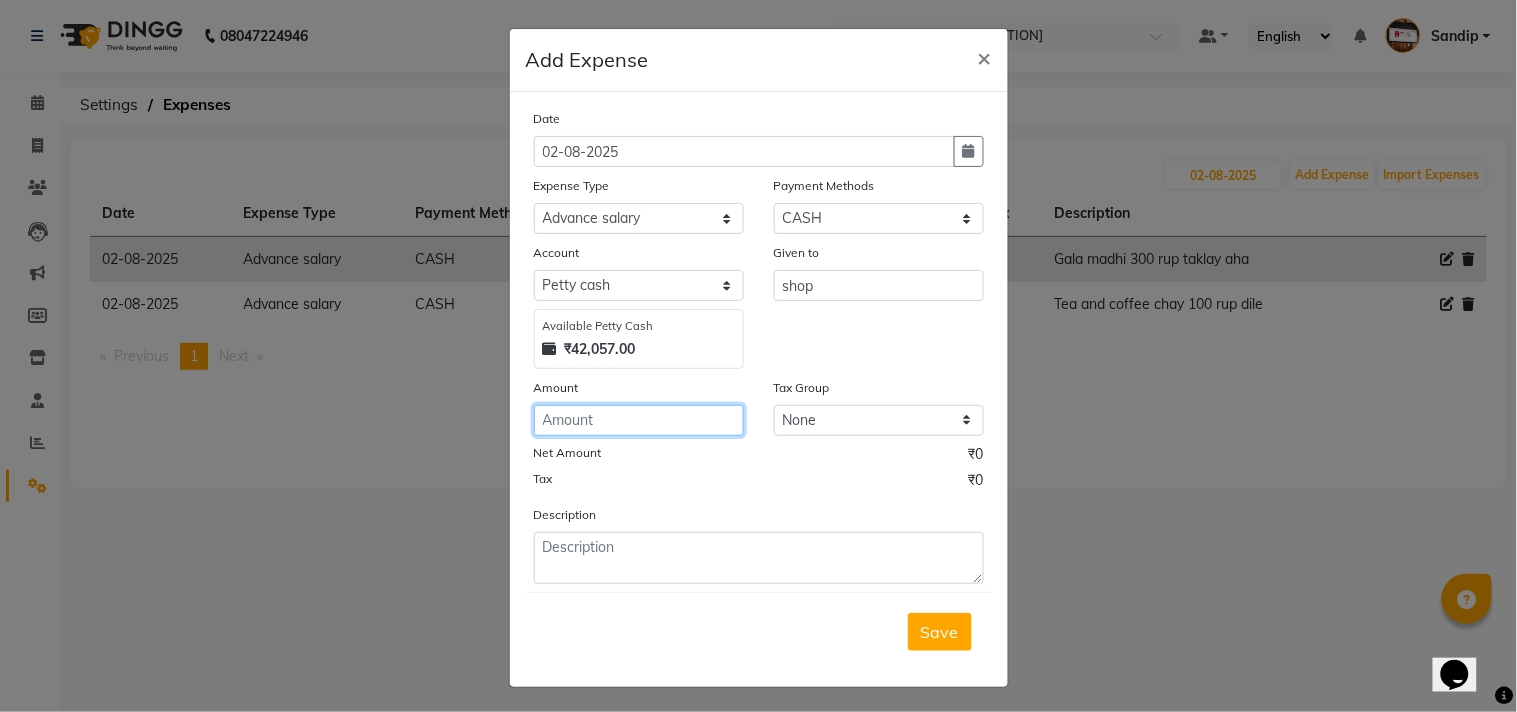 click 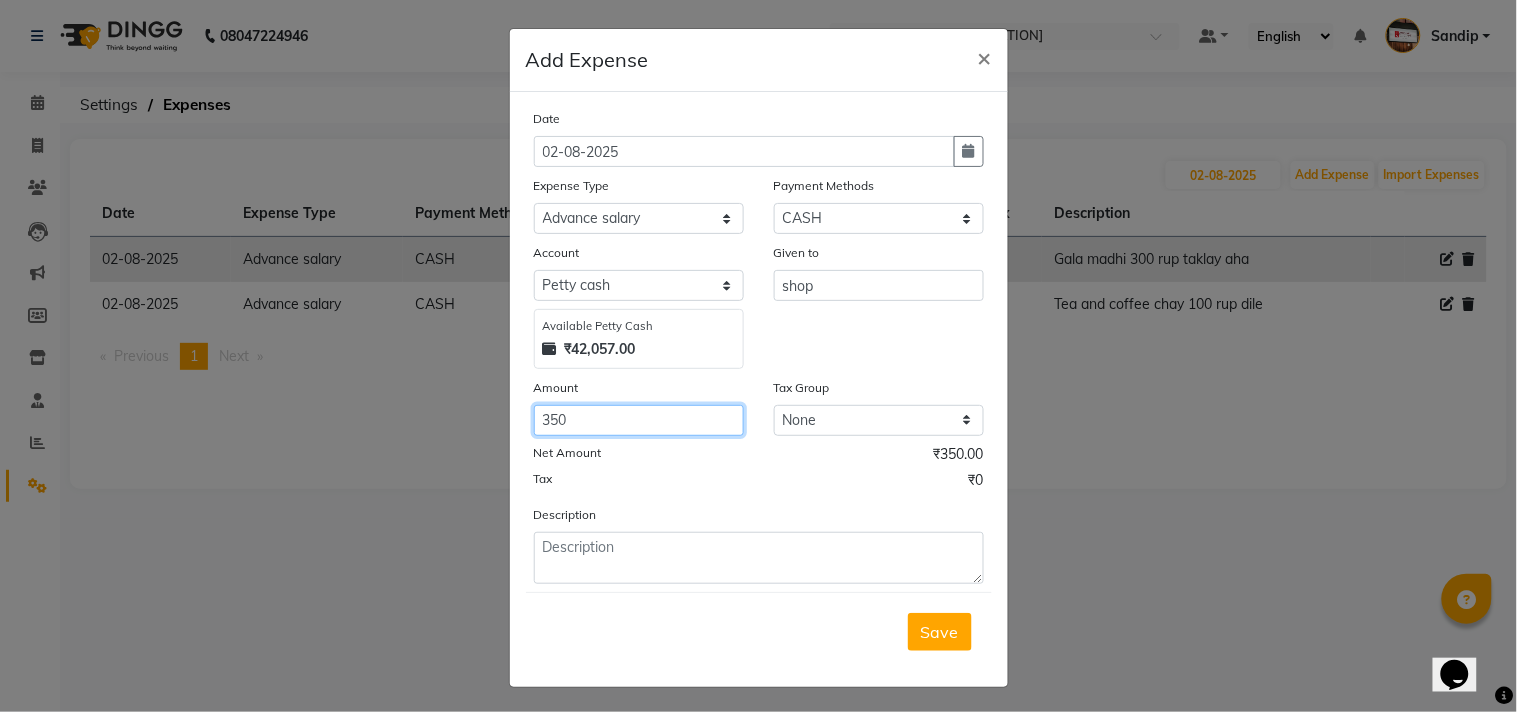type on "350" 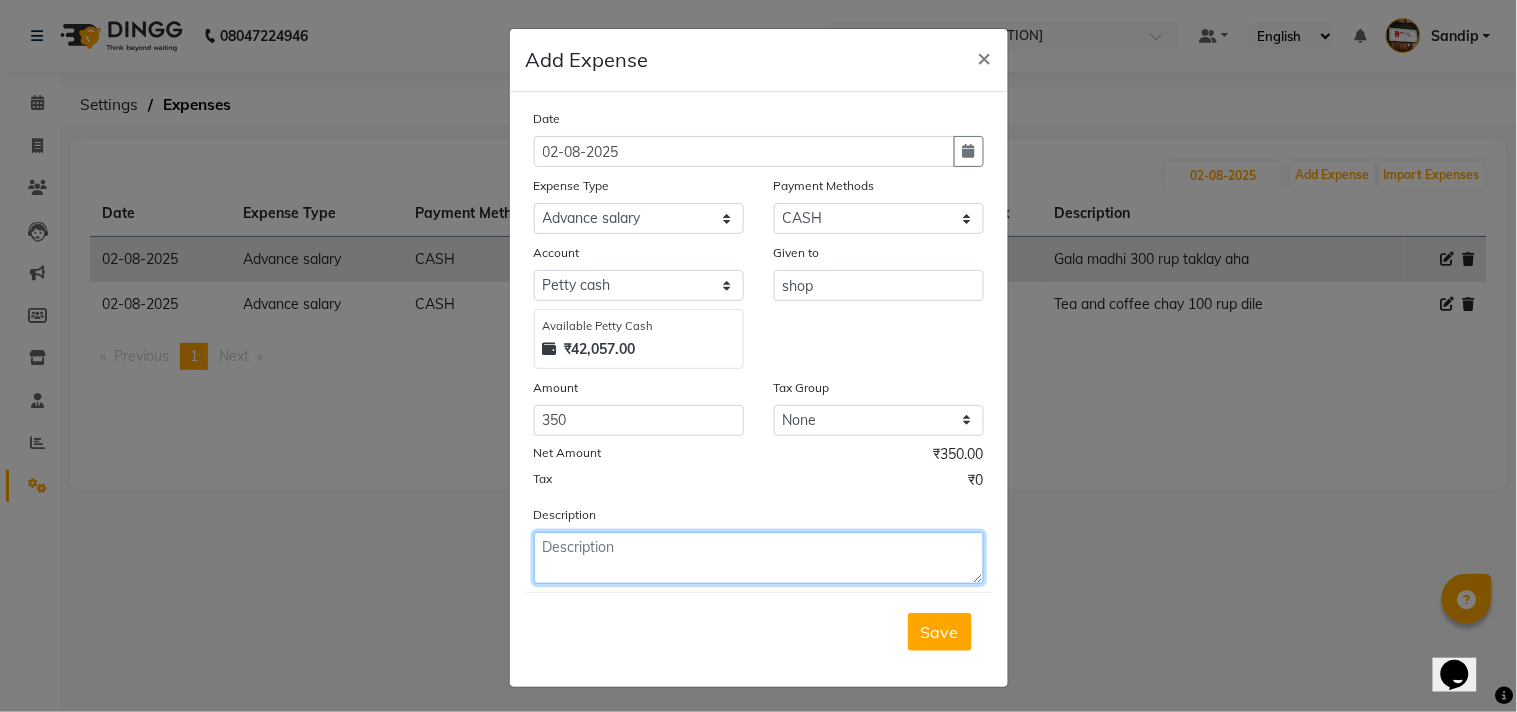 click 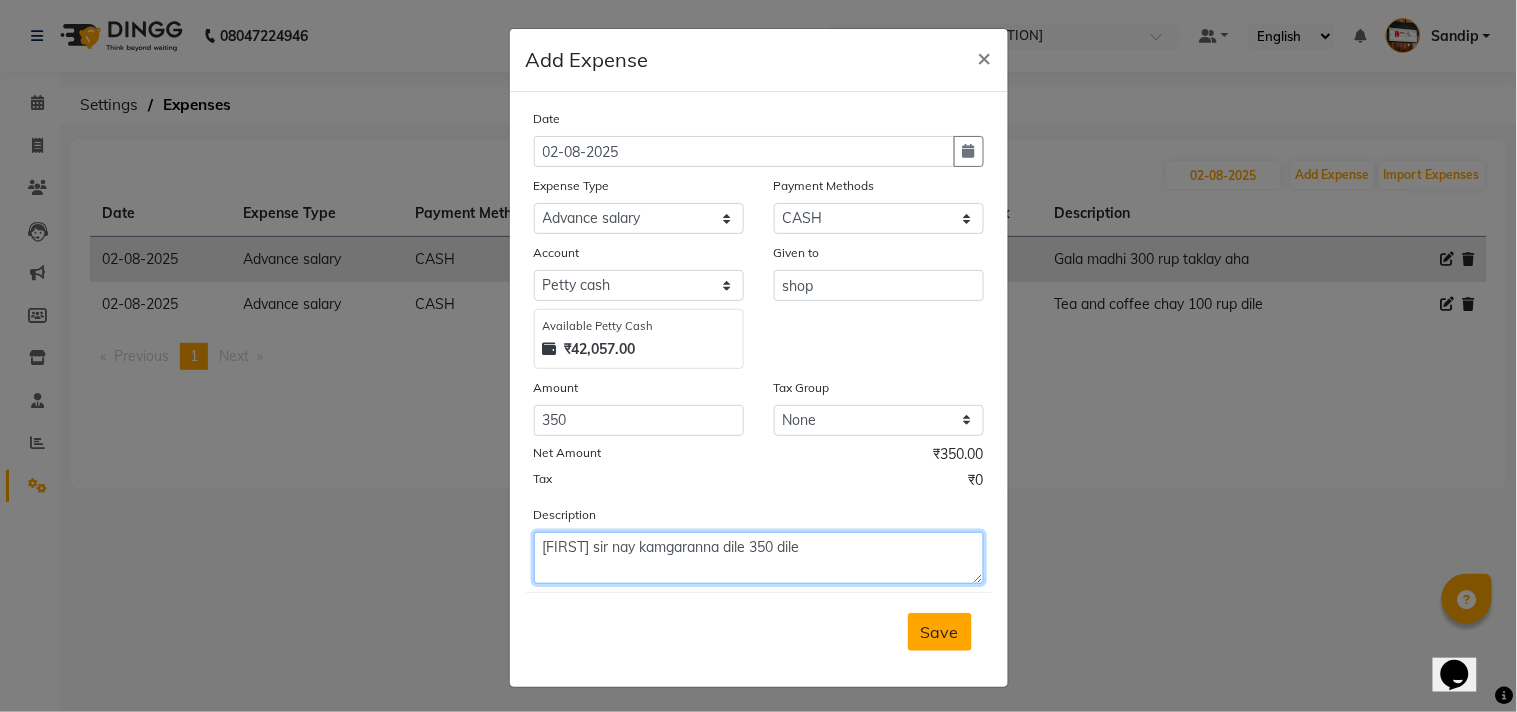 type on "[FIRST] sir nay kamgaranna dile 350 dile" 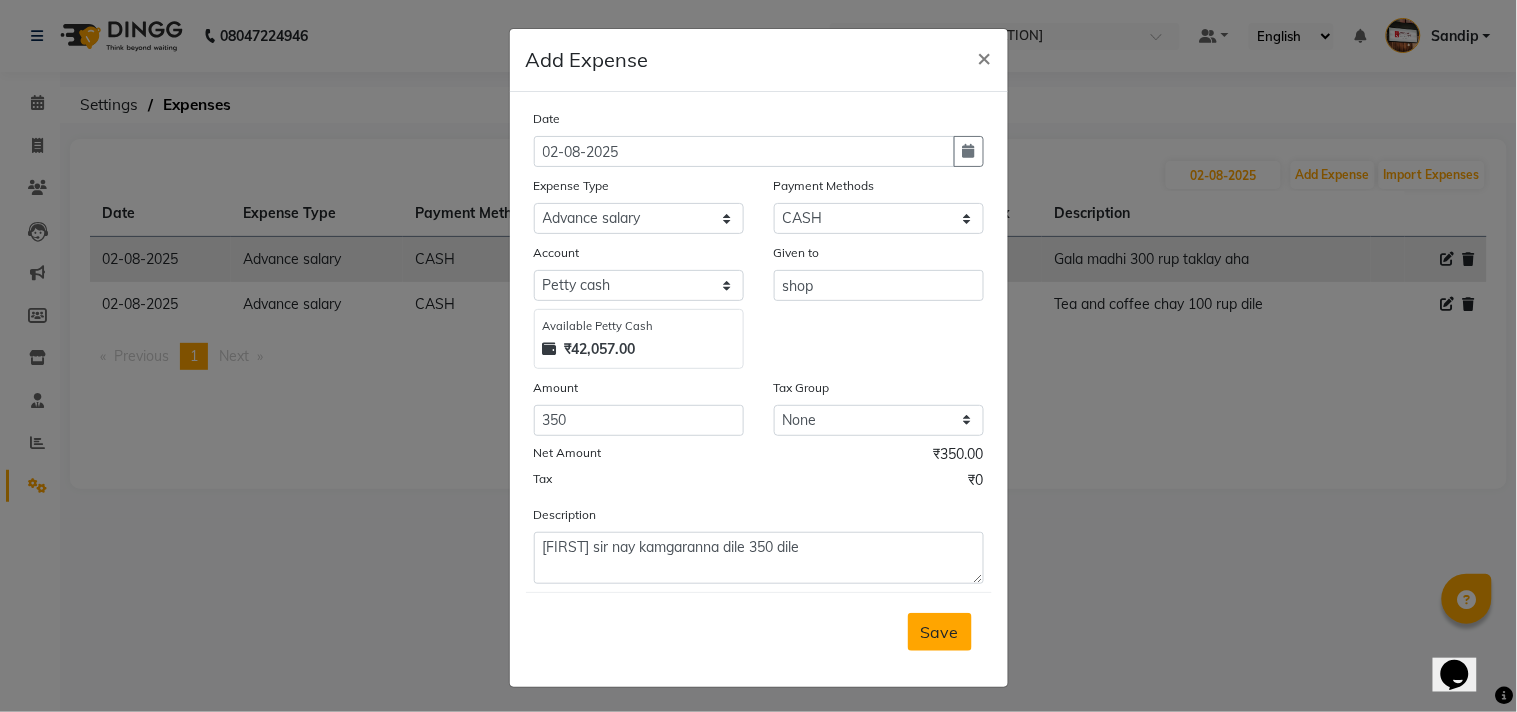 click on "Save" at bounding box center [940, 632] 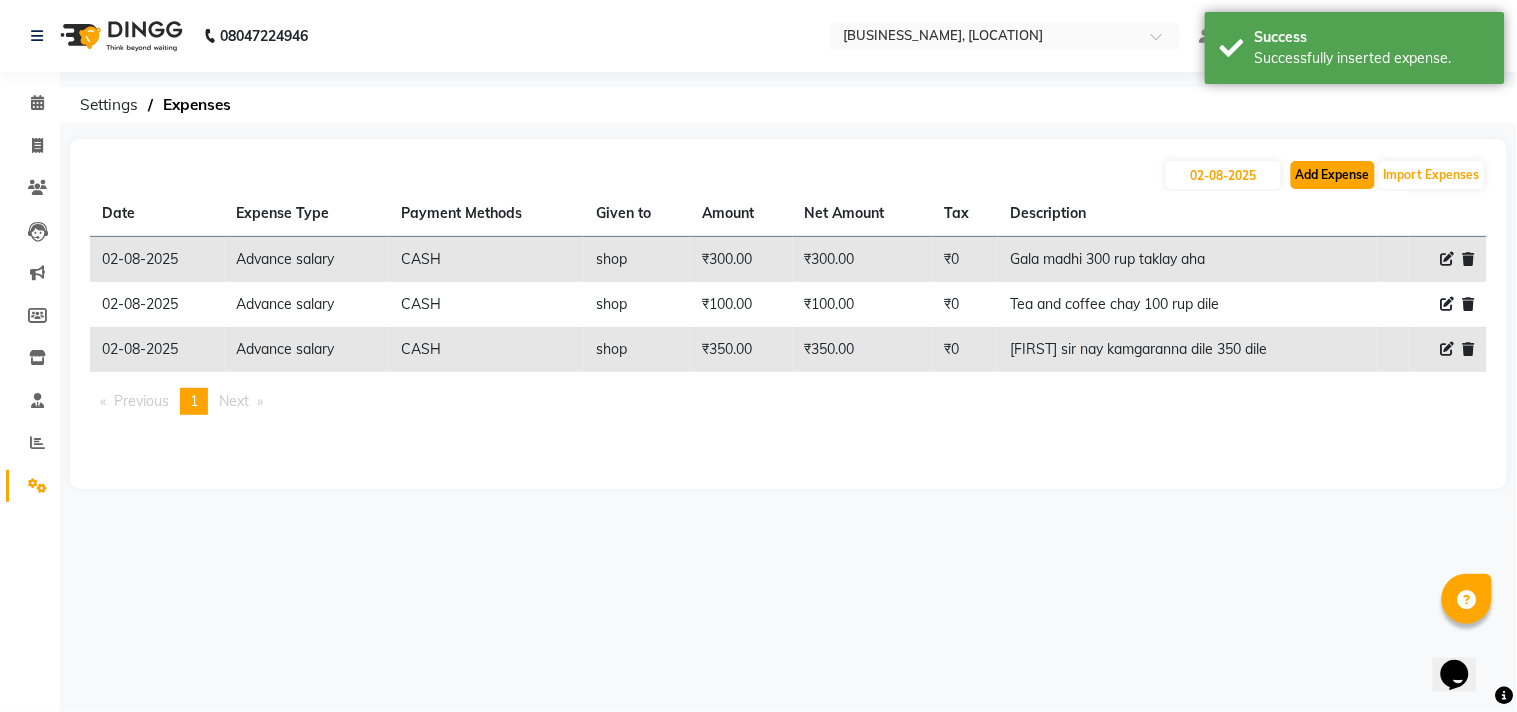 click on "Add Expense" 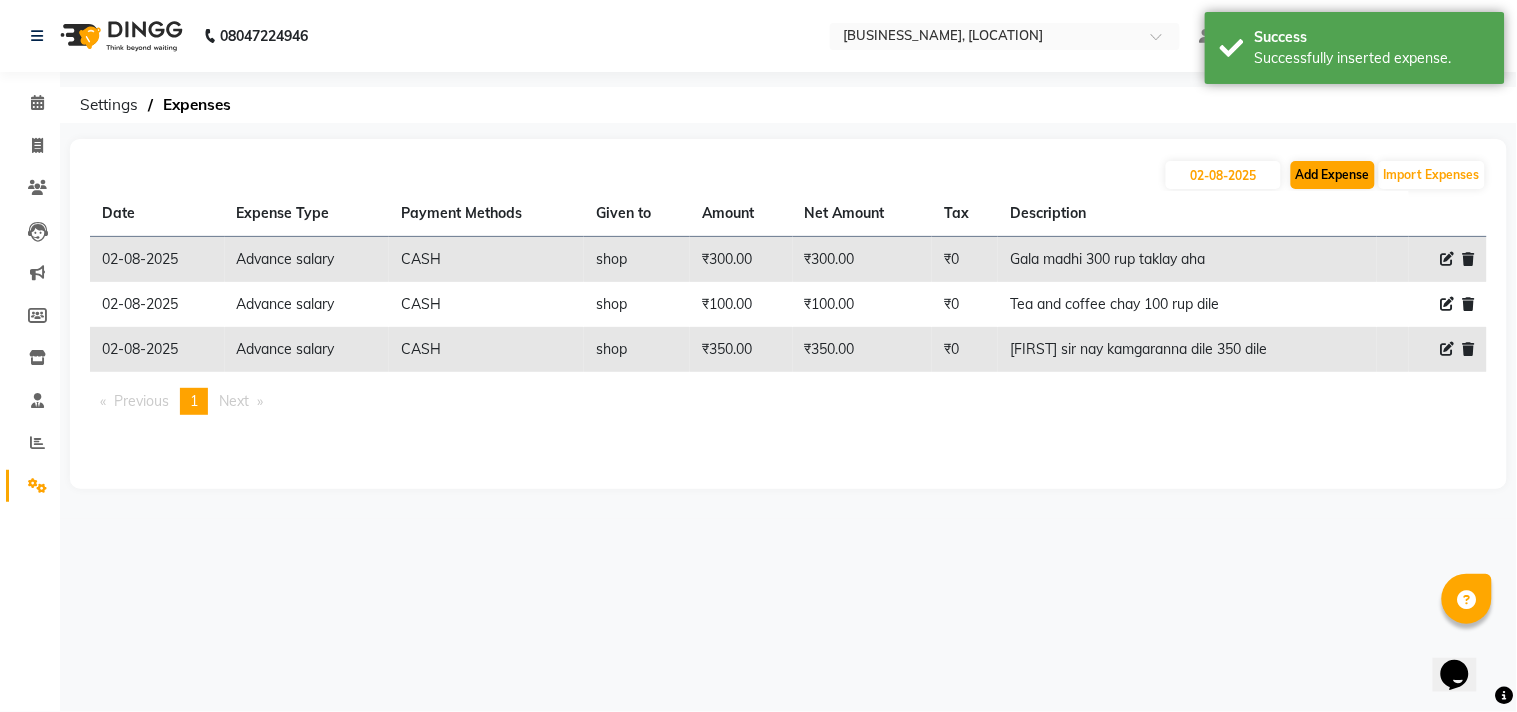 select on "1" 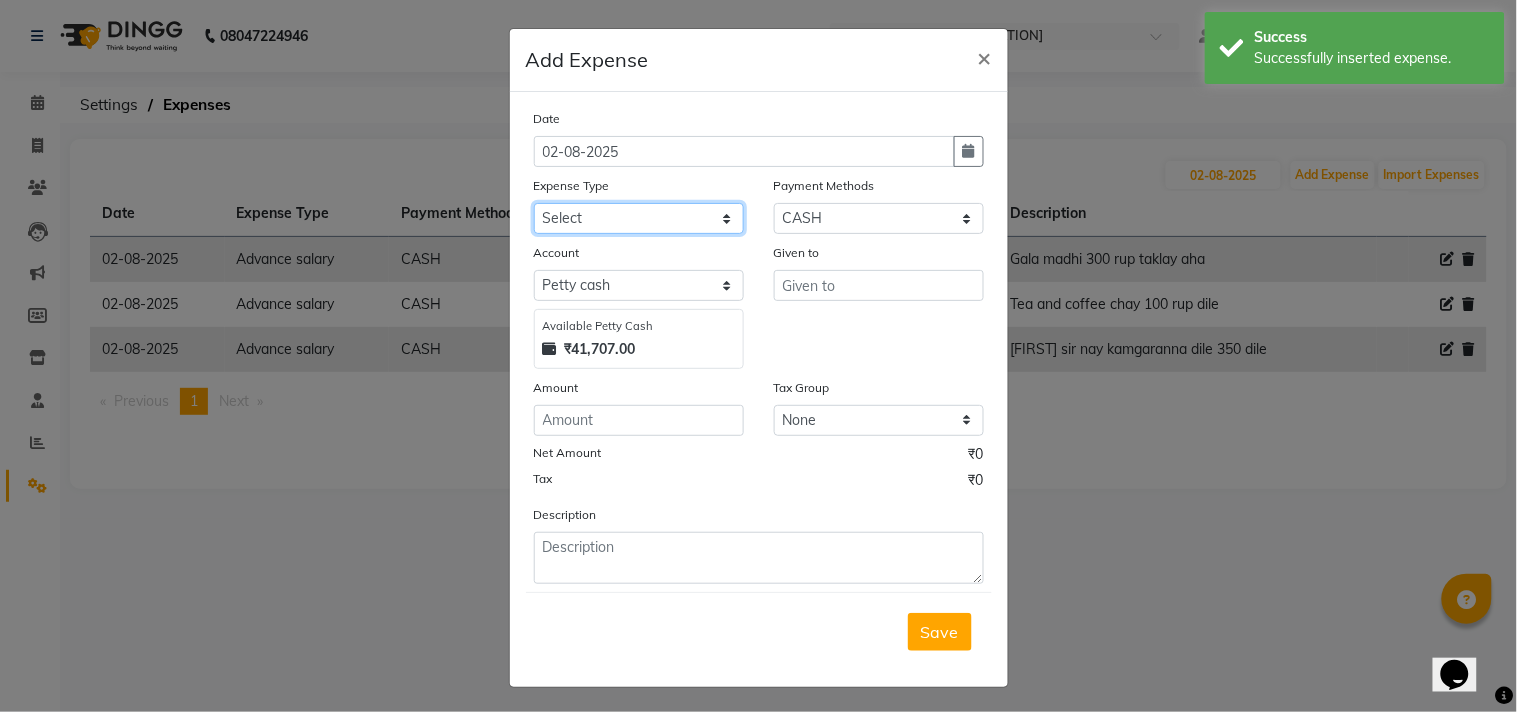 click on "Select Advance salary Advance salary ajaj Bank charges Car maintenance  Cash transfer to bank Cash transfer to hub Client Snacks Clinical charges Equipment Fuel Govt fee home Incentive Insurance International purchase Loan Repayment Maintenance Marketing Miscellaneous MRA Other Over times Pantry Product Rent Salary shop shop Staff Snacks Tax Tea & Refreshment TIP Utilities Wifi recharge" 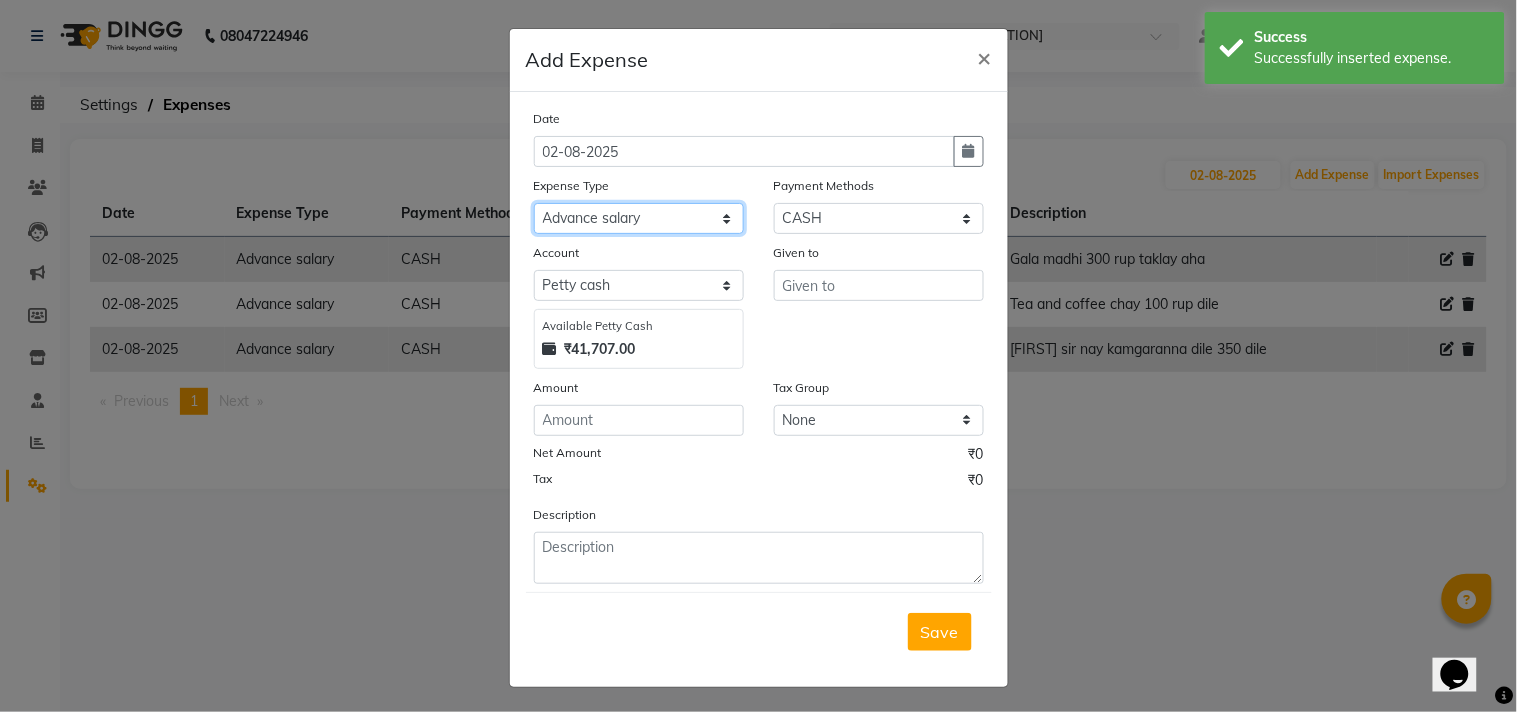 click on "Select Advance salary Advance salary ajaj Bank charges Car maintenance  Cash transfer to bank Cash transfer to hub Client Snacks Clinical charges Equipment Fuel Govt fee home Incentive Insurance International purchase Loan Repayment Maintenance Marketing Miscellaneous MRA Other Over times Pantry Product Rent Salary shop shop Staff Snacks Tax Tea & Refreshment TIP Utilities Wifi recharge" 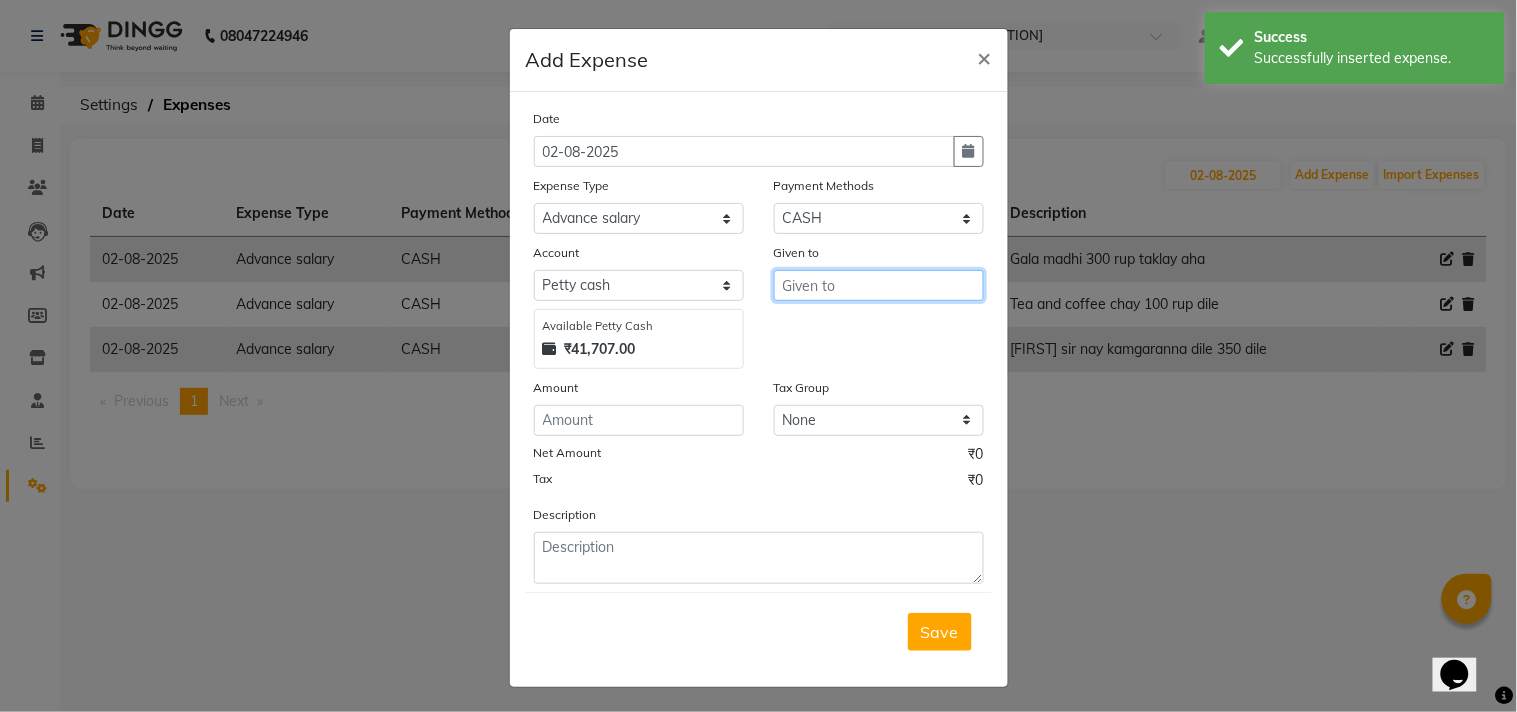 click at bounding box center (879, 285) 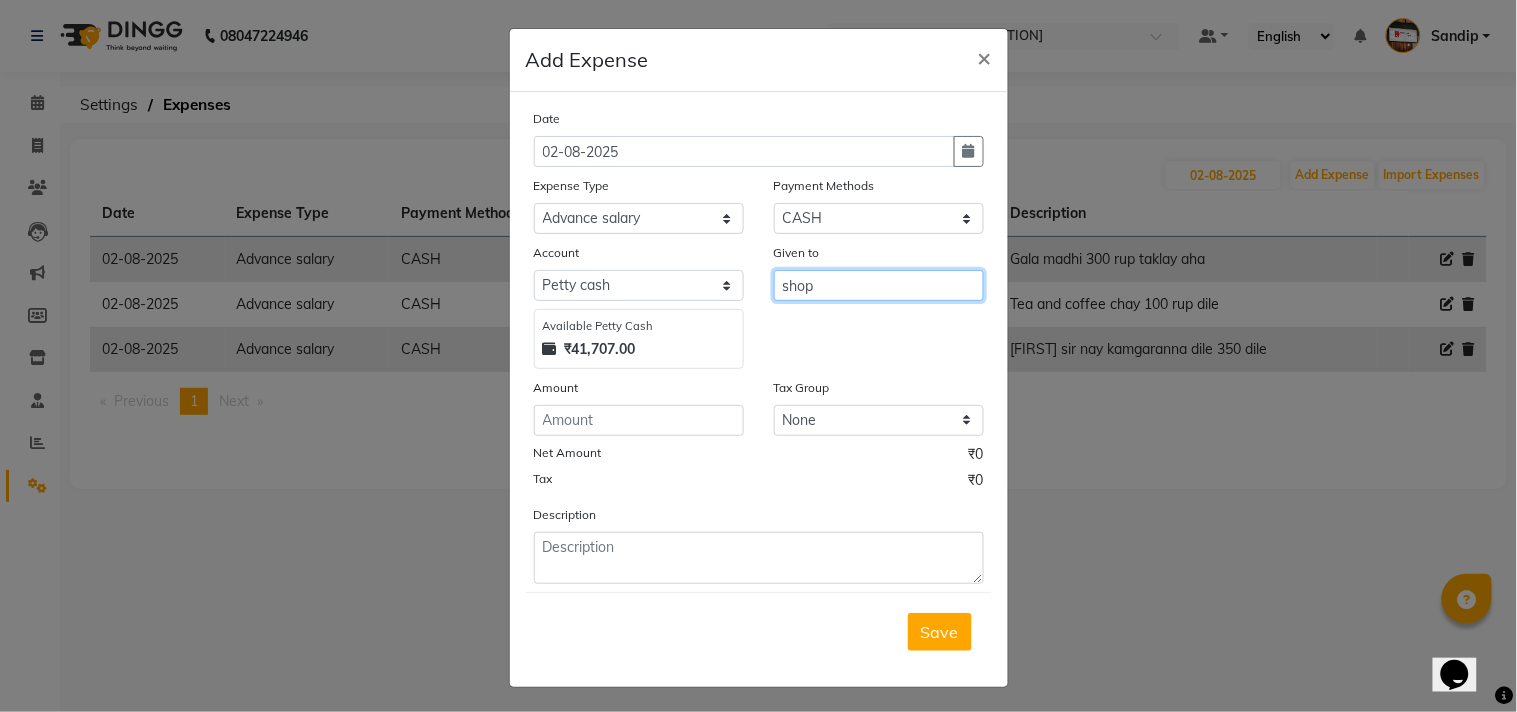 type on "shop" 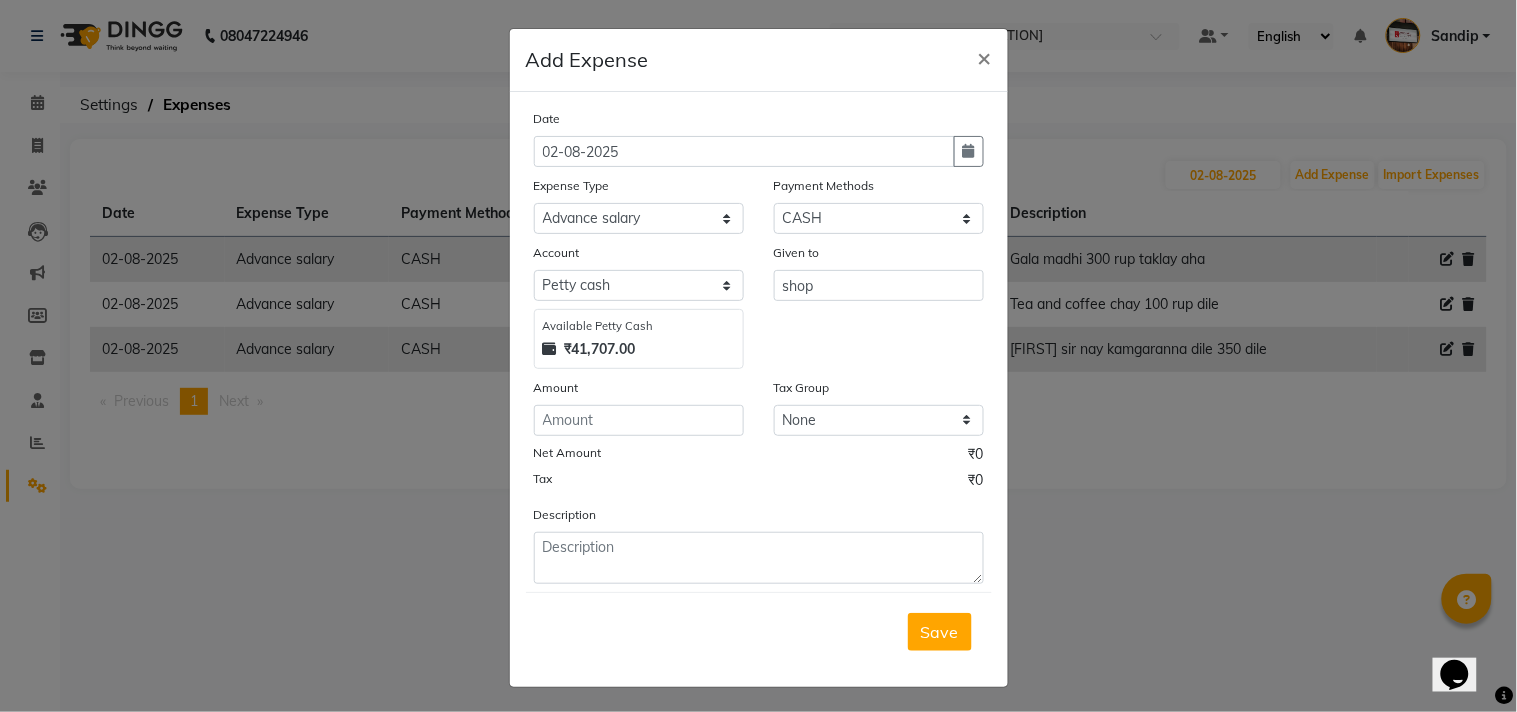click on "Net Amount" 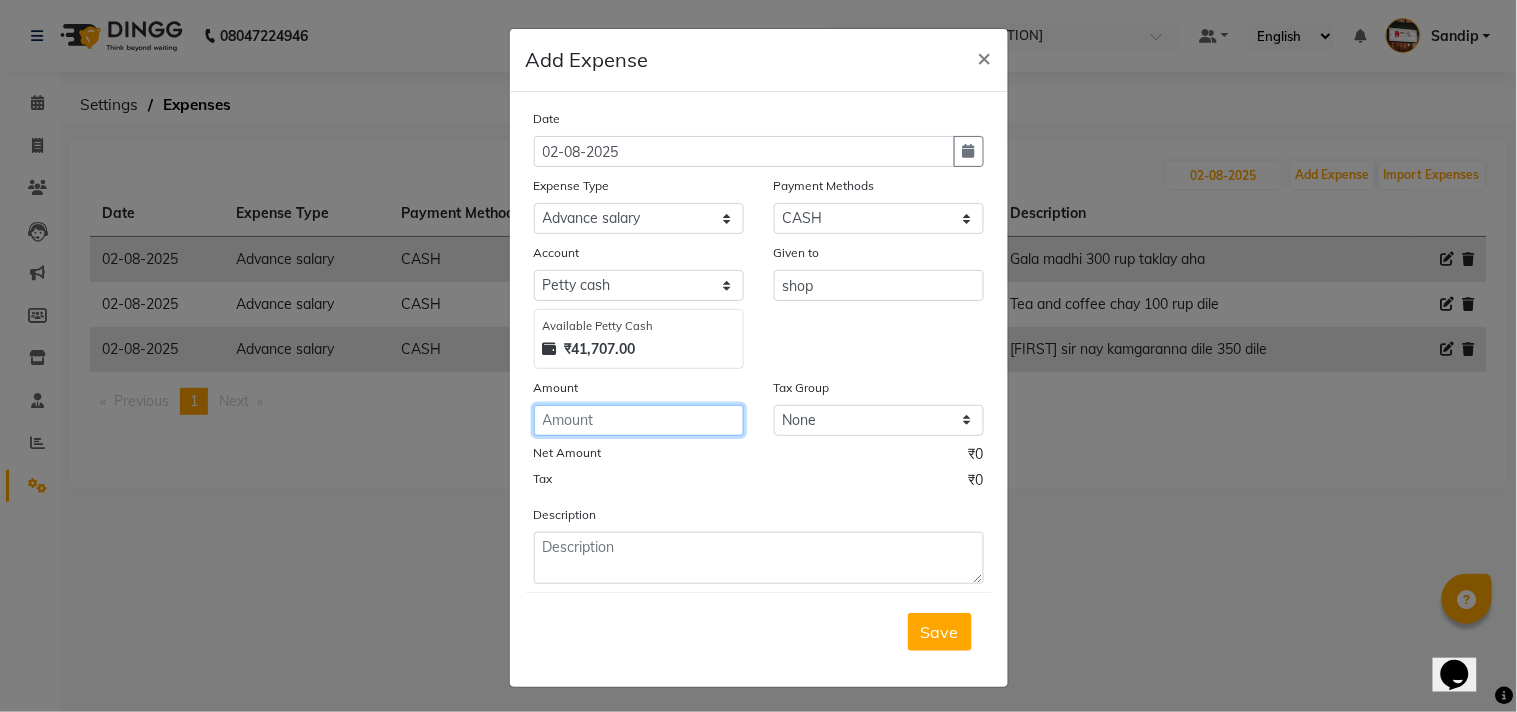 click 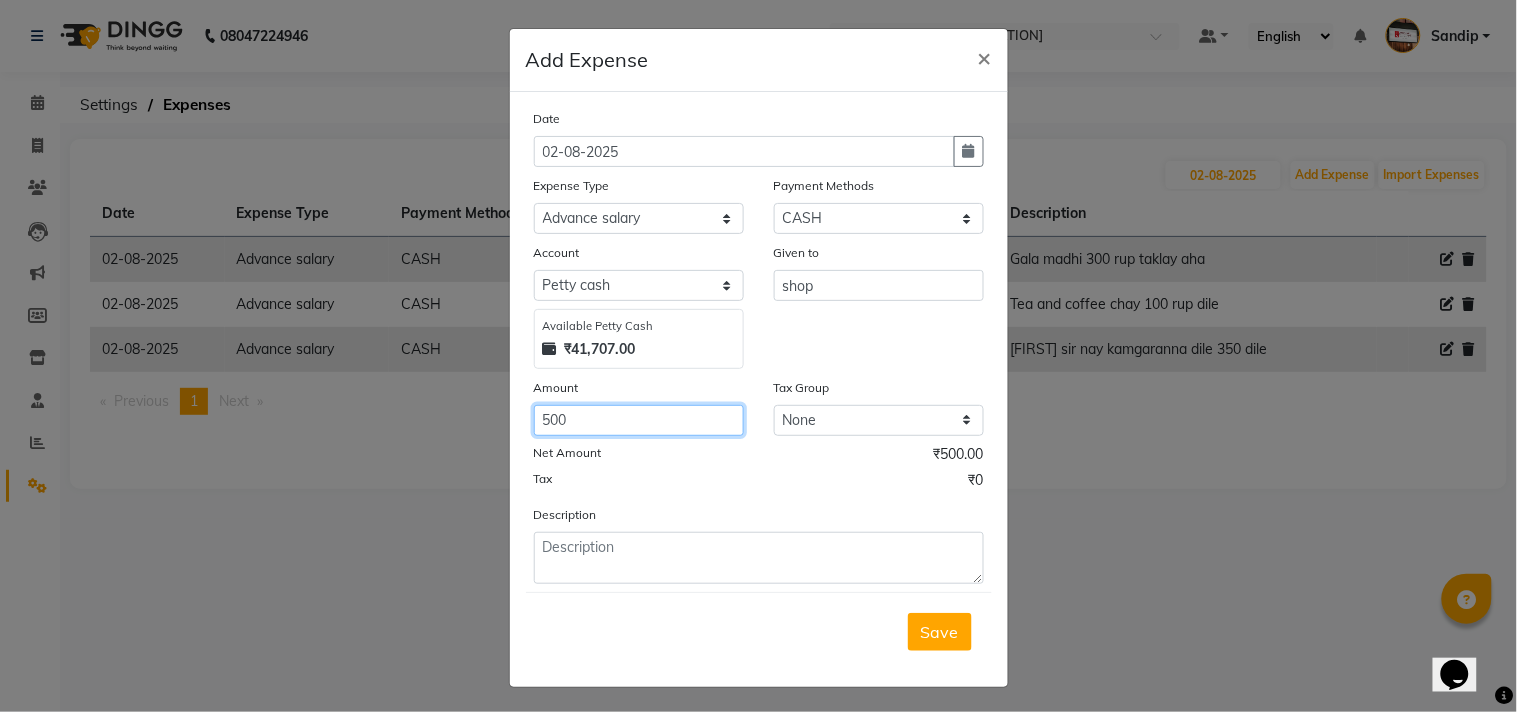 type on "500" 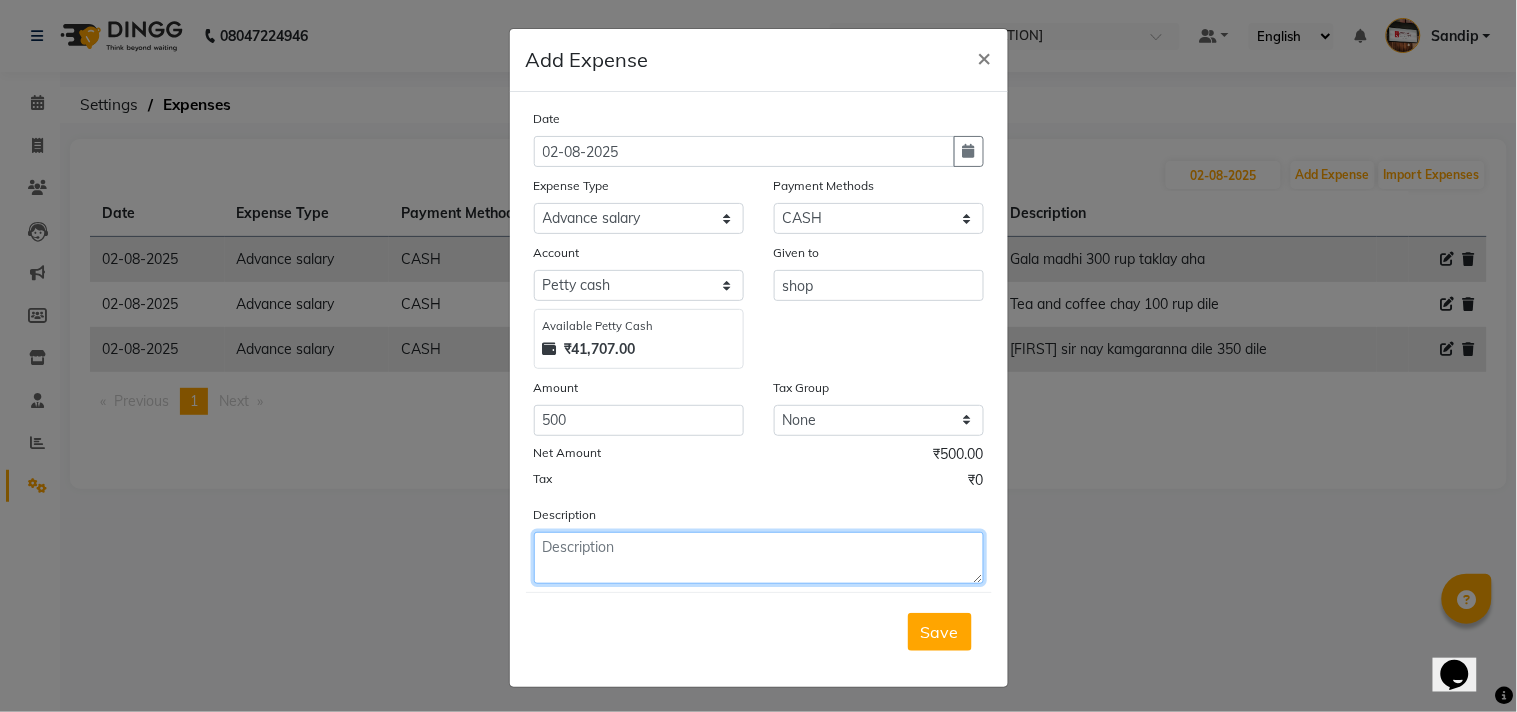click 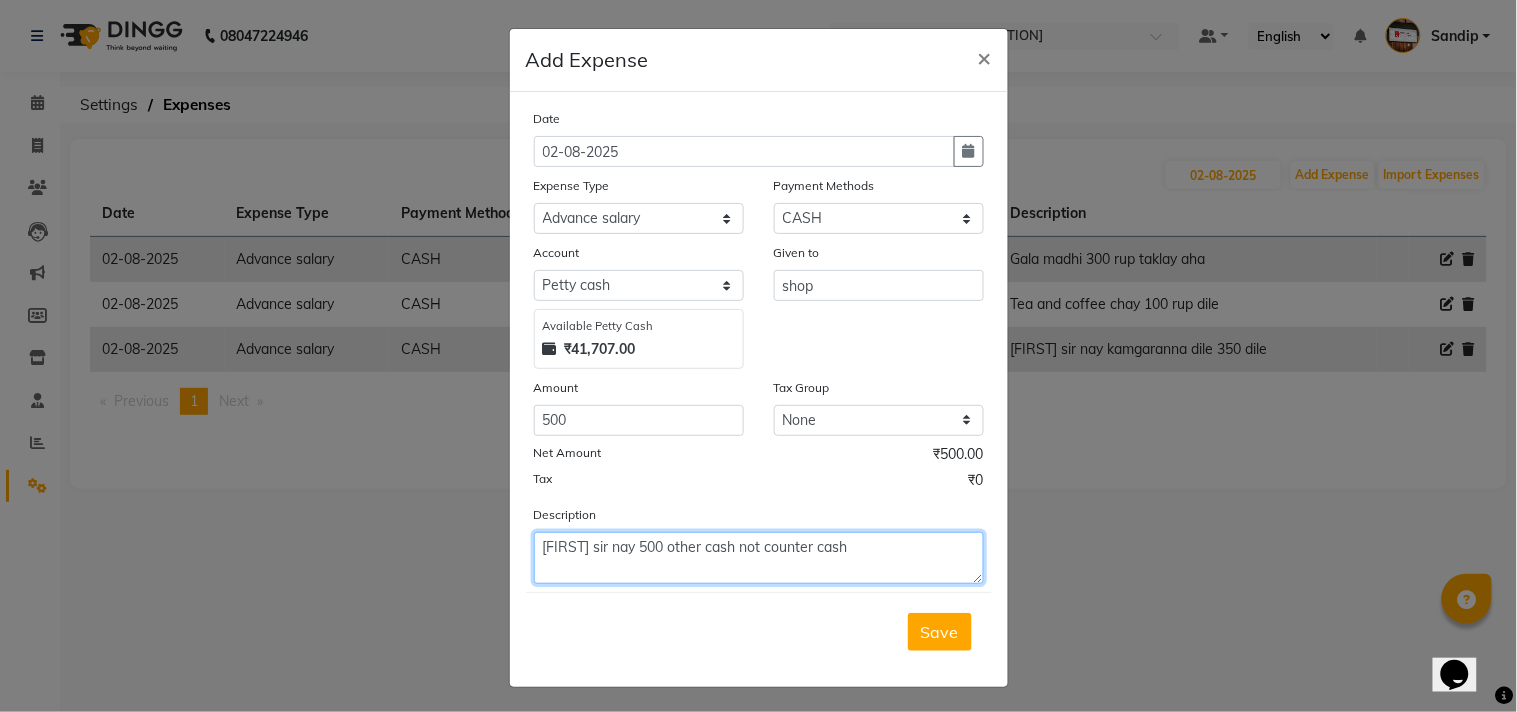 click on "[FIRST] sir nay 500 other cash not counter cash" 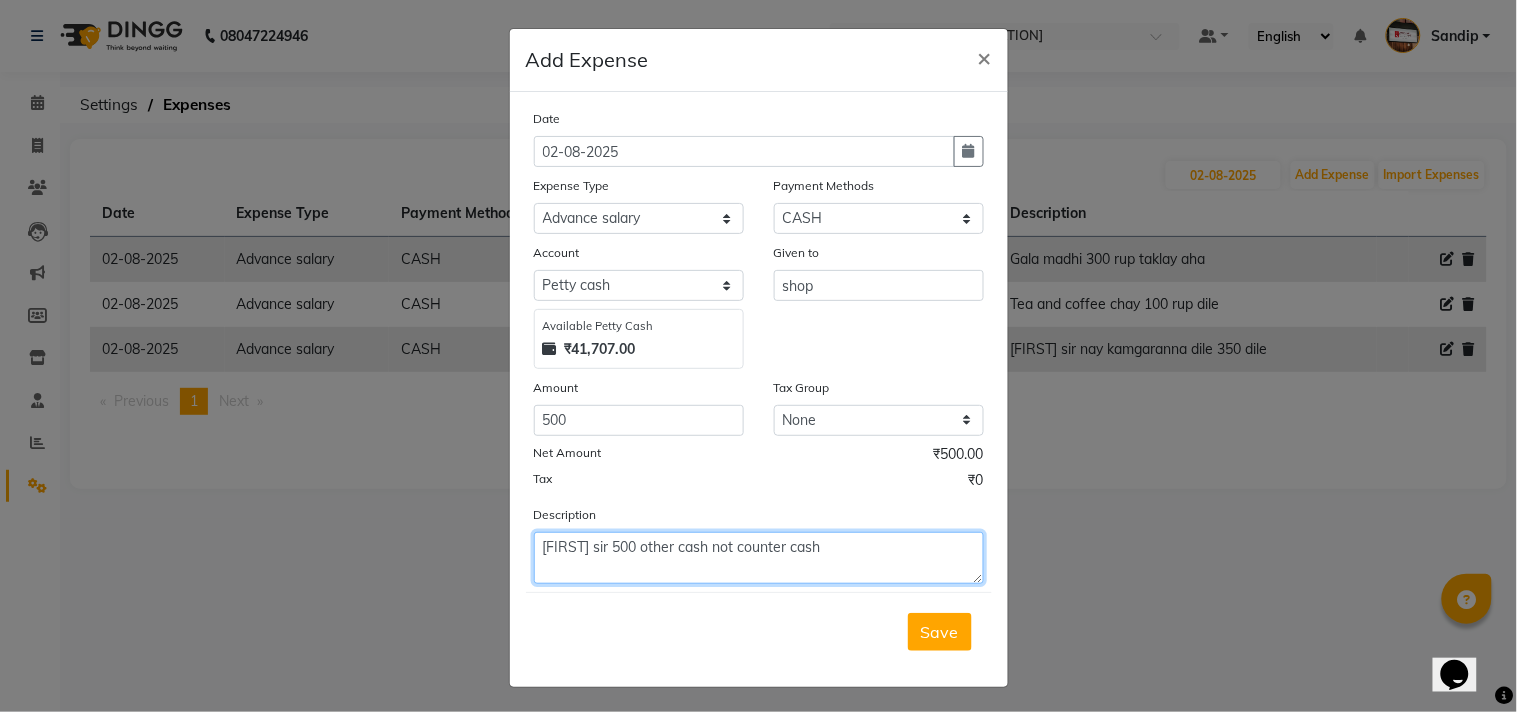 click on "[FIRST] sir 500 other cash not counter cash" 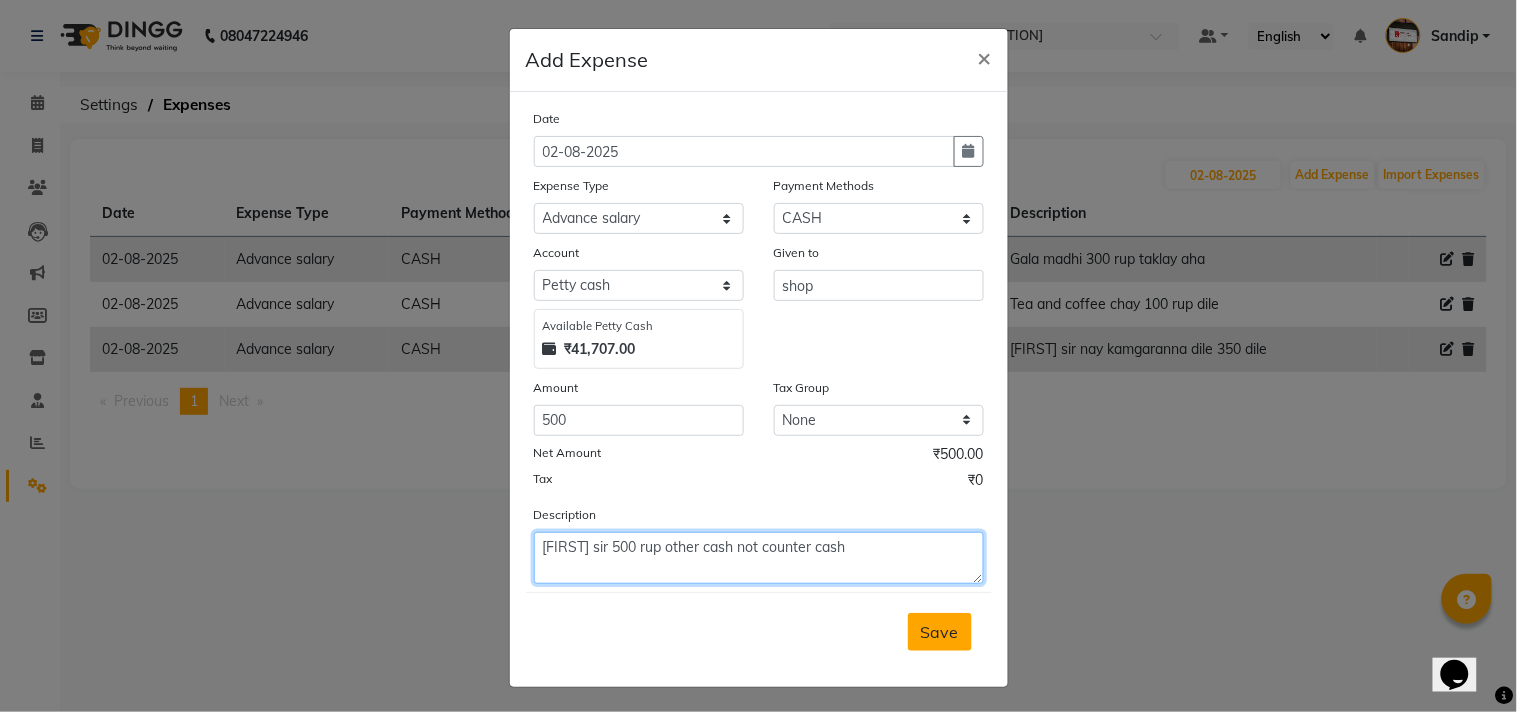 type on "[FIRST] sir 500 rup other cash not counter cash" 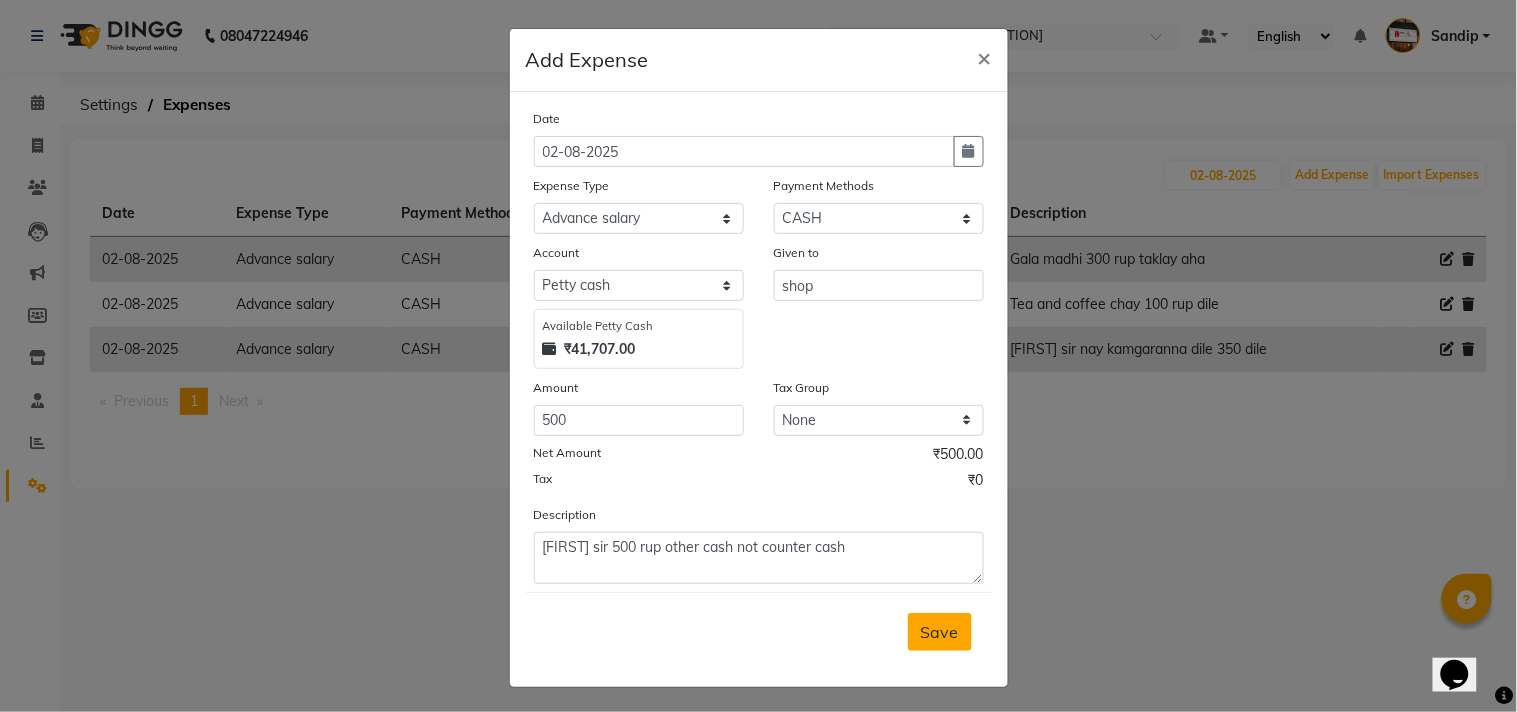 click on "Save" at bounding box center [940, 632] 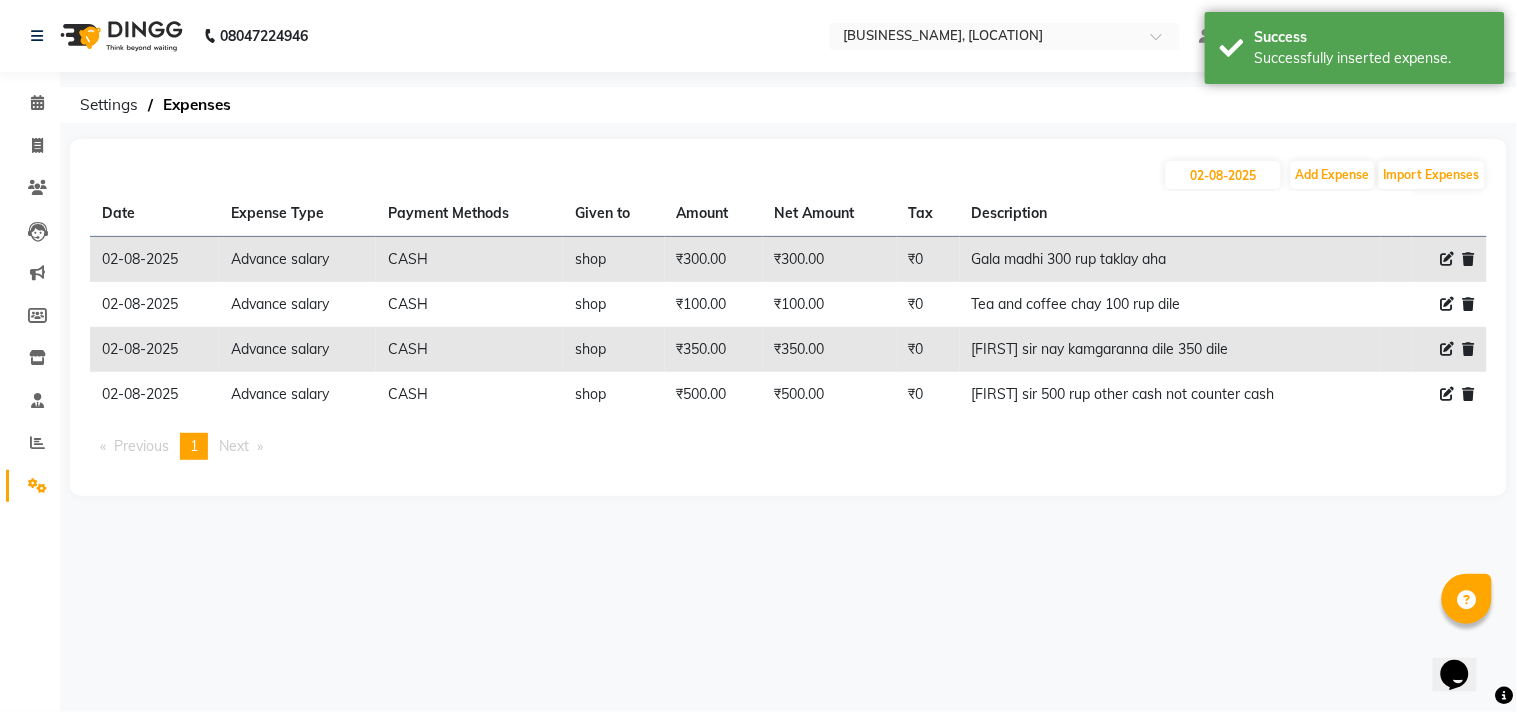 click 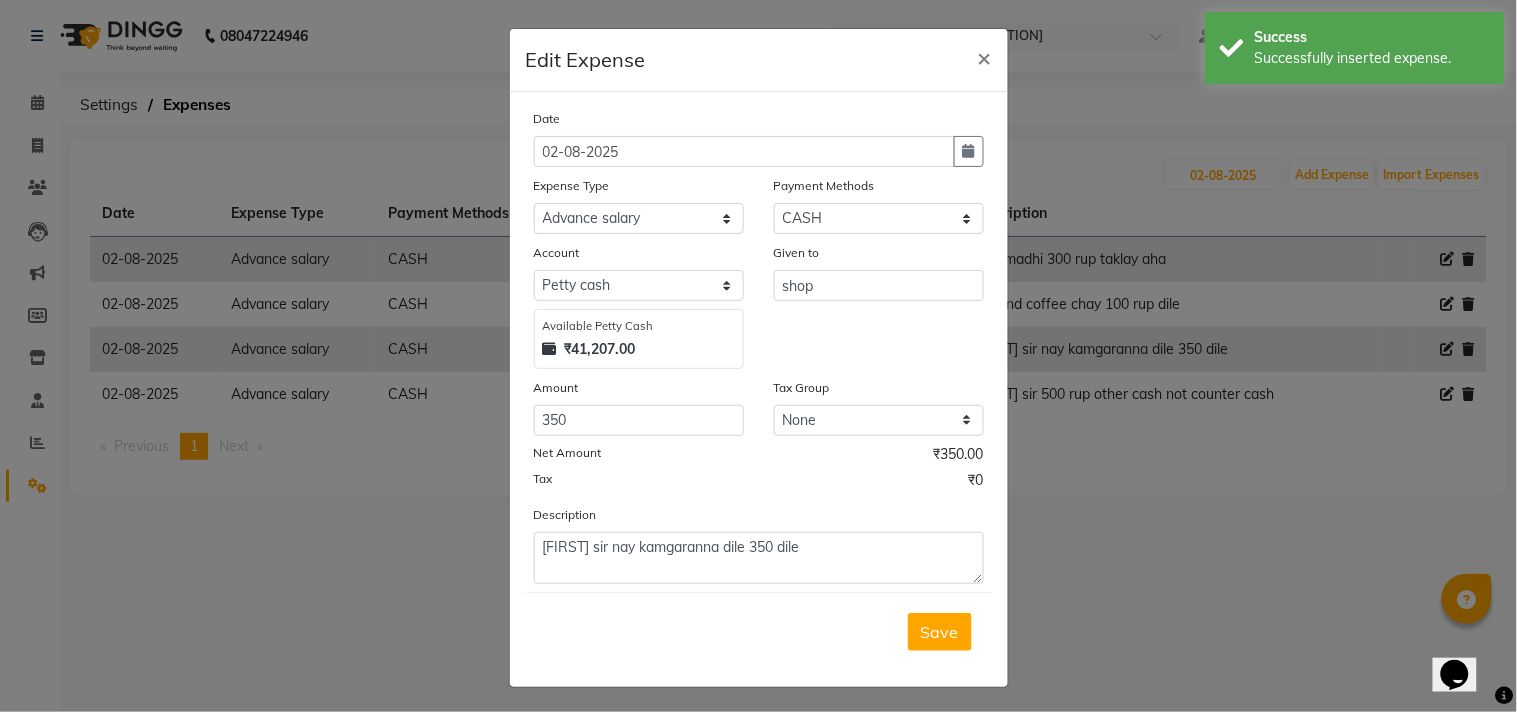 type 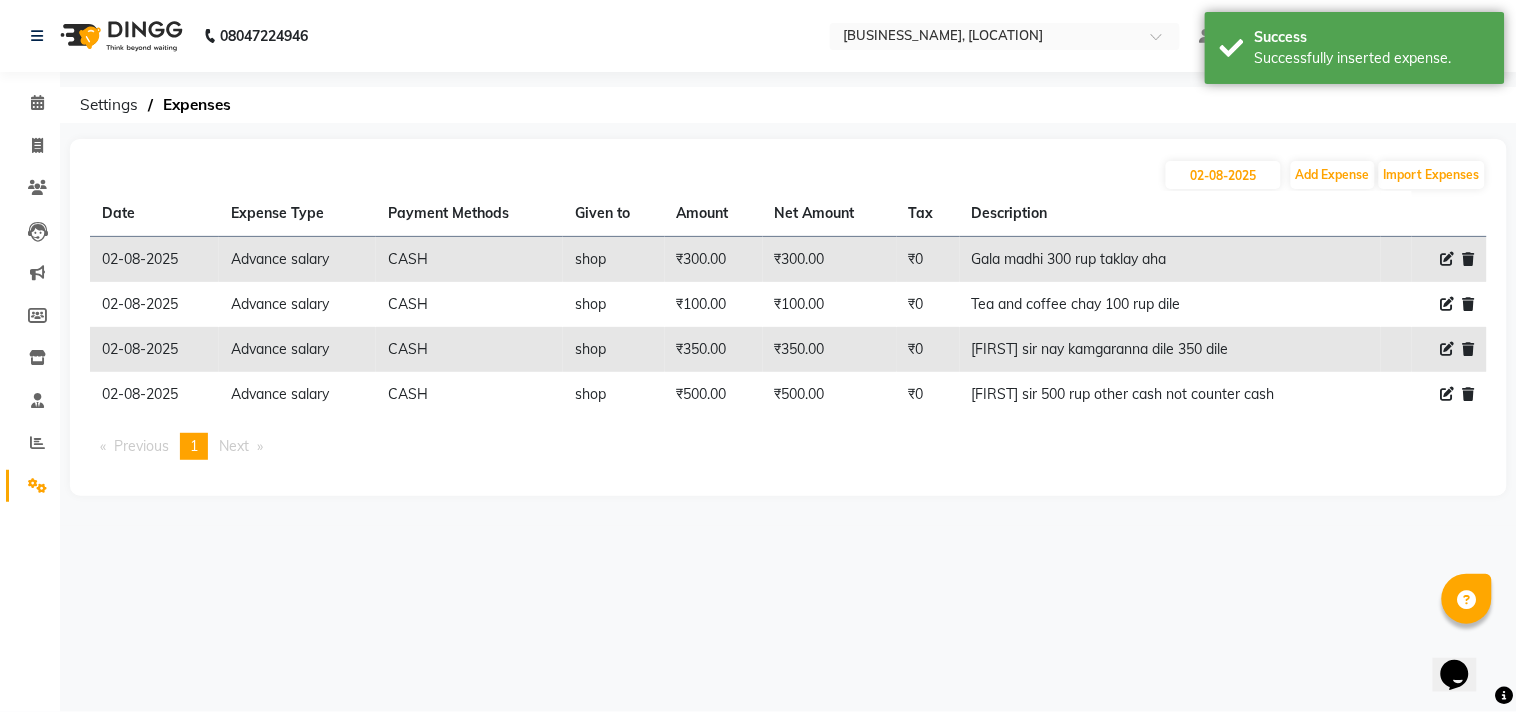 click 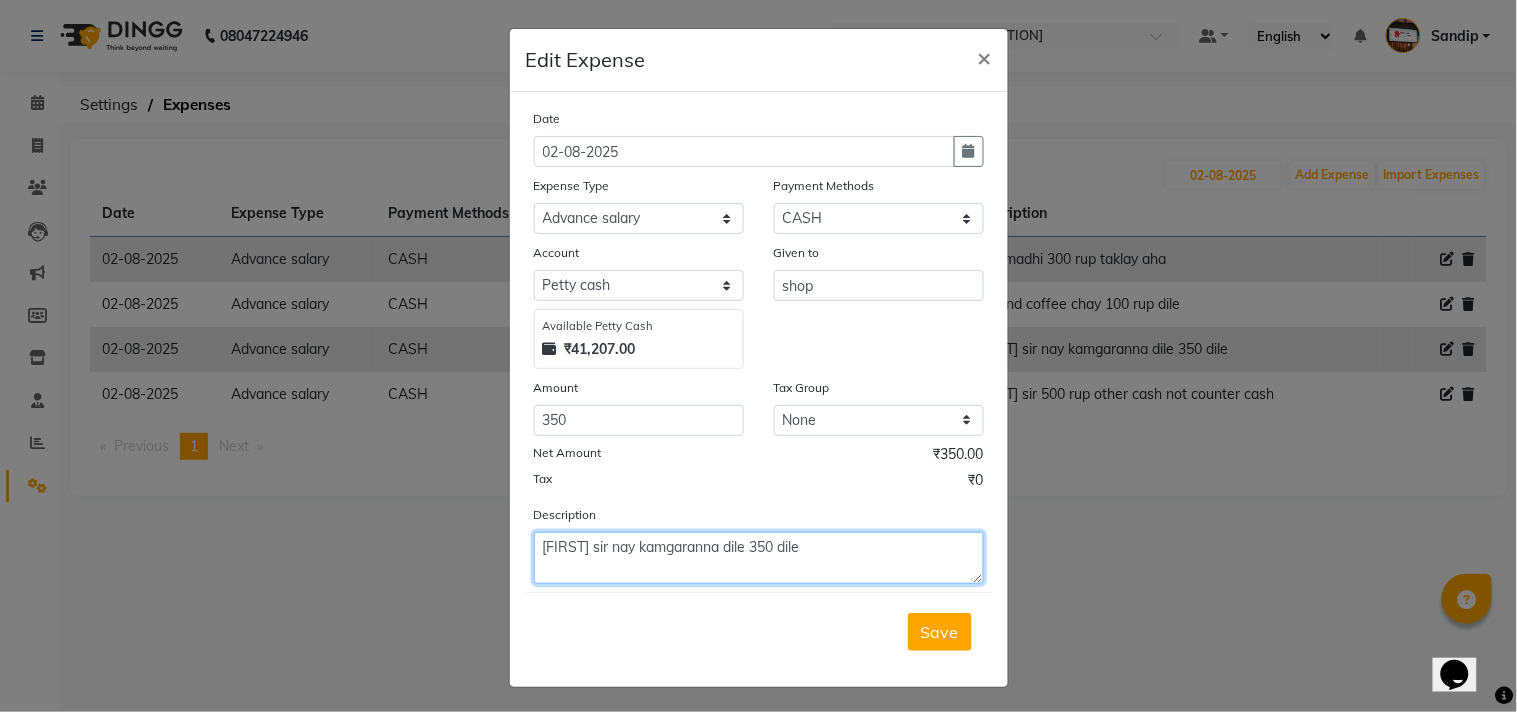 click on "[FIRST] sir nay kamgaranna dile 350 dile" 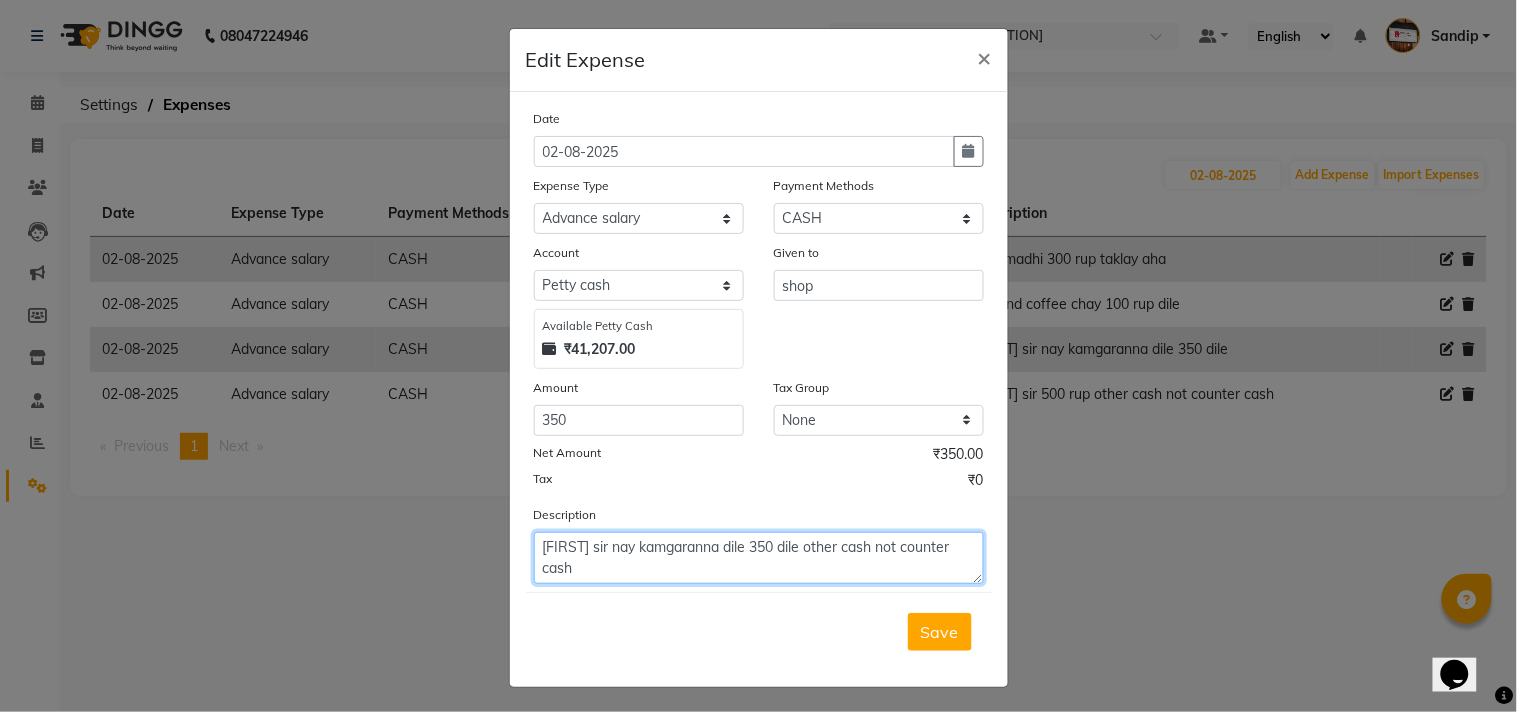 click on "[FIRST] sir nay kamgaranna dile 350 dile other cash not counter cash" 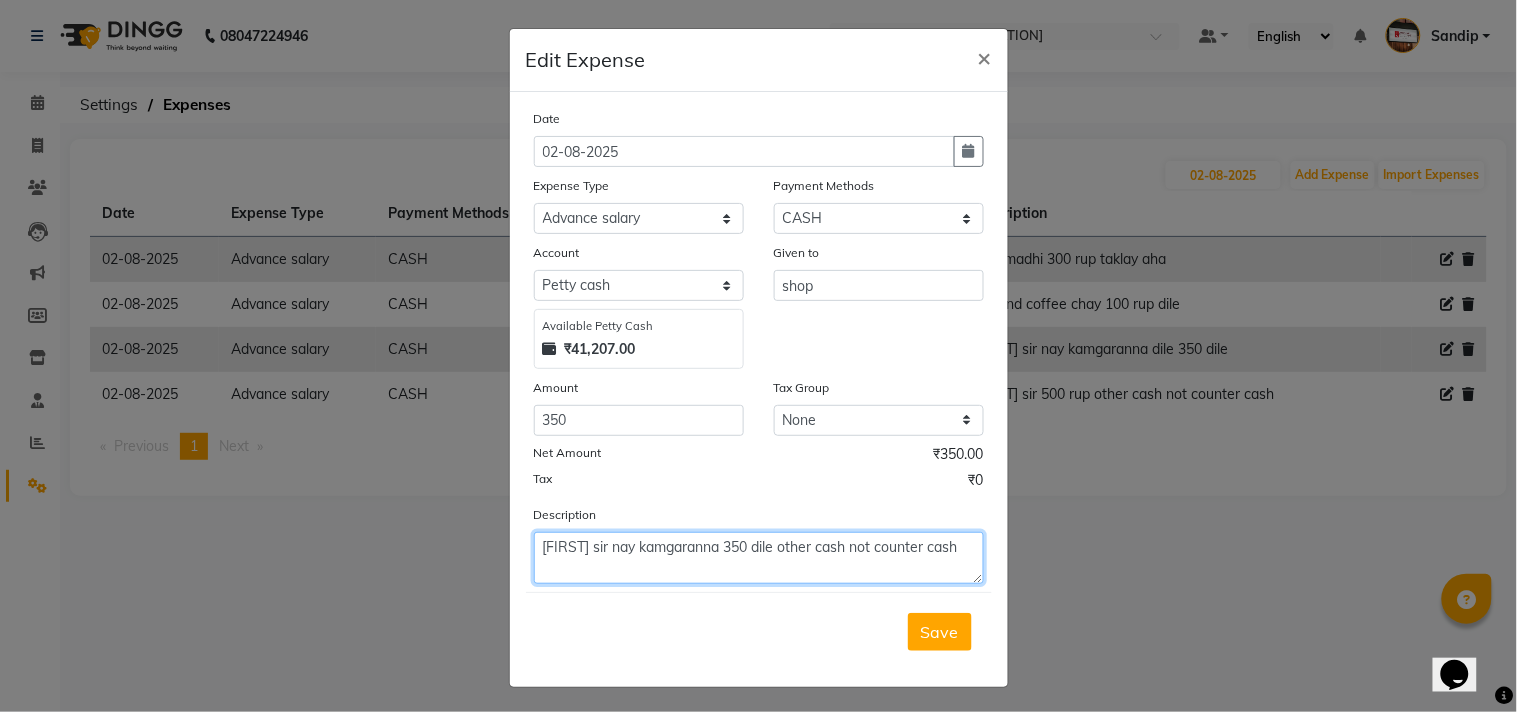 click on "[FIRST] sir nay kamgaranna 350 dile other cash not counter cash" 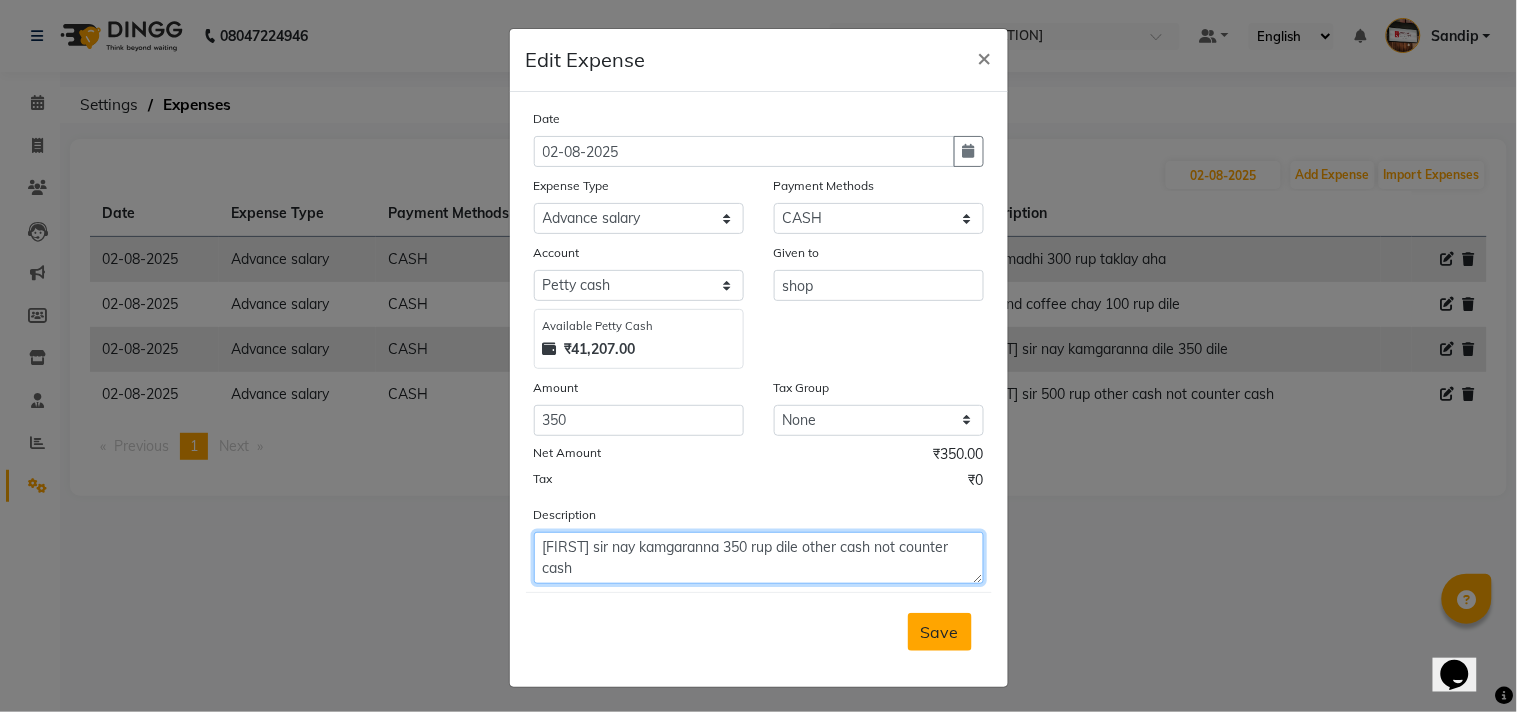 type on "[FIRST] sir nay kamgaranna 350 rup dile other cash not counter cash" 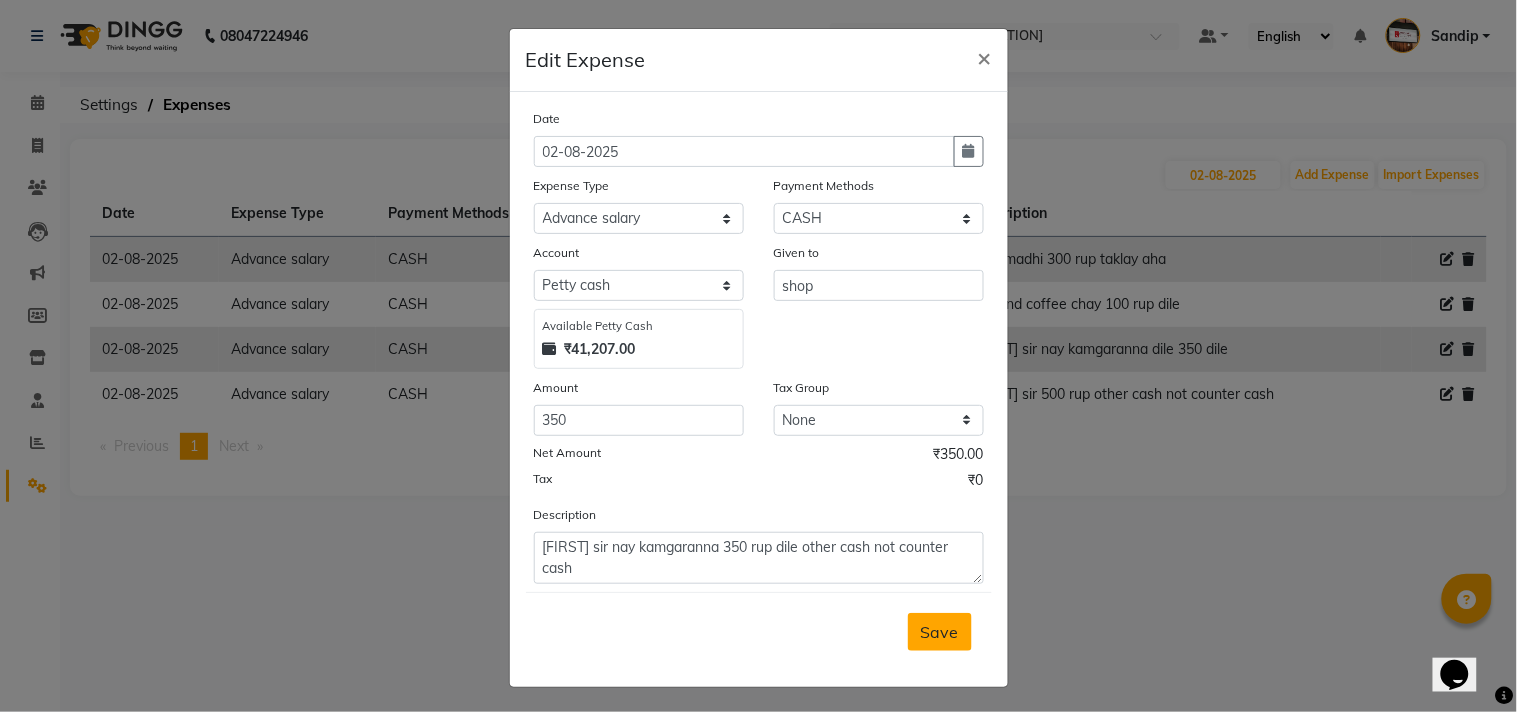 click on "Save" at bounding box center [940, 632] 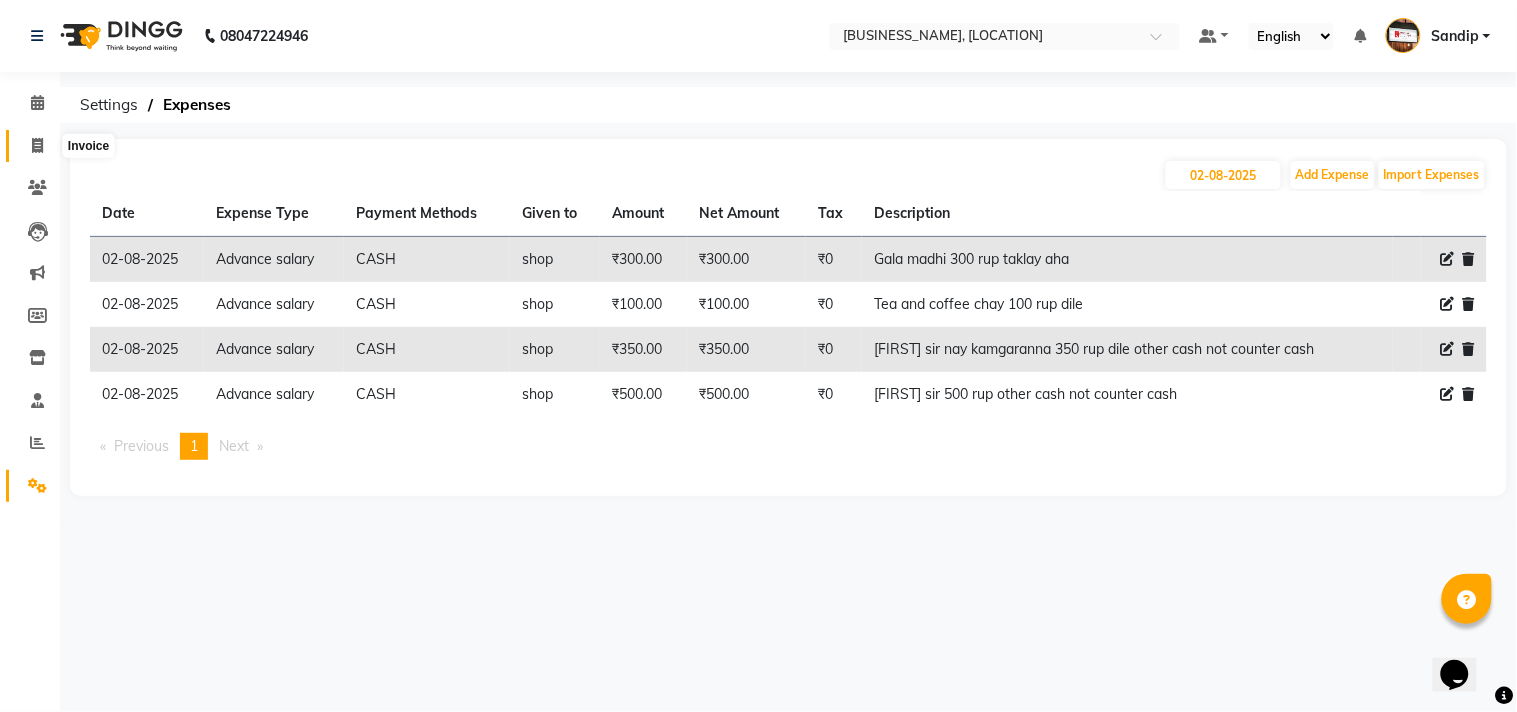 click 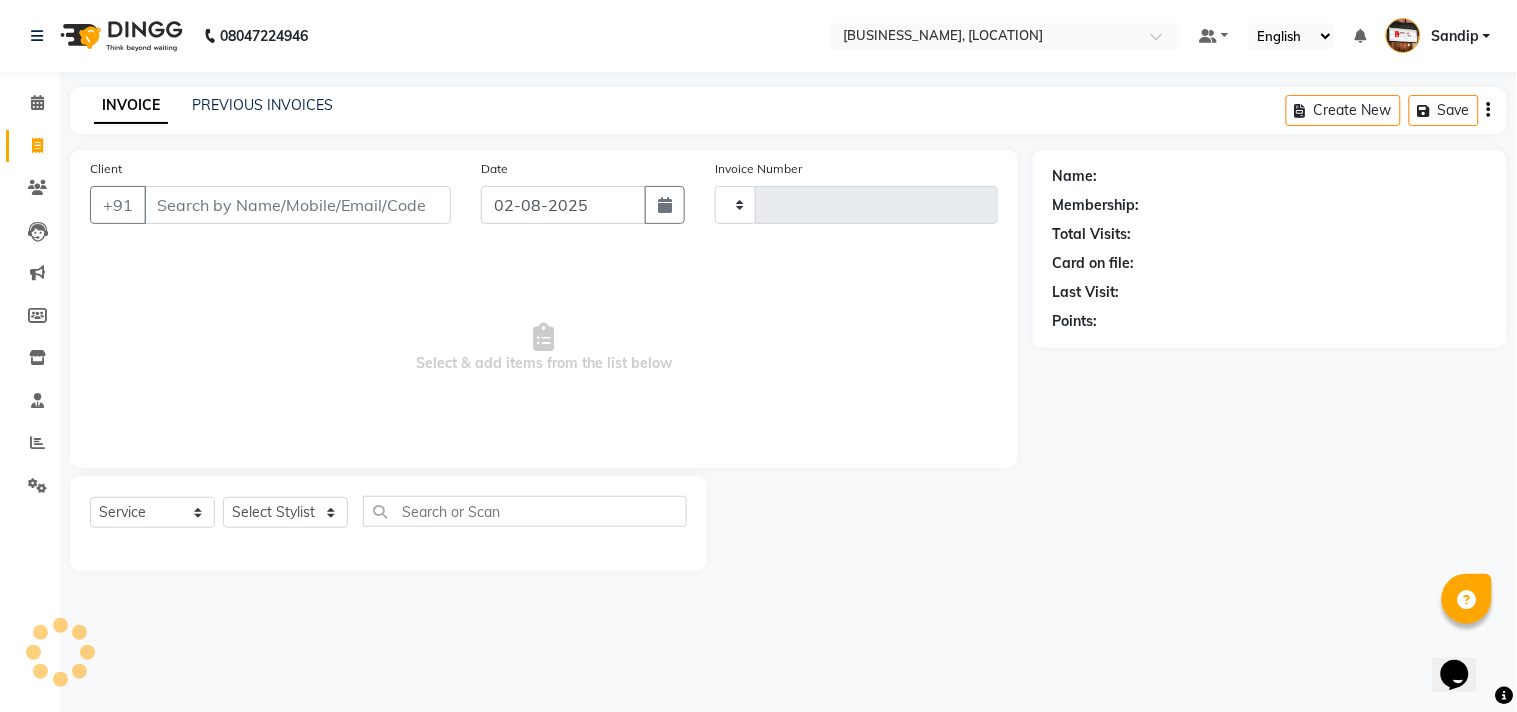 type on "1276" 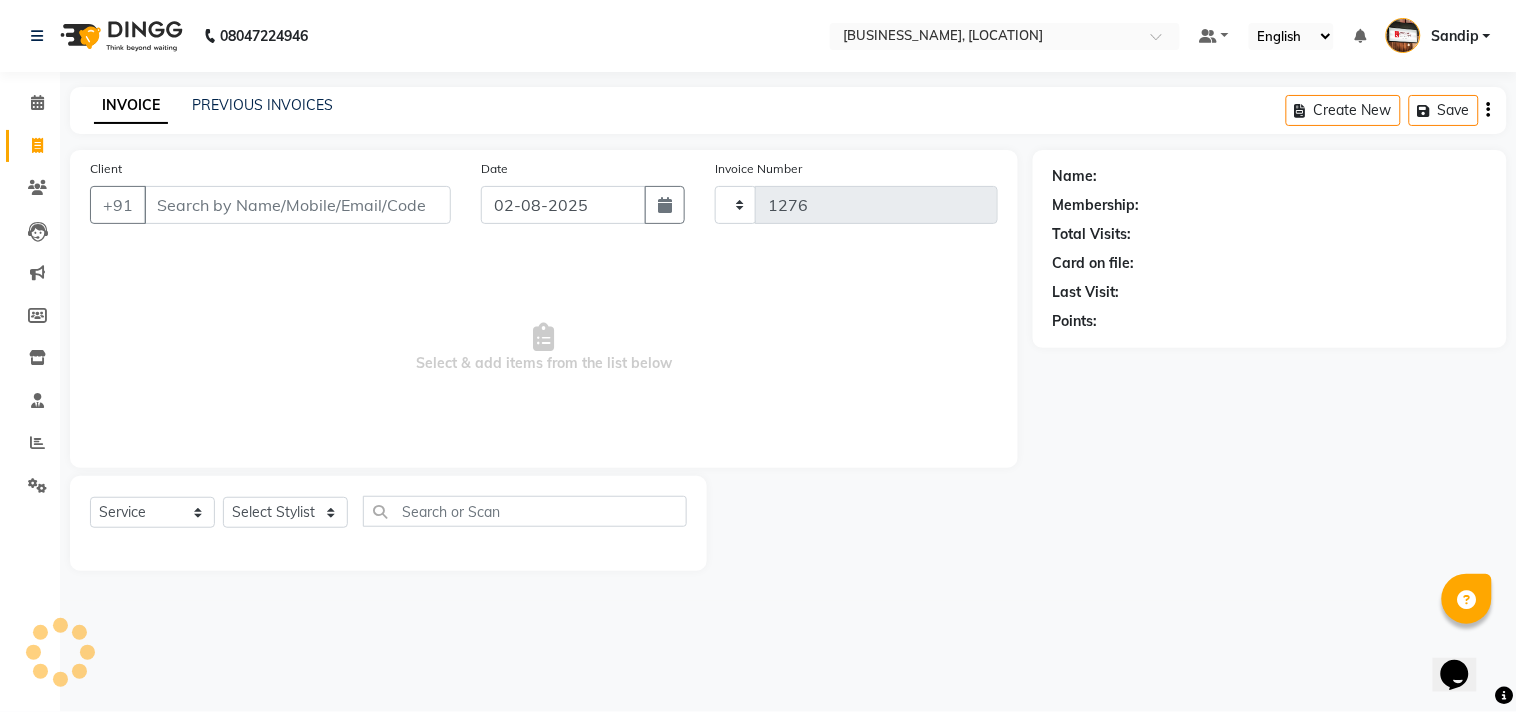 select on "556" 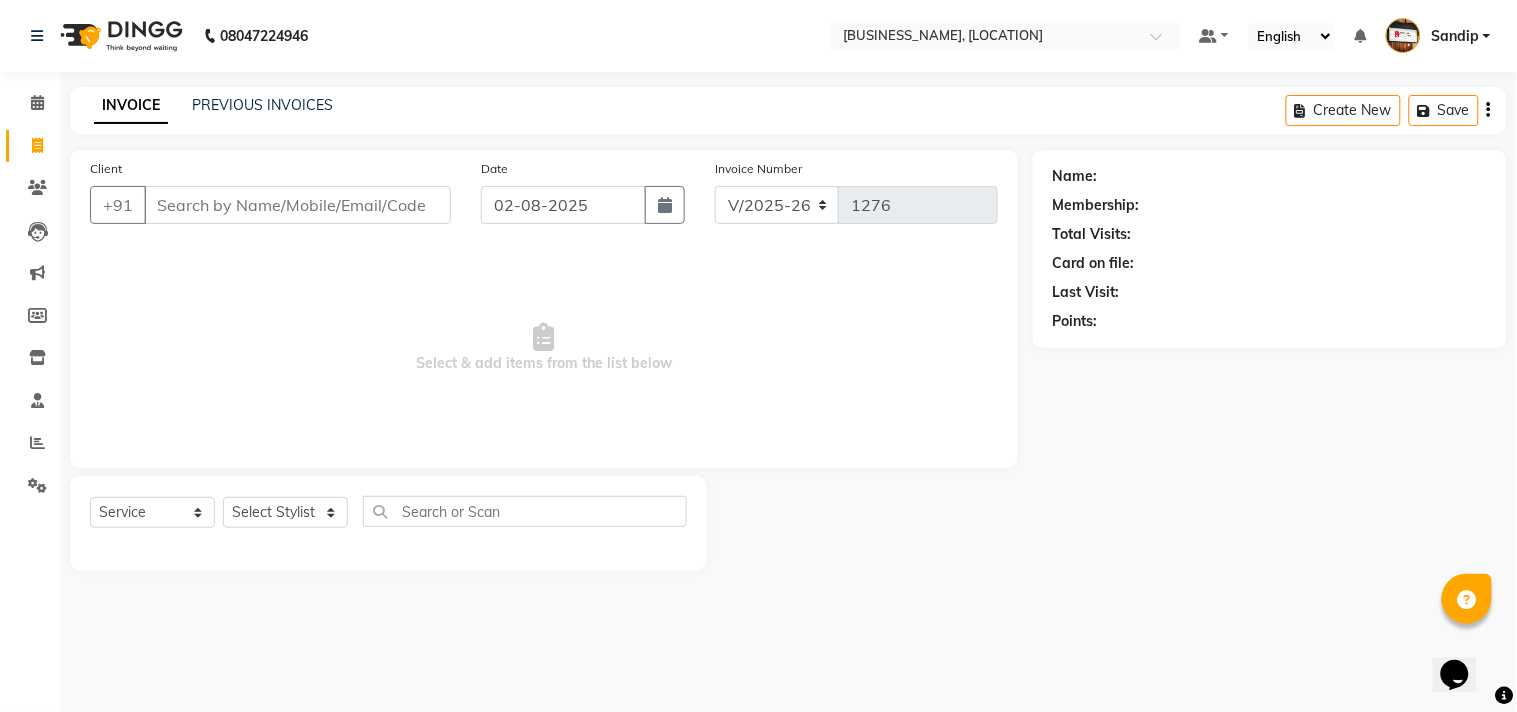 select on "membership" 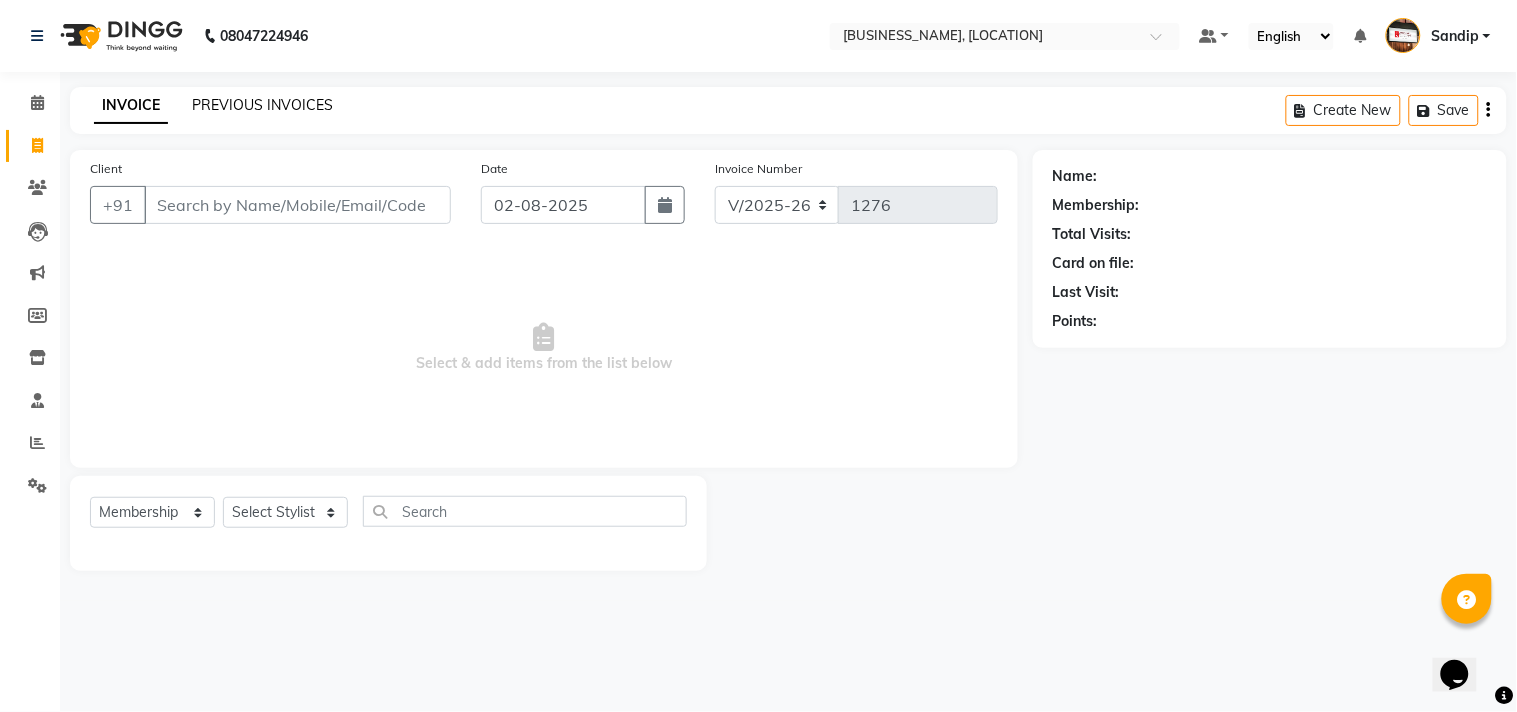 click on "PREVIOUS INVOICES" 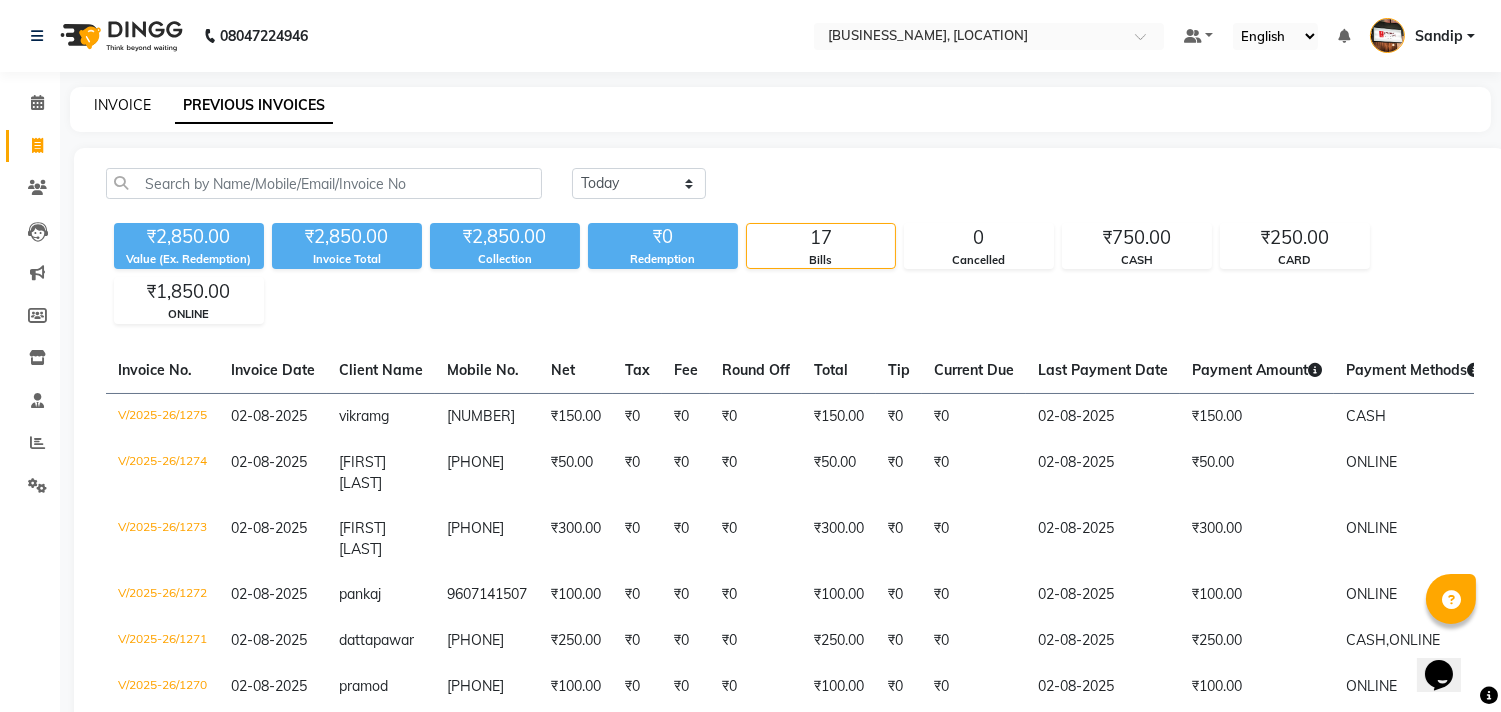 click on "INVOICE" 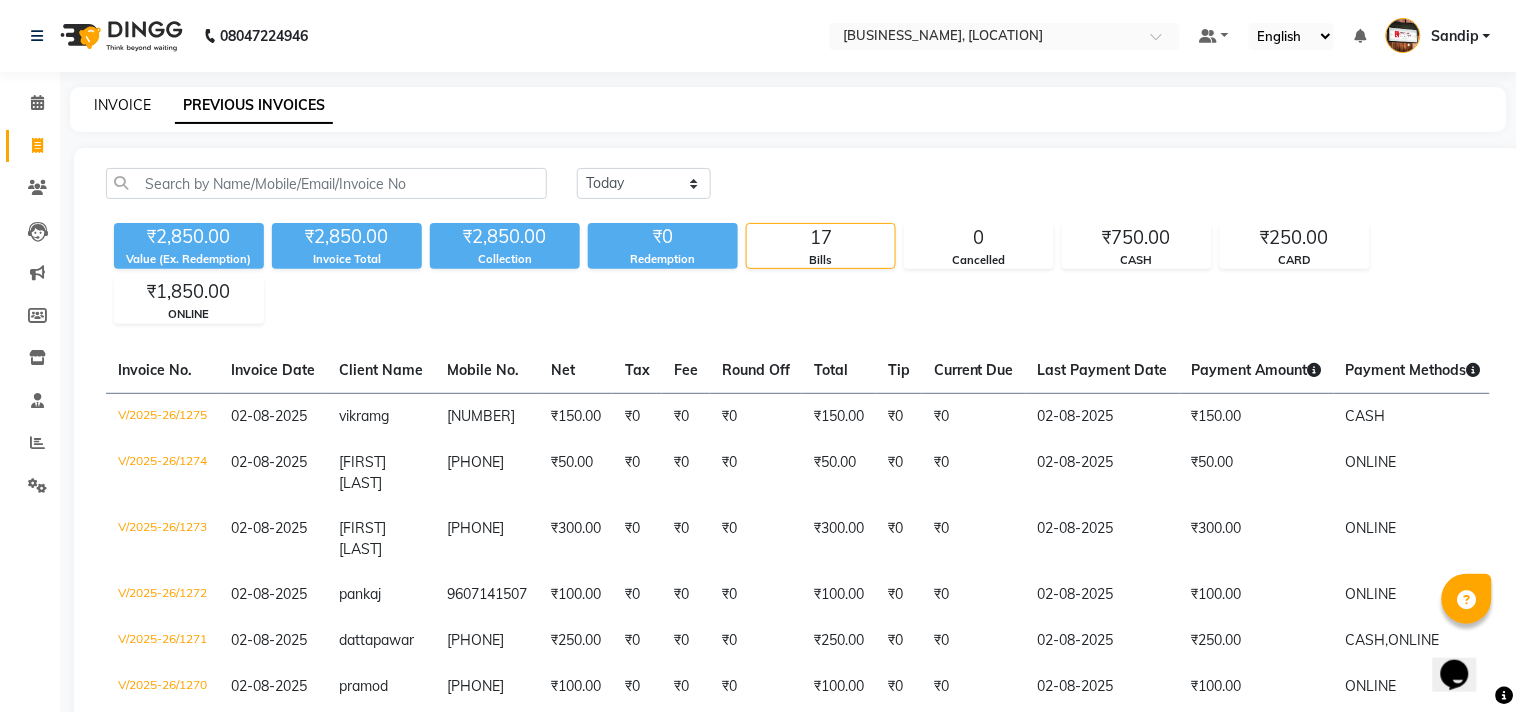 select on "service" 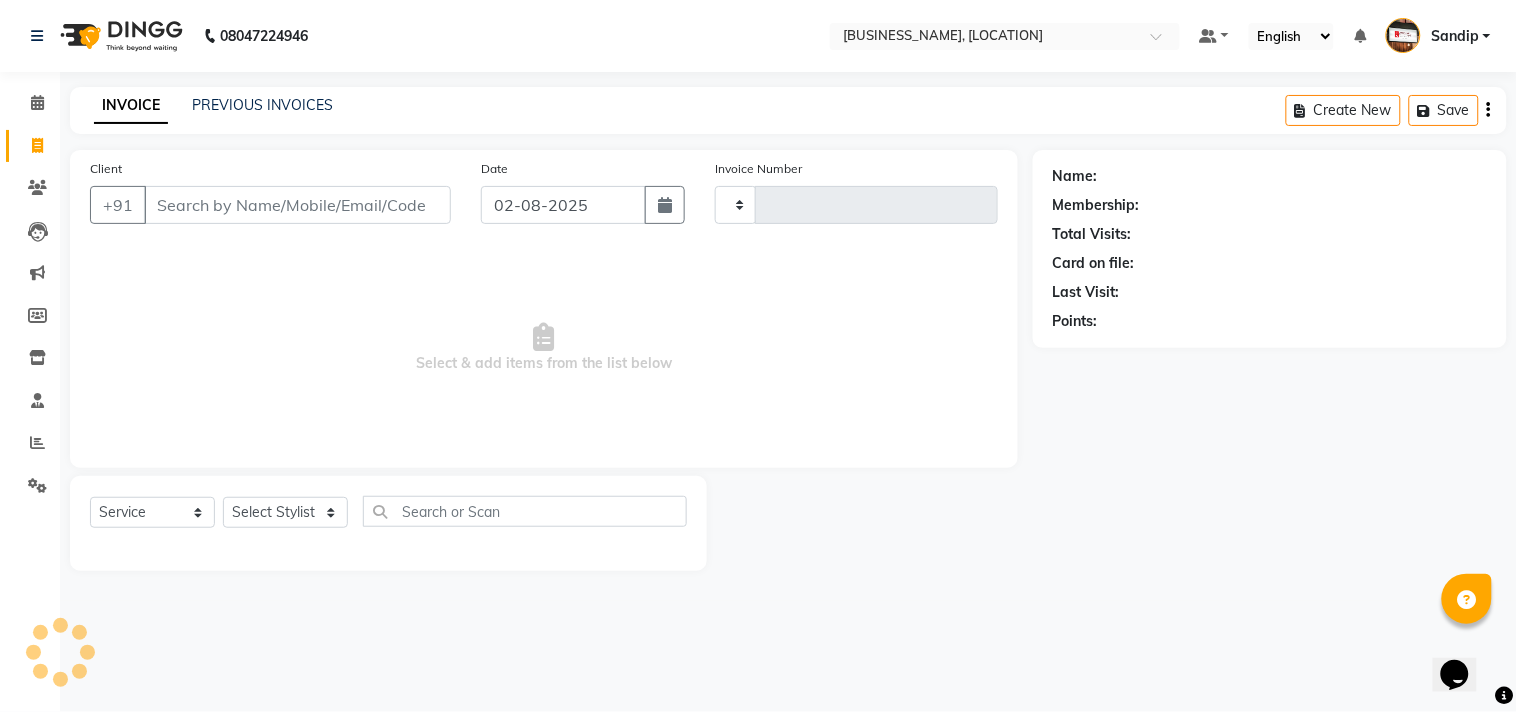 type on "1276" 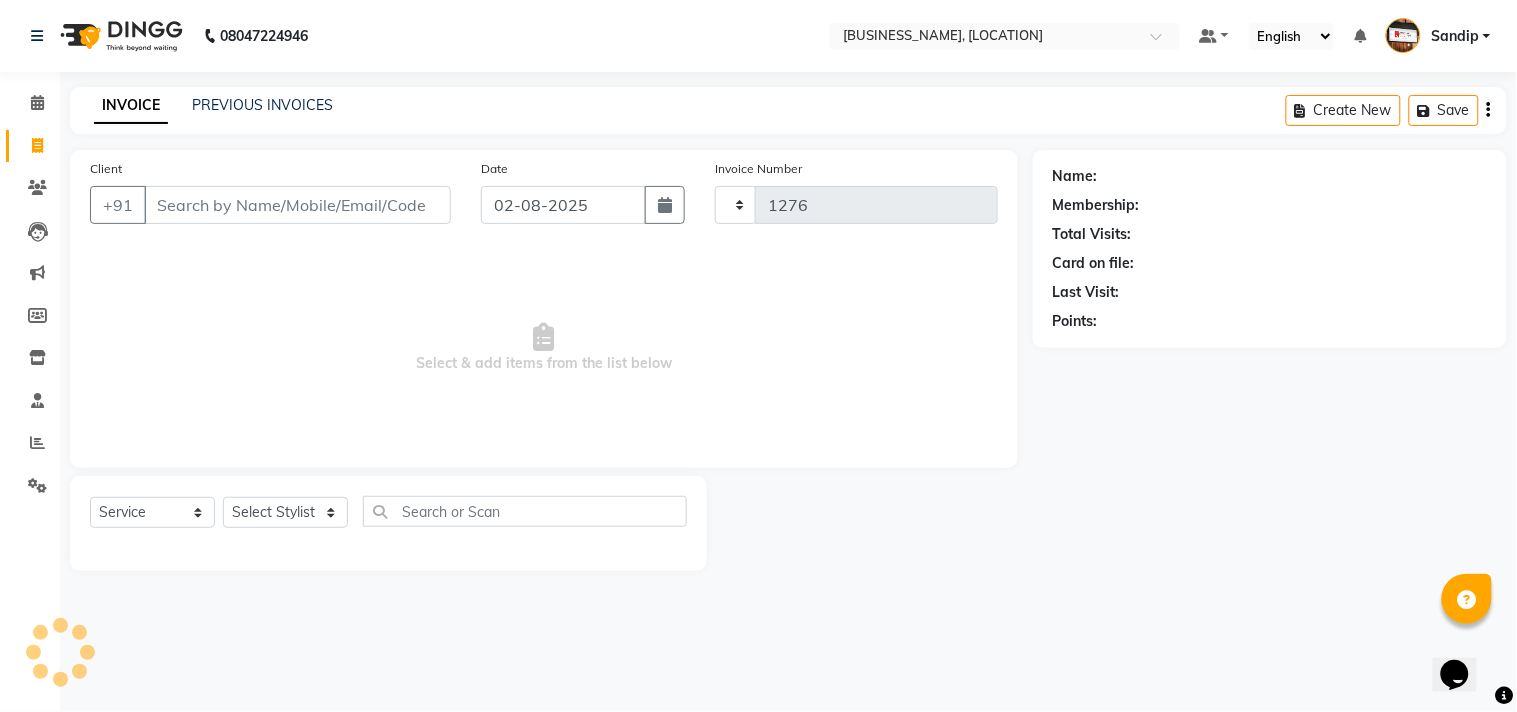 select on "556" 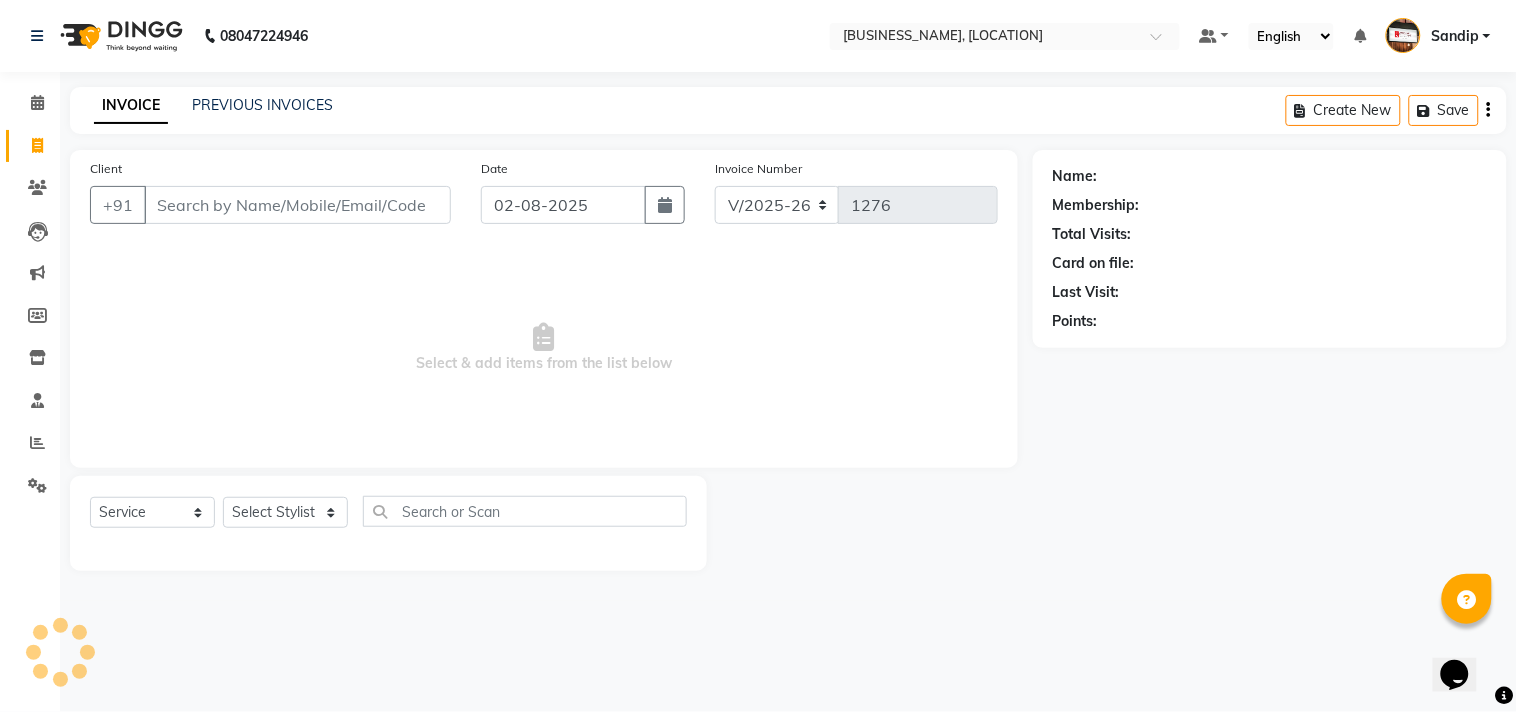 select on "membership" 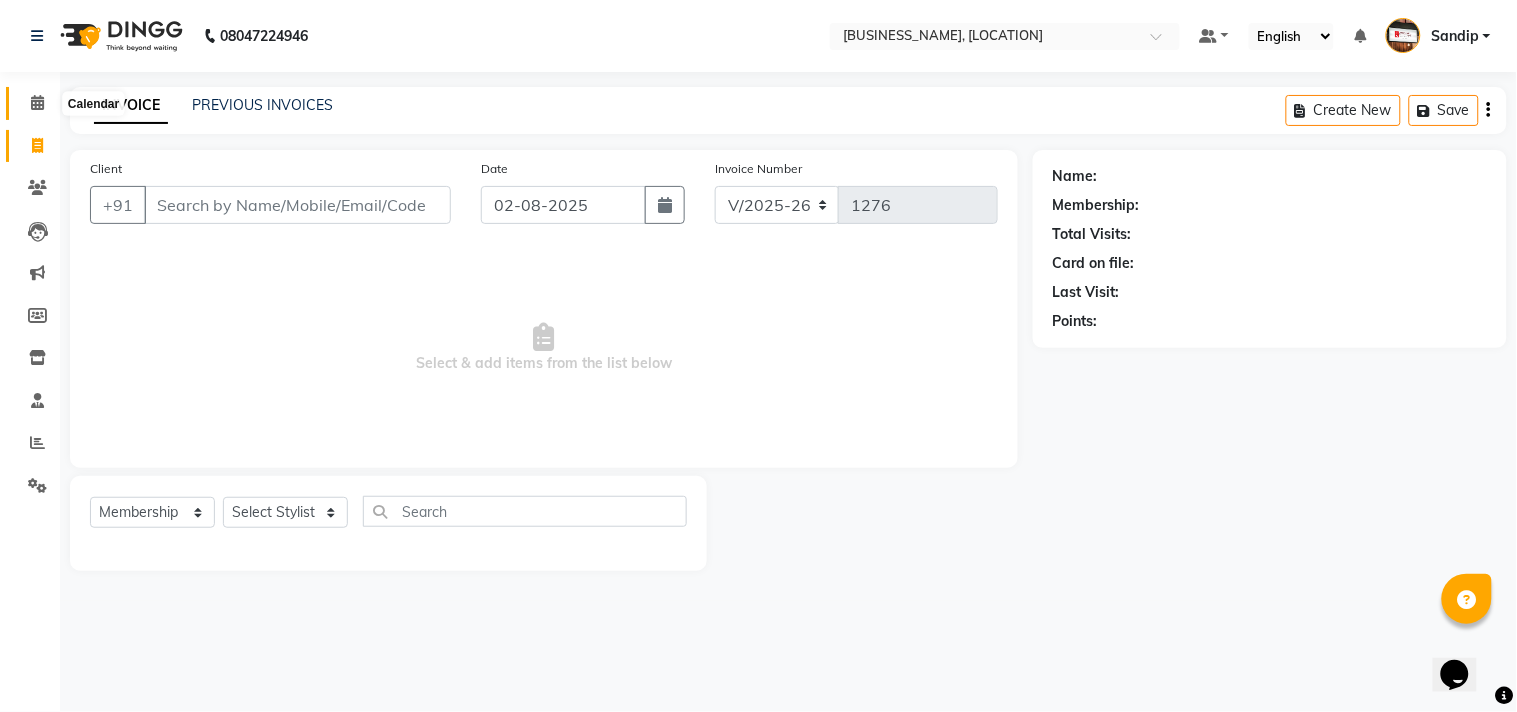 click 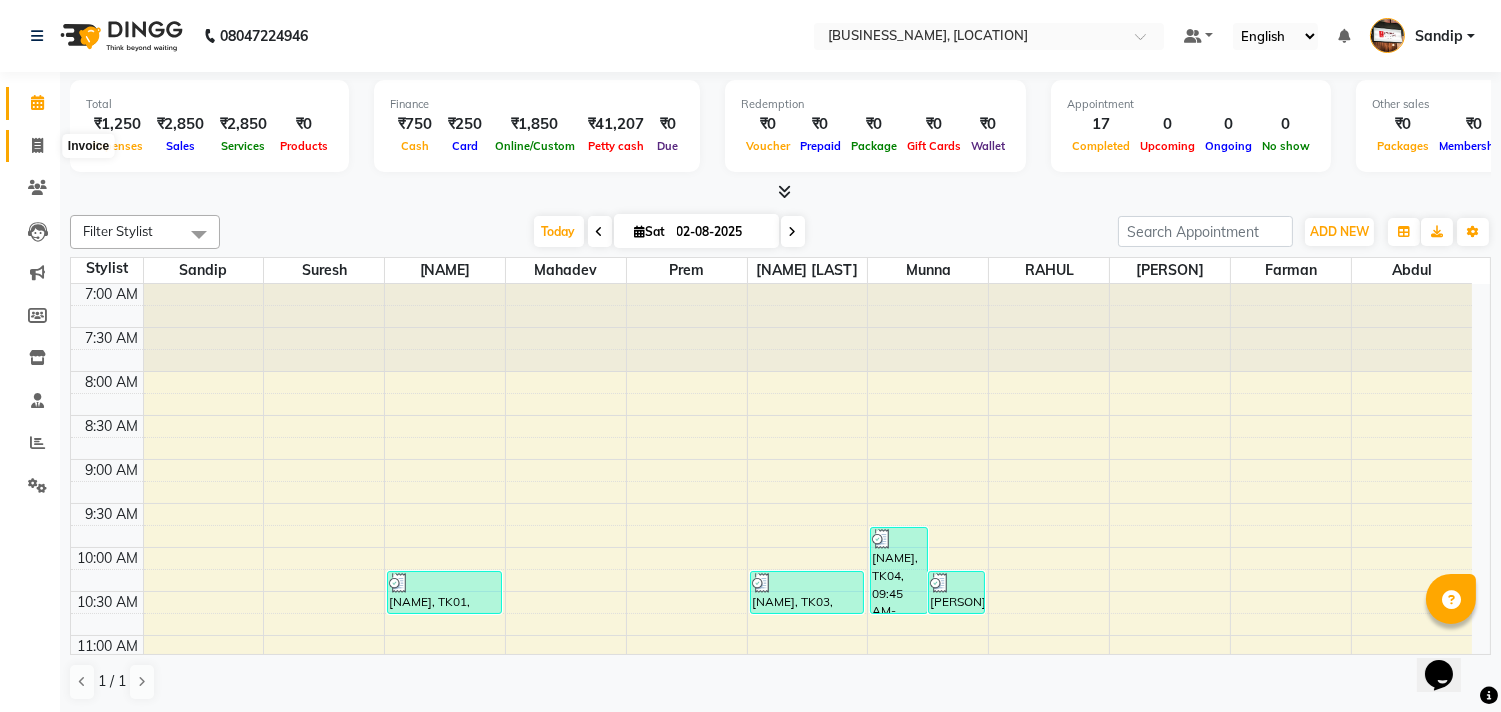 click 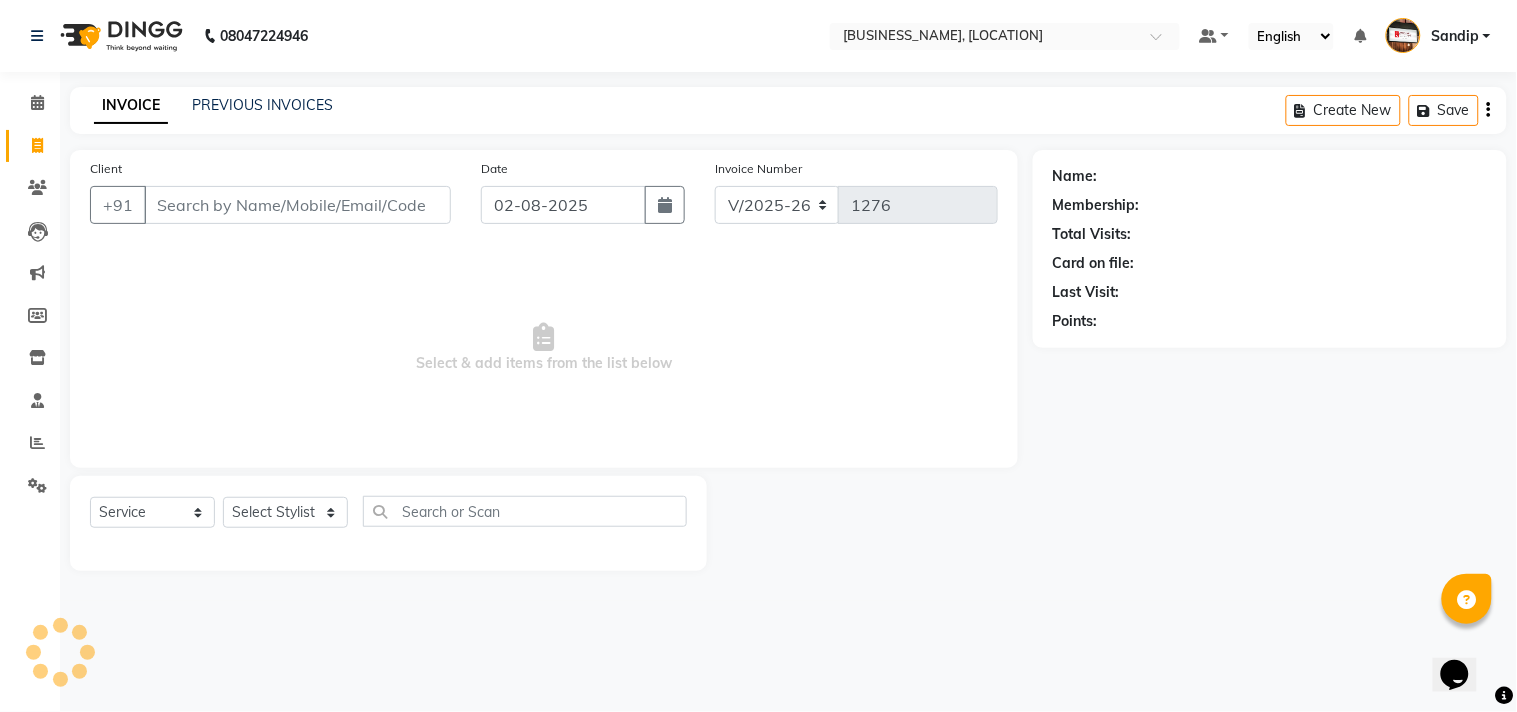 select on "membership" 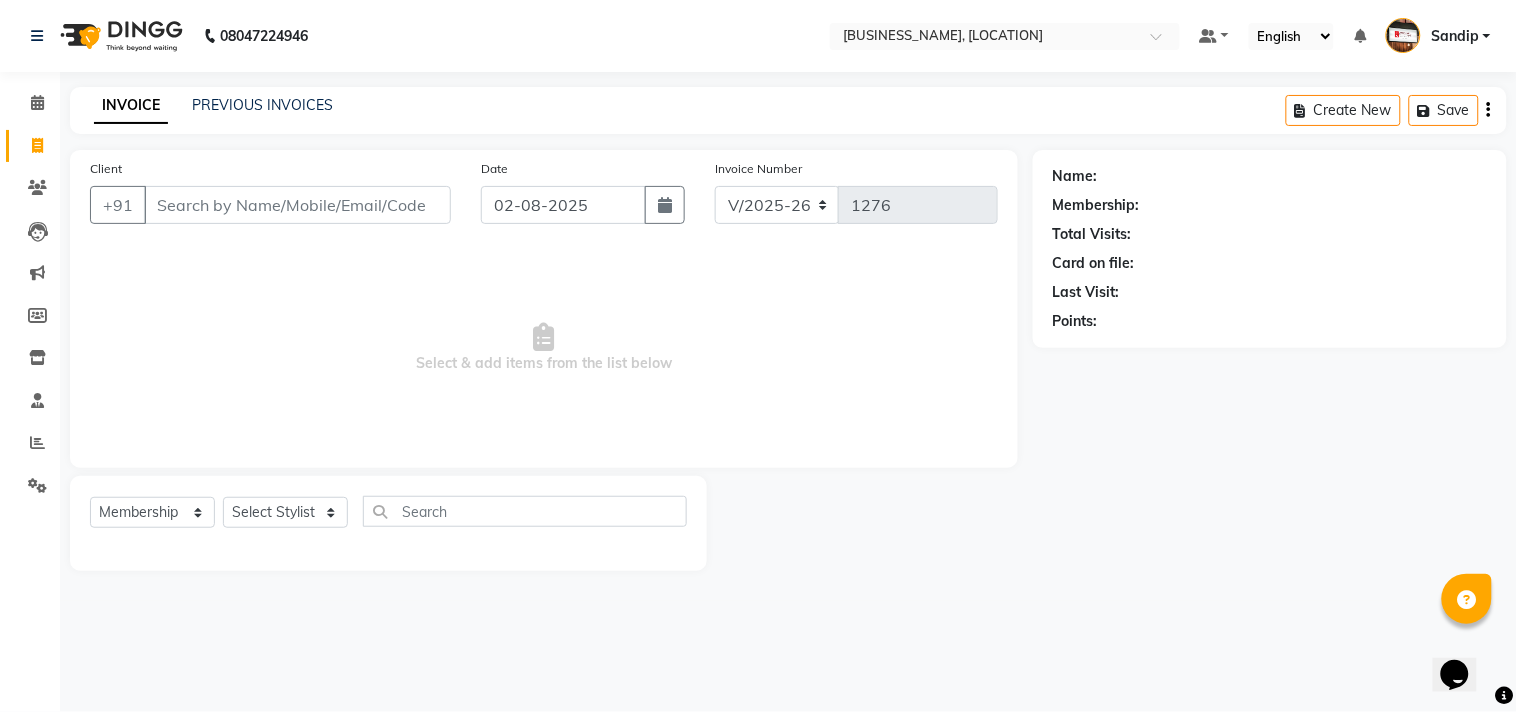 click on "INVOICE PREVIOUS INVOICES Create New   Save" 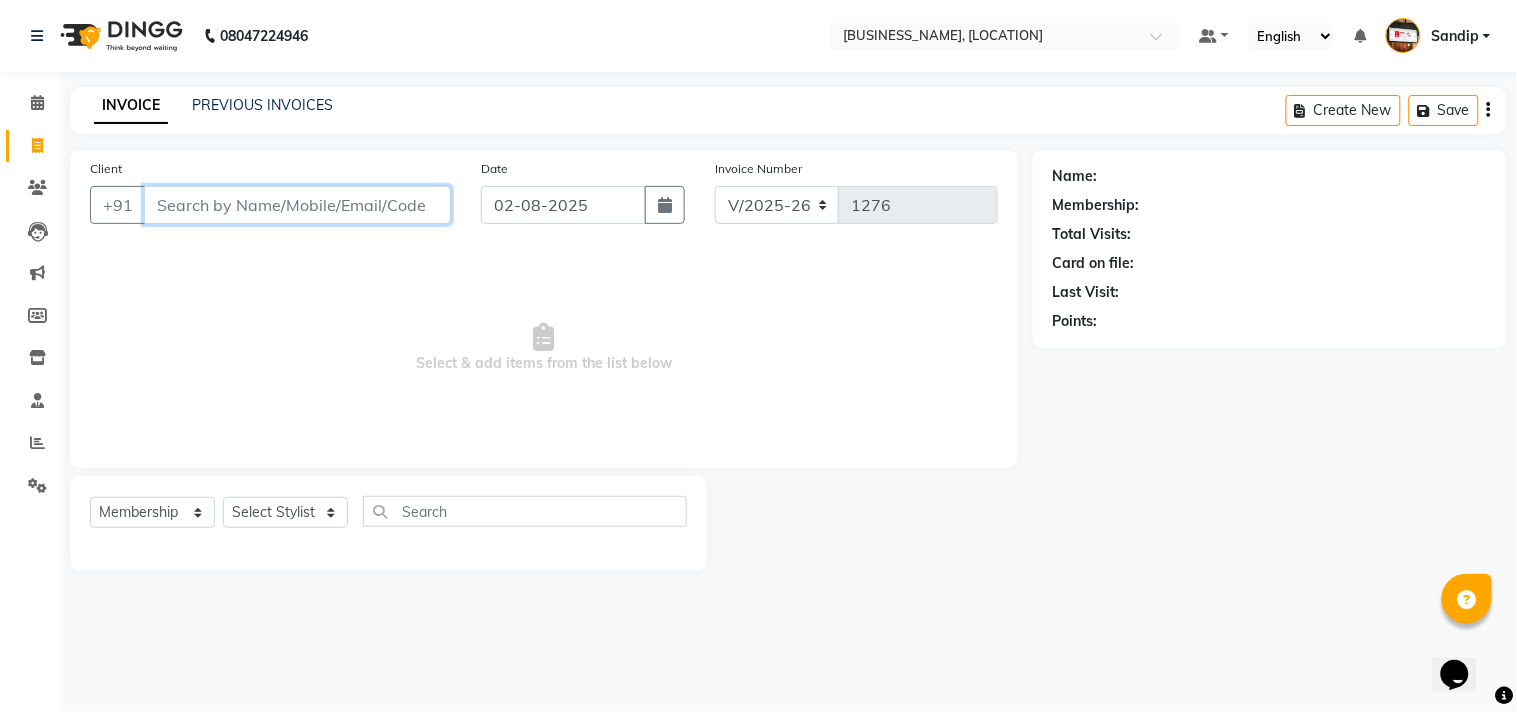 click on "Client" at bounding box center [297, 205] 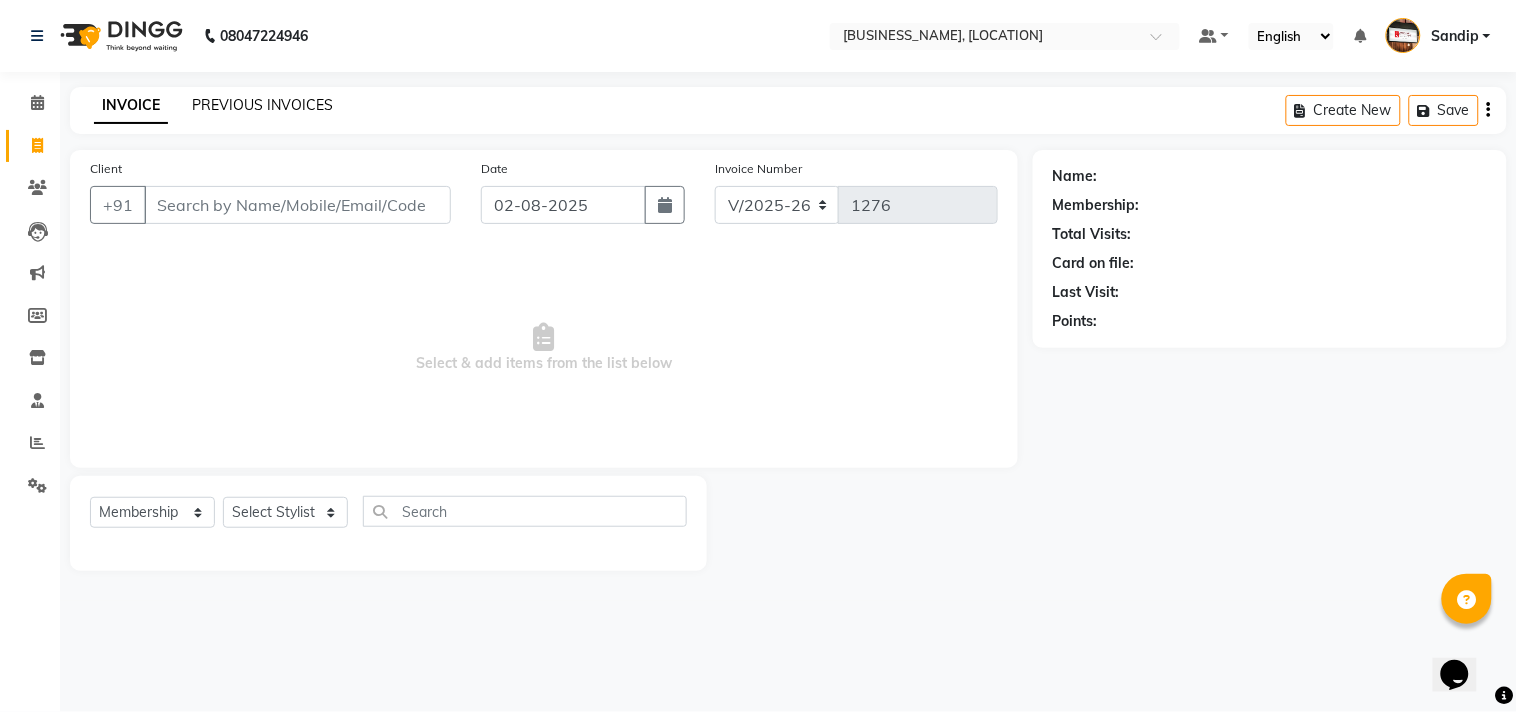 click on "PREVIOUS INVOICES" 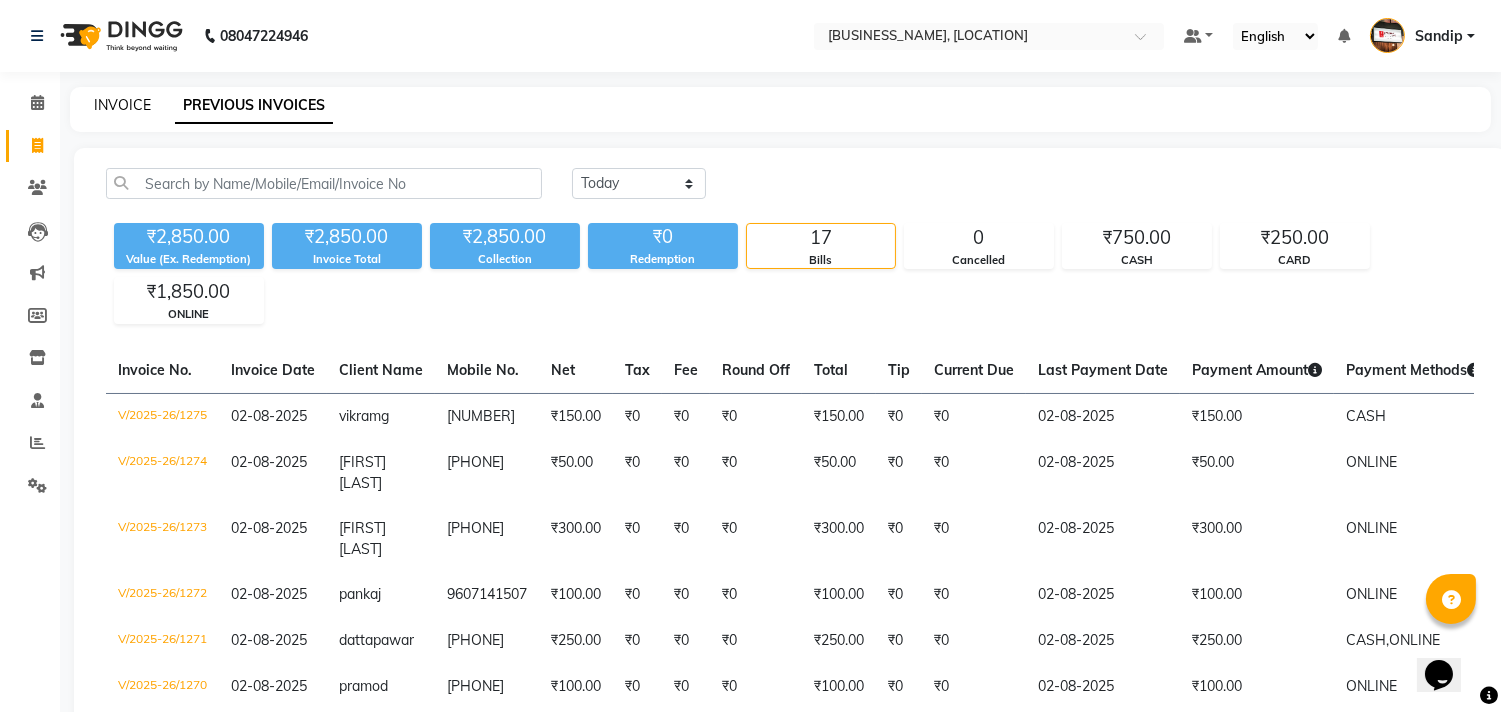 click on "INVOICE" 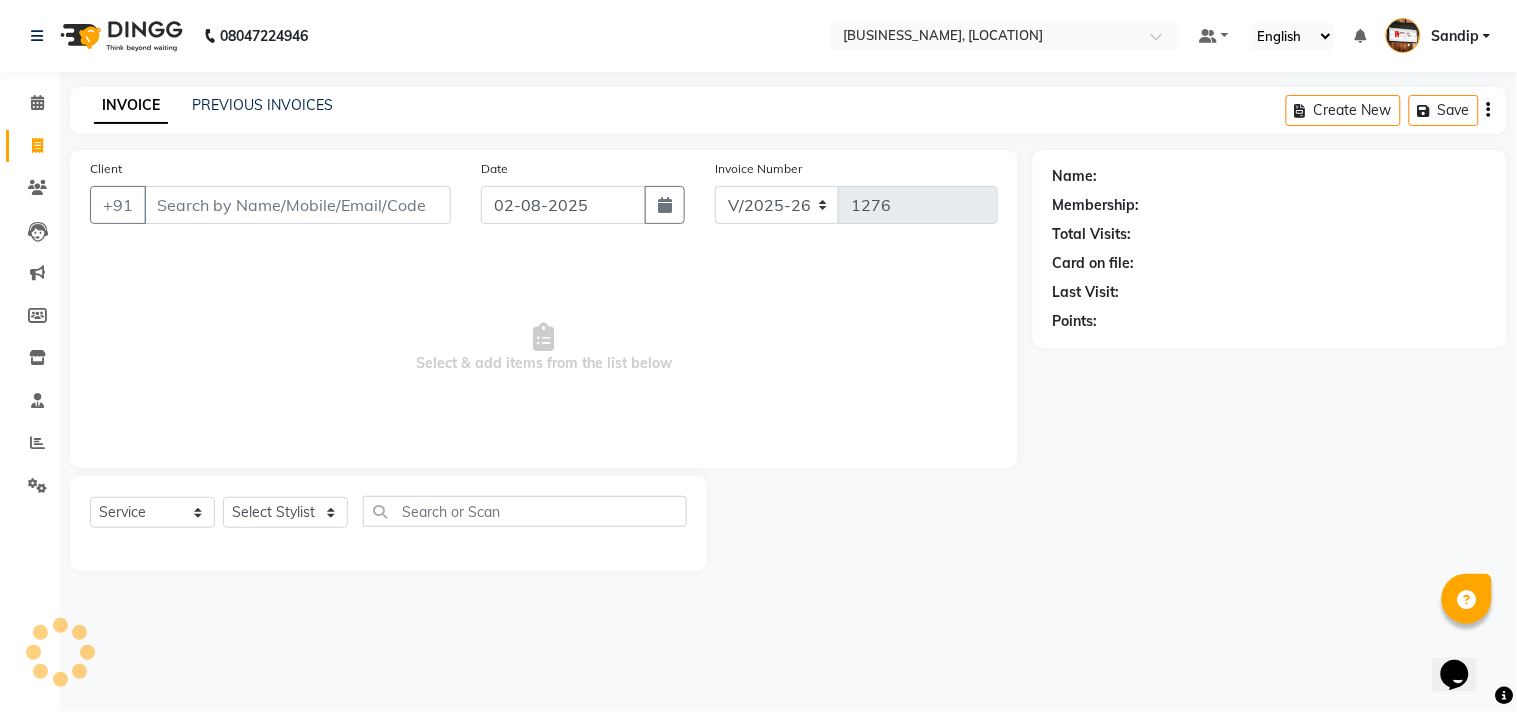 select on "membership" 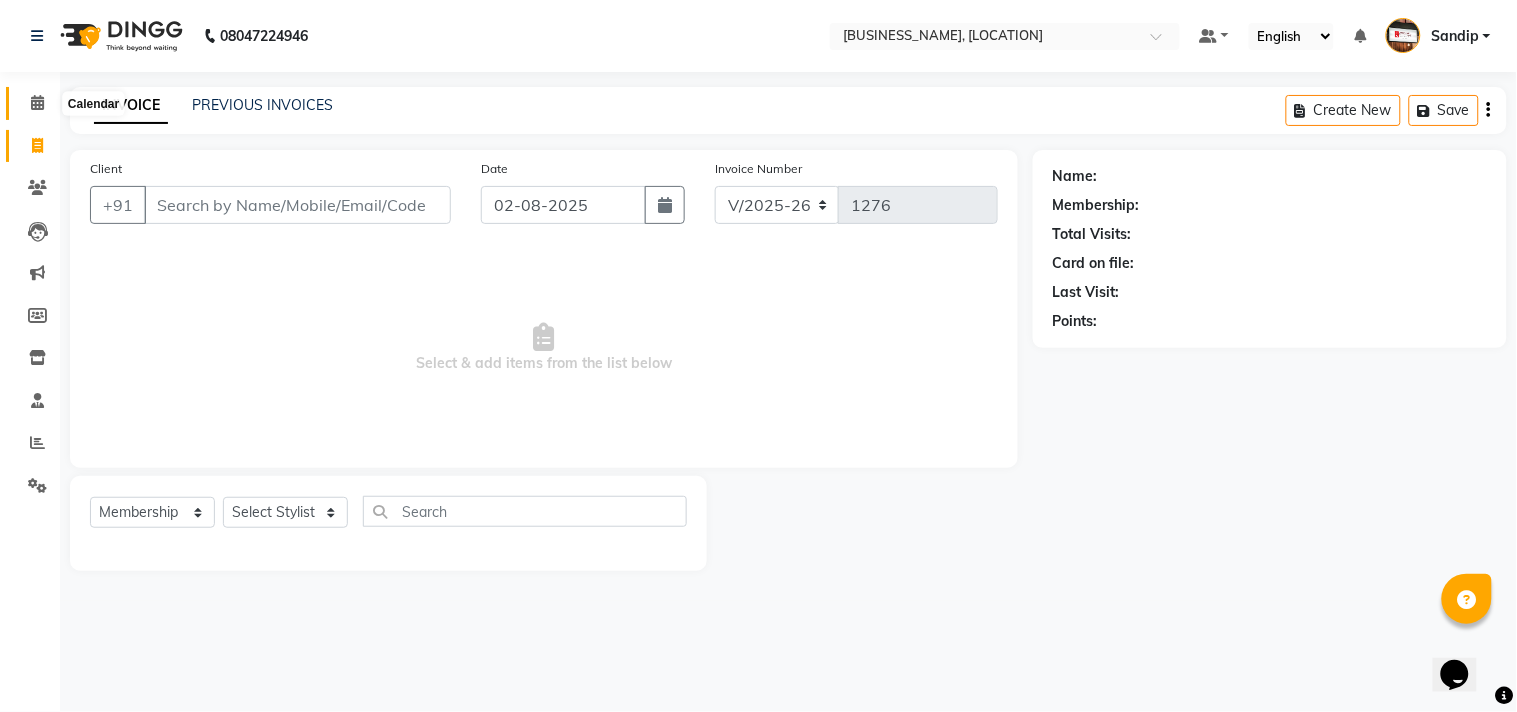 click 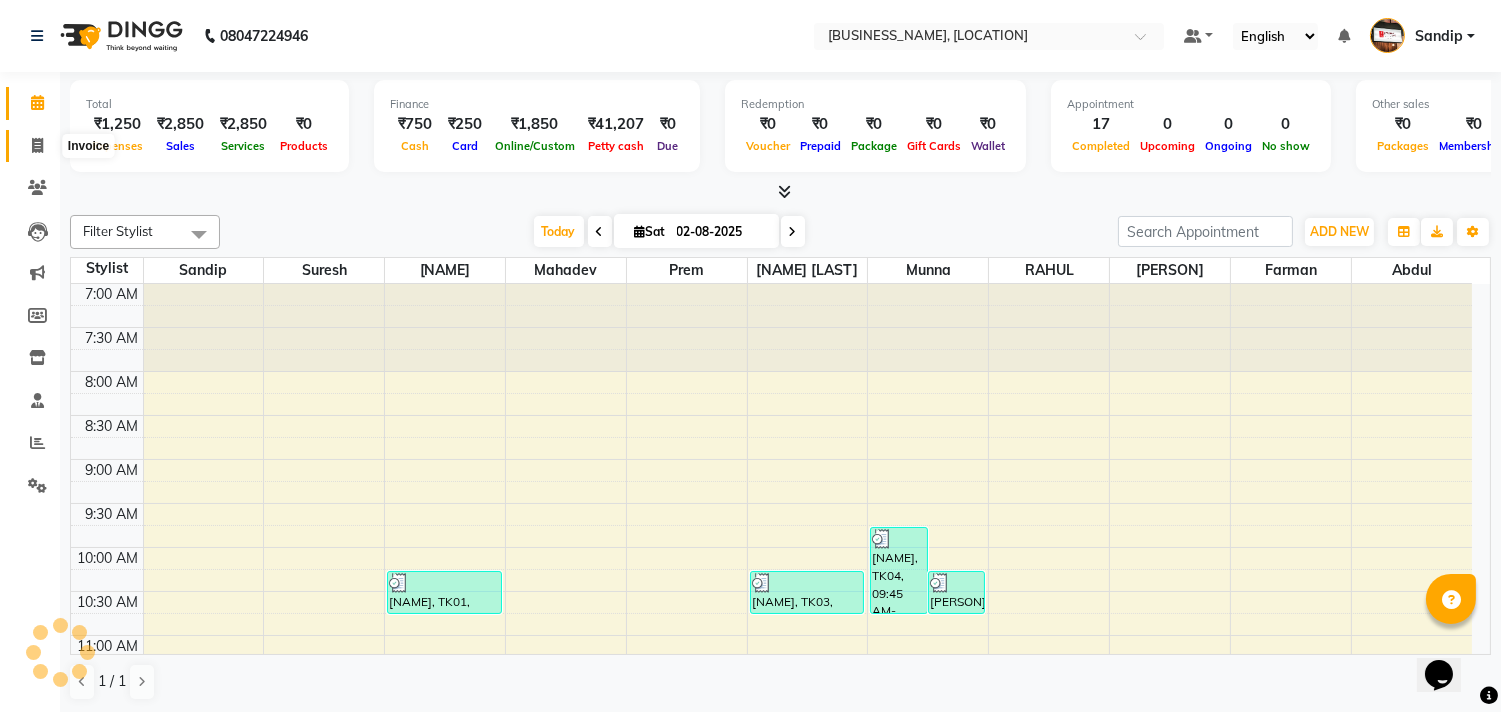 scroll, scrollTop: 917, scrollLeft: 0, axis: vertical 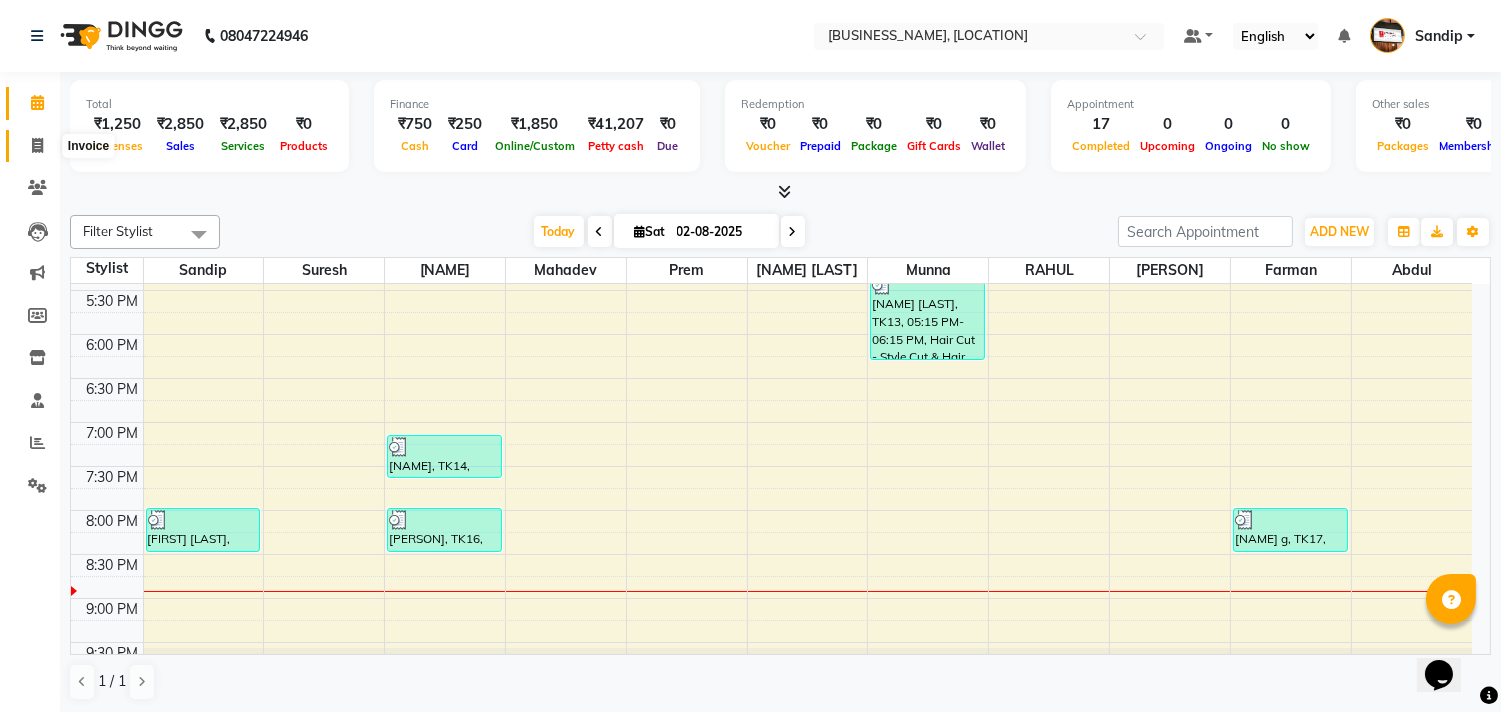 click 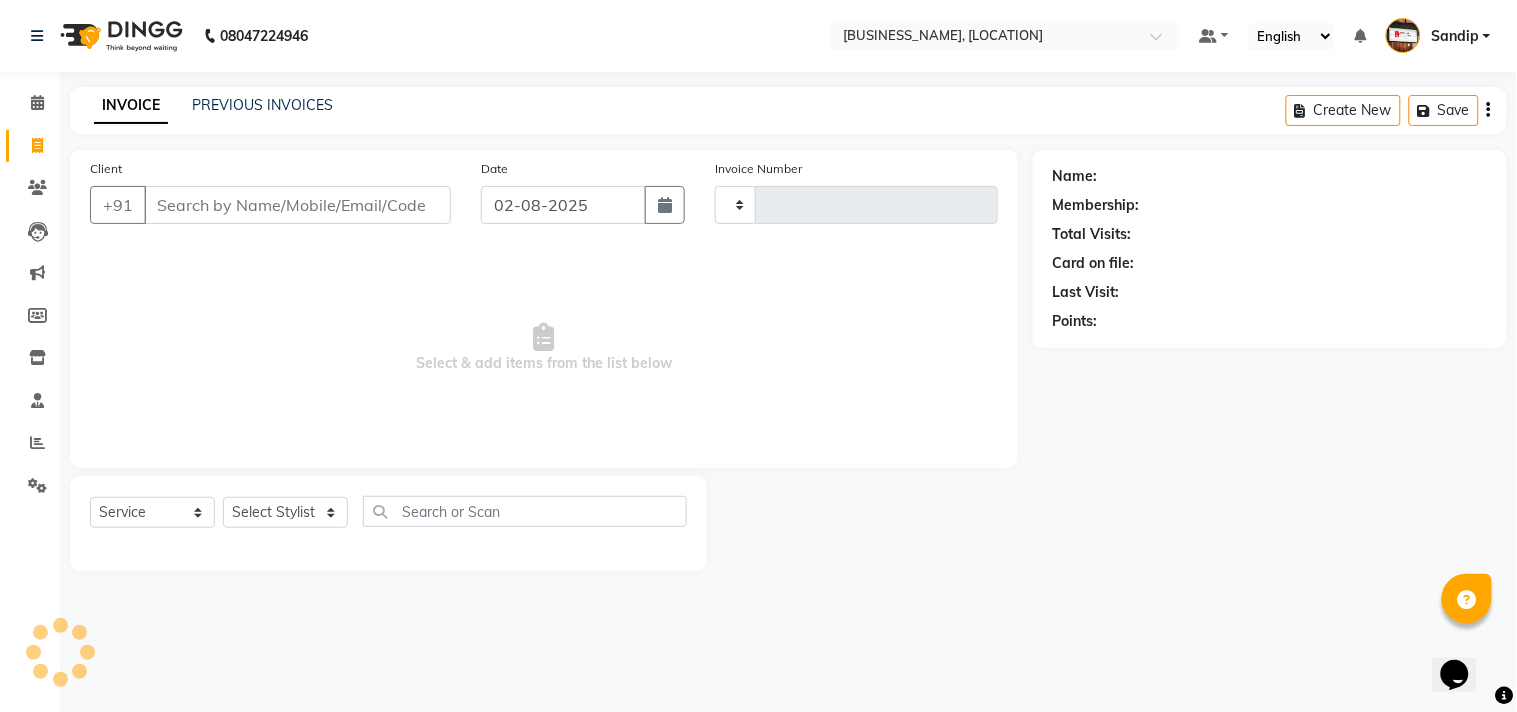 type on "1276" 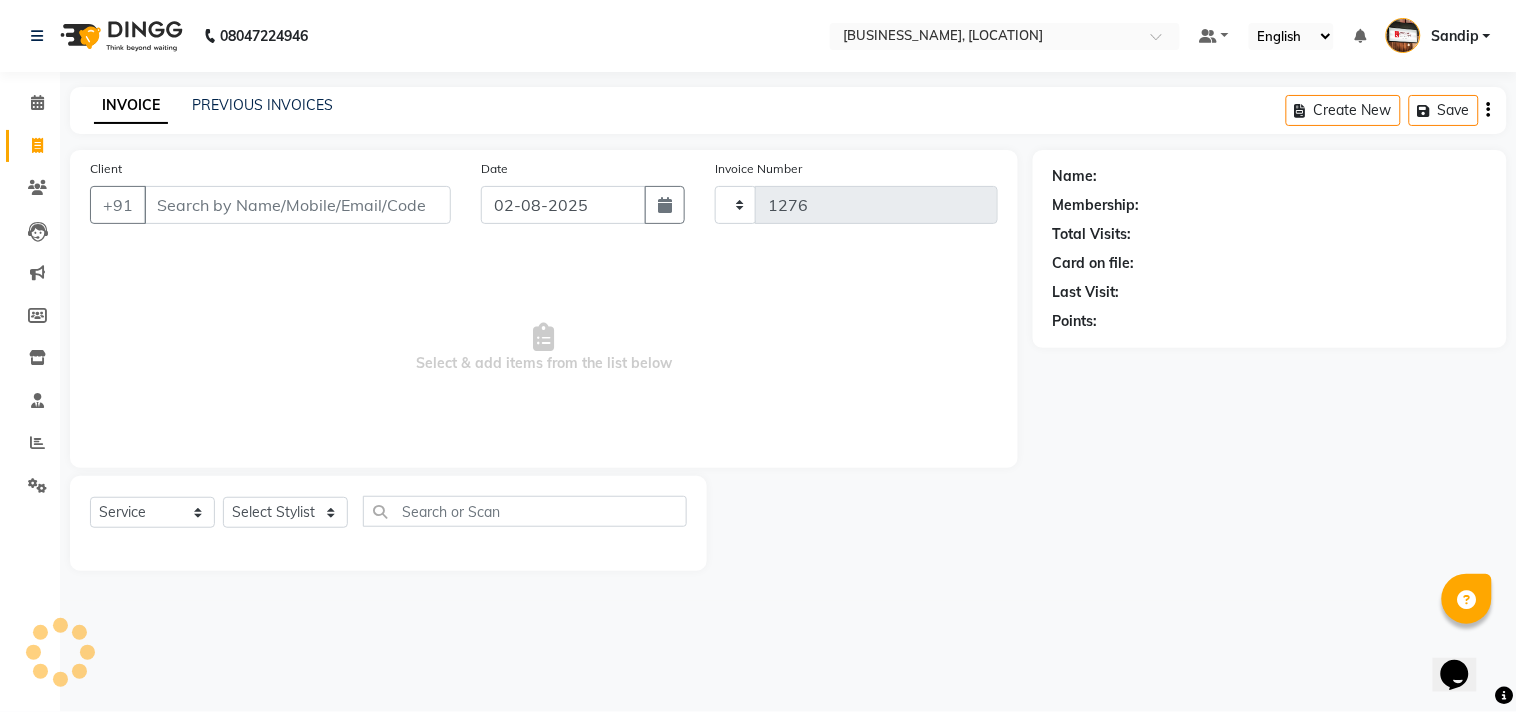 select on "556" 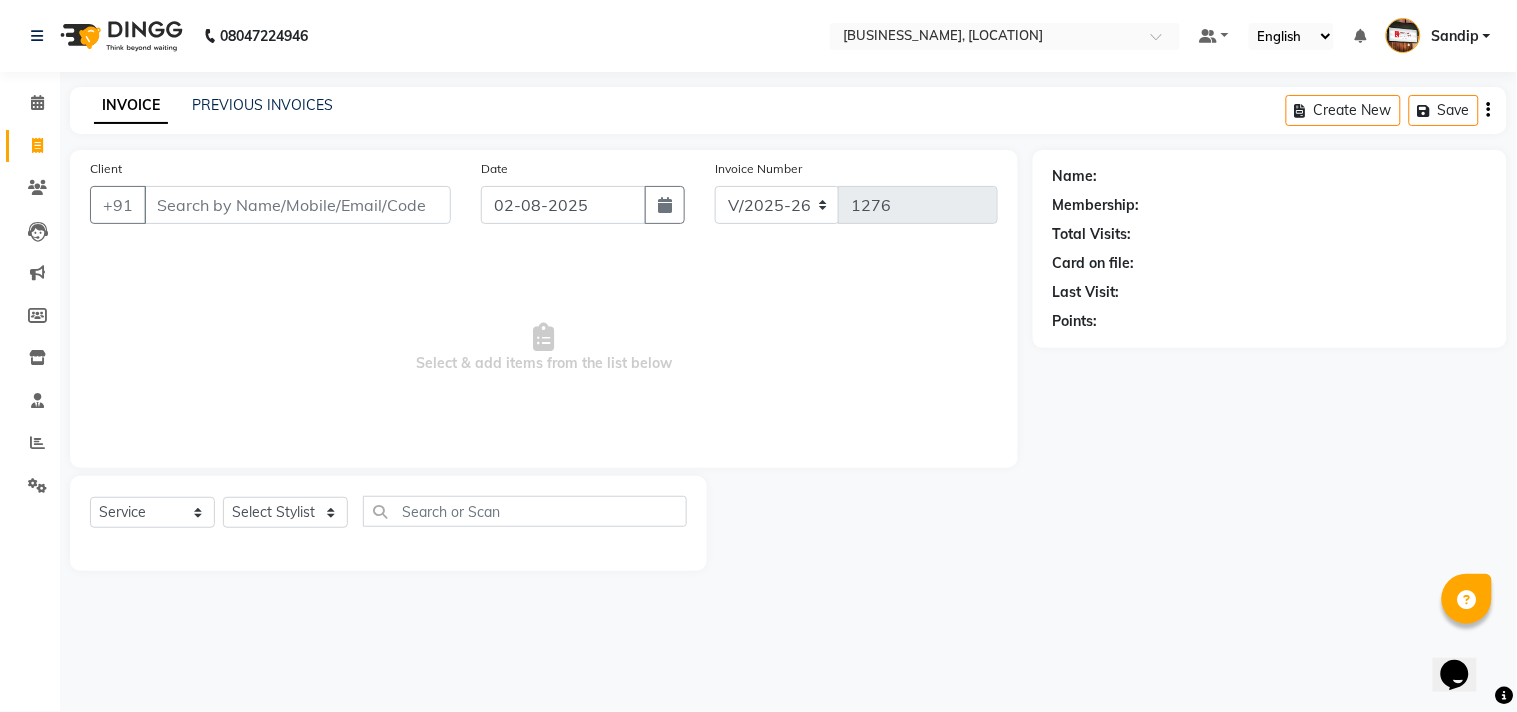 select on "membership" 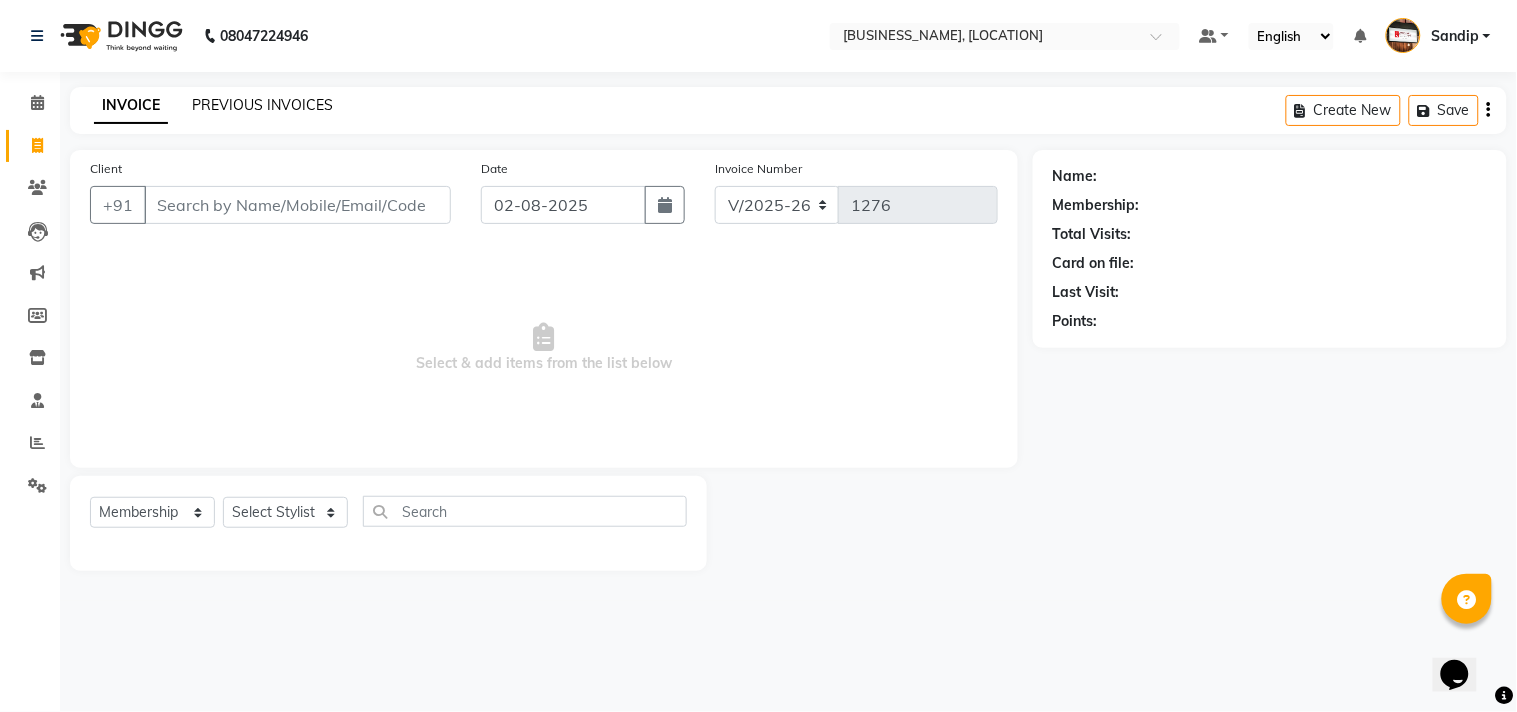 click on "PREVIOUS INVOICES" 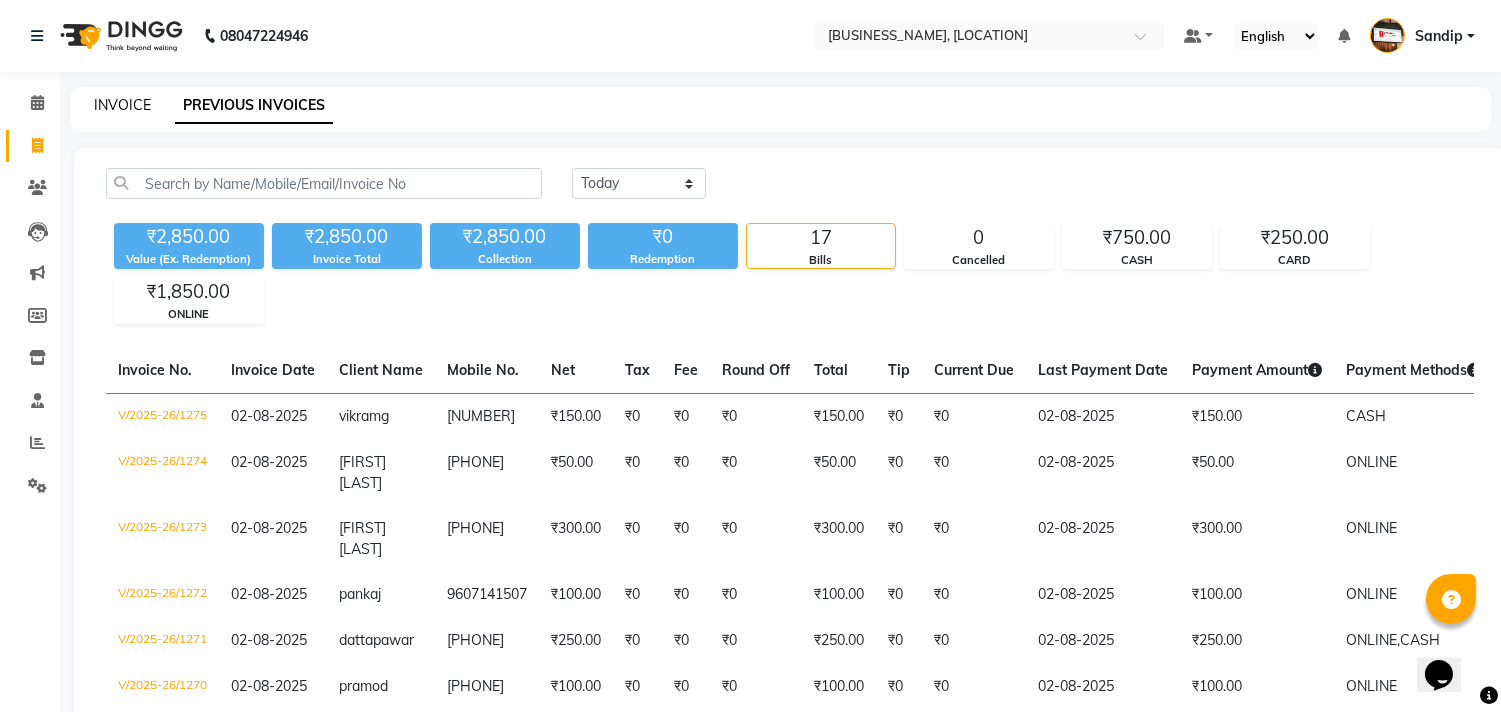 click on "INVOICE" 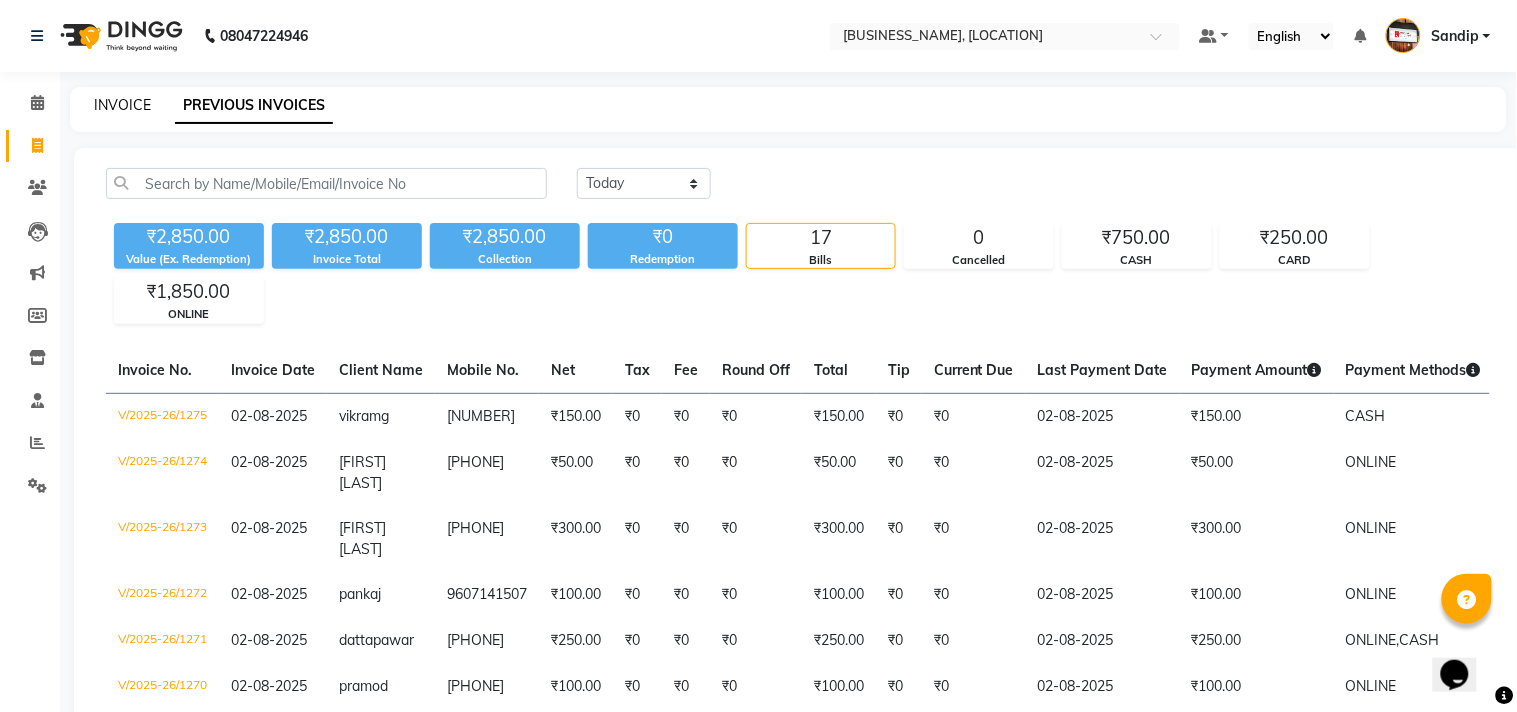 select on "556" 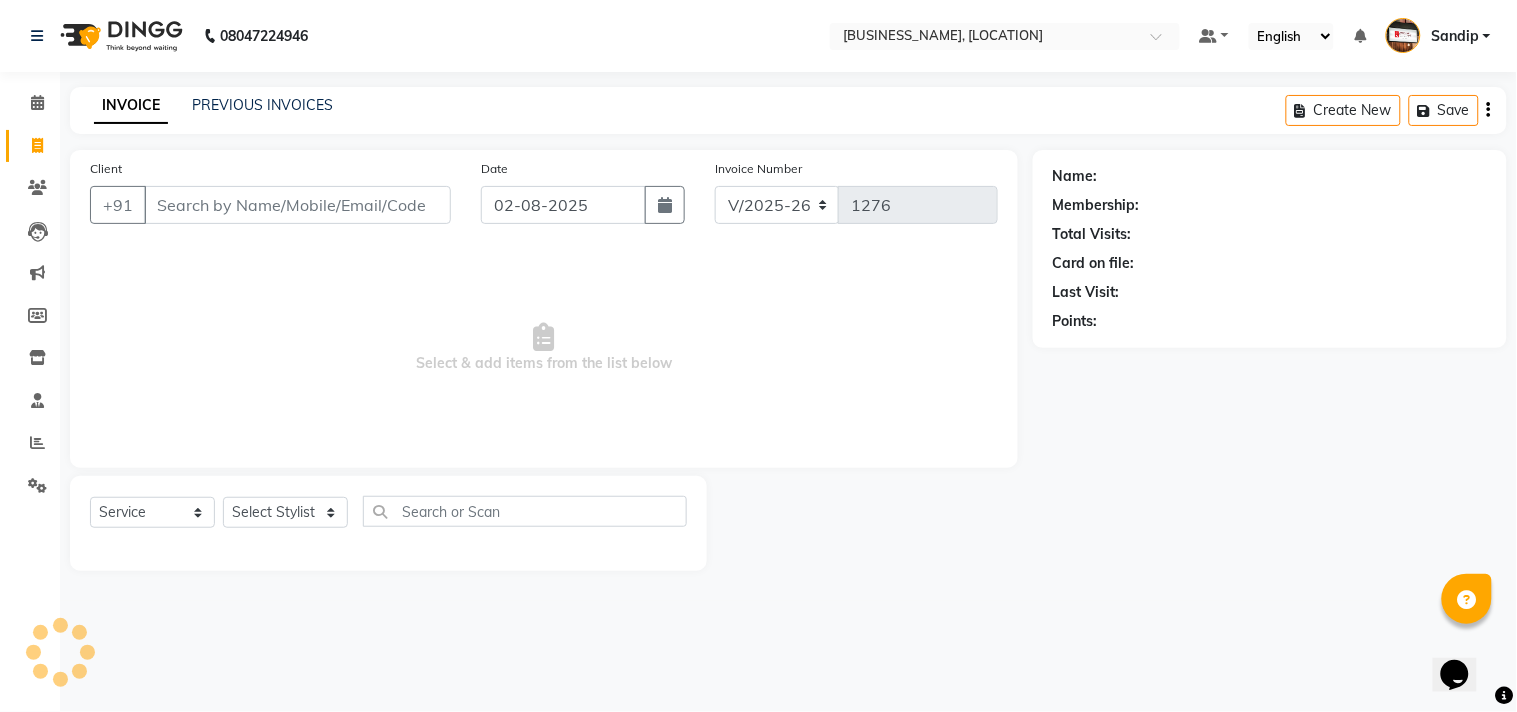 select on "membership" 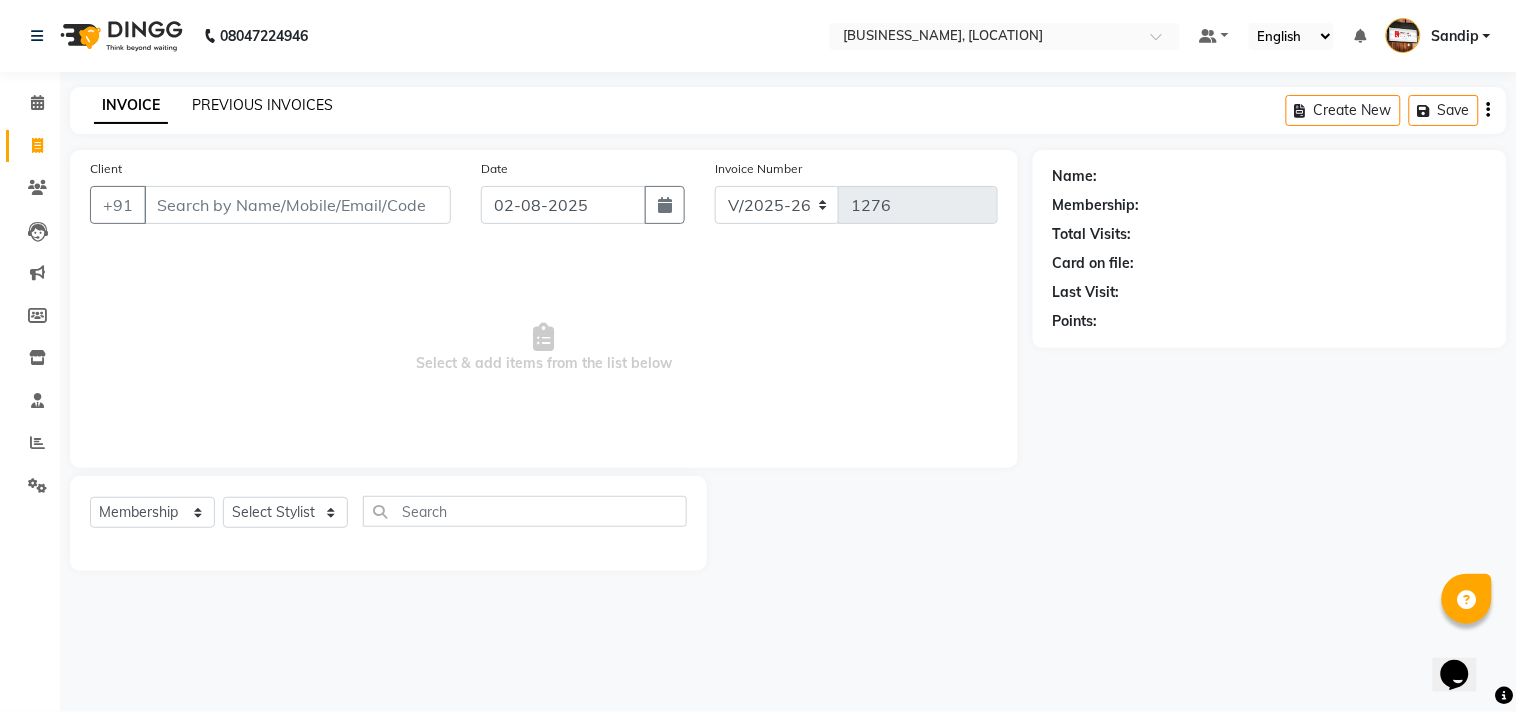 click on "PREVIOUS INVOICES" 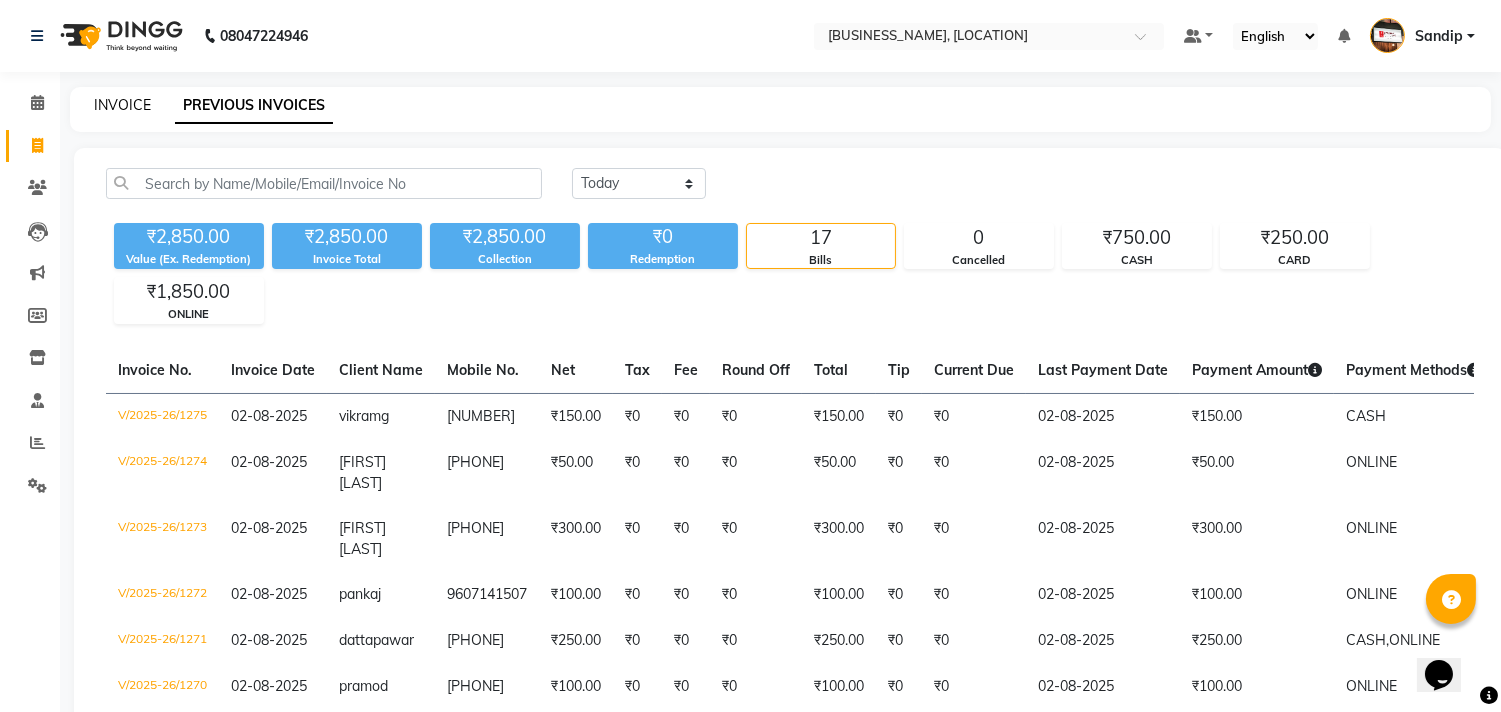 click on "INVOICE" 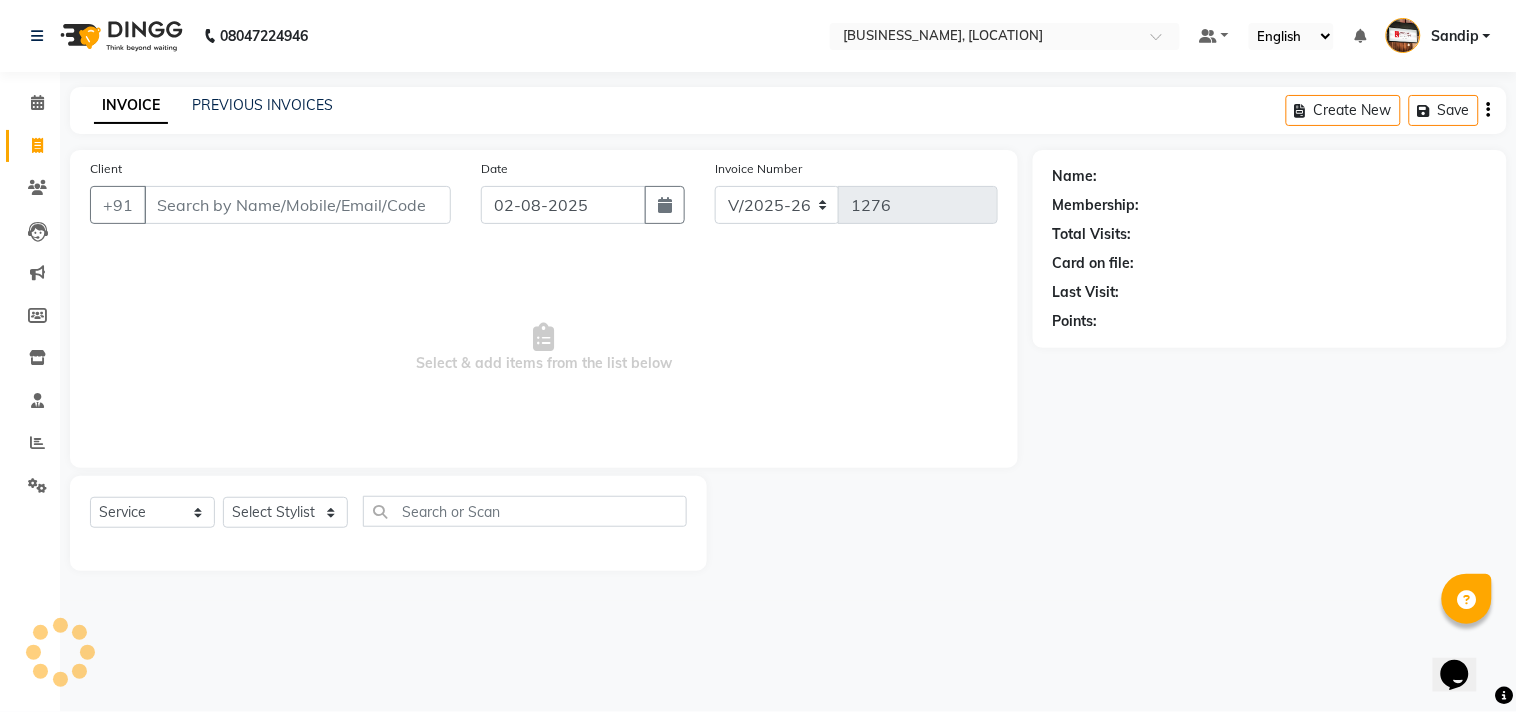 select on "membership" 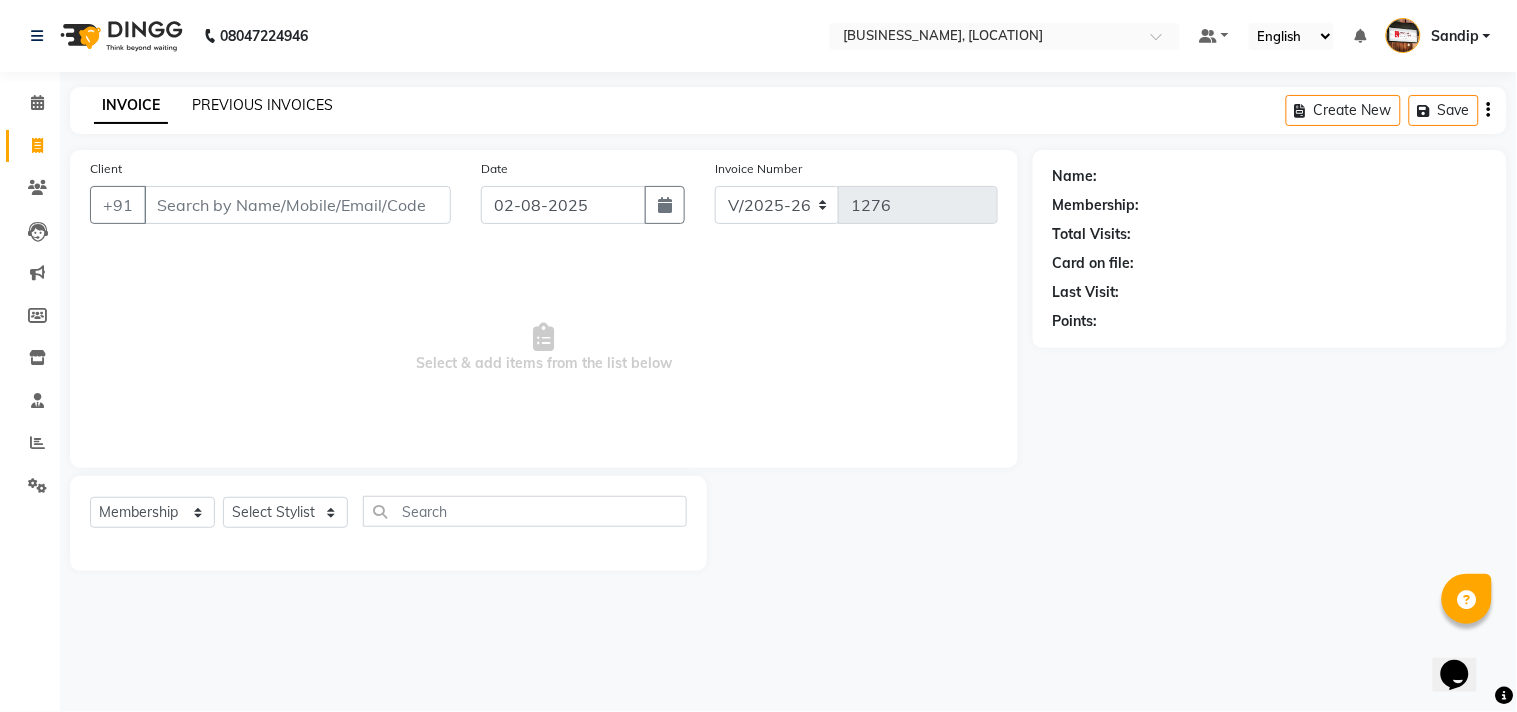 click on "PREVIOUS INVOICES" 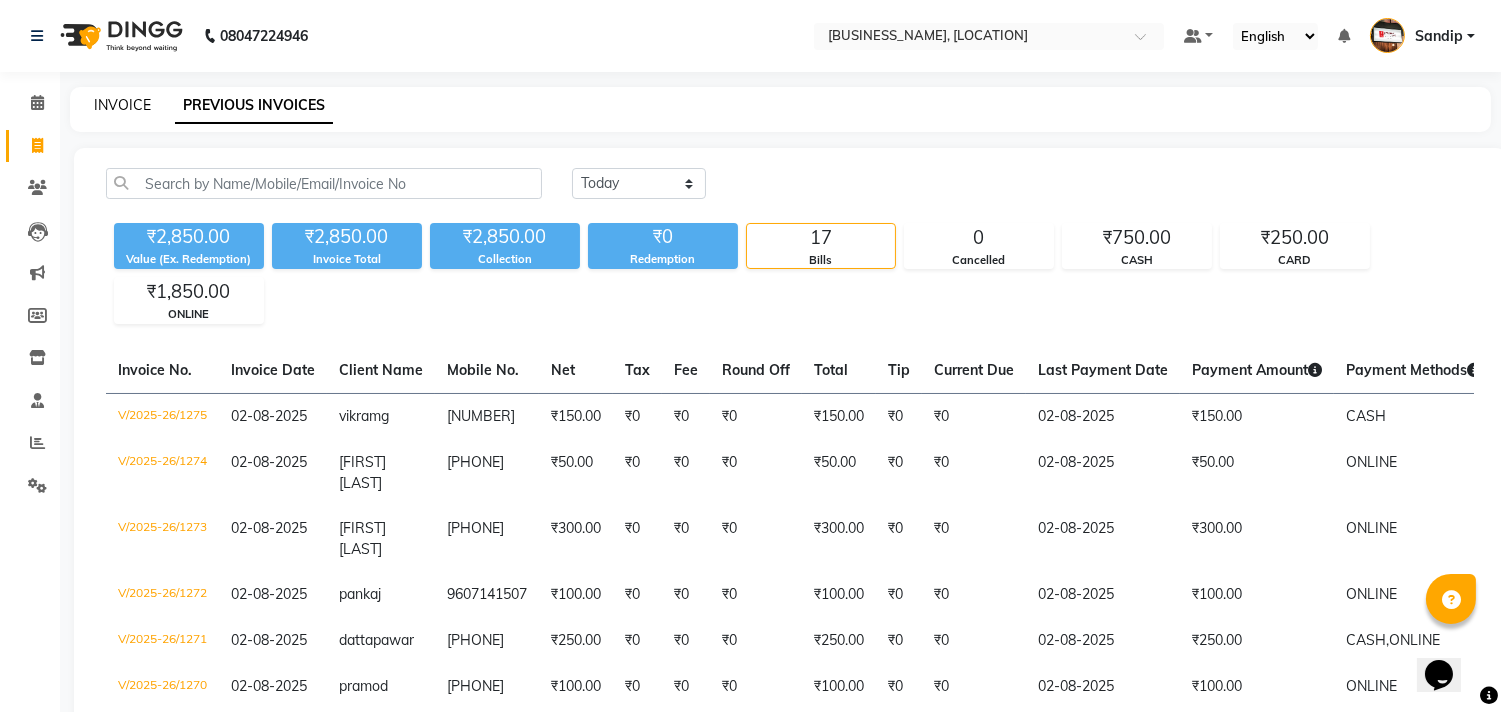 click on "INVOICE" 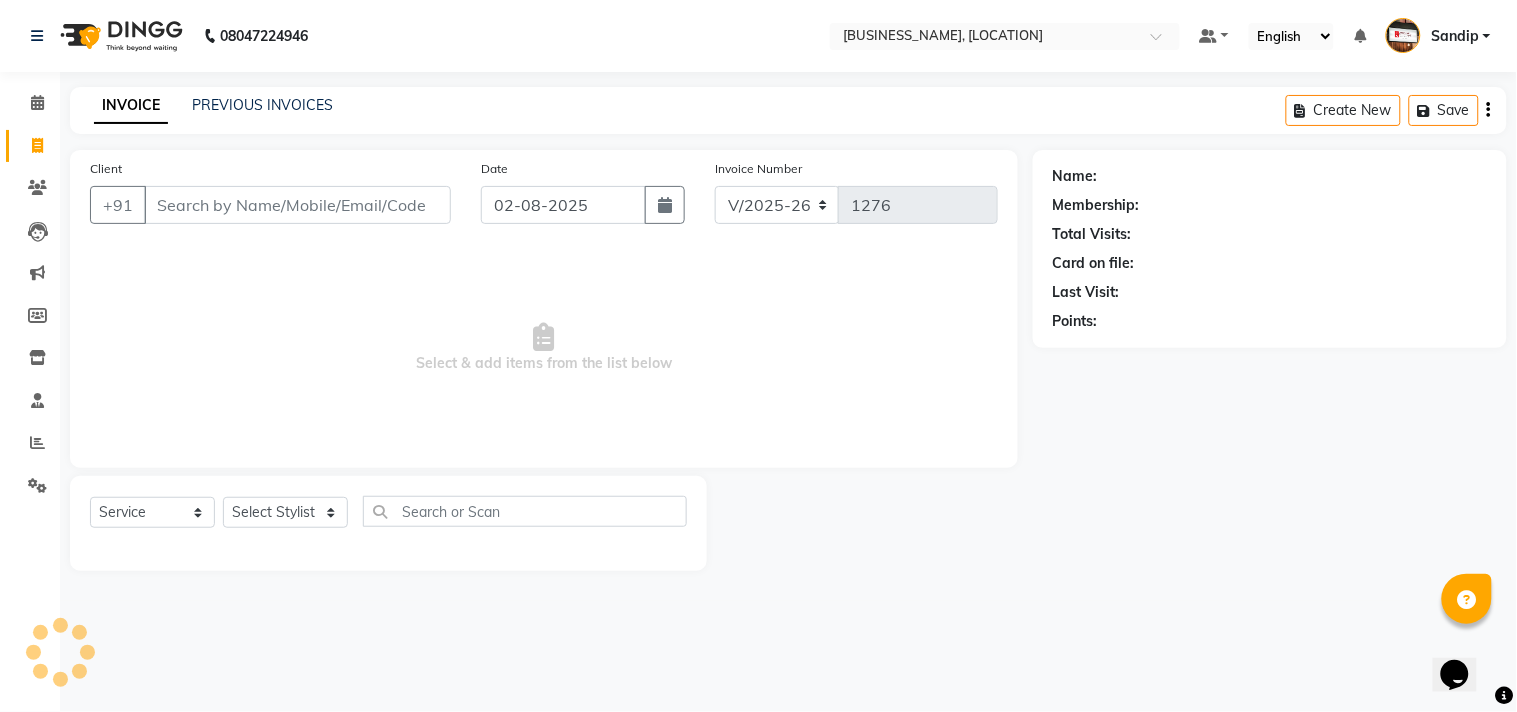 select on "membership" 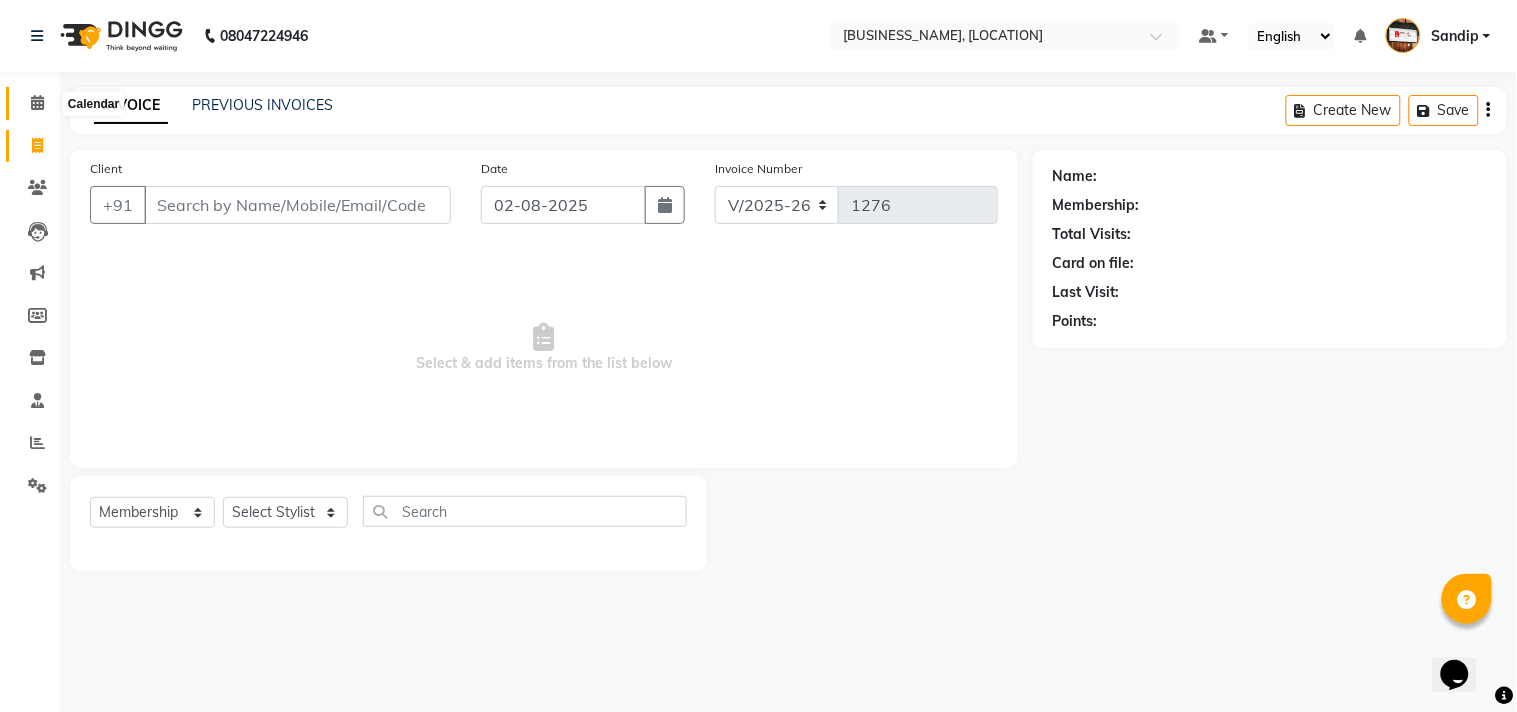 click 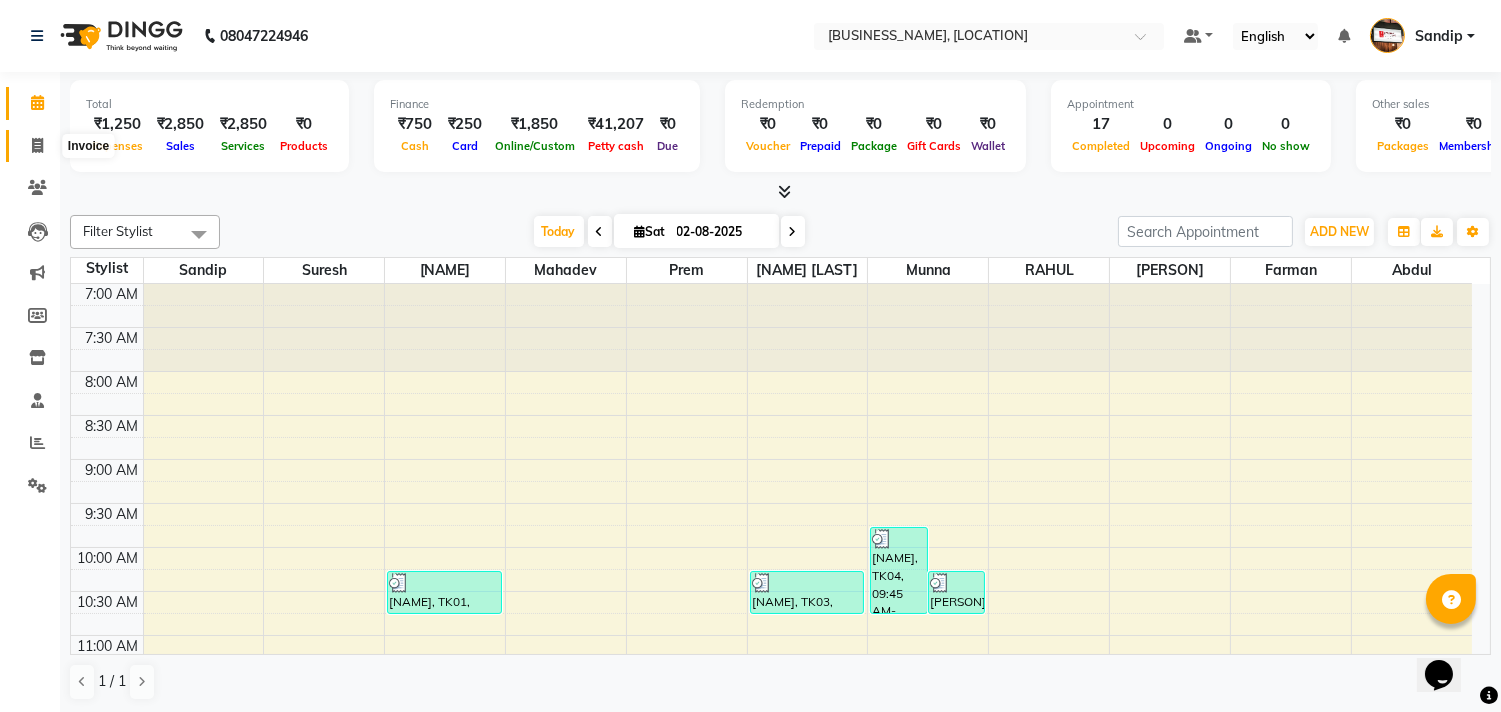 click 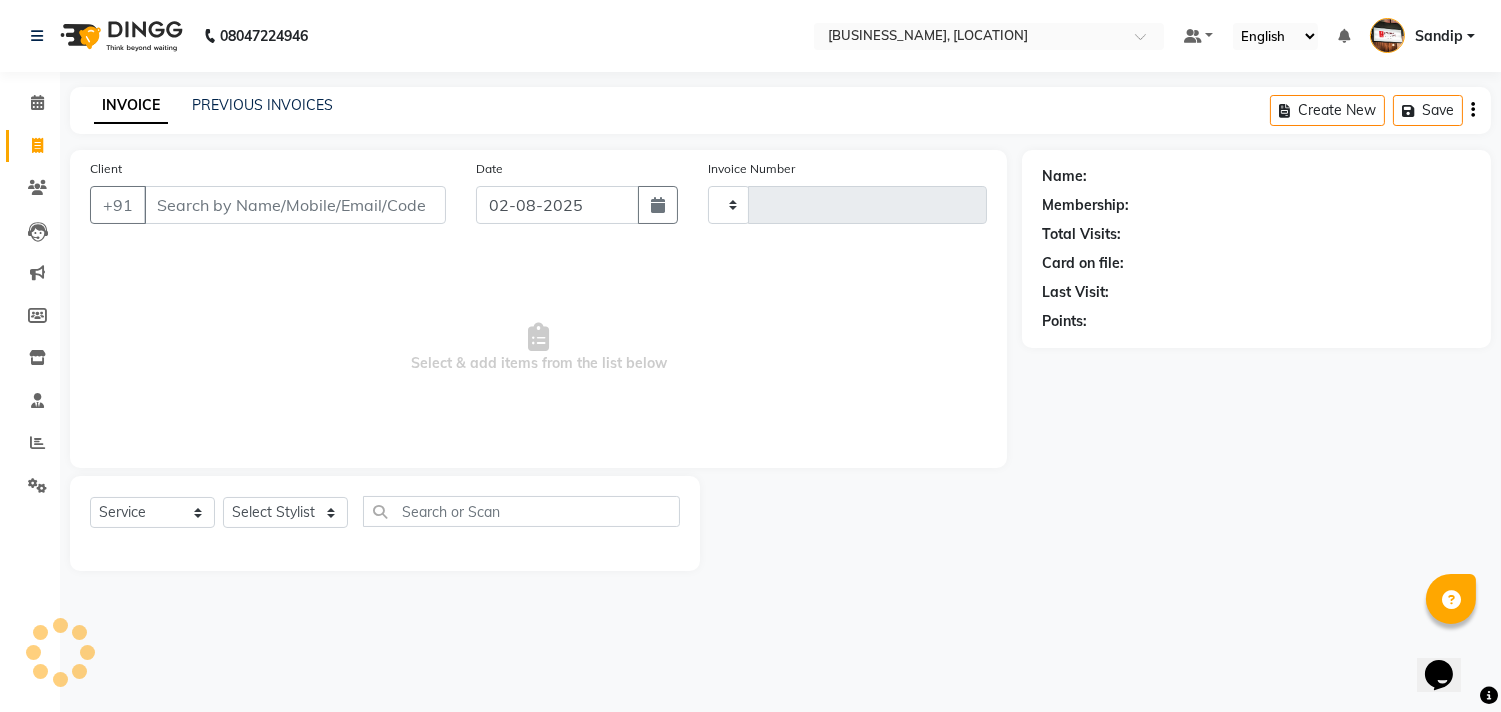 type on "1276" 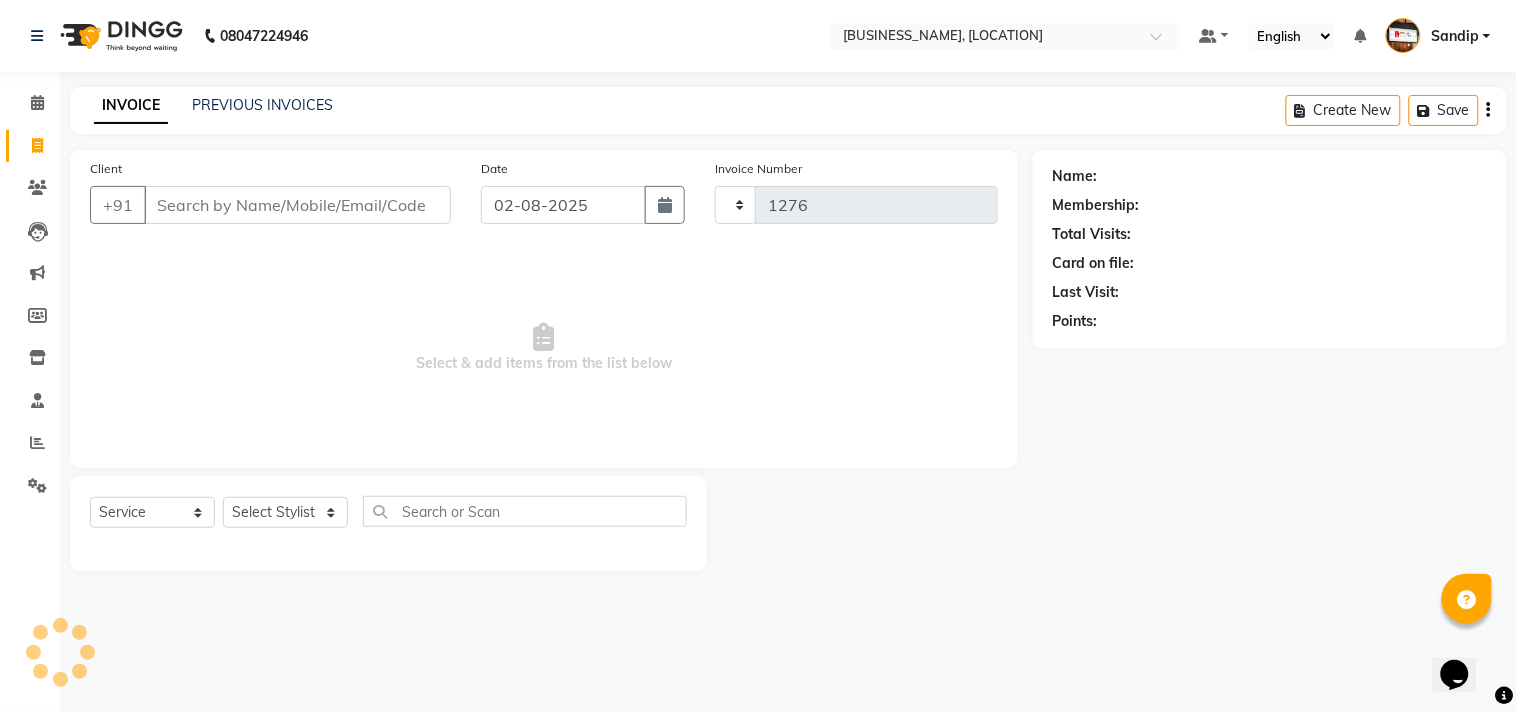 select on "556" 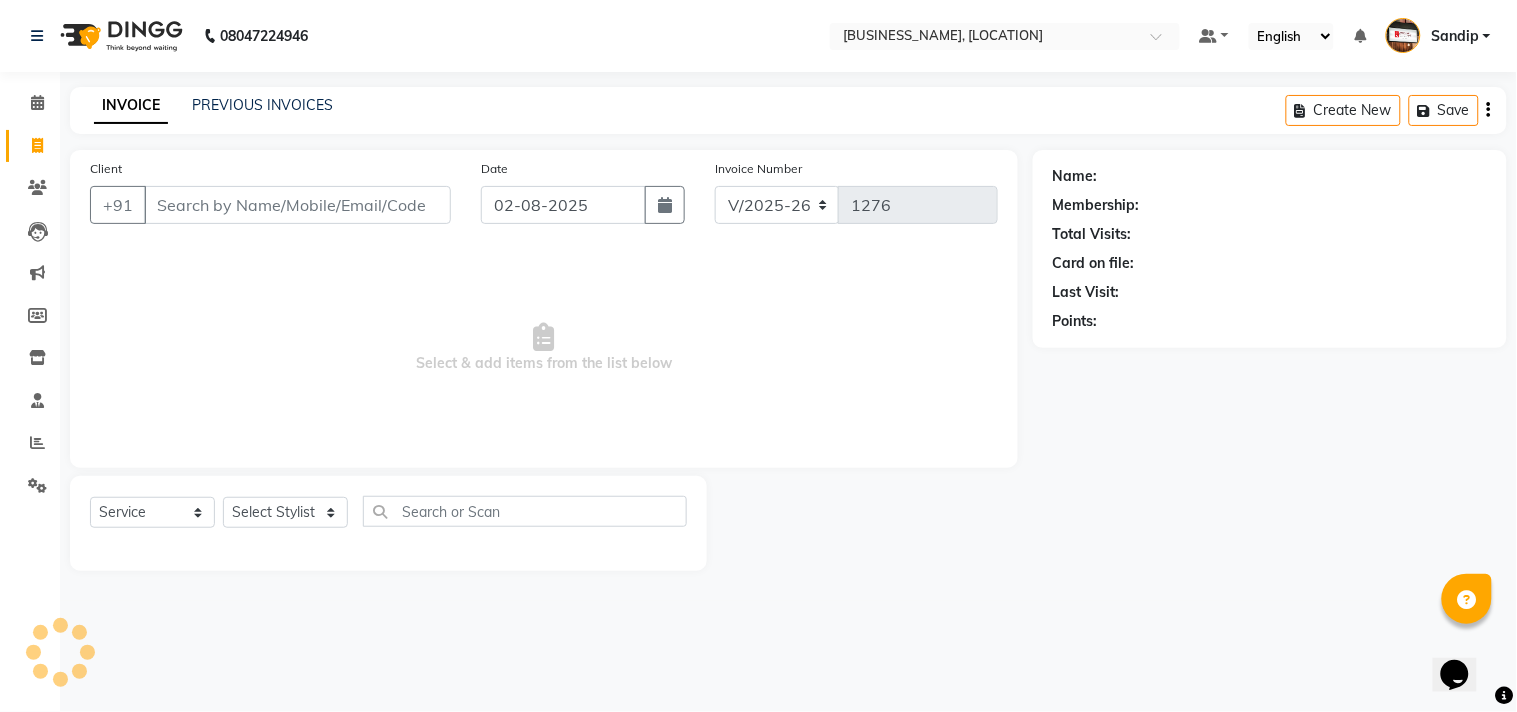 select on "membership" 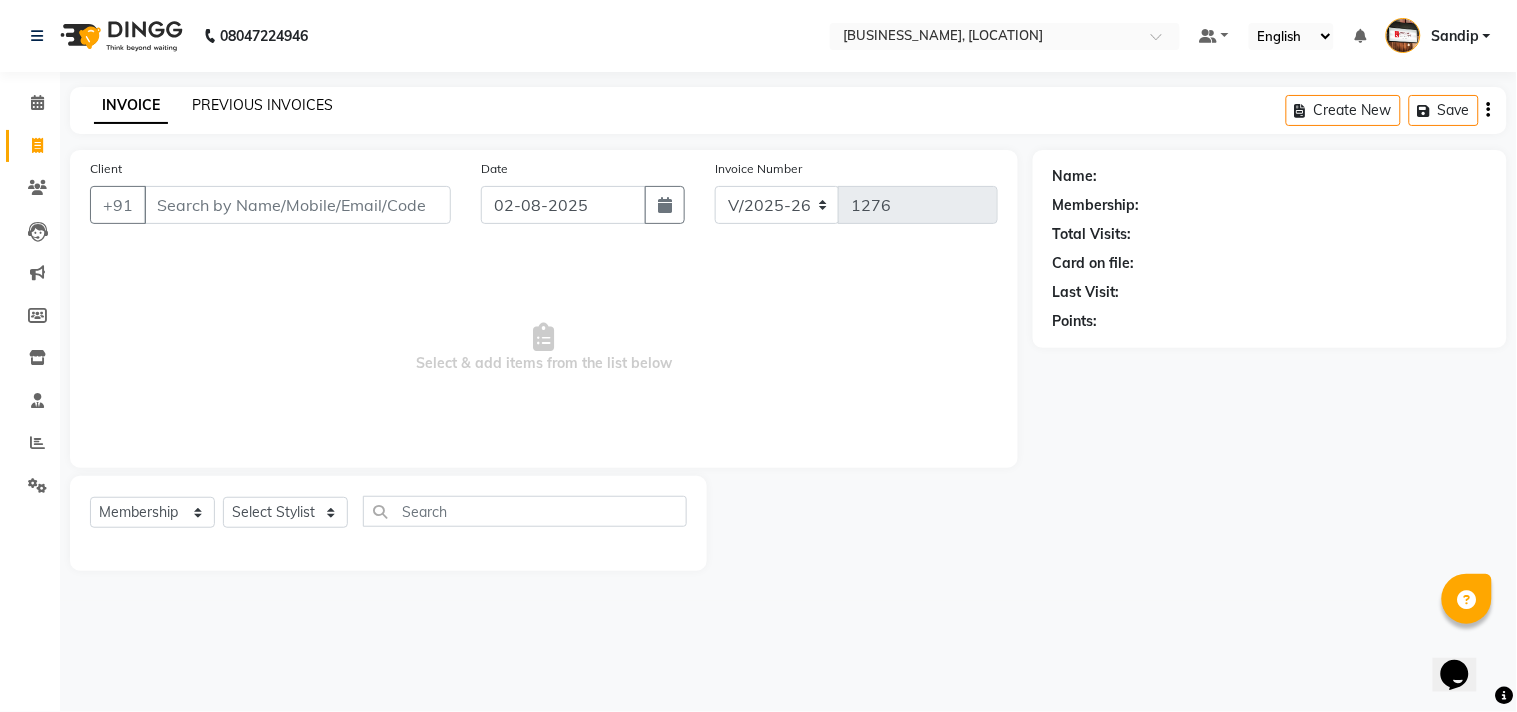 click on "PREVIOUS INVOICES" 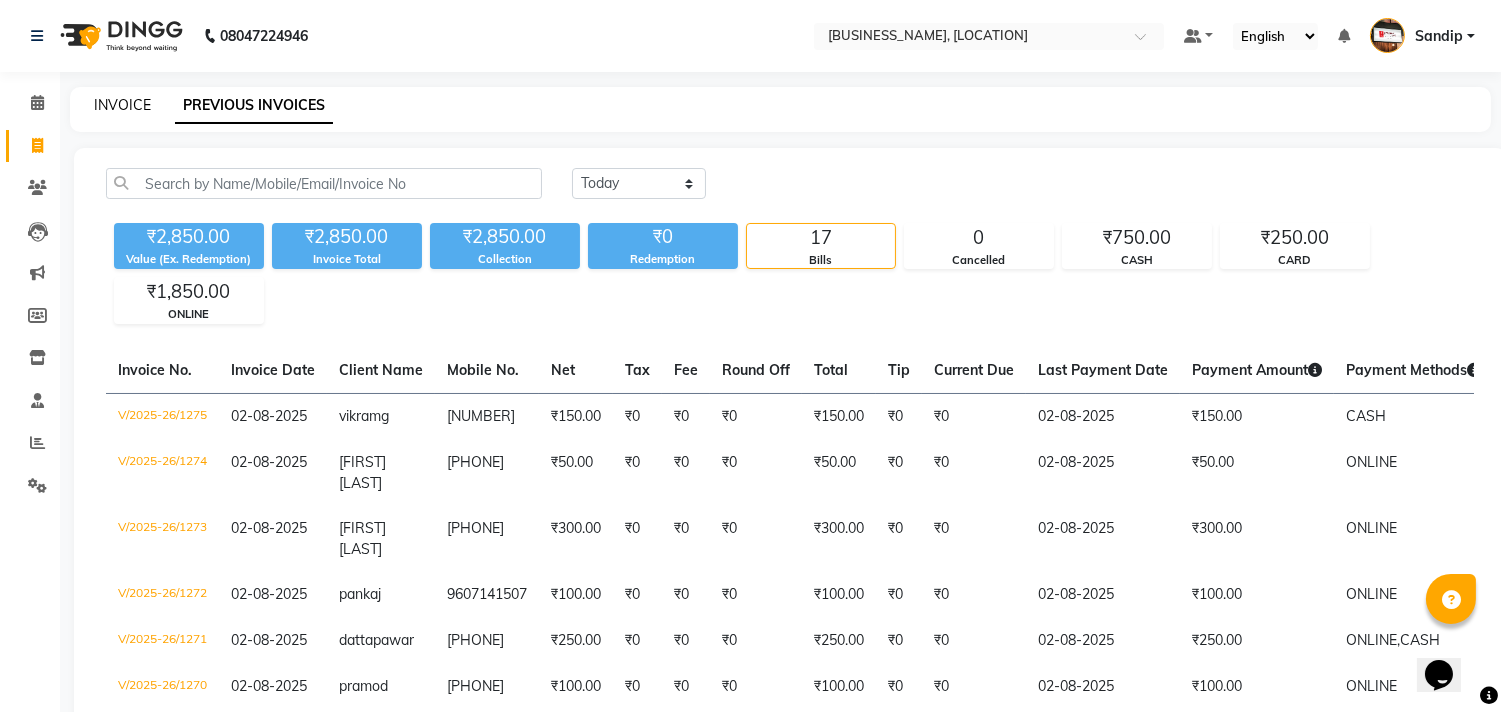 click on "INVOICE" 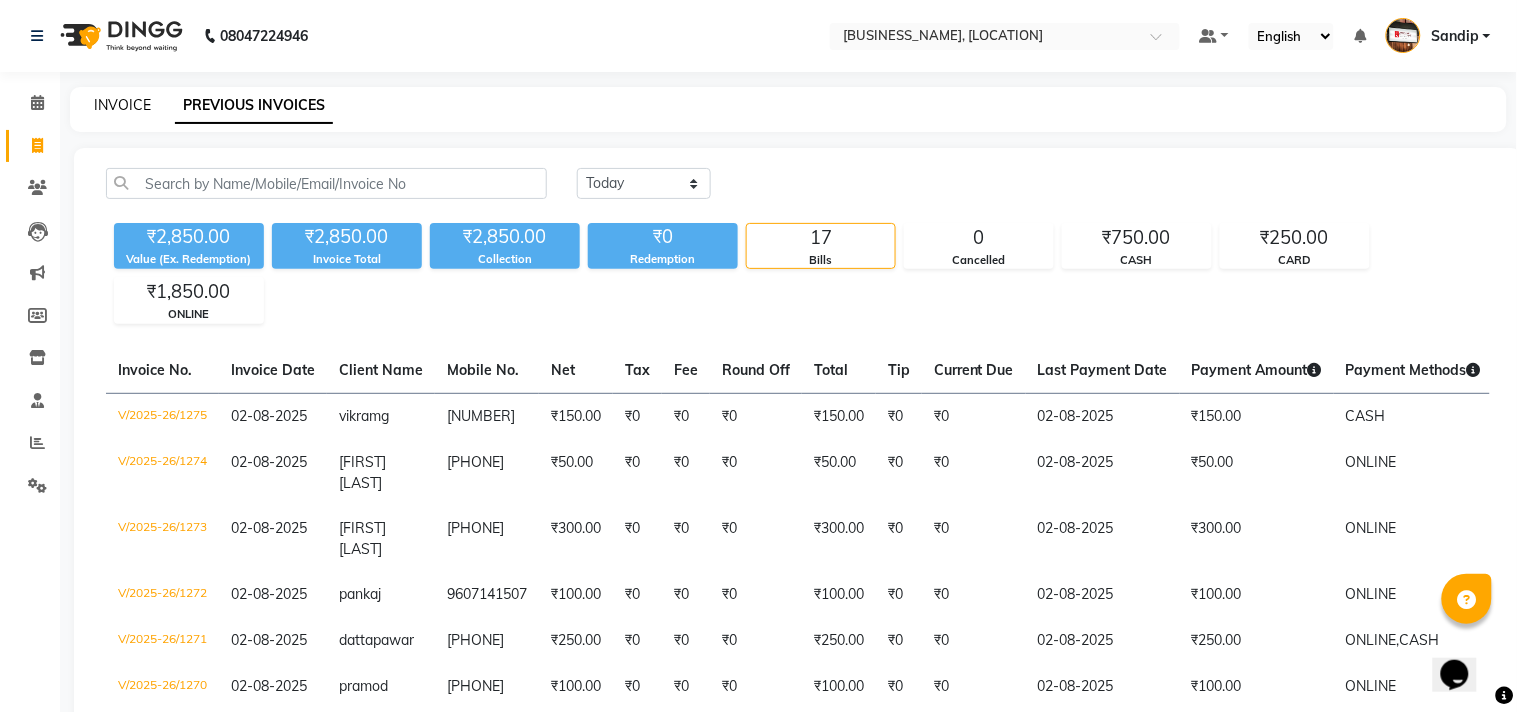 select on "556" 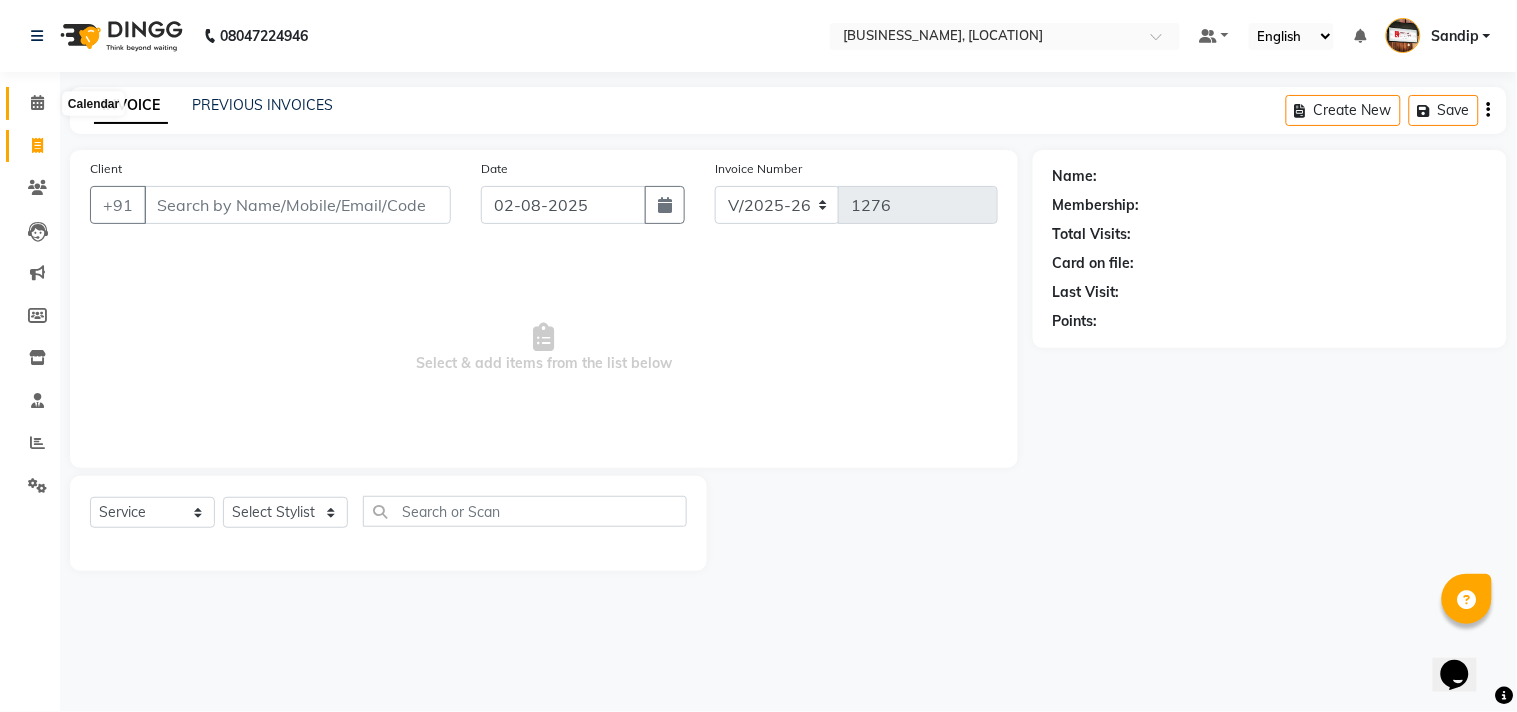 select on "membership" 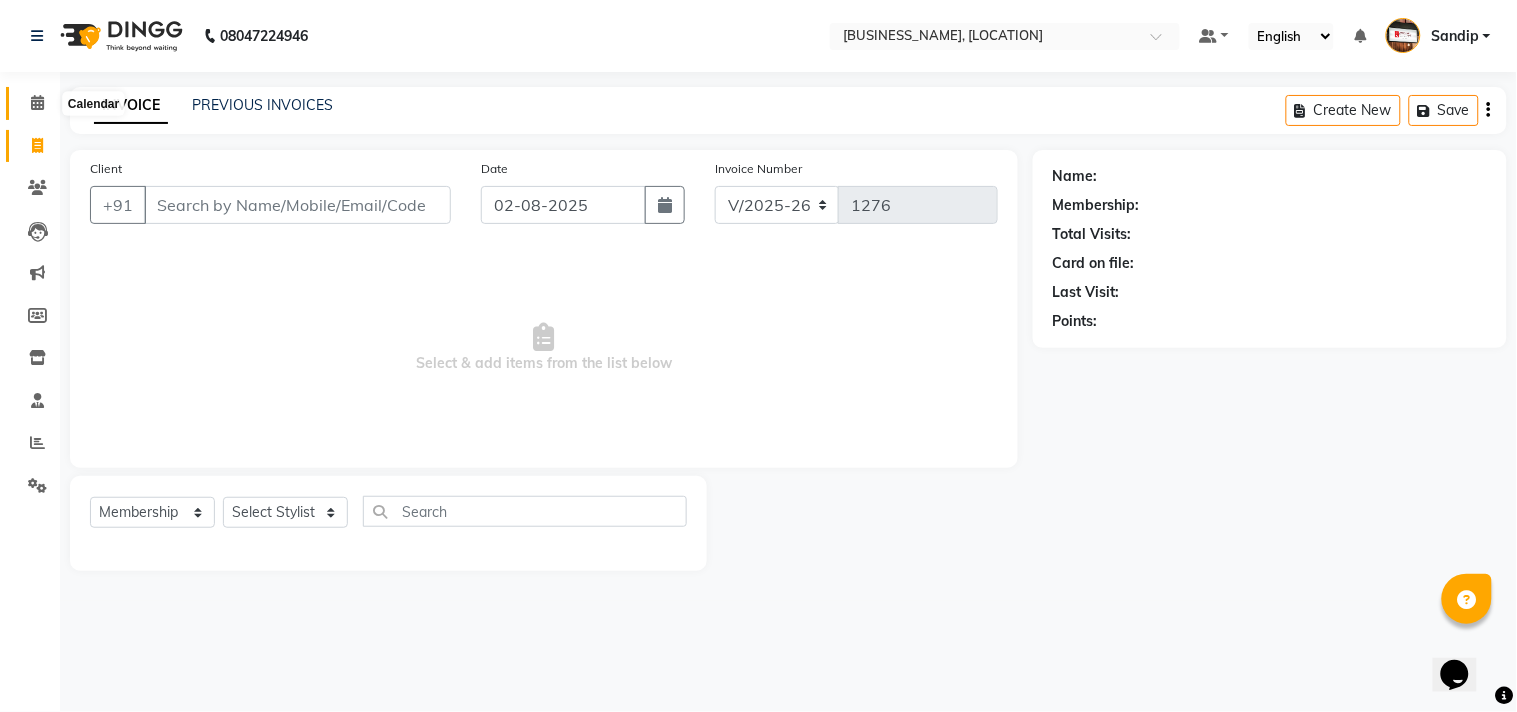 click 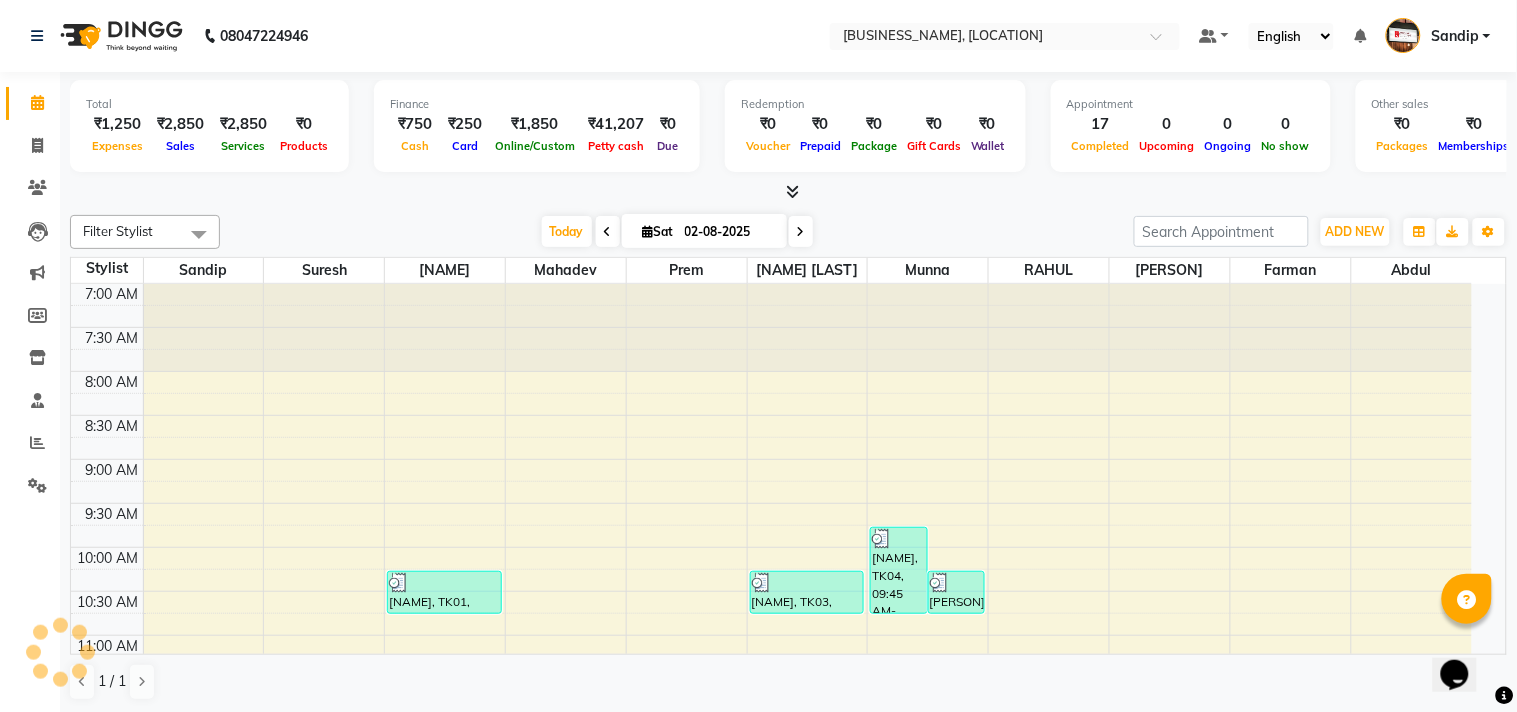 scroll, scrollTop: 0, scrollLeft: 0, axis: both 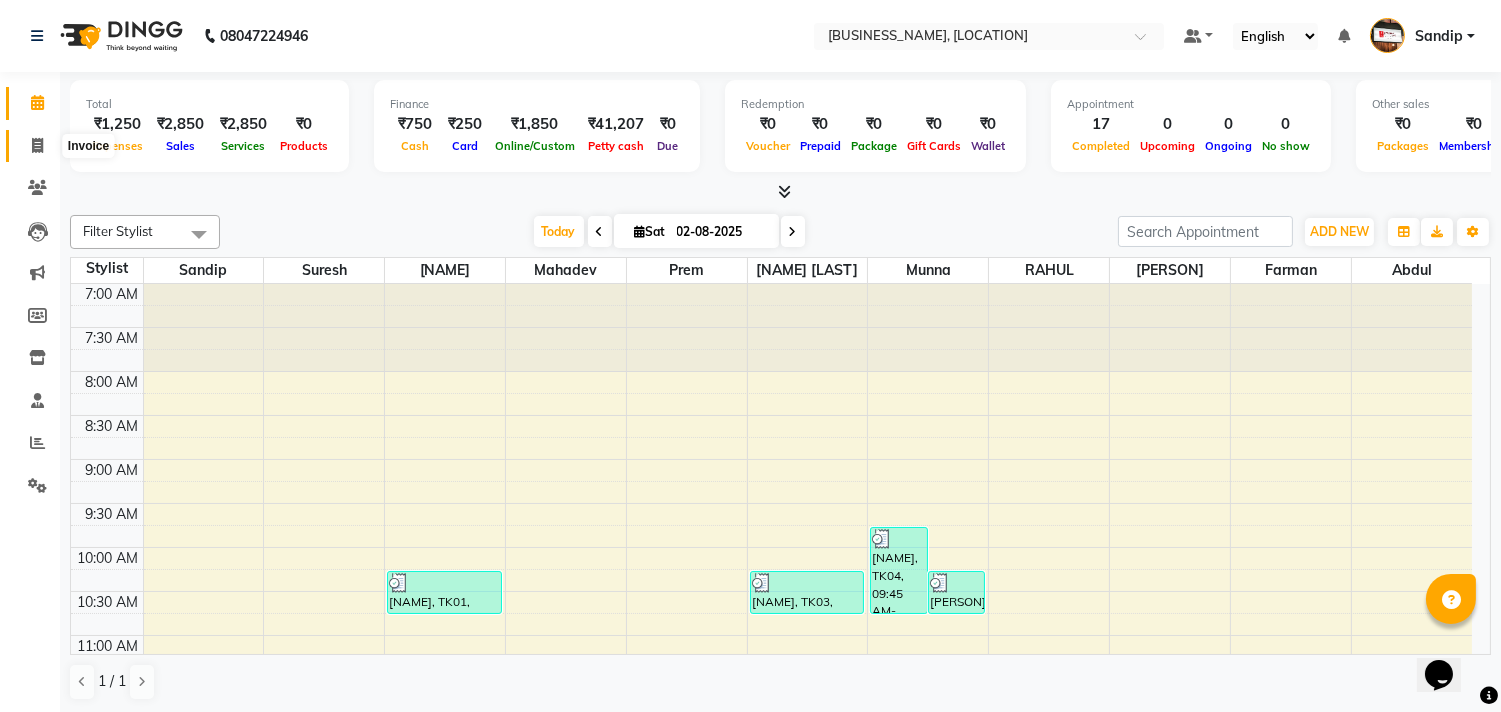 click 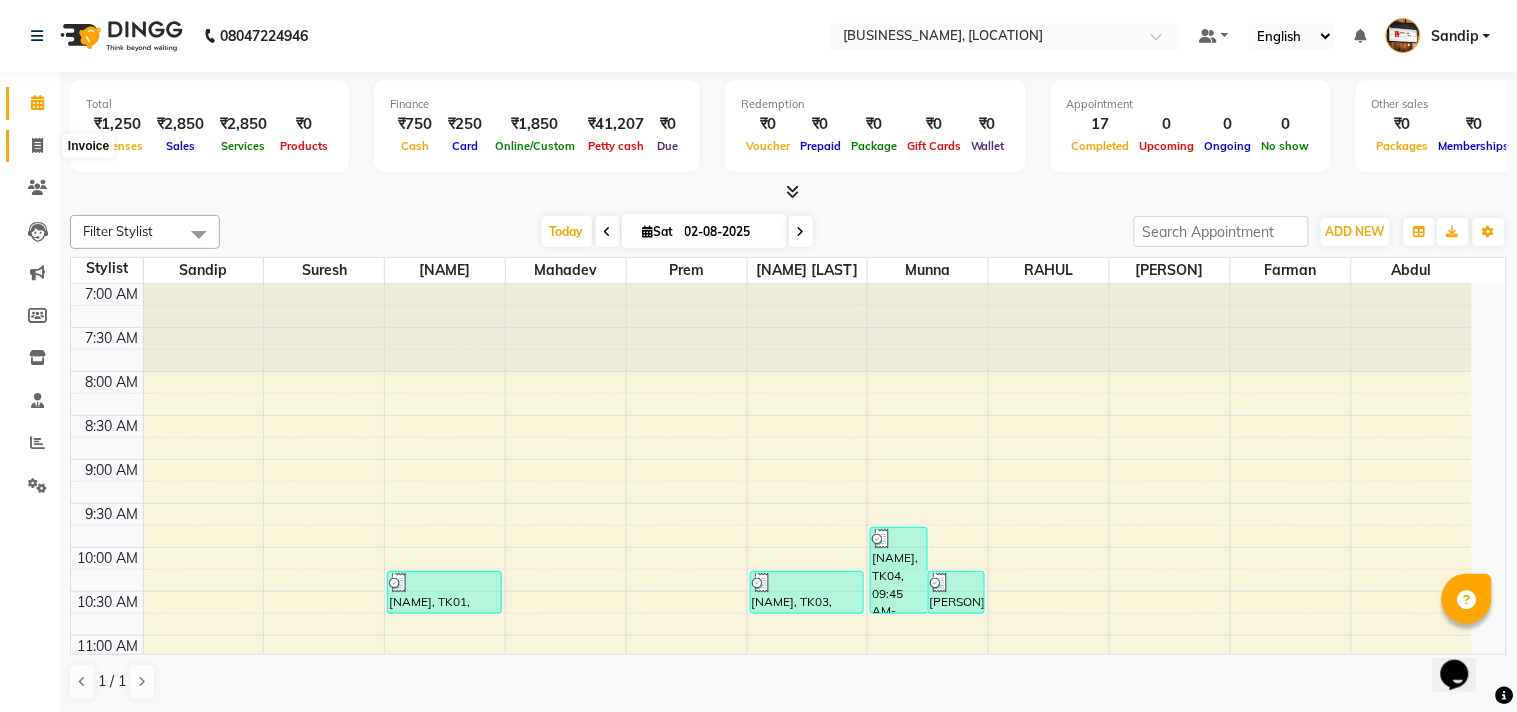 select on "556" 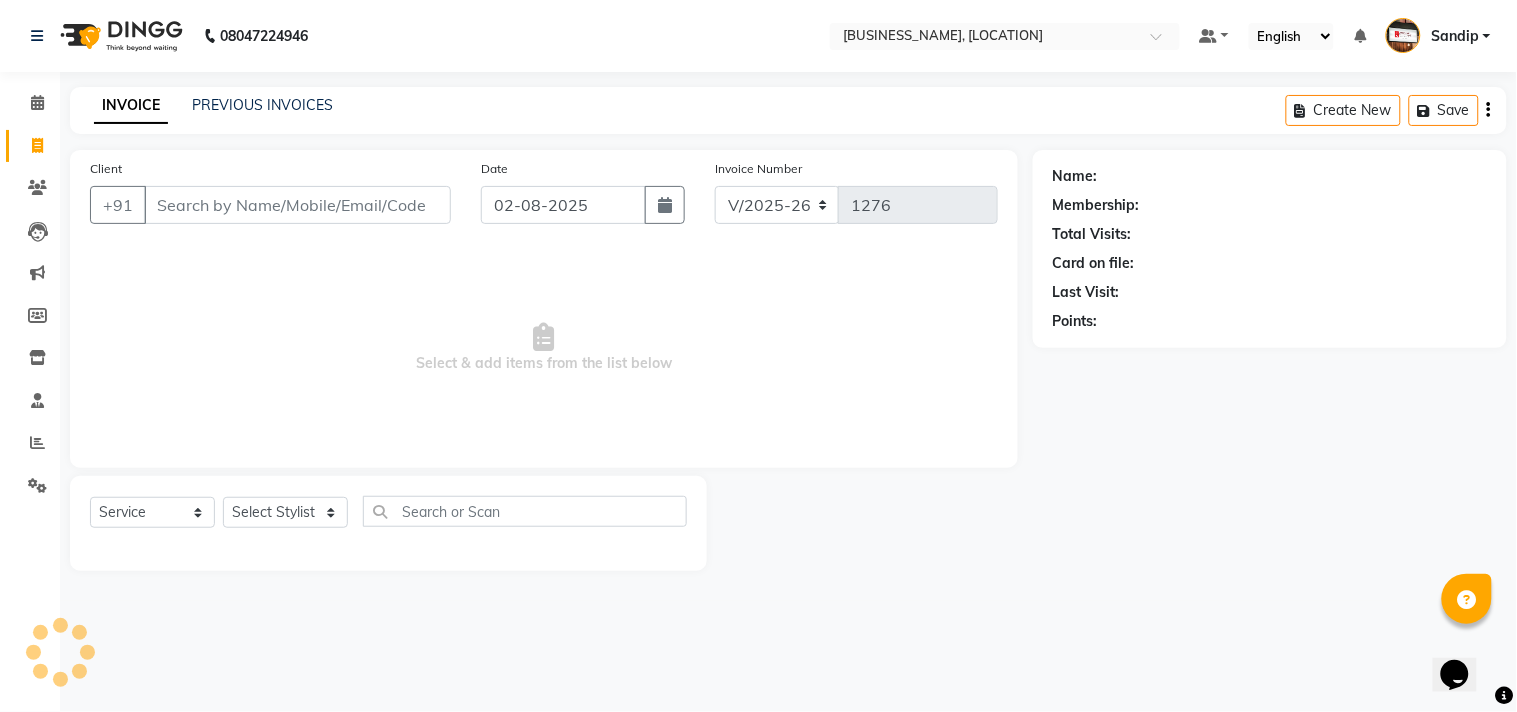 select on "membership" 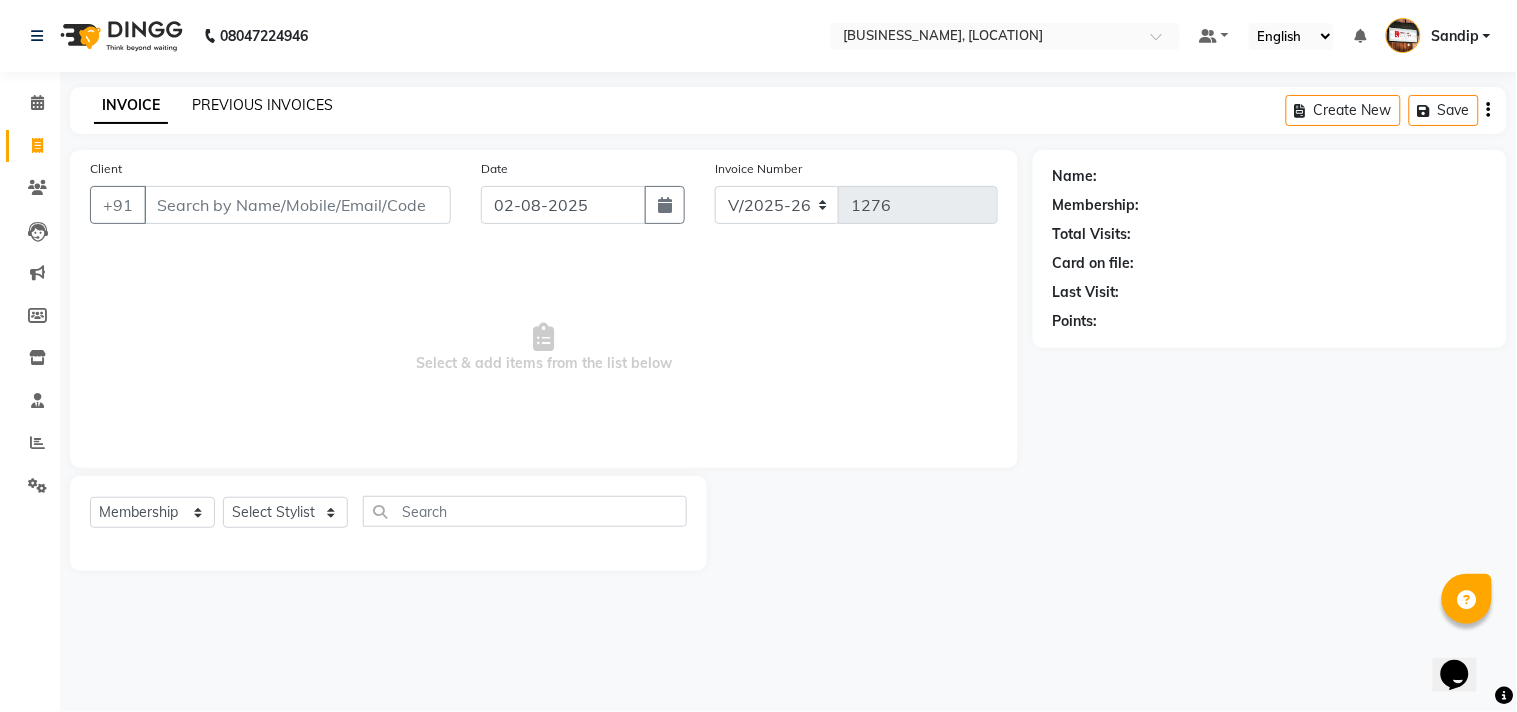 click on "PREVIOUS INVOICES" 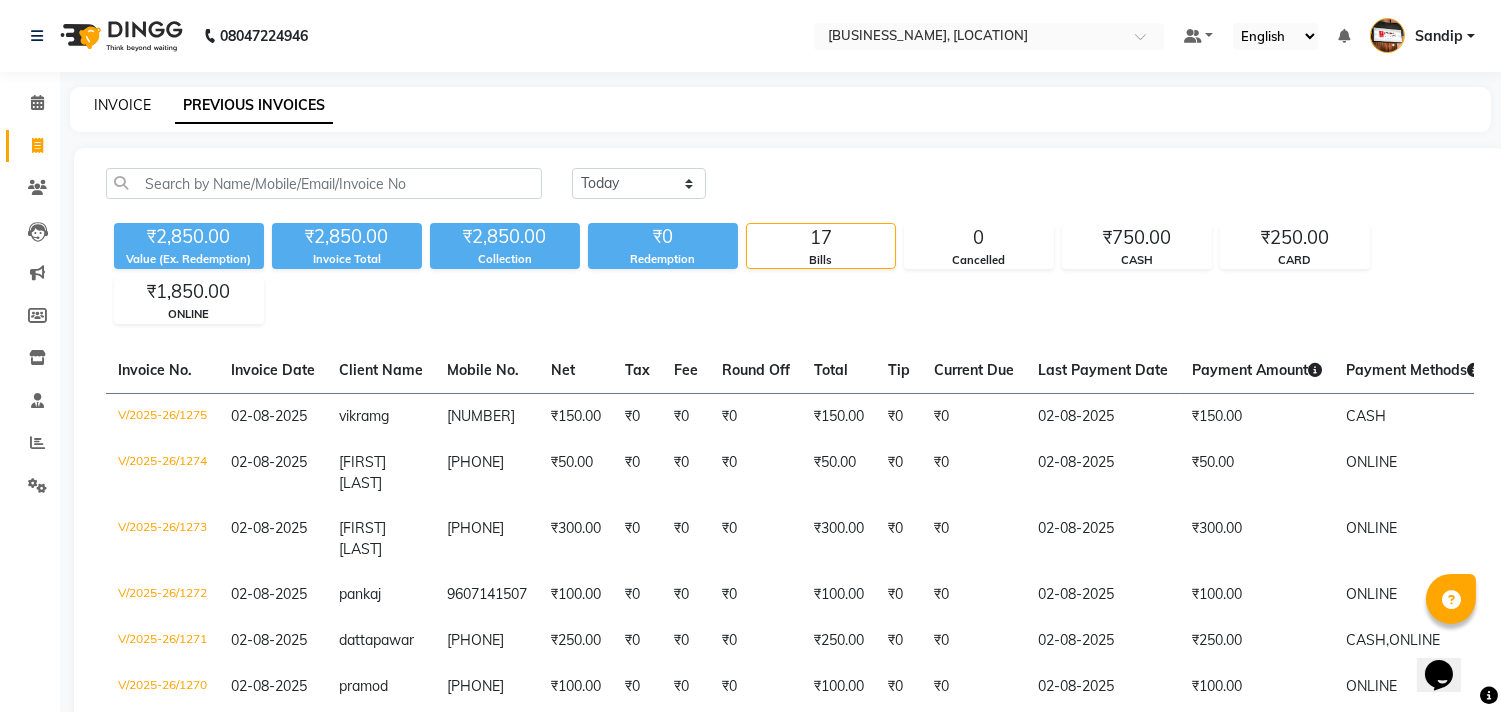click on "INVOICE" 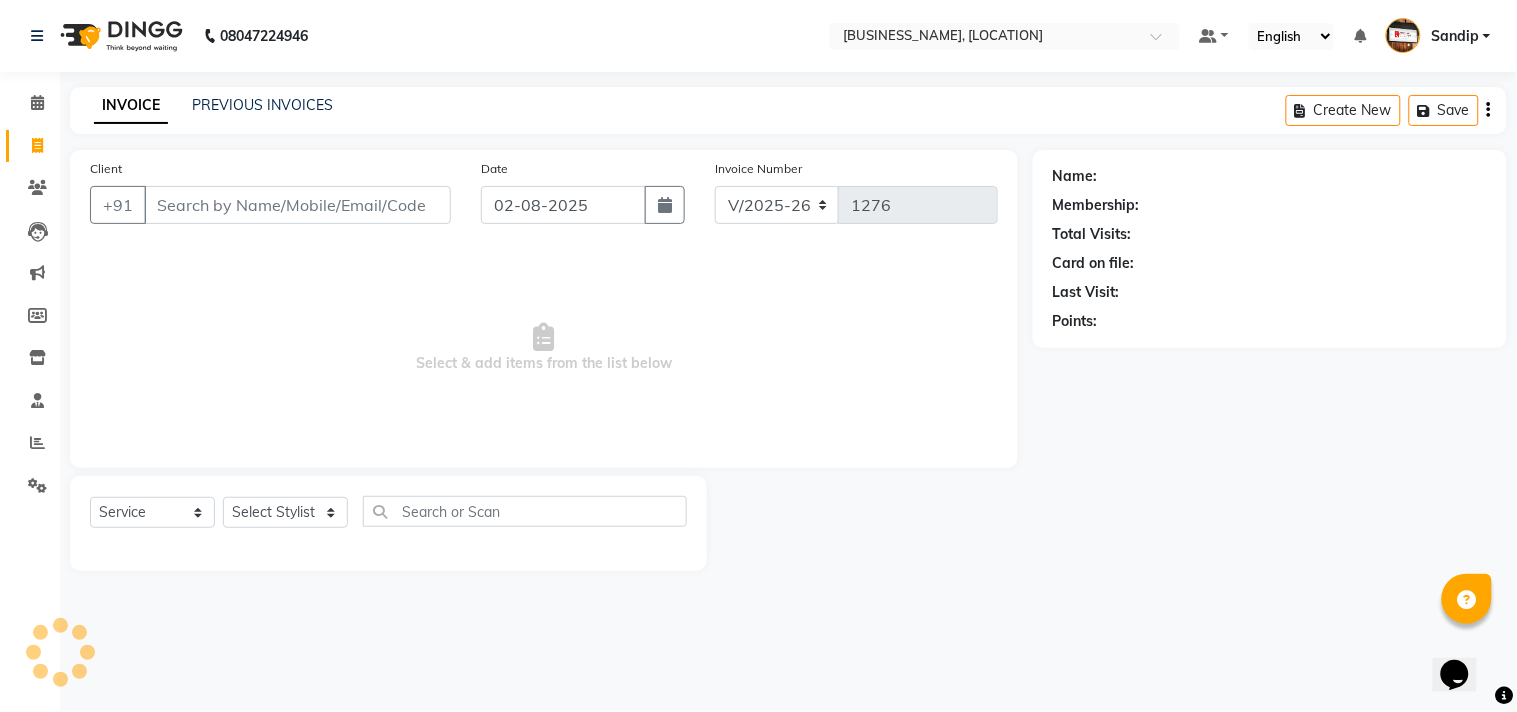 select on "membership" 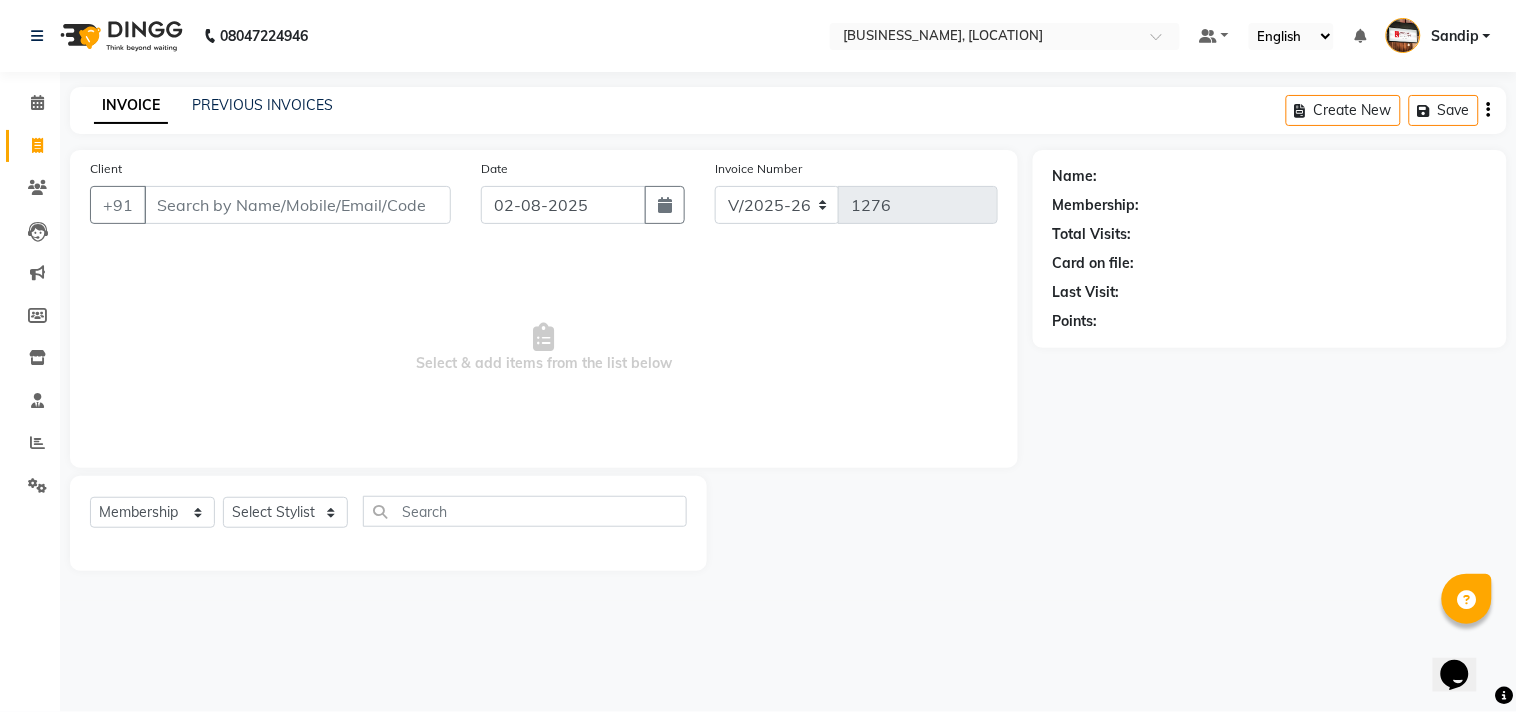 click on "Client +91 Date 02-08-2025 Invoice Number V/2025 V/2025-26 1276 Select add items from the list below" 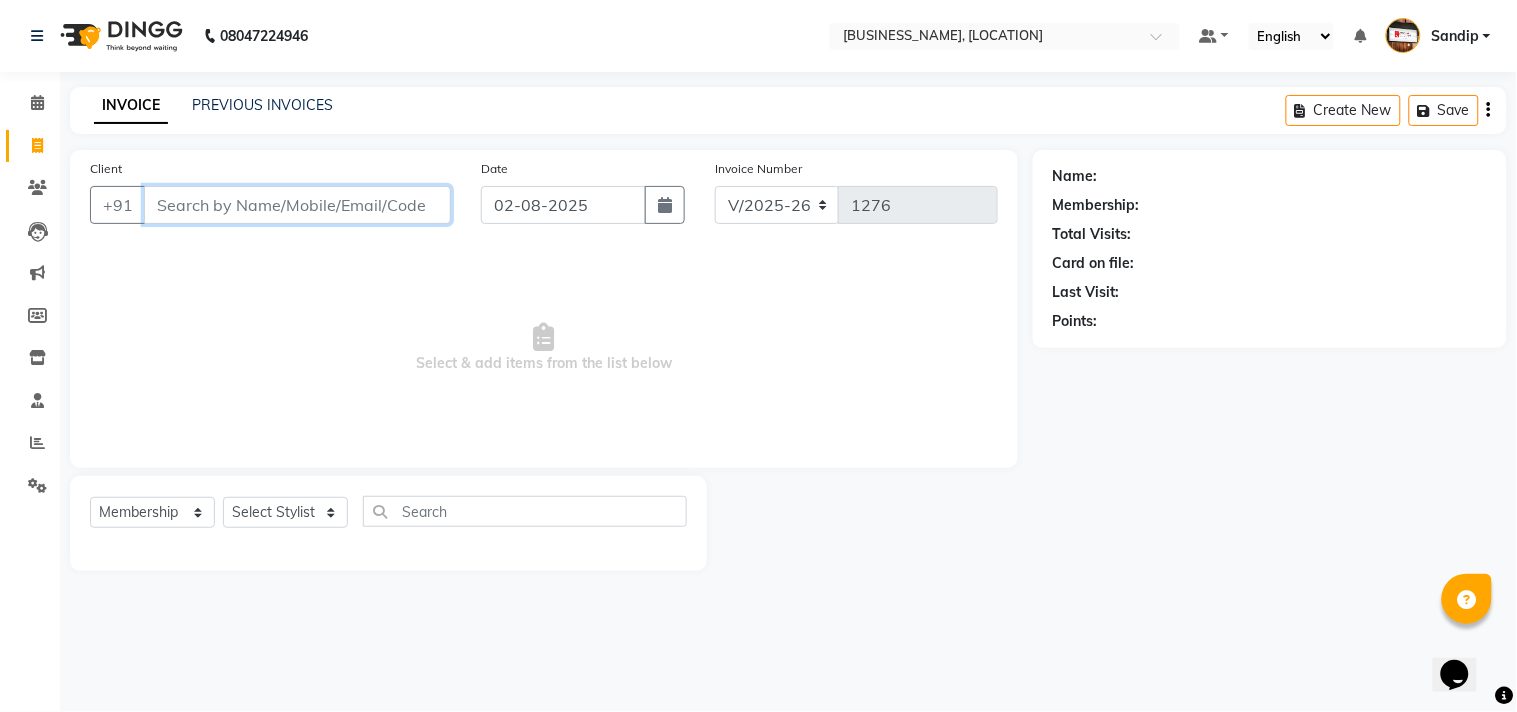 click on "Client" at bounding box center [297, 205] 